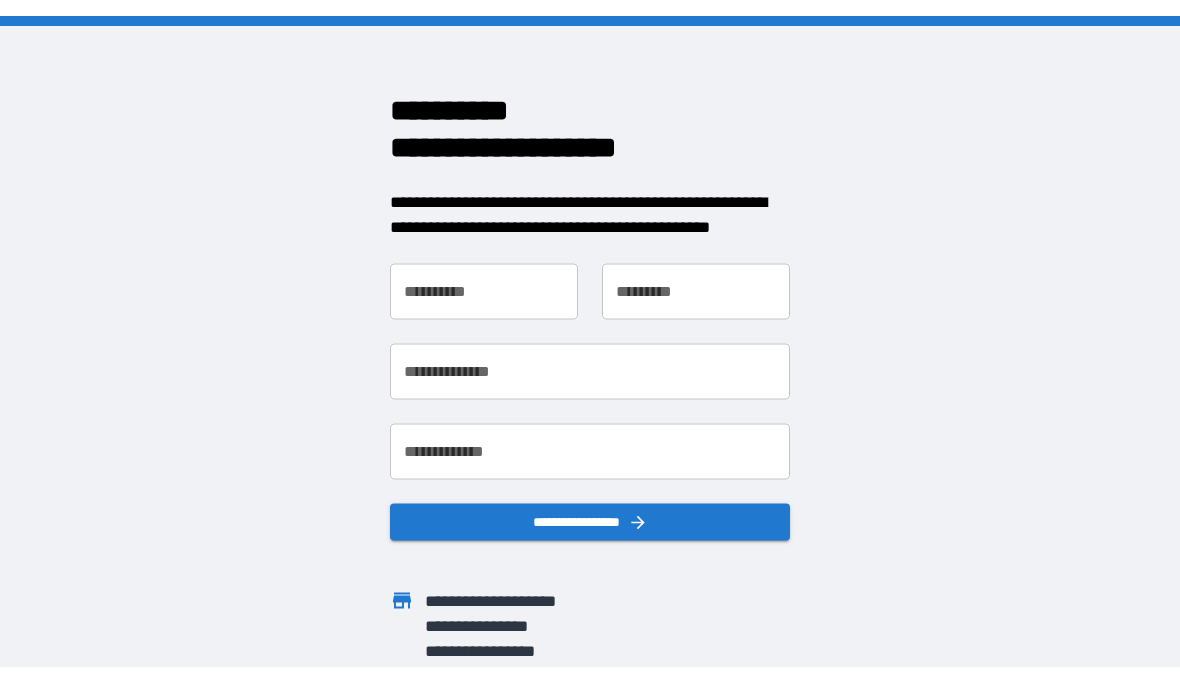 scroll, scrollTop: 0, scrollLeft: 0, axis: both 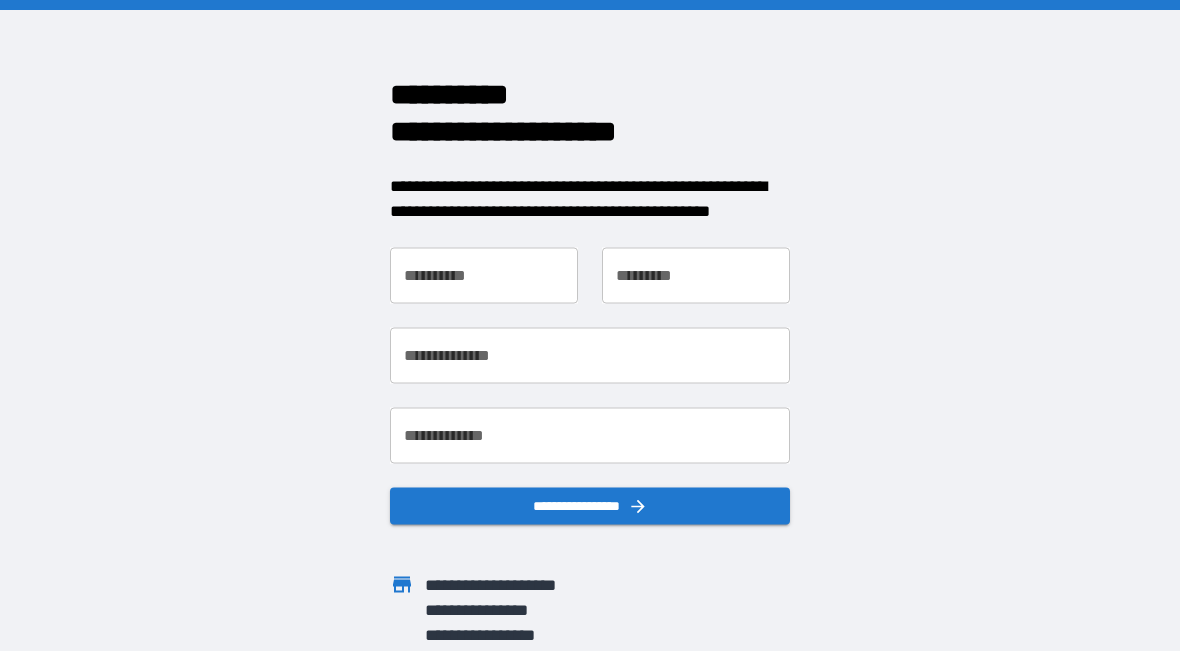 click on "**********" at bounding box center [484, 275] 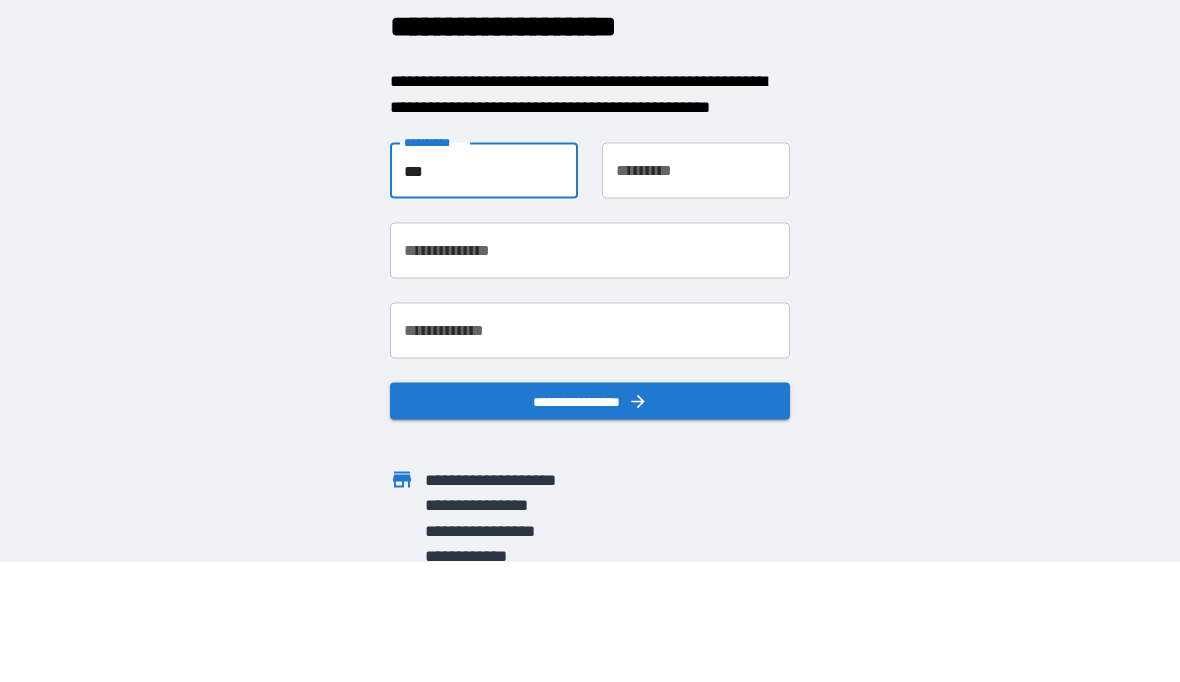 type on "***" 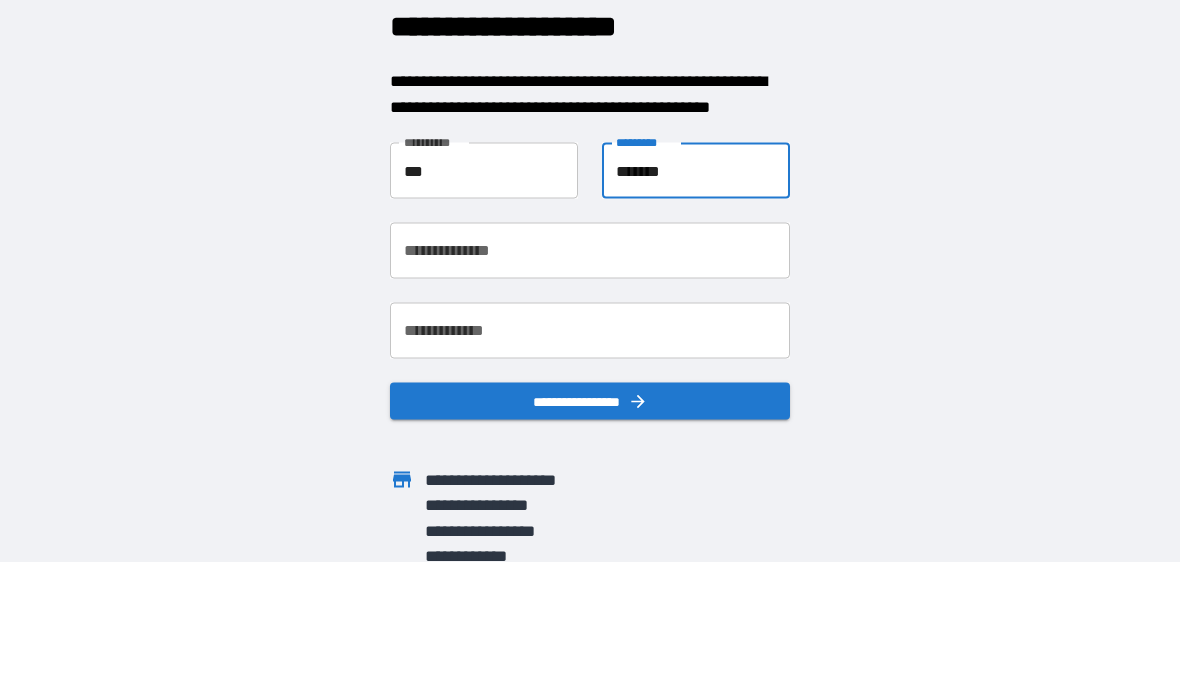 type on "*******" 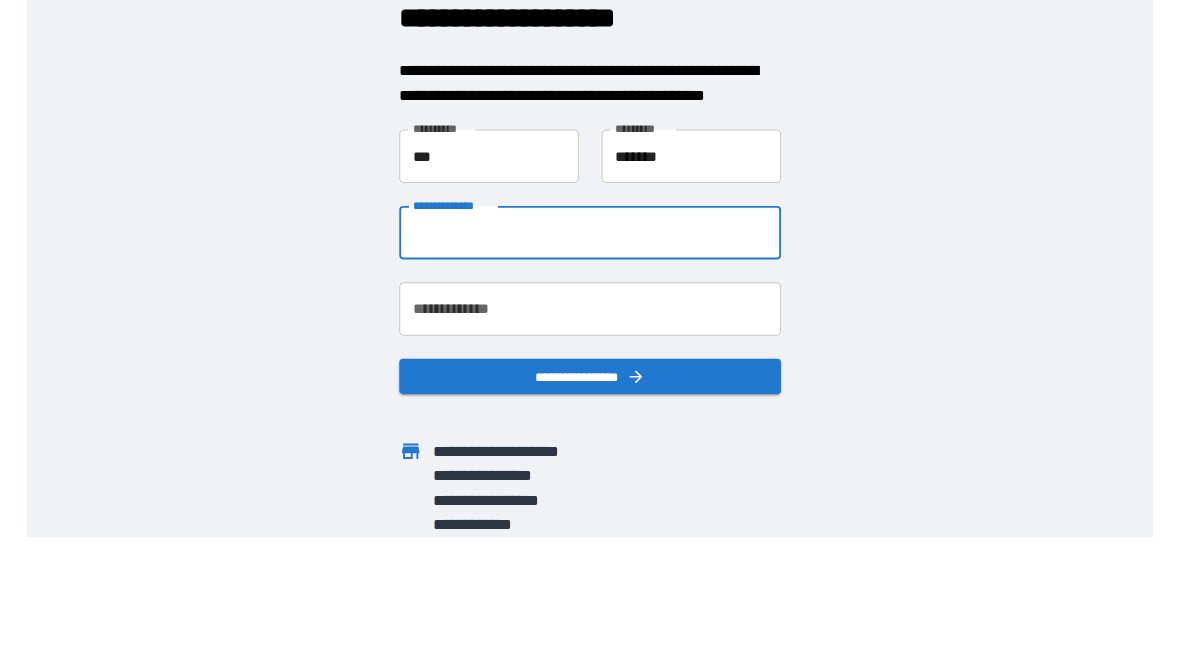 scroll, scrollTop: 6, scrollLeft: 0, axis: vertical 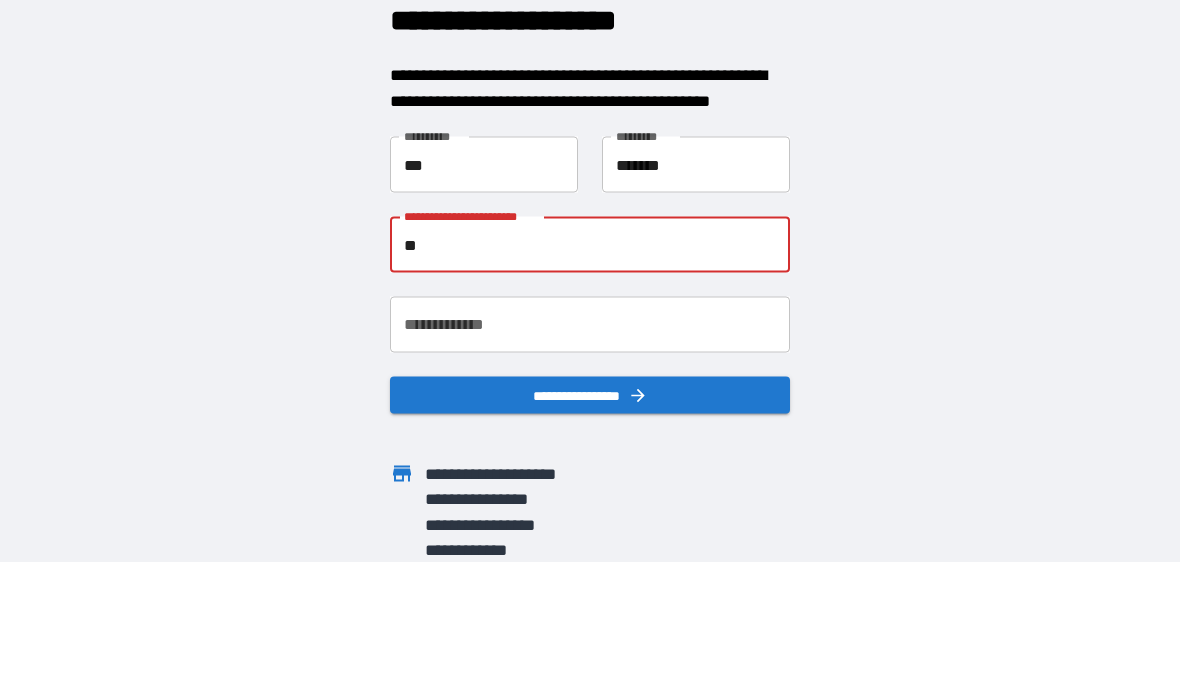 type on "*" 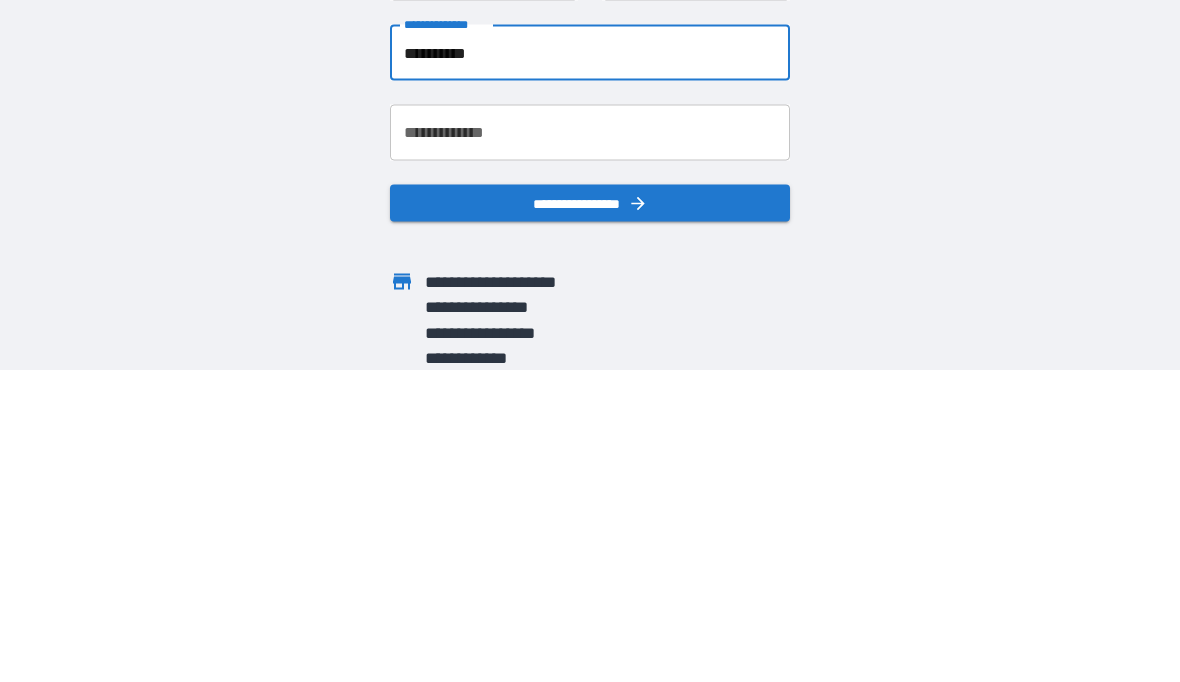 type on "**********" 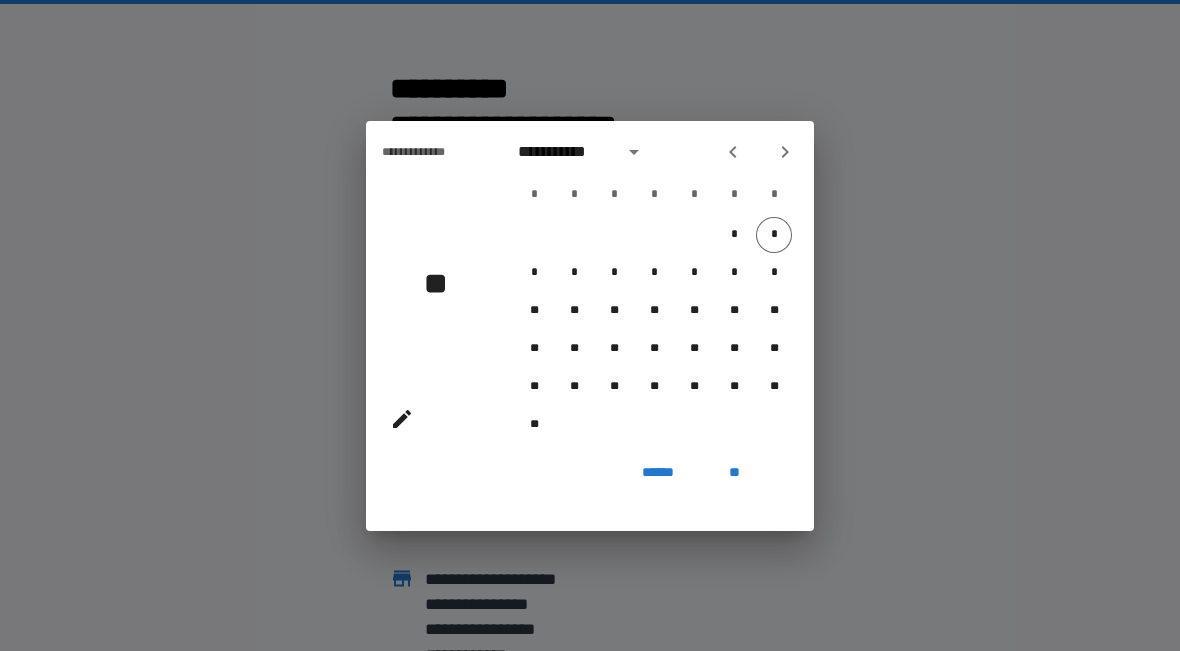 click 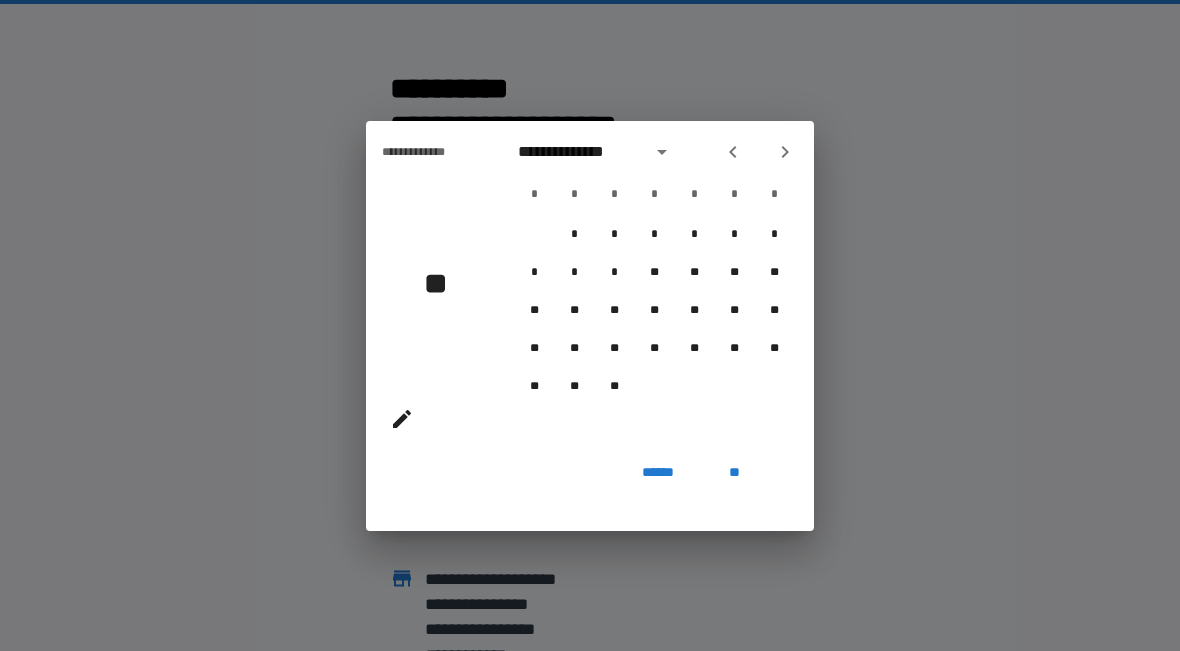 click 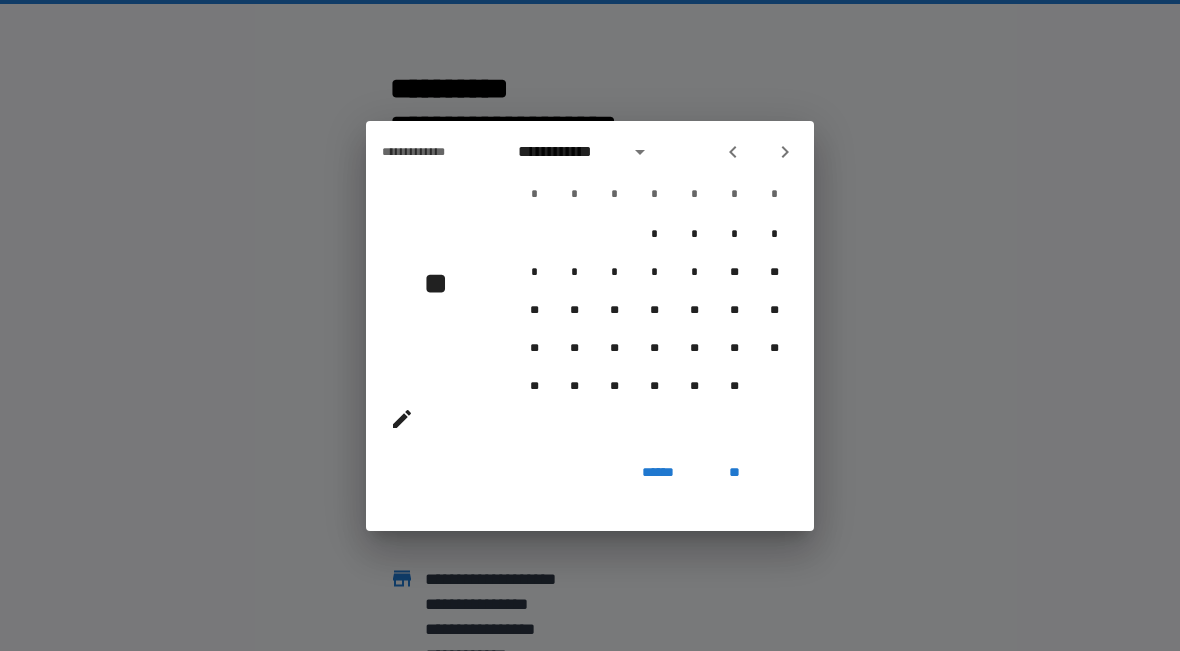 click 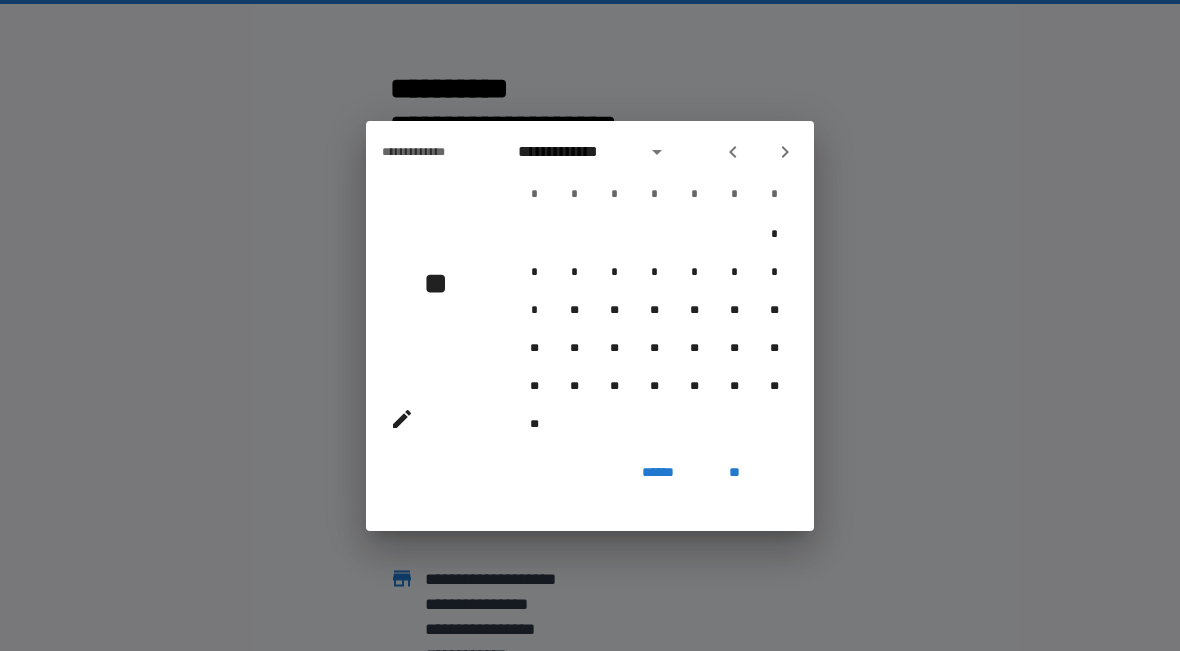 click 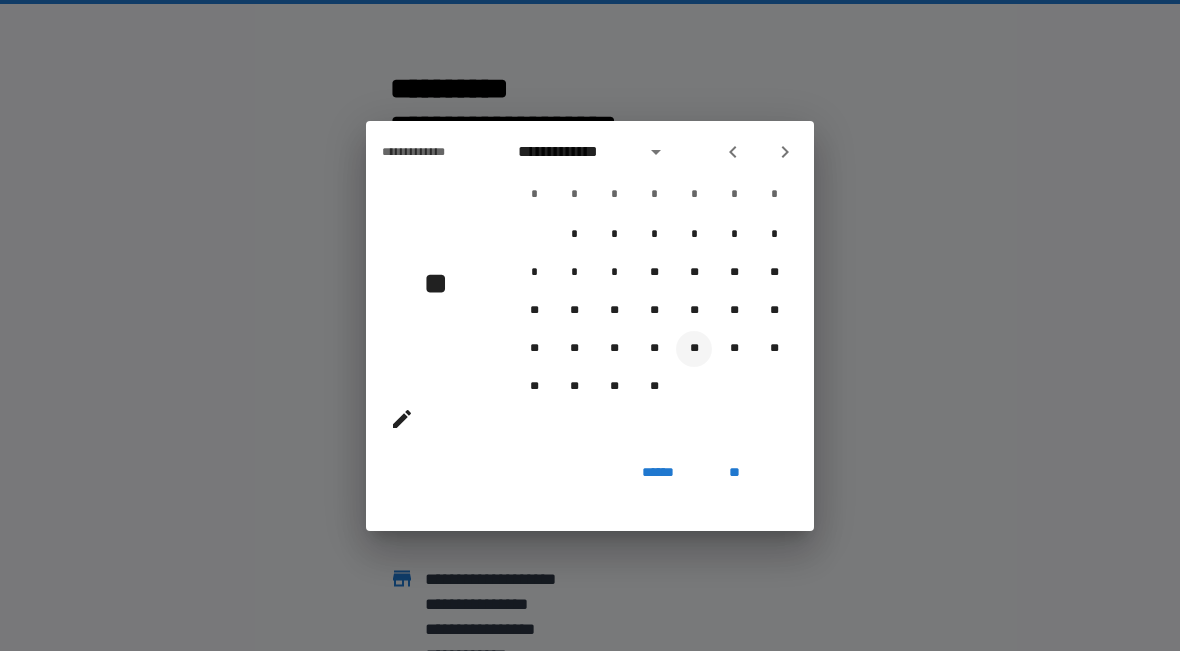 click on "**" at bounding box center [694, 349] 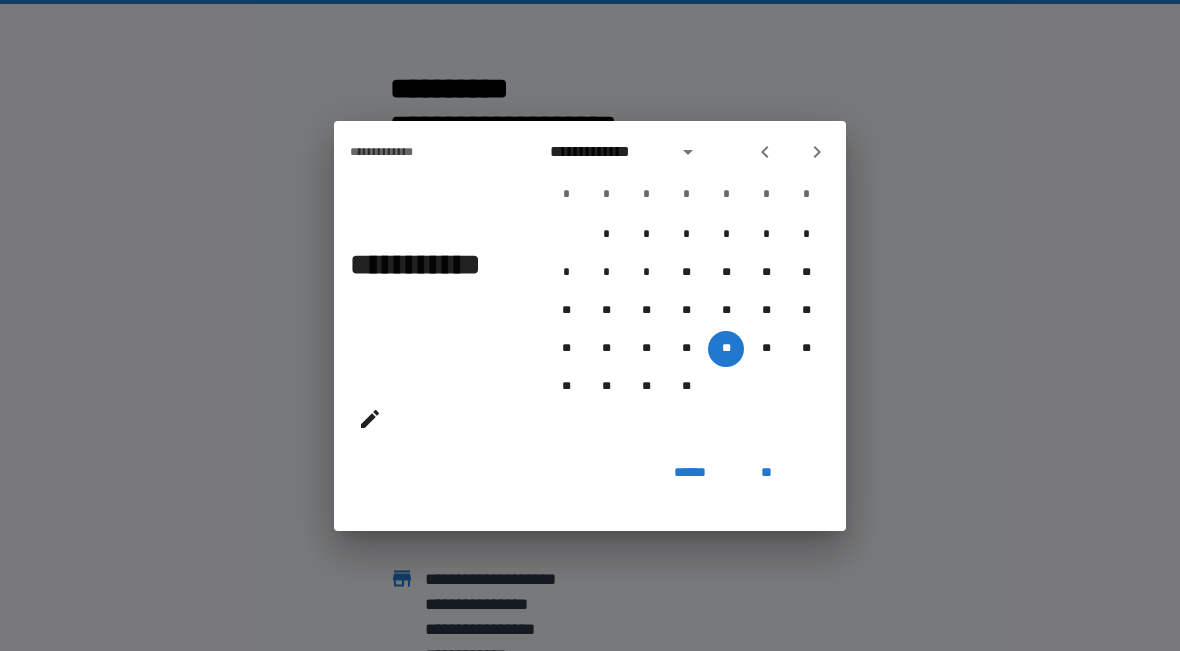 click 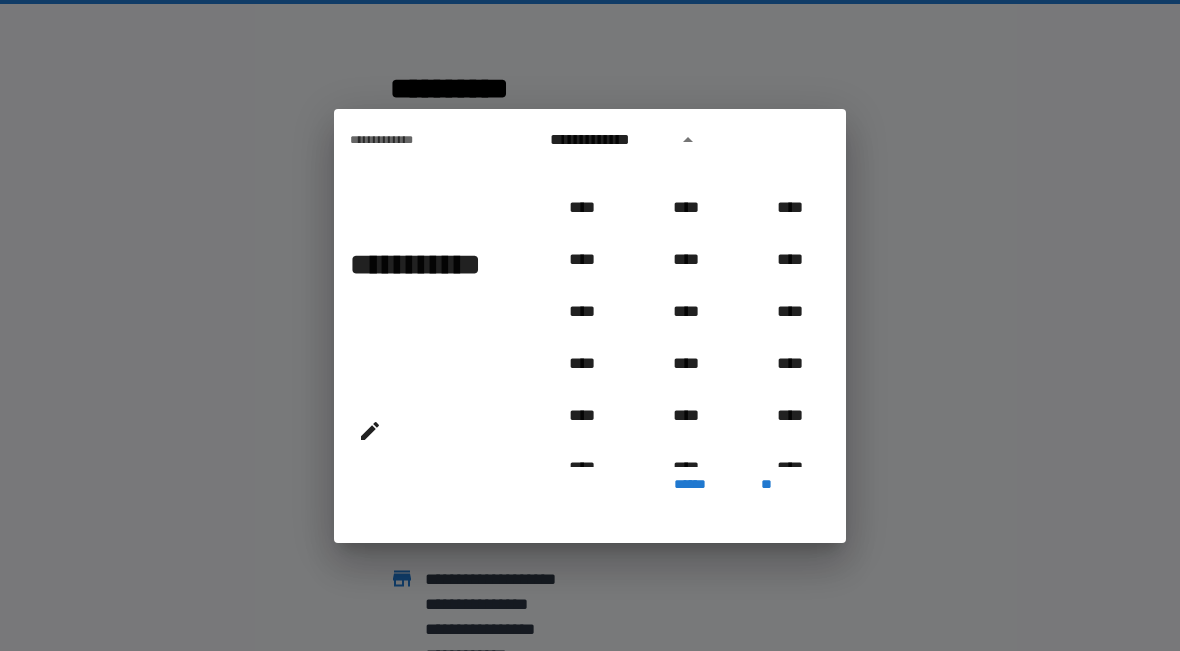 scroll, scrollTop: 653, scrollLeft: 0, axis: vertical 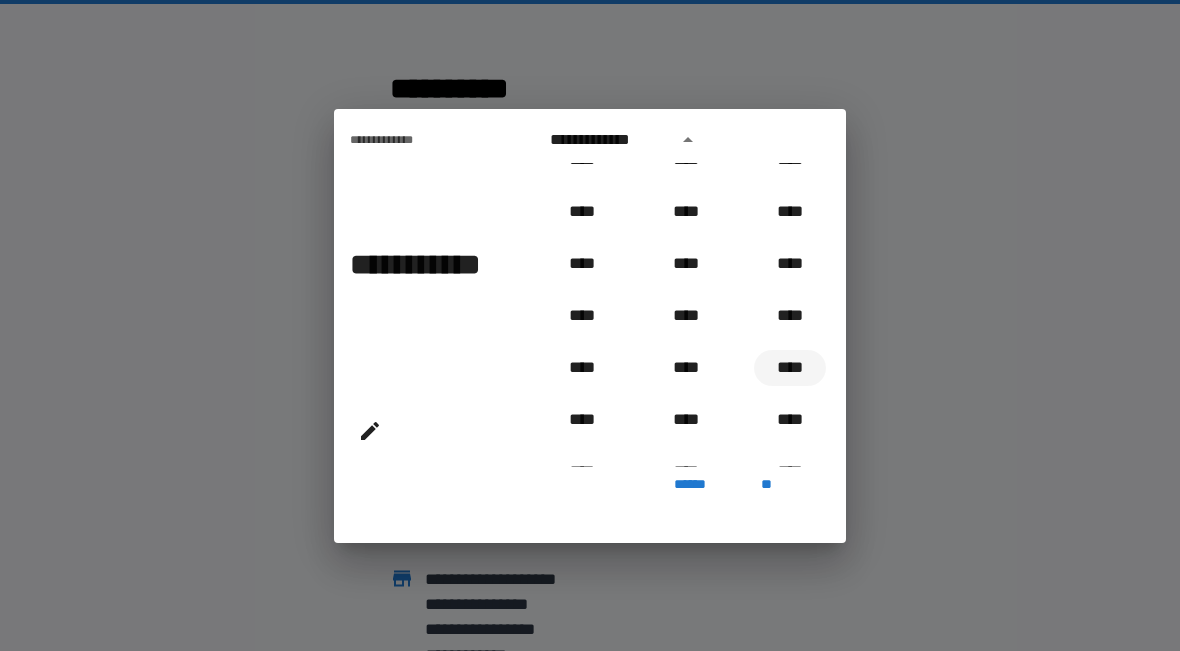 click on "****" at bounding box center [790, 368] 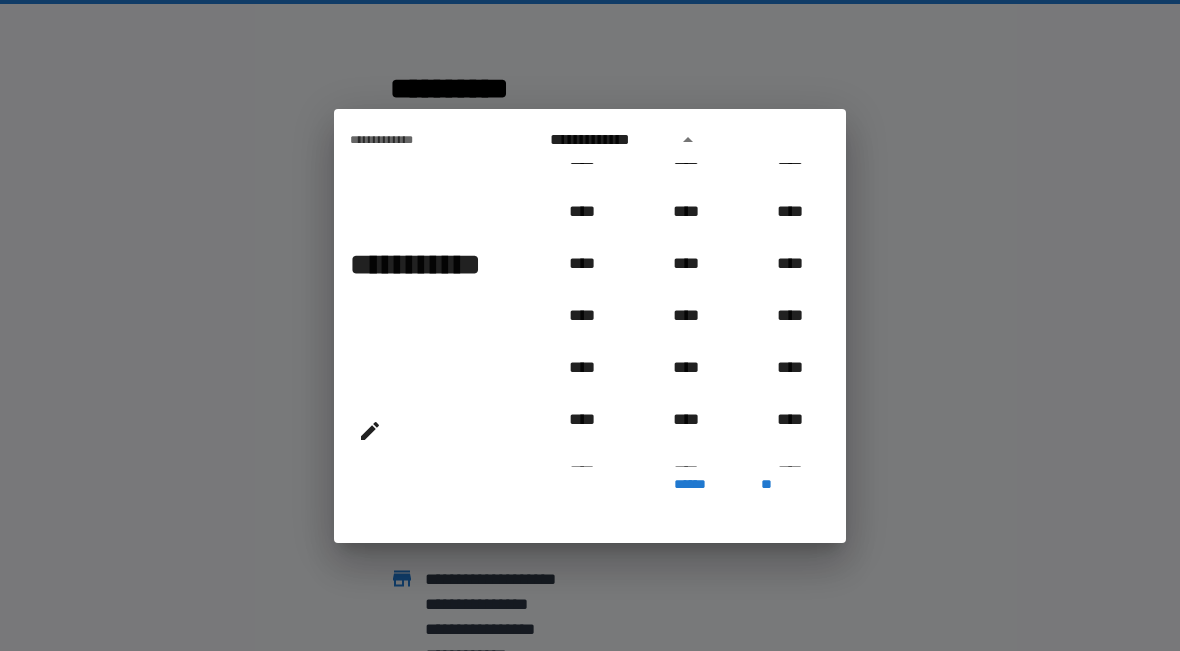type on "**********" 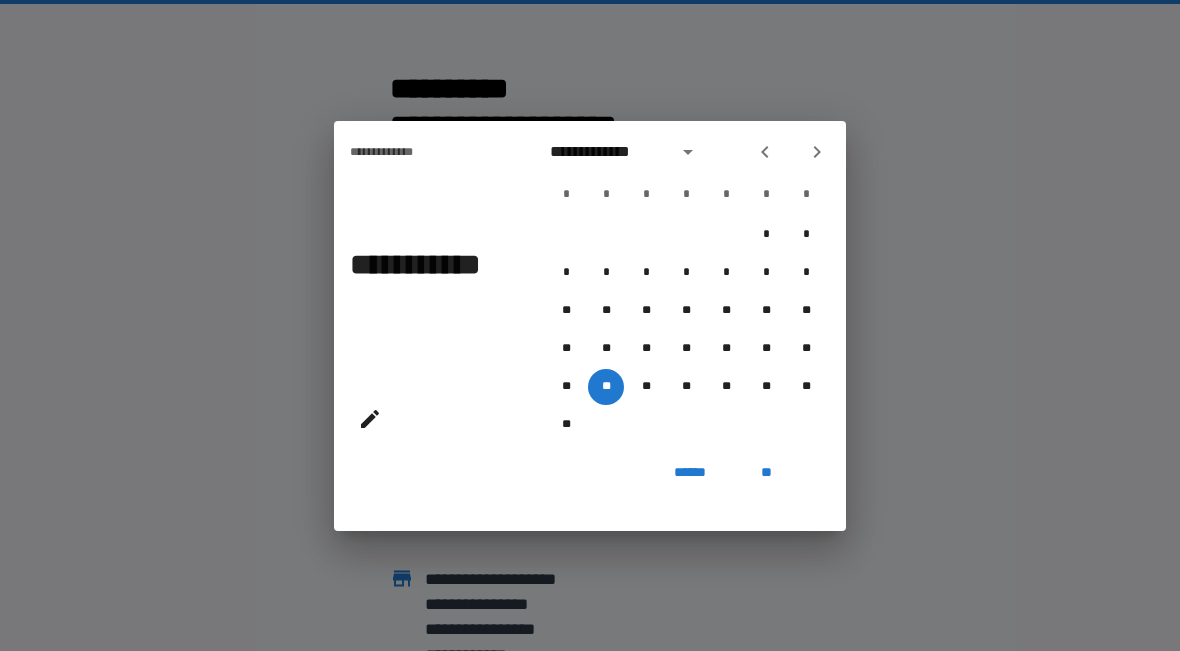 click on "**" at bounding box center [766, 473] 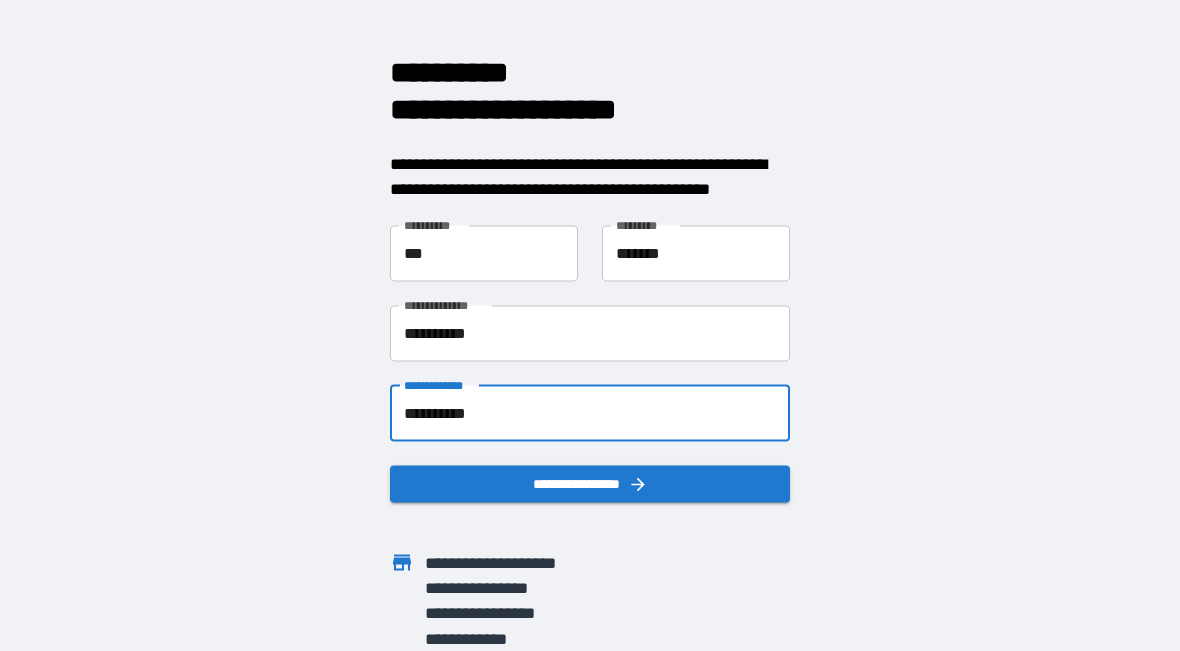 scroll, scrollTop: 21, scrollLeft: 0, axis: vertical 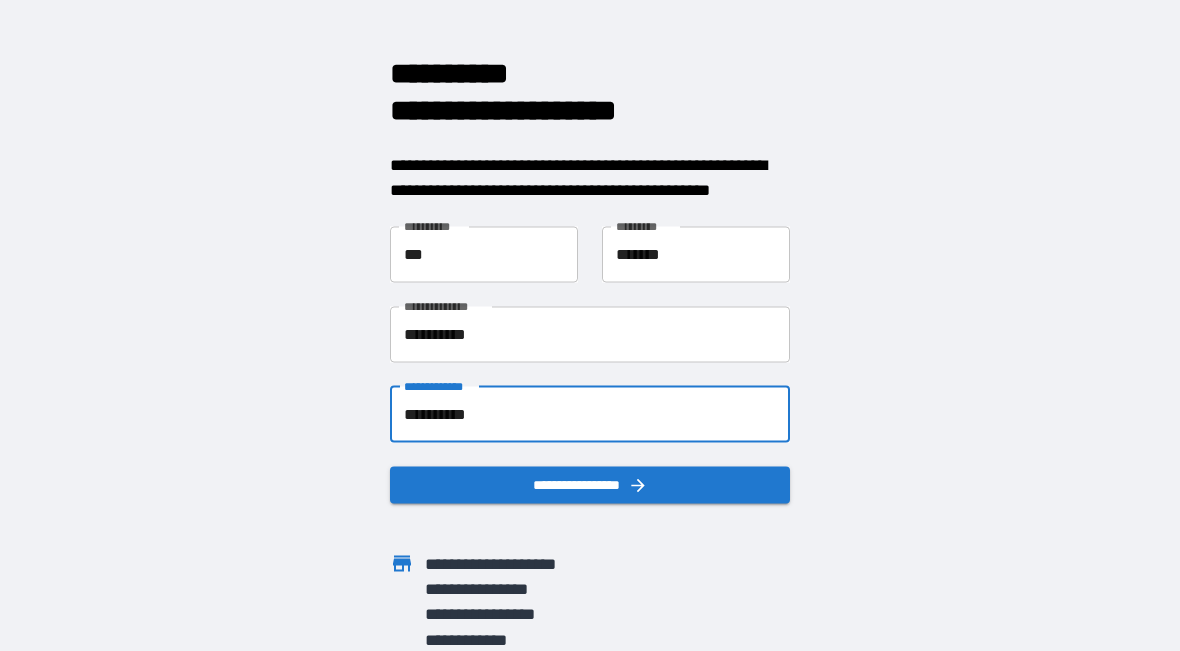 click on "**********" at bounding box center (590, 484) 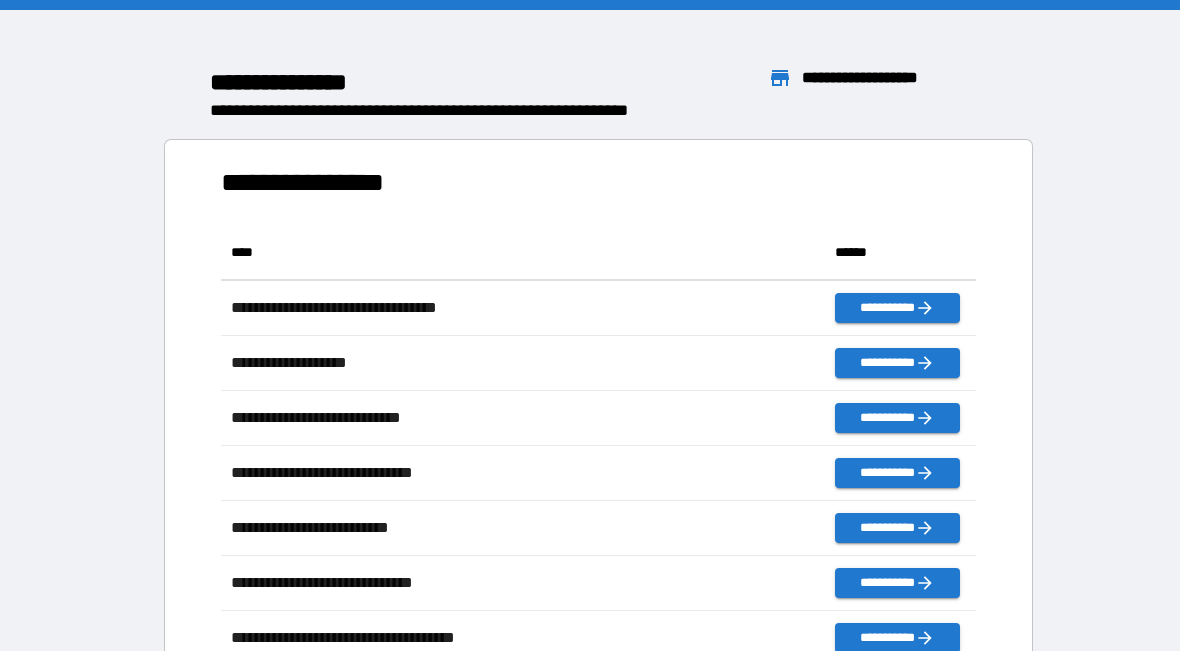 scroll, scrollTop: 1, scrollLeft: 1, axis: both 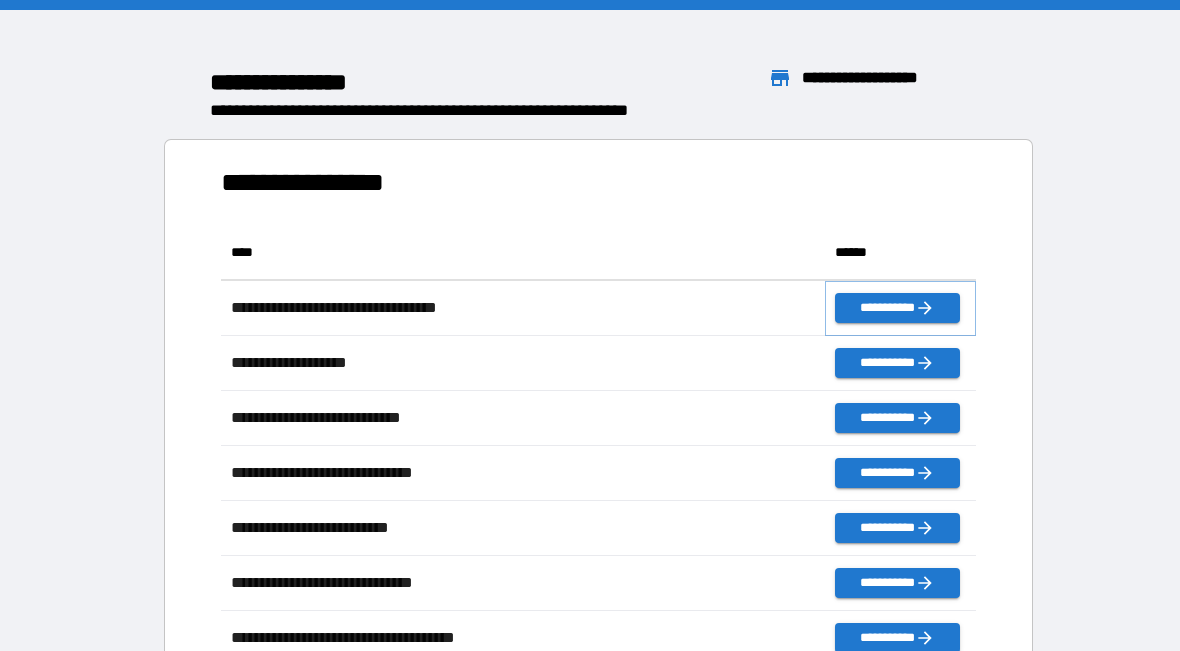click on "**********" at bounding box center [897, 308] 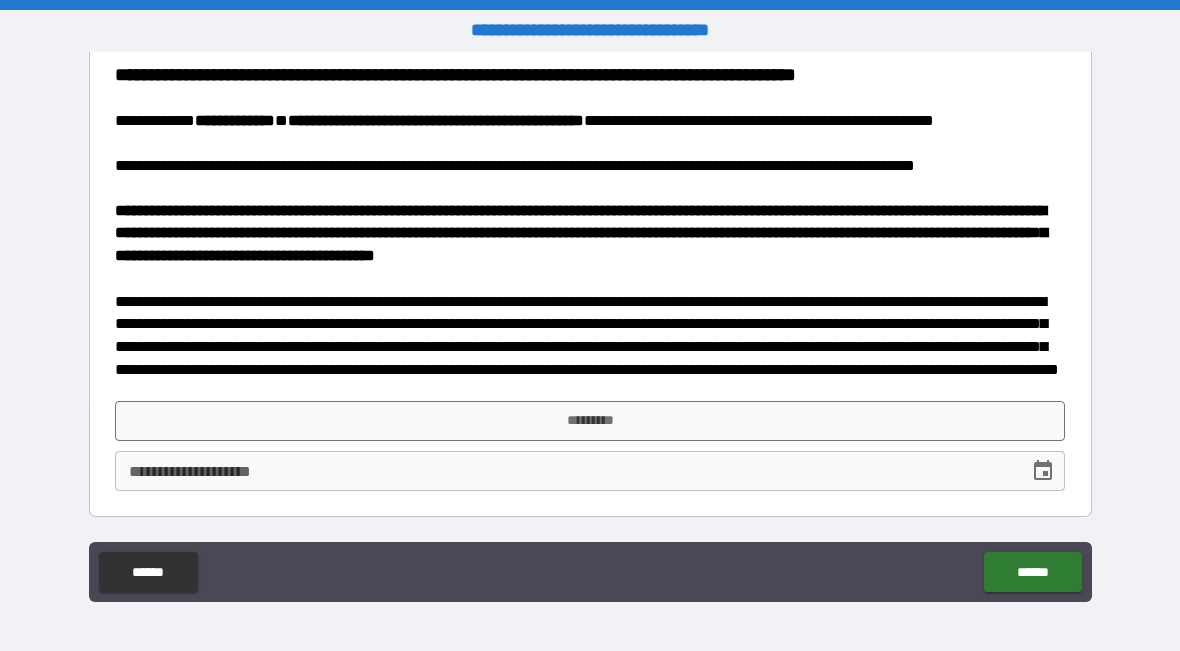 scroll, scrollTop: 223, scrollLeft: 0, axis: vertical 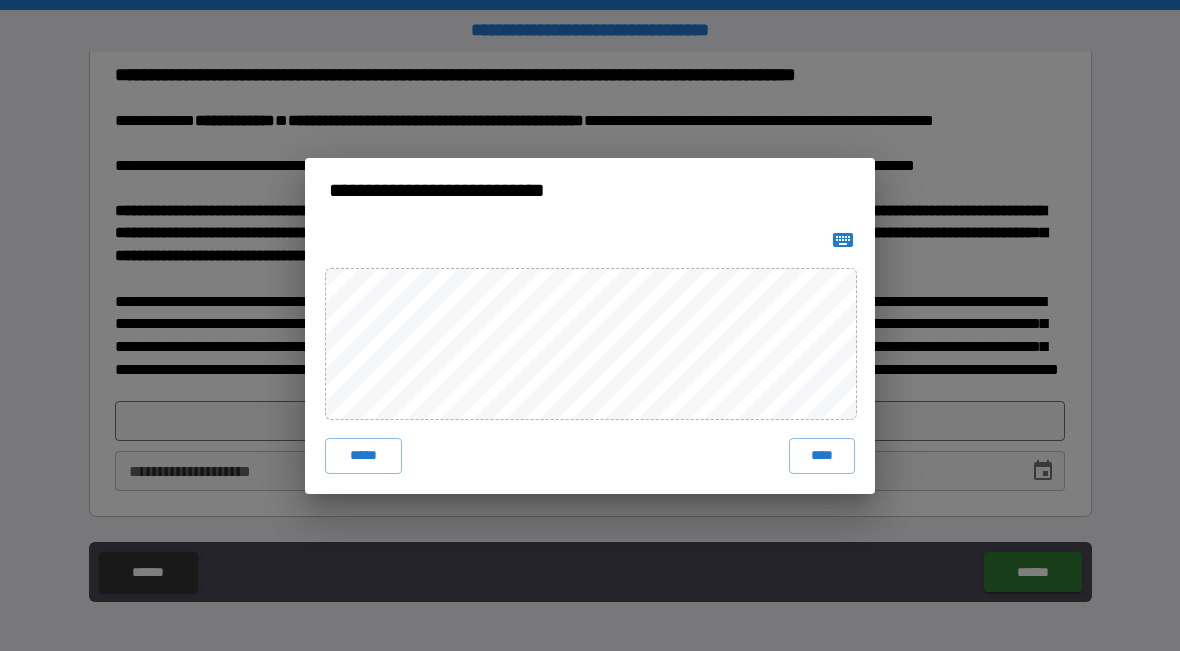 click 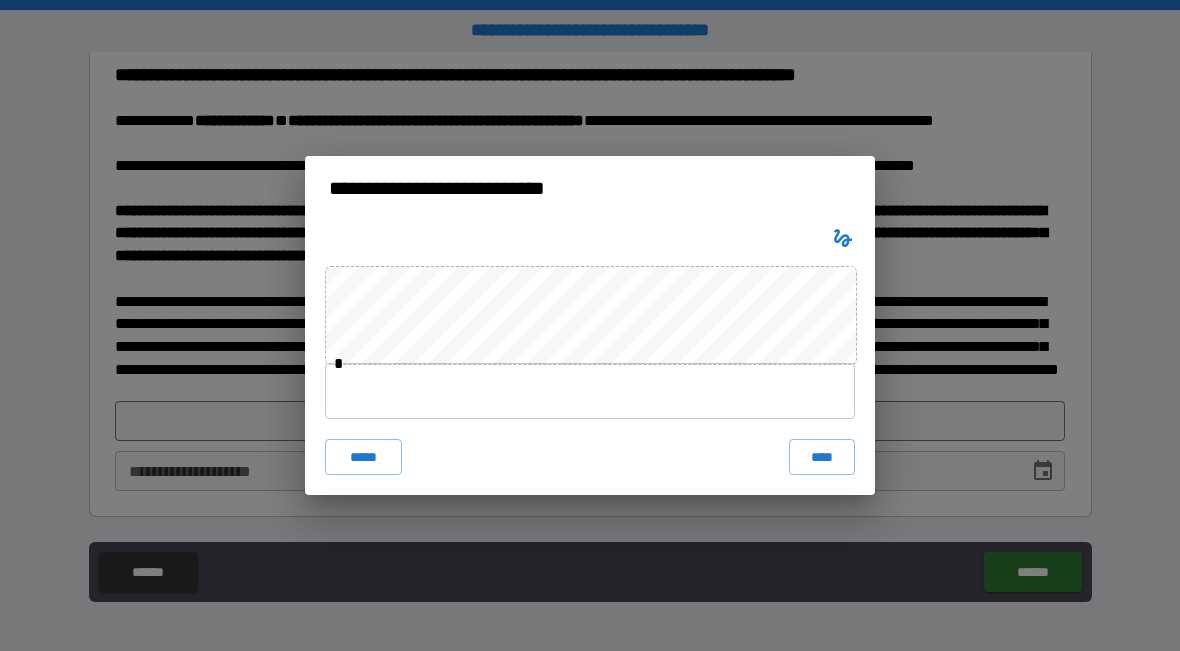 click on "*****" at bounding box center (363, 457) 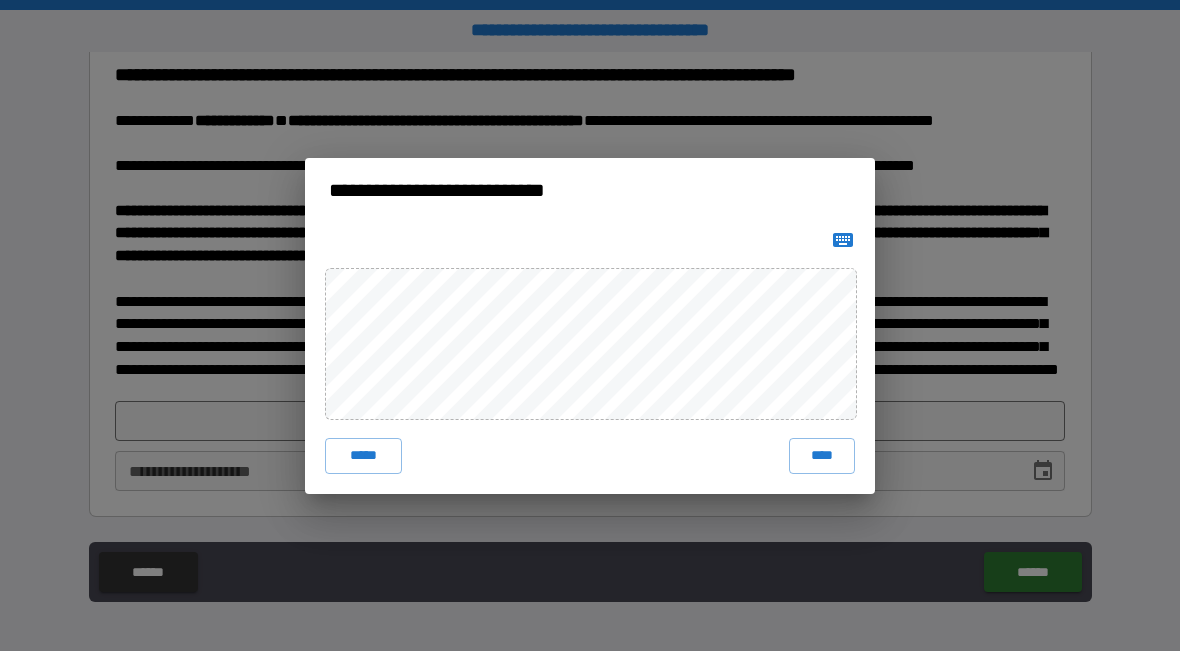 click 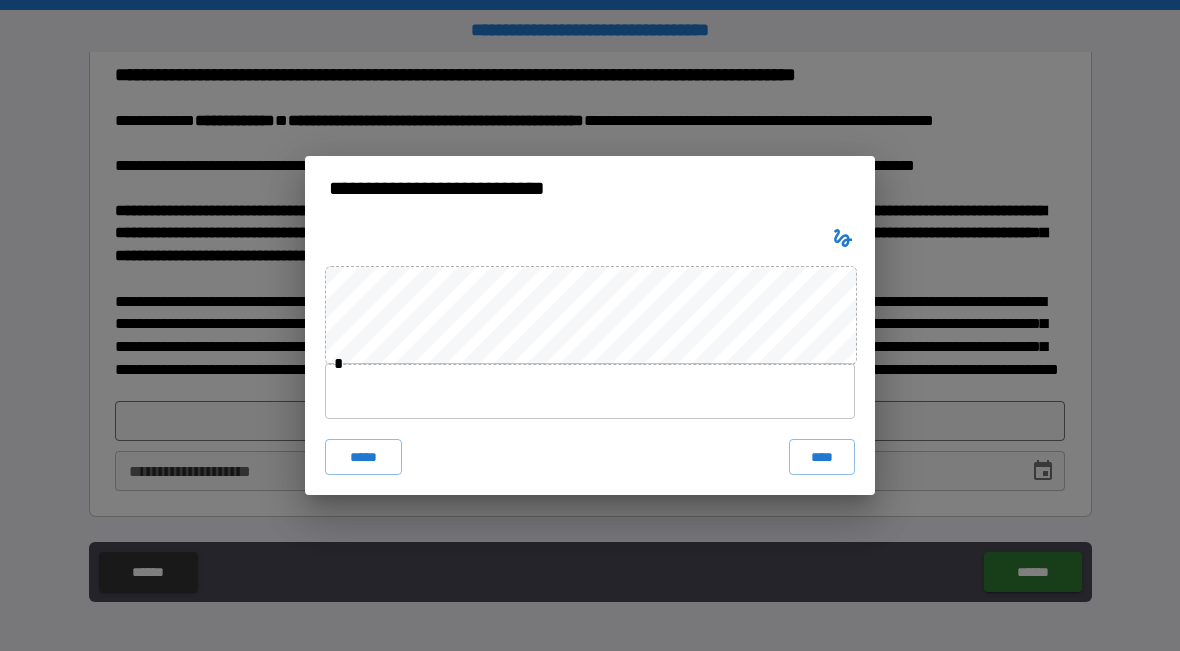 click on "****" at bounding box center (822, 457) 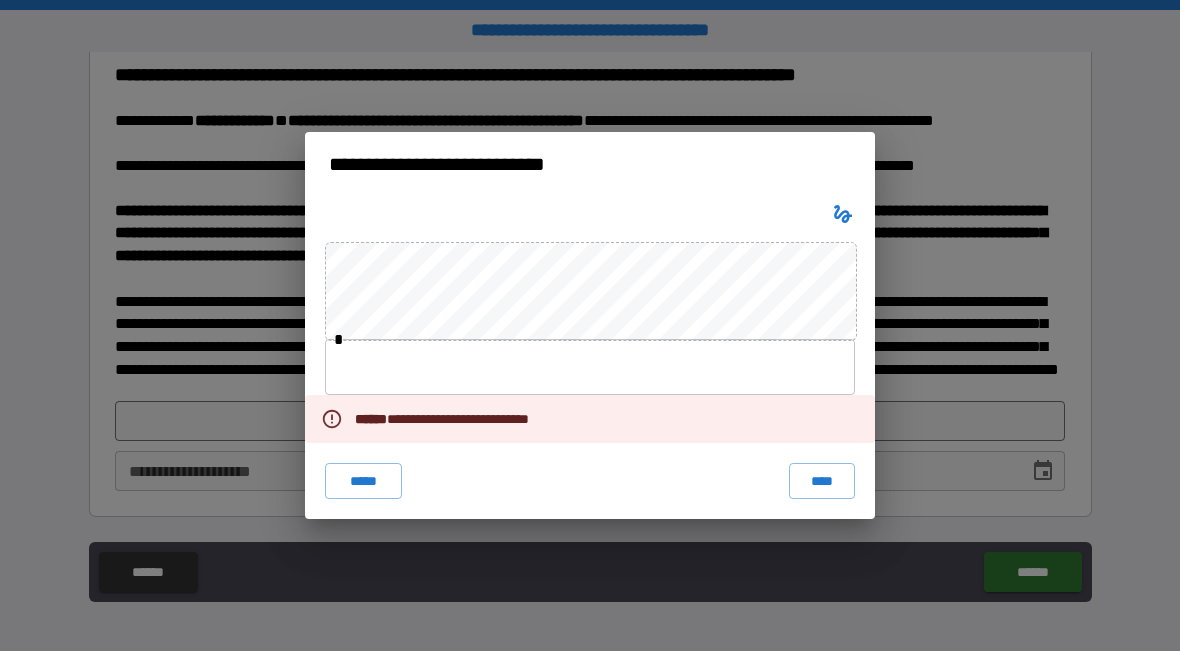 click at bounding box center (843, 214) 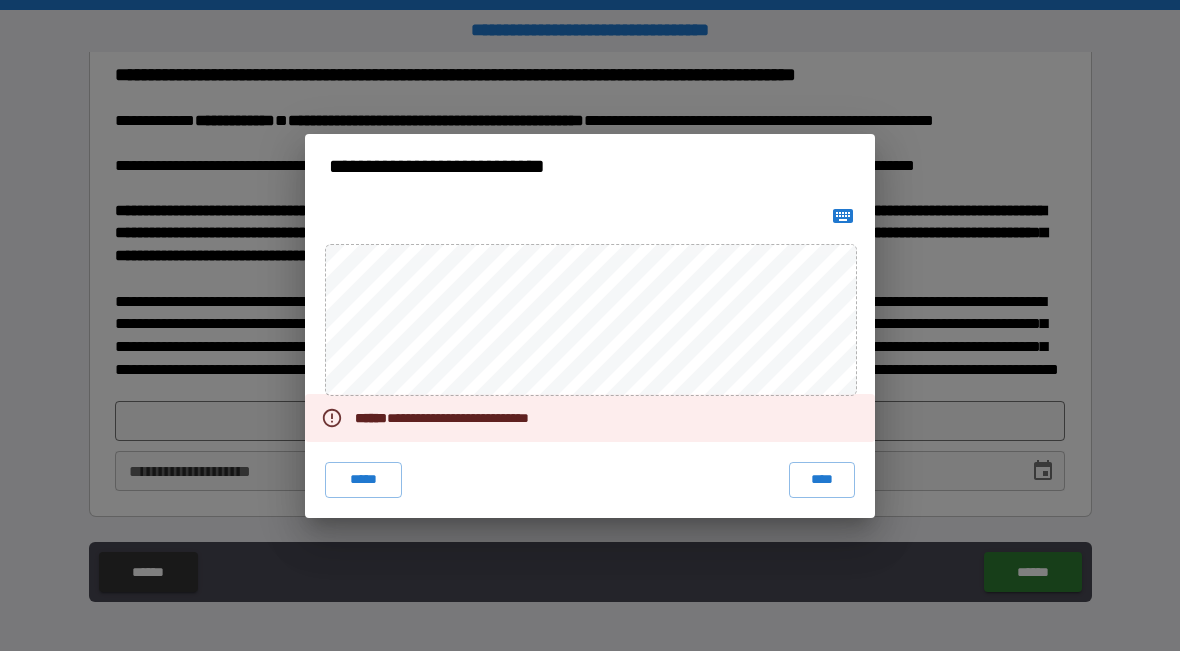 click on "****" at bounding box center [822, 480] 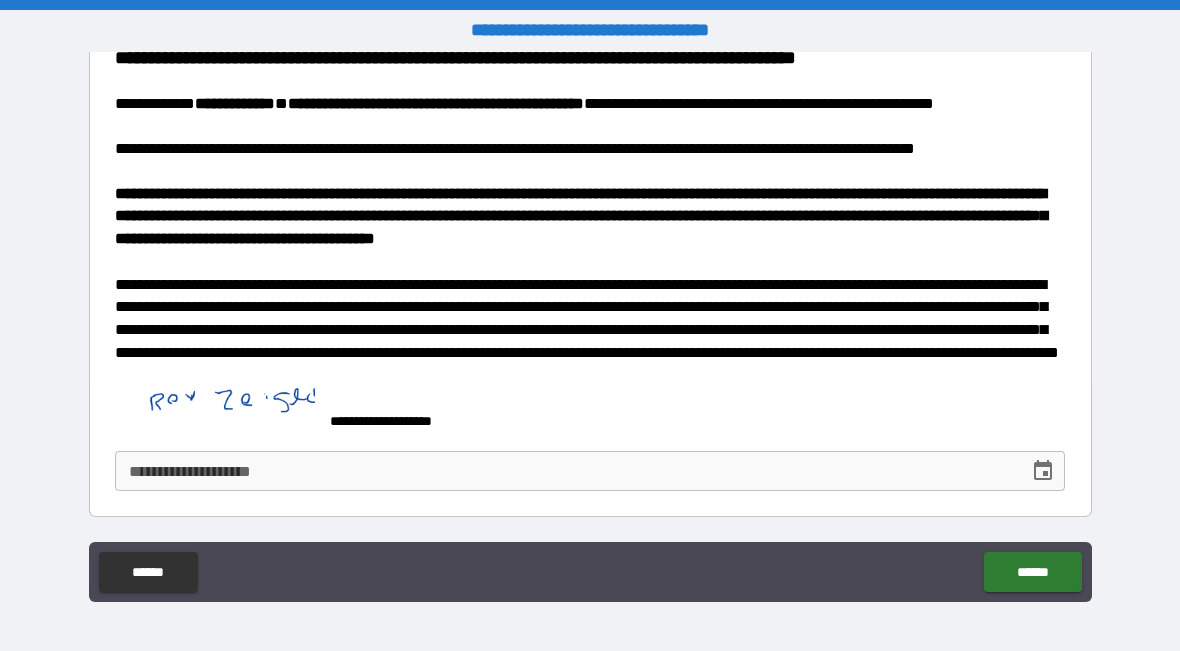 click 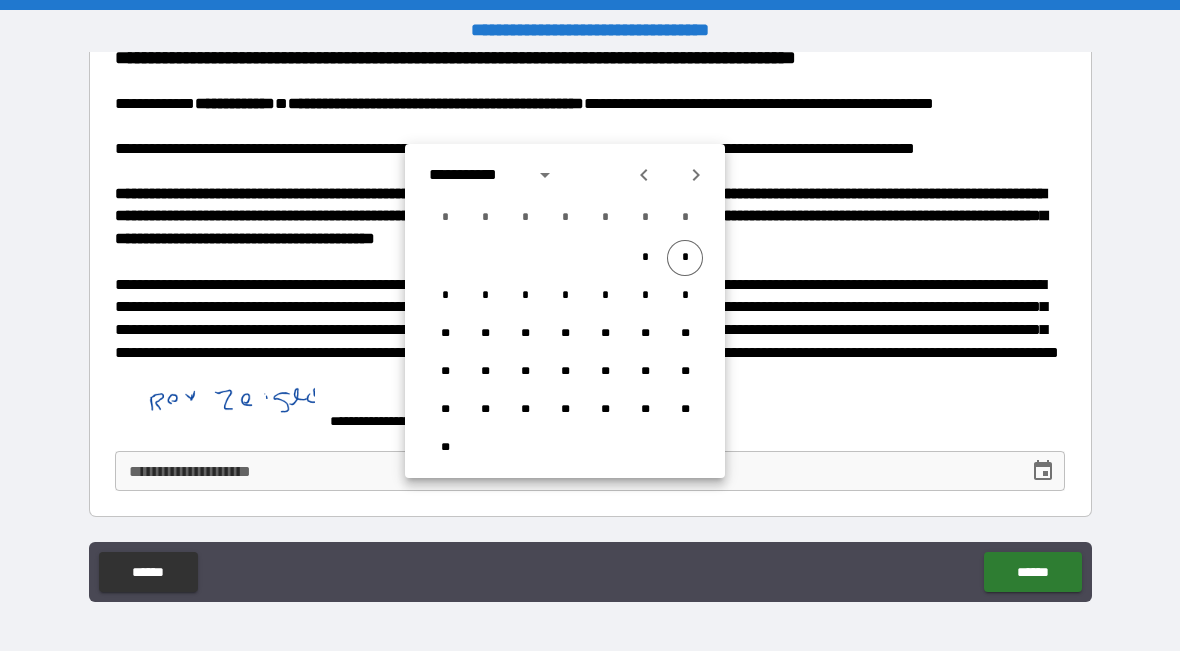 click on "*" at bounding box center [685, 258] 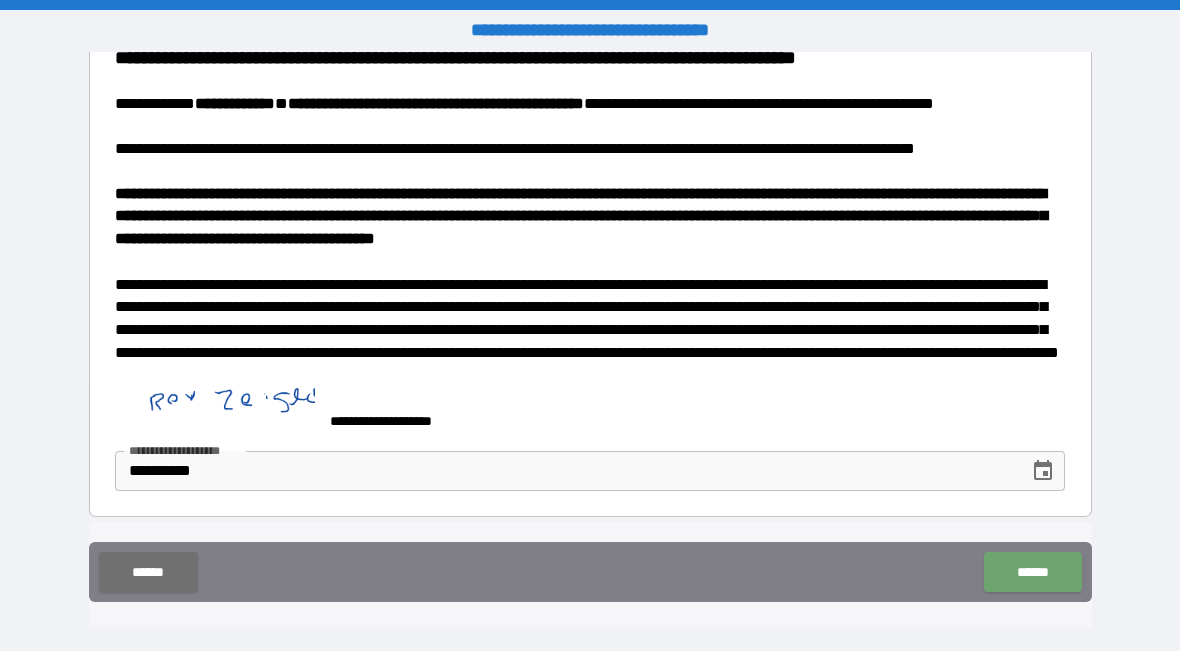 click on "******" at bounding box center [1032, 572] 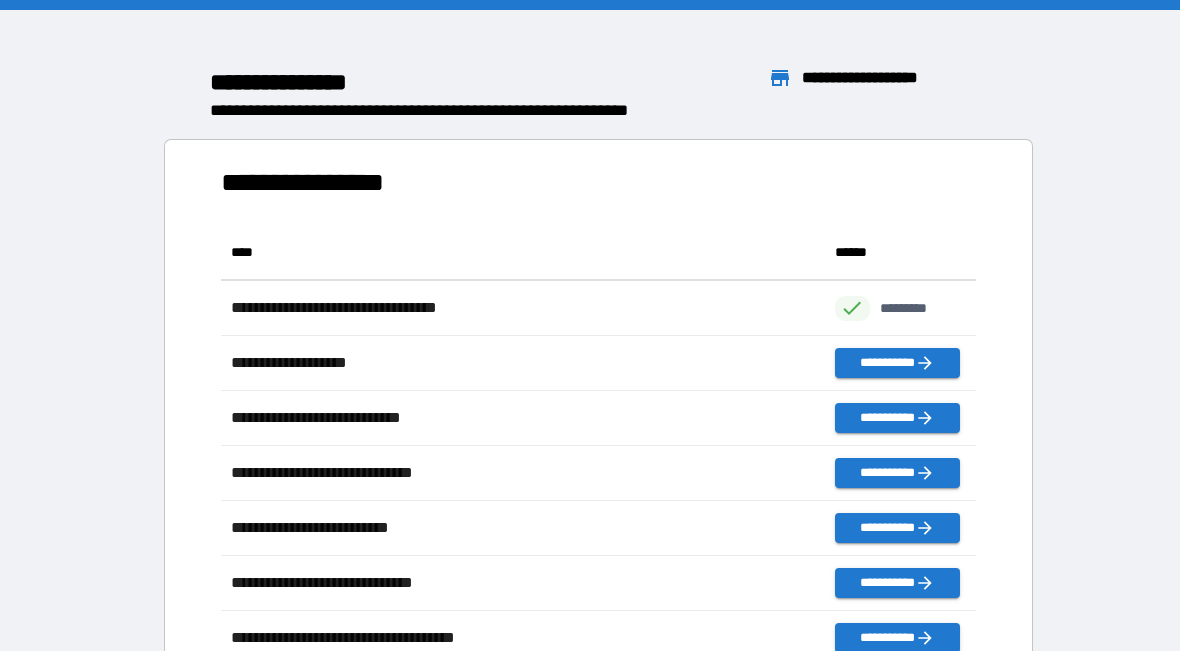 scroll, scrollTop: 1, scrollLeft: 1, axis: both 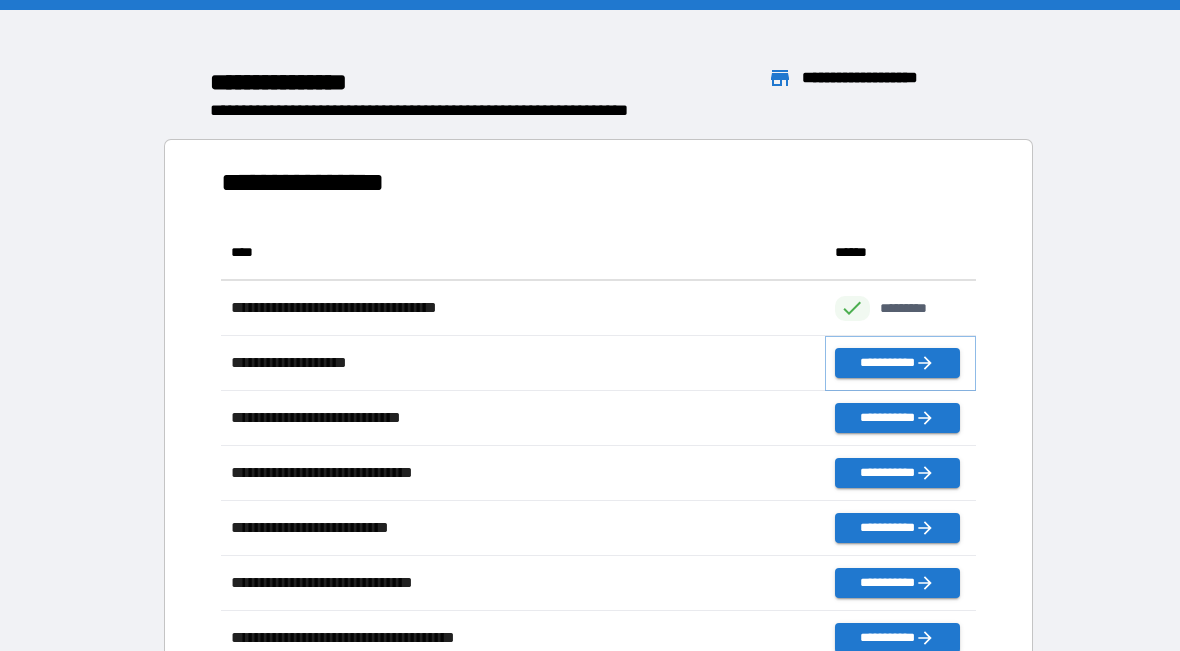click on "**********" at bounding box center (897, 363) 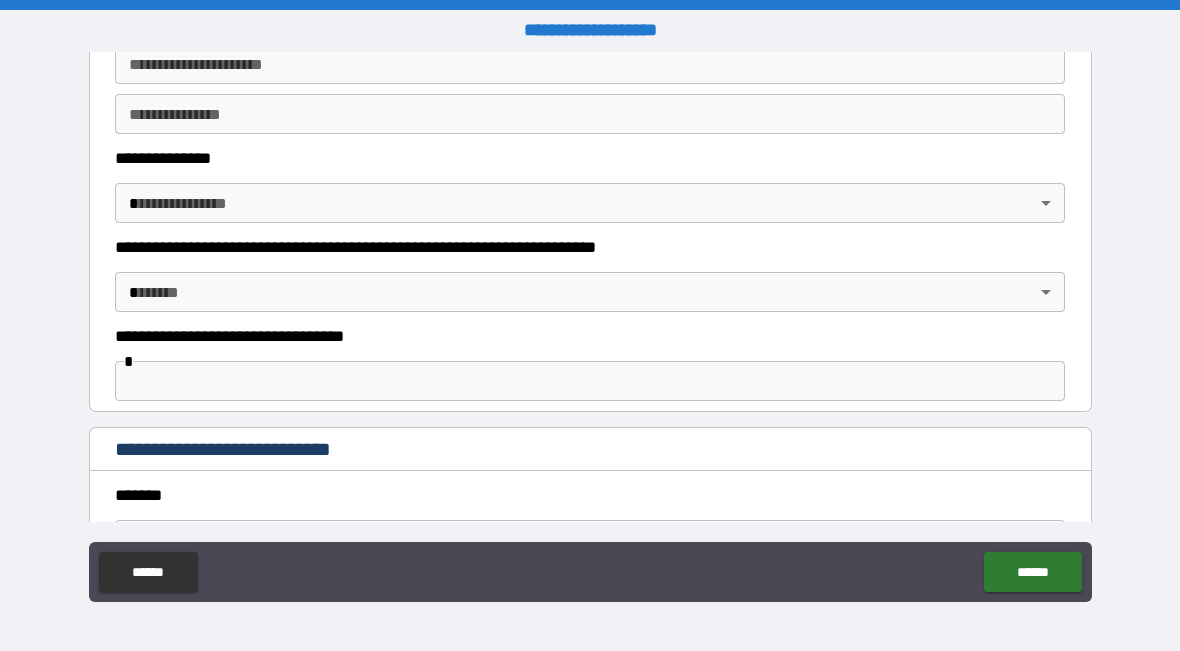 scroll, scrollTop: 447, scrollLeft: 0, axis: vertical 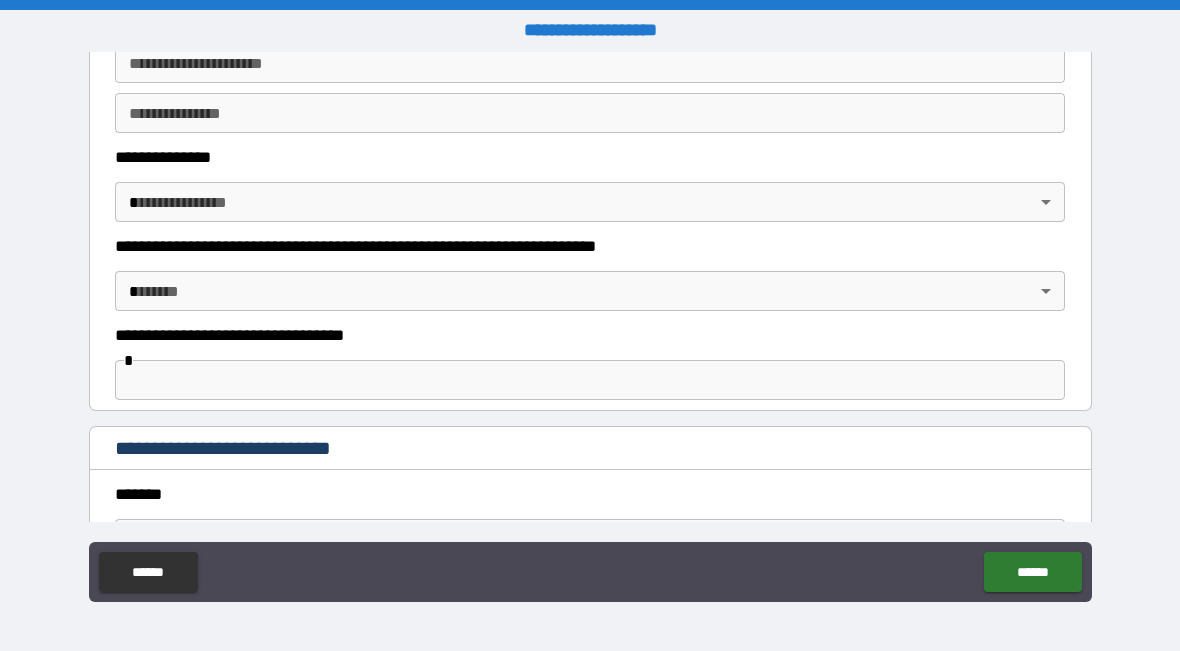 click on "**********" at bounding box center [590, 325] 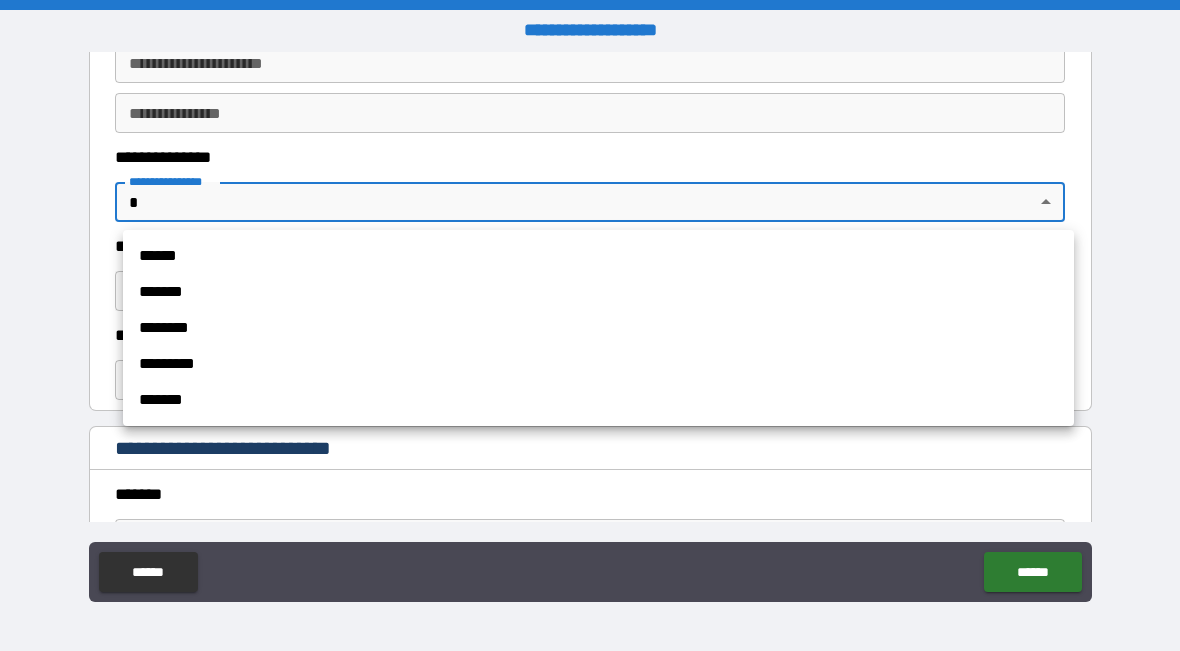 click on "*******" at bounding box center [598, 292] 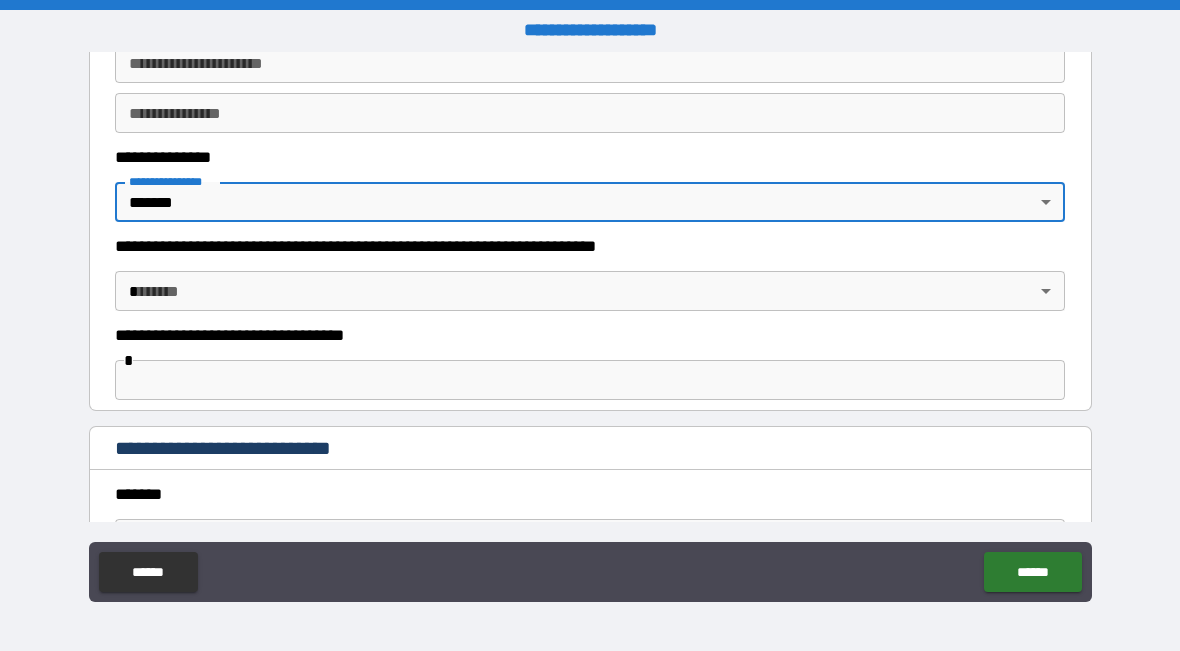 type on "*" 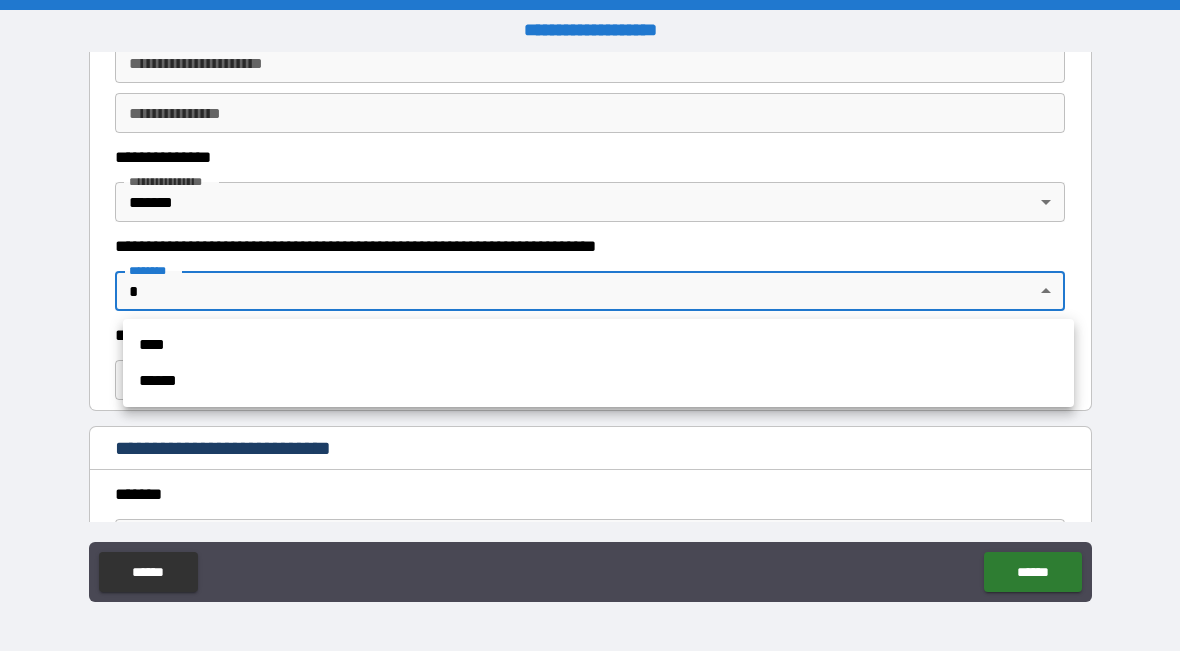 click on "****" at bounding box center [598, 345] 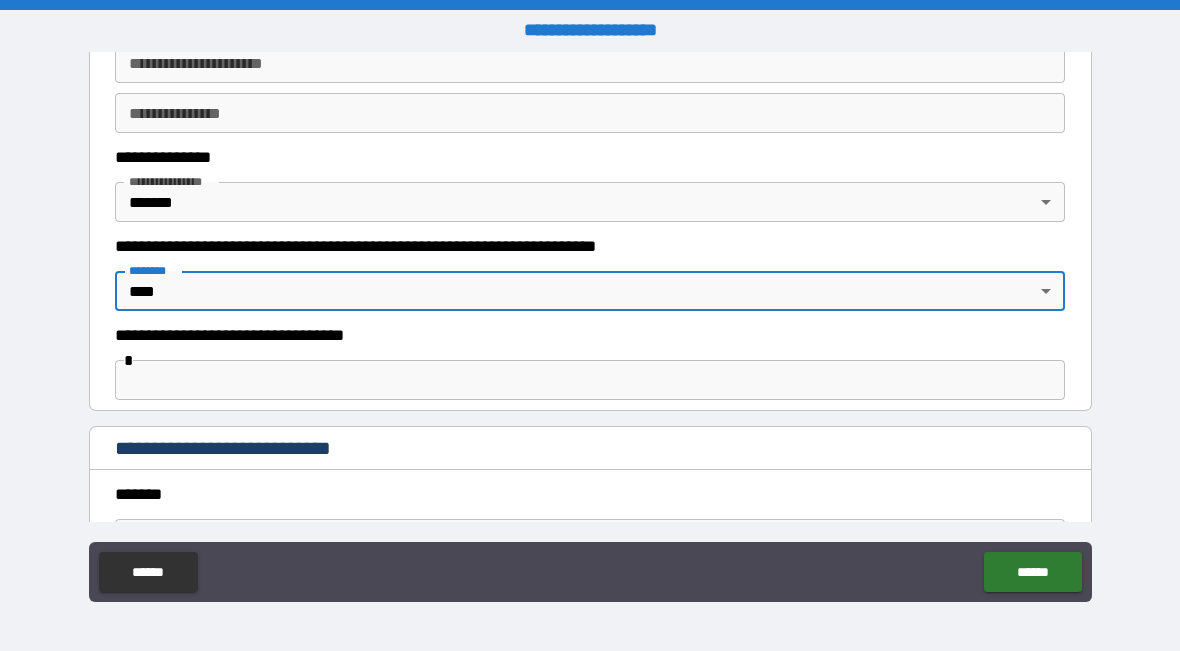 type on "****" 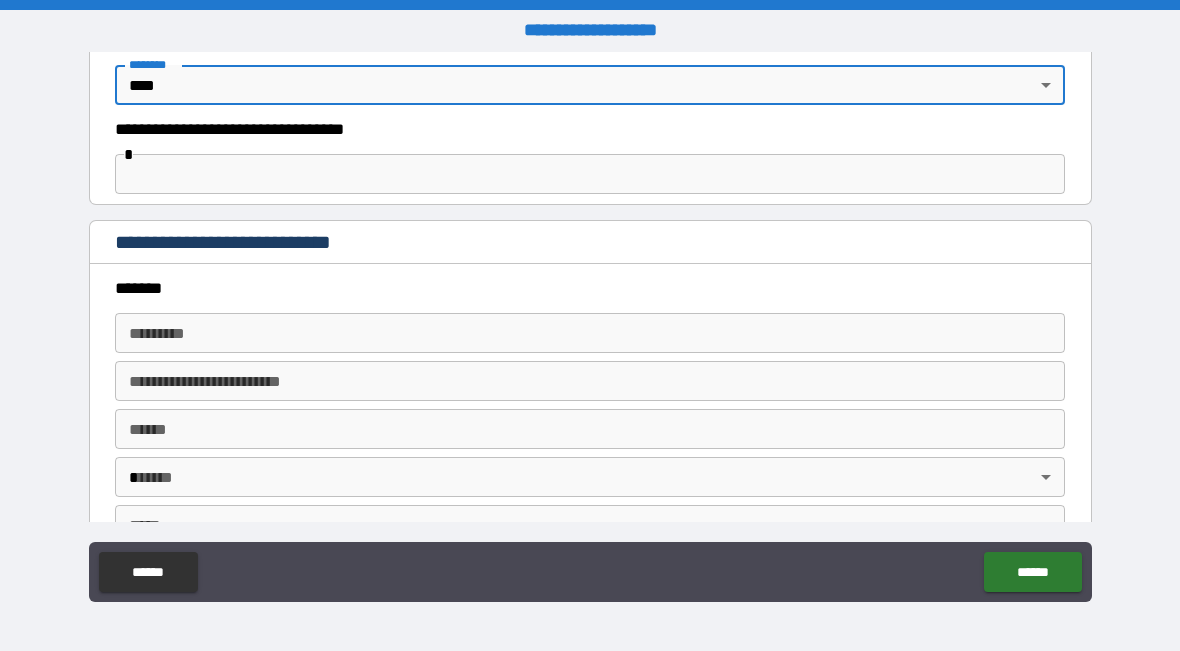 scroll, scrollTop: 668, scrollLeft: 0, axis: vertical 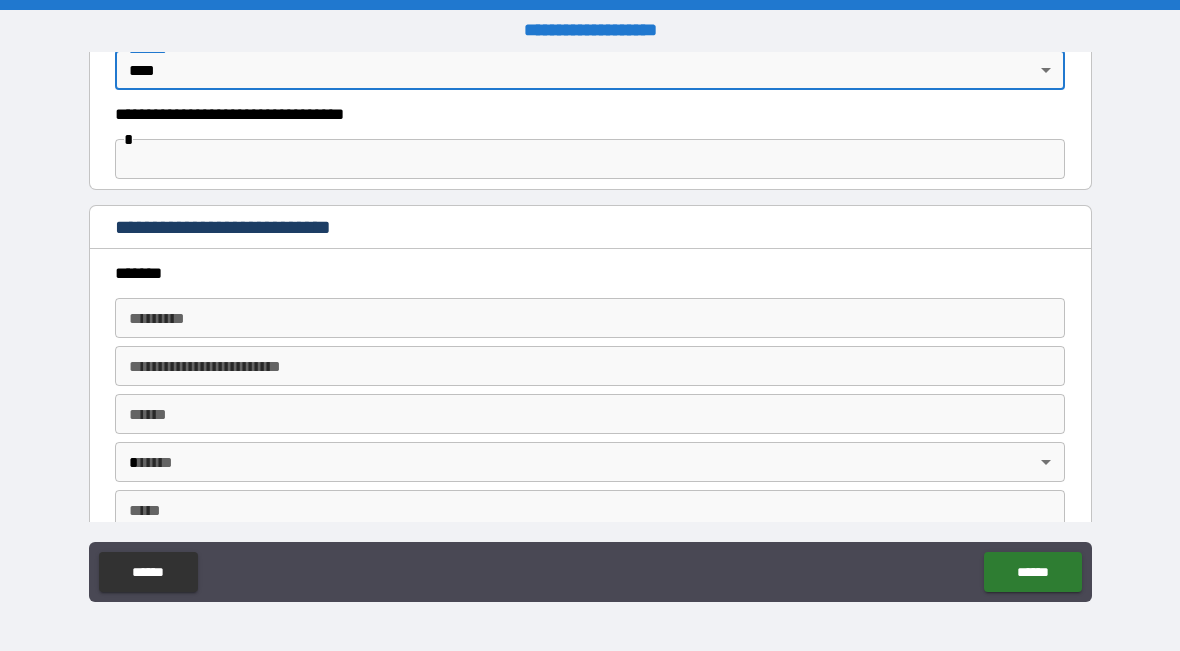 click on "*******   *" at bounding box center (590, 318) 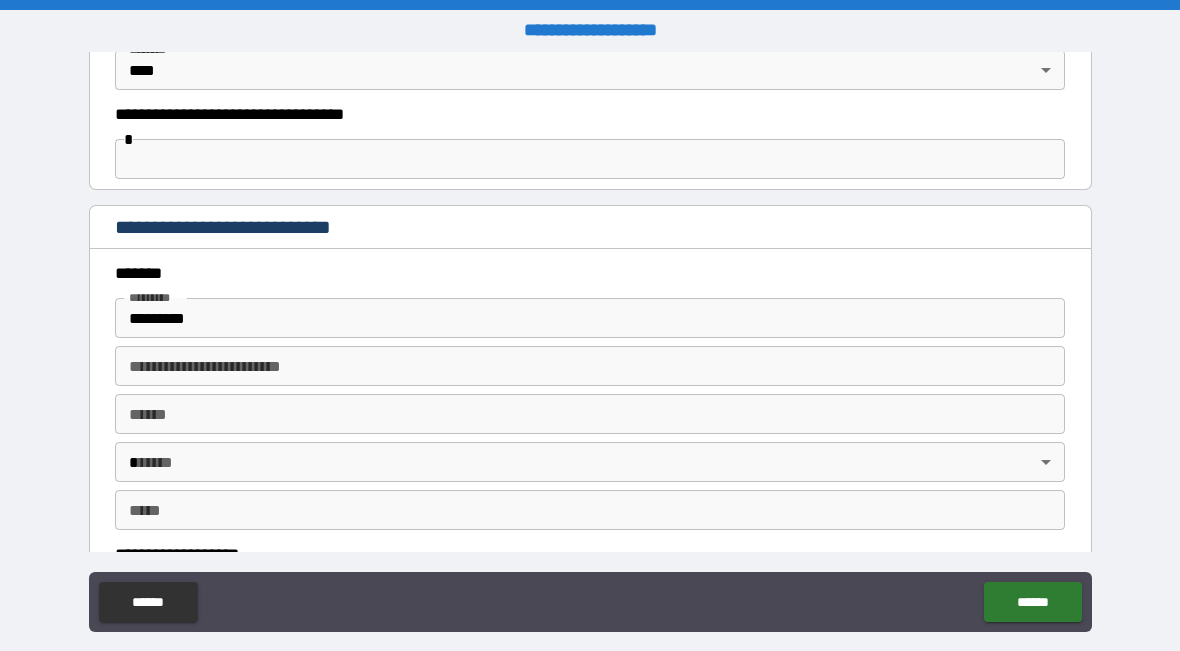 type on "**********" 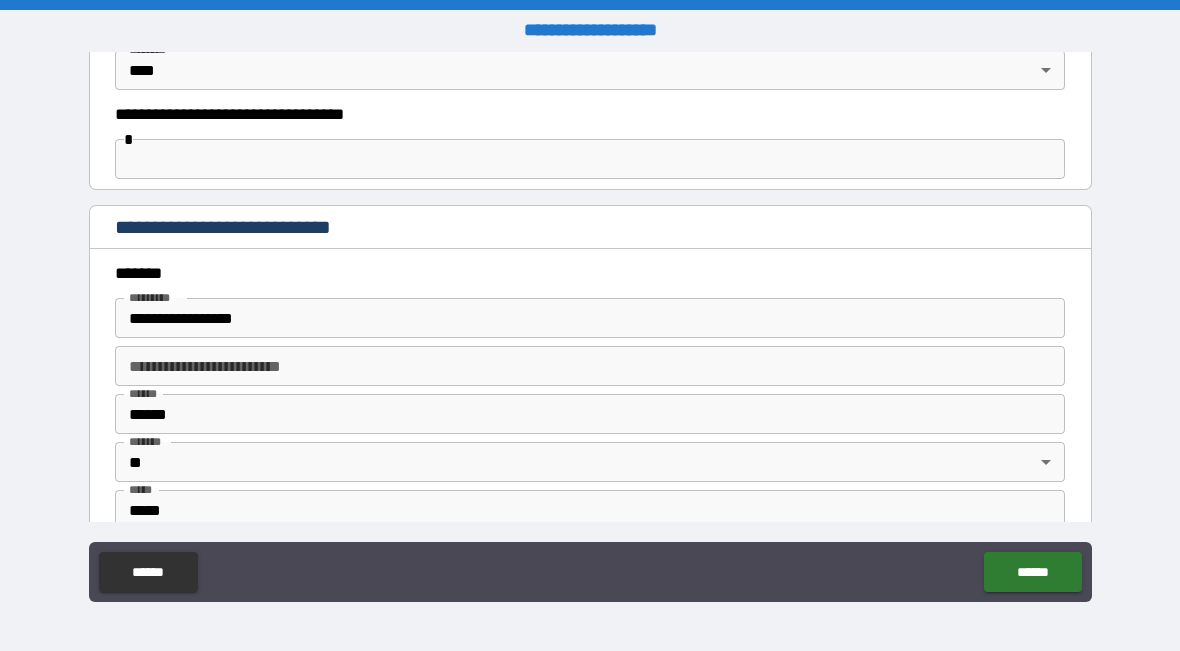 click on "******" at bounding box center (1032, 572) 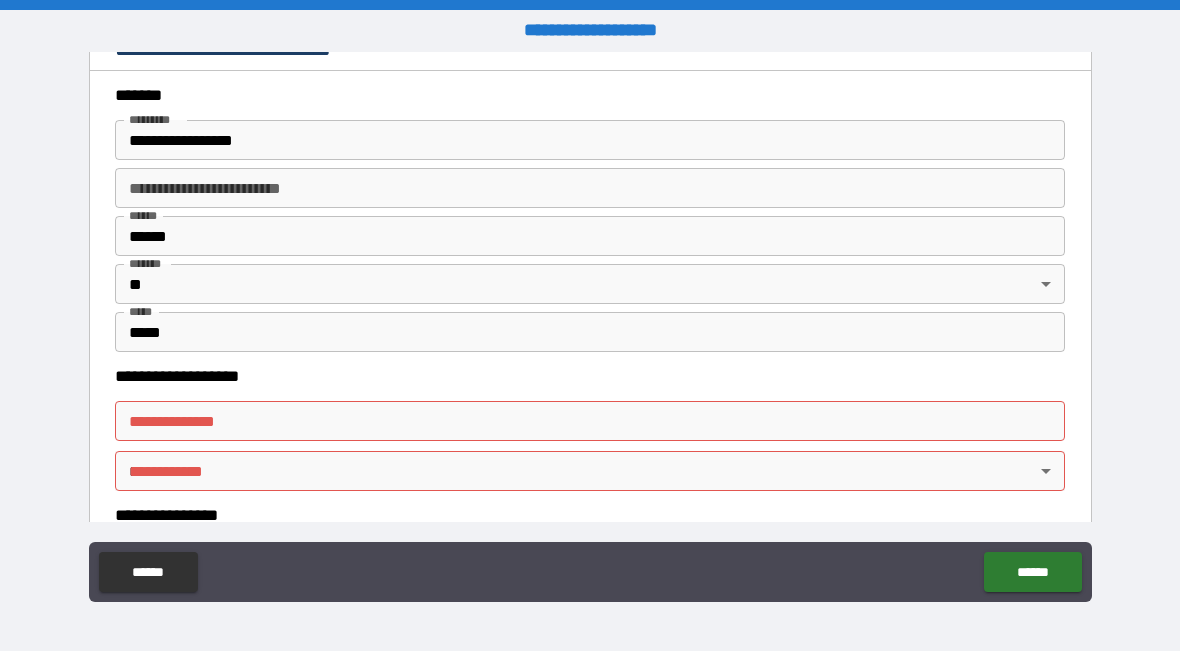 scroll, scrollTop: 847, scrollLeft: 0, axis: vertical 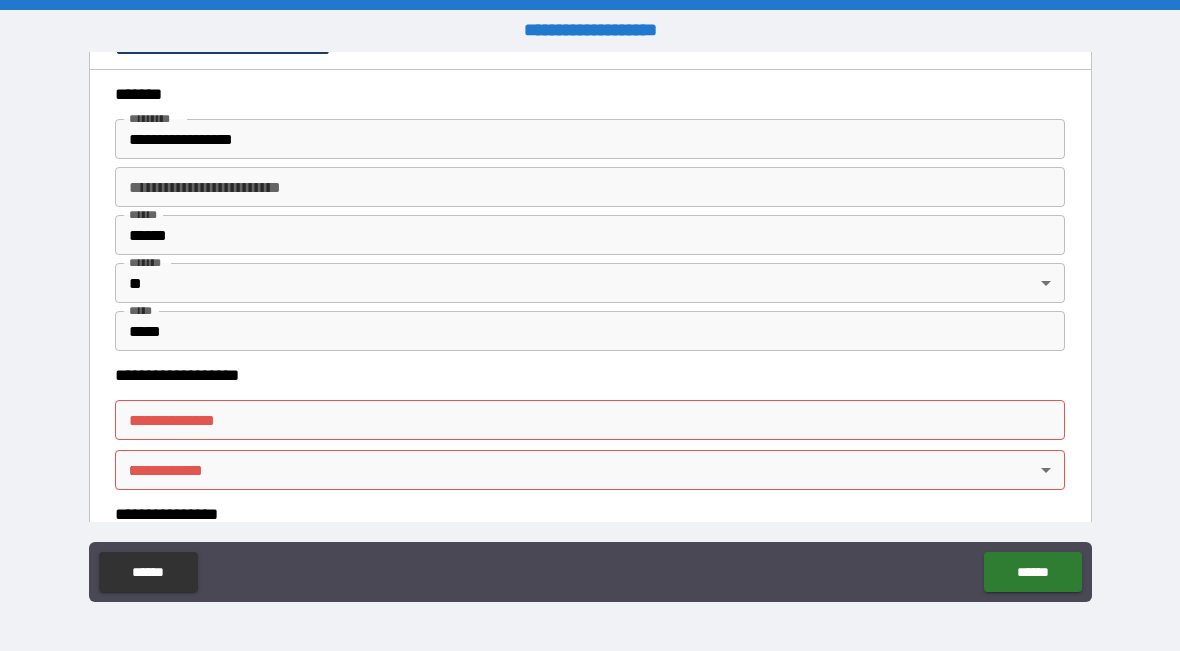 click on "**********" at bounding box center (590, 420) 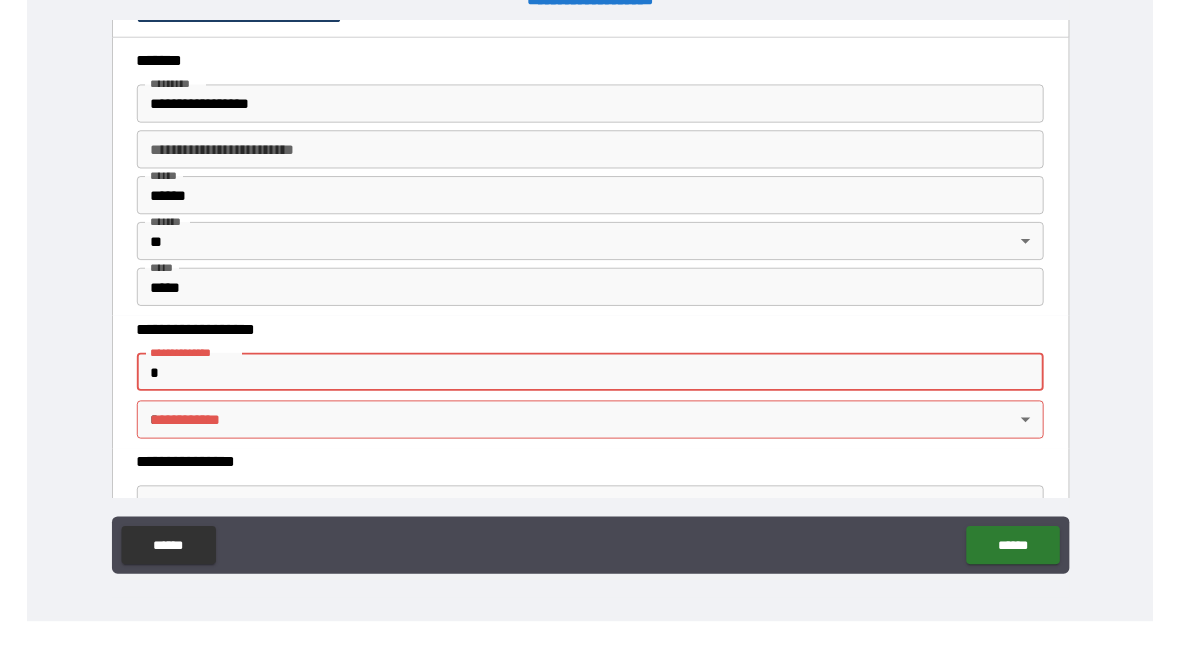 scroll, scrollTop: 0, scrollLeft: 0, axis: both 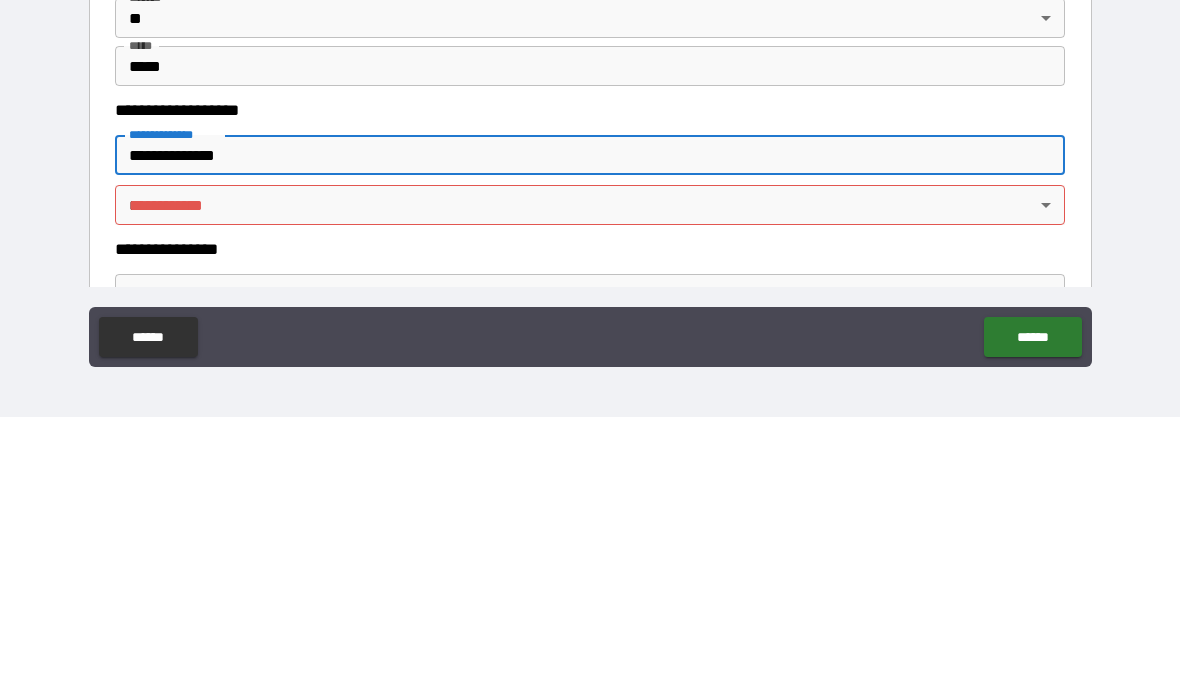 type on "**********" 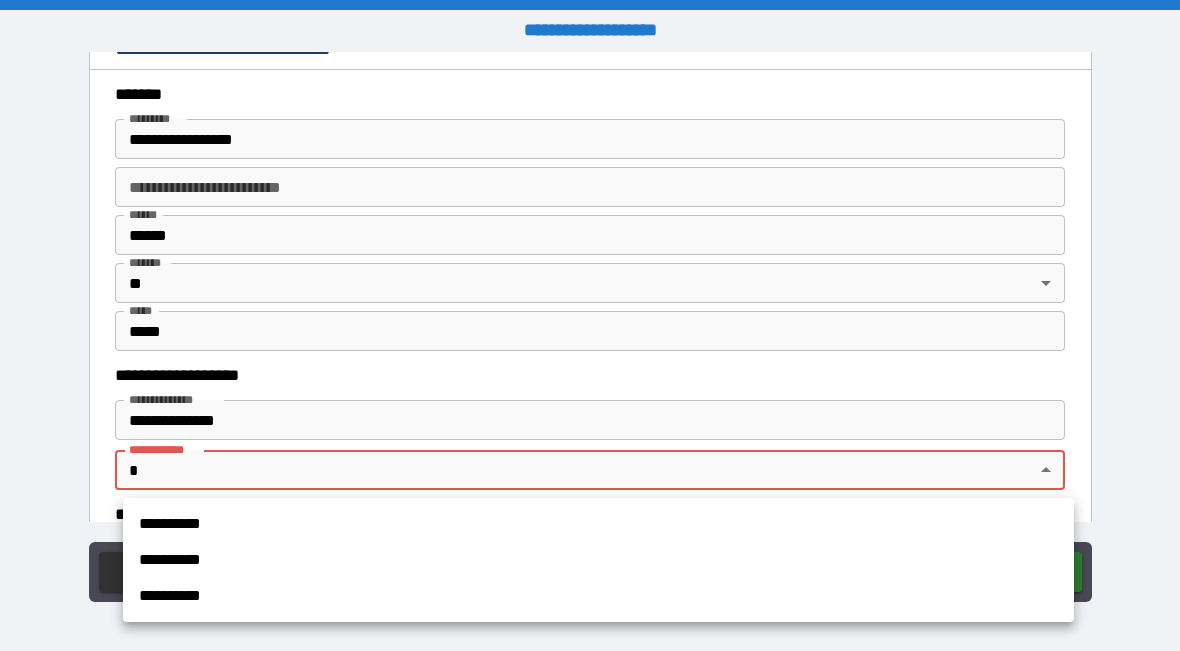 click on "**********" at bounding box center (598, 524) 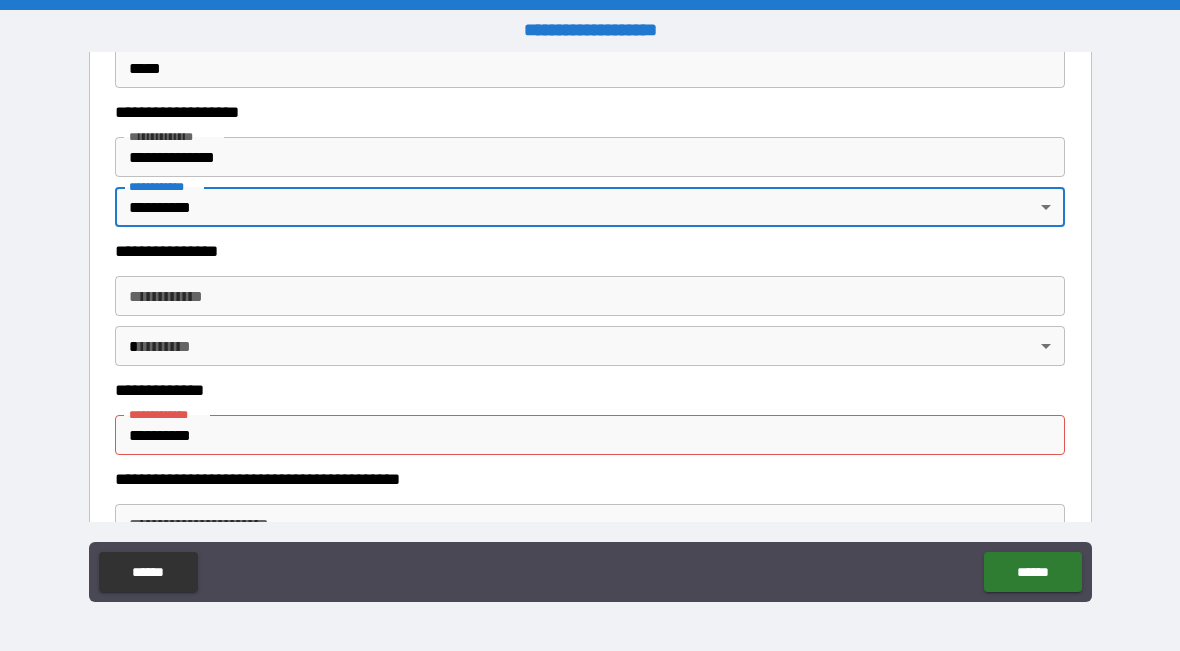 scroll, scrollTop: 1121, scrollLeft: 0, axis: vertical 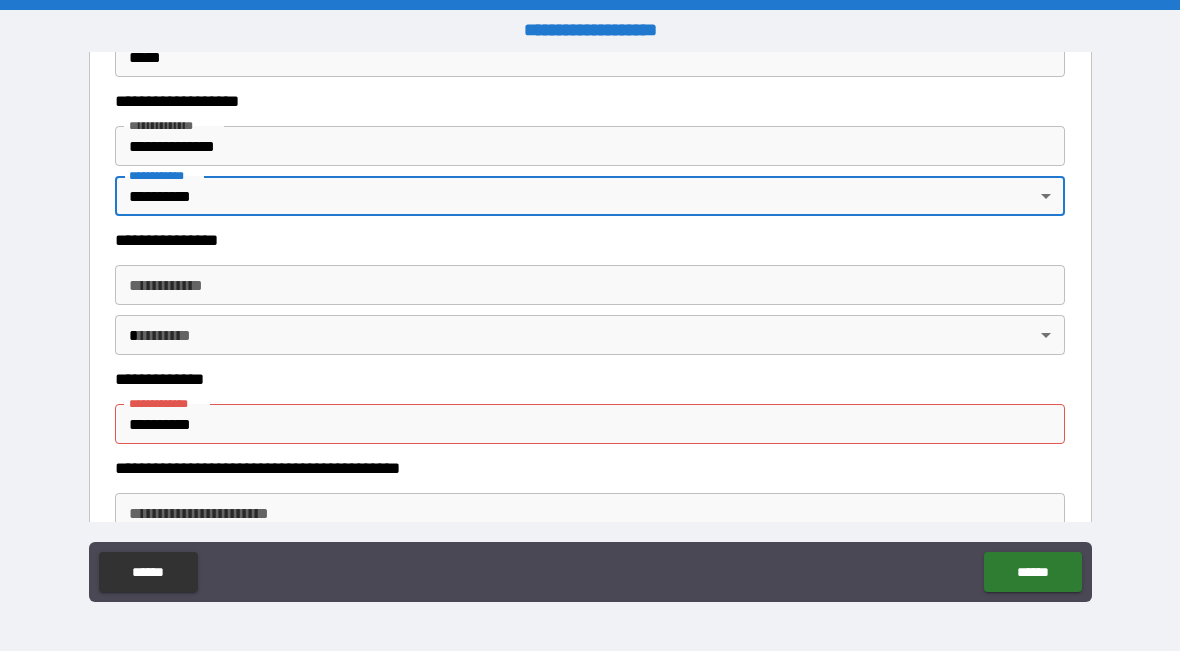 click on "**********" at bounding box center [590, 424] 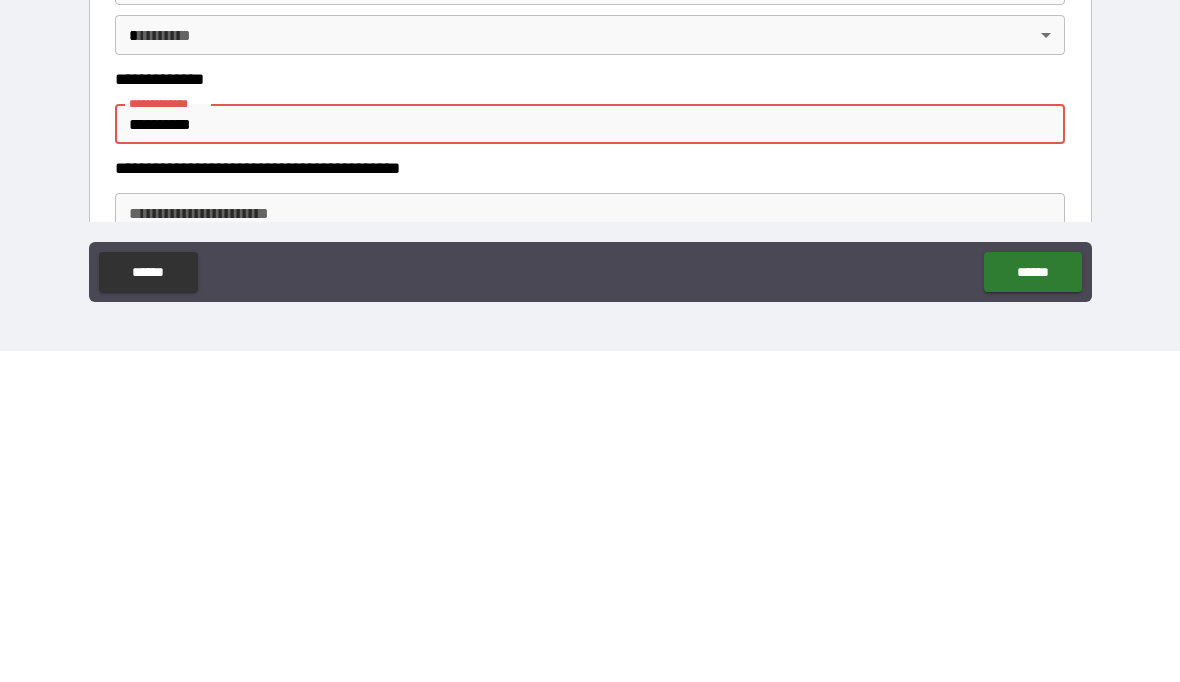 scroll, scrollTop: 0, scrollLeft: 0, axis: both 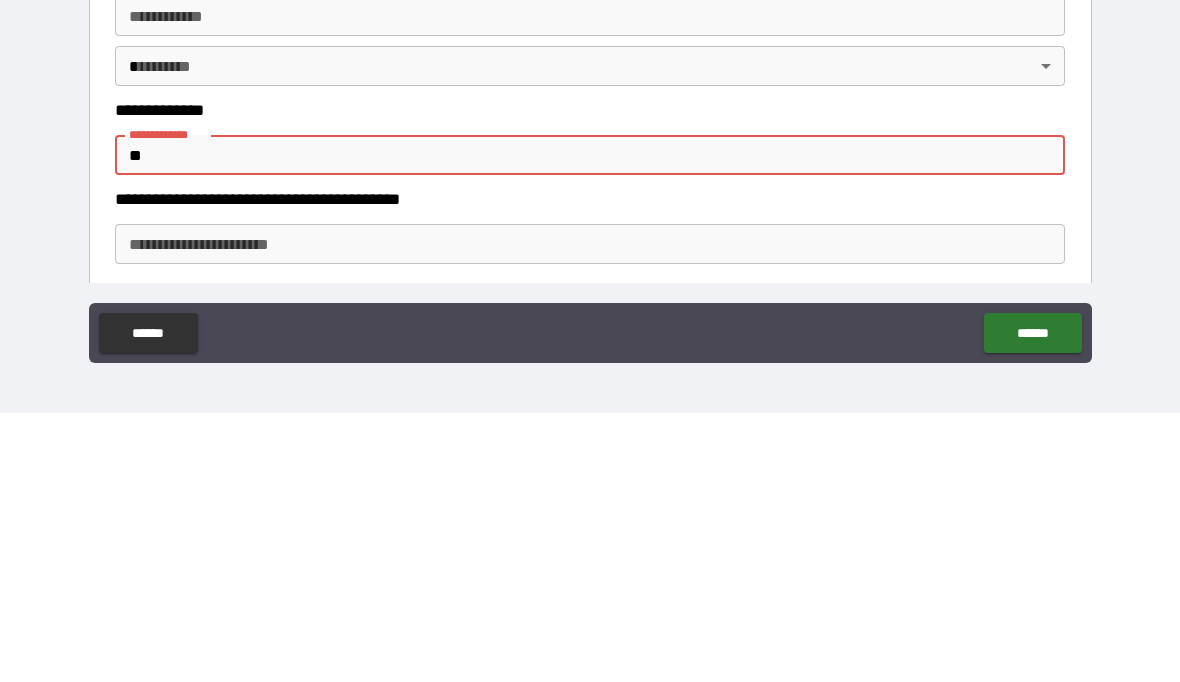 type on "*" 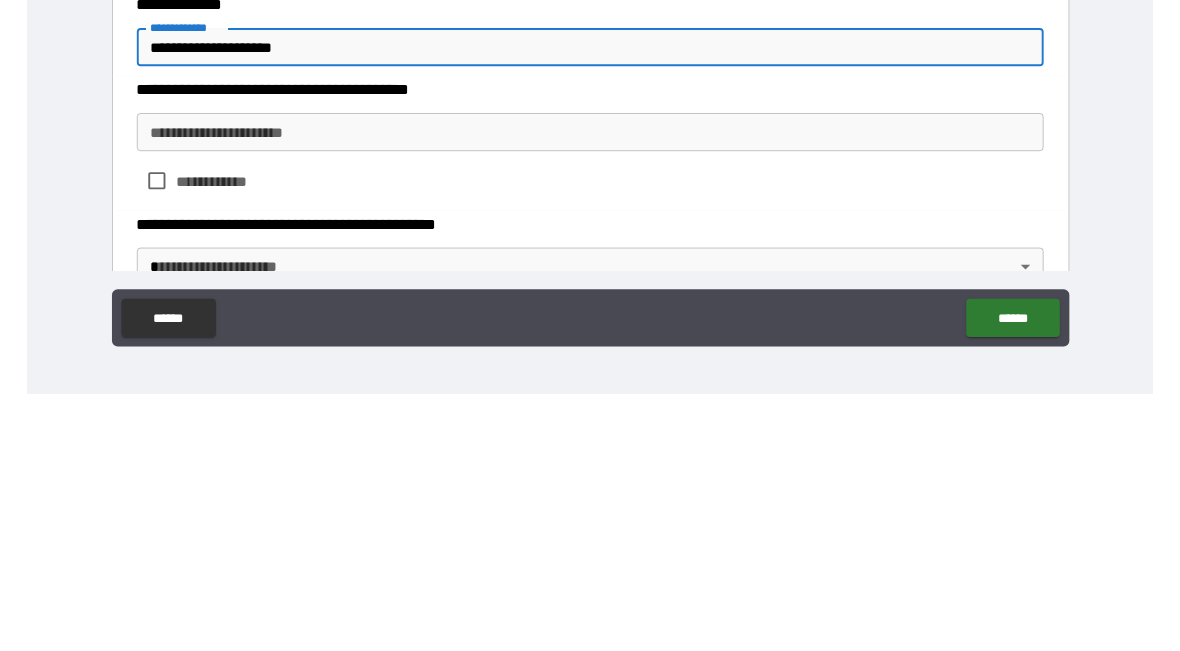 scroll, scrollTop: 1229, scrollLeft: 0, axis: vertical 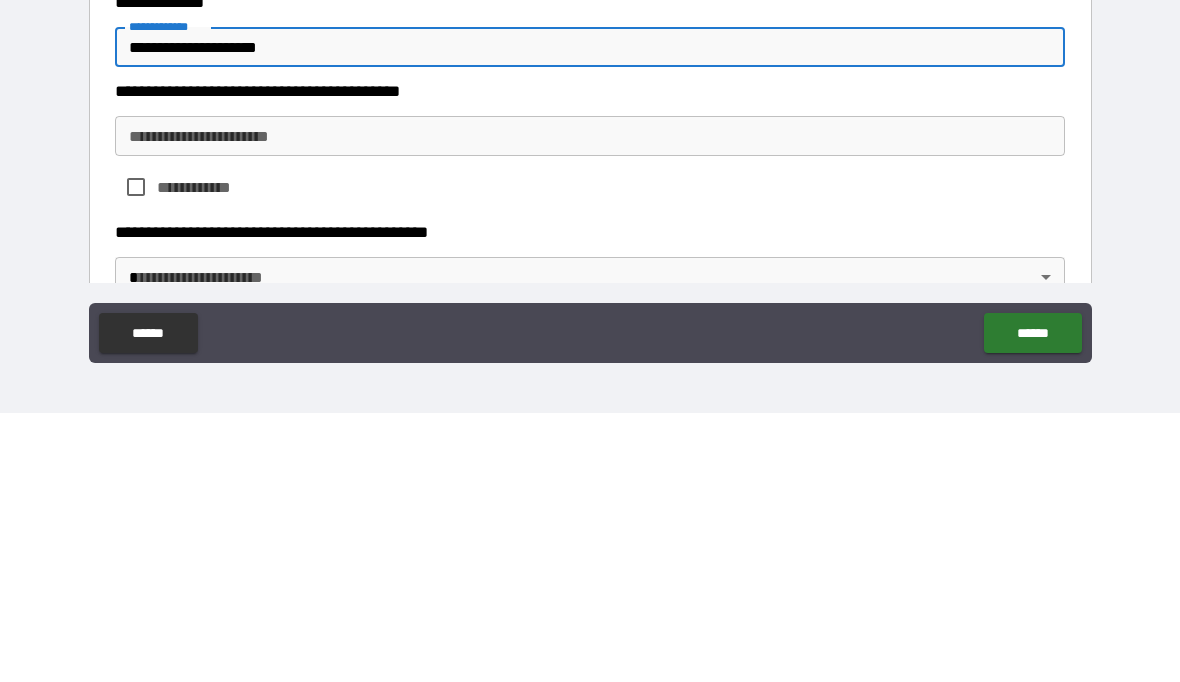 type on "**********" 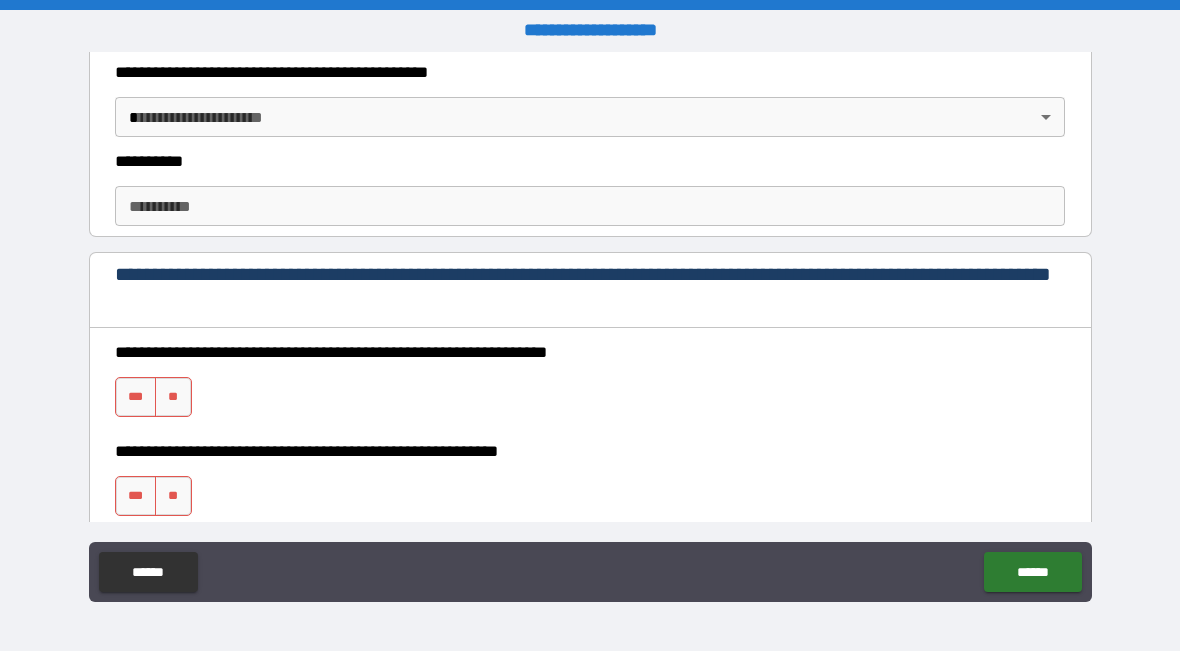 scroll, scrollTop: 1656, scrollLeft: 0, axis: vertical 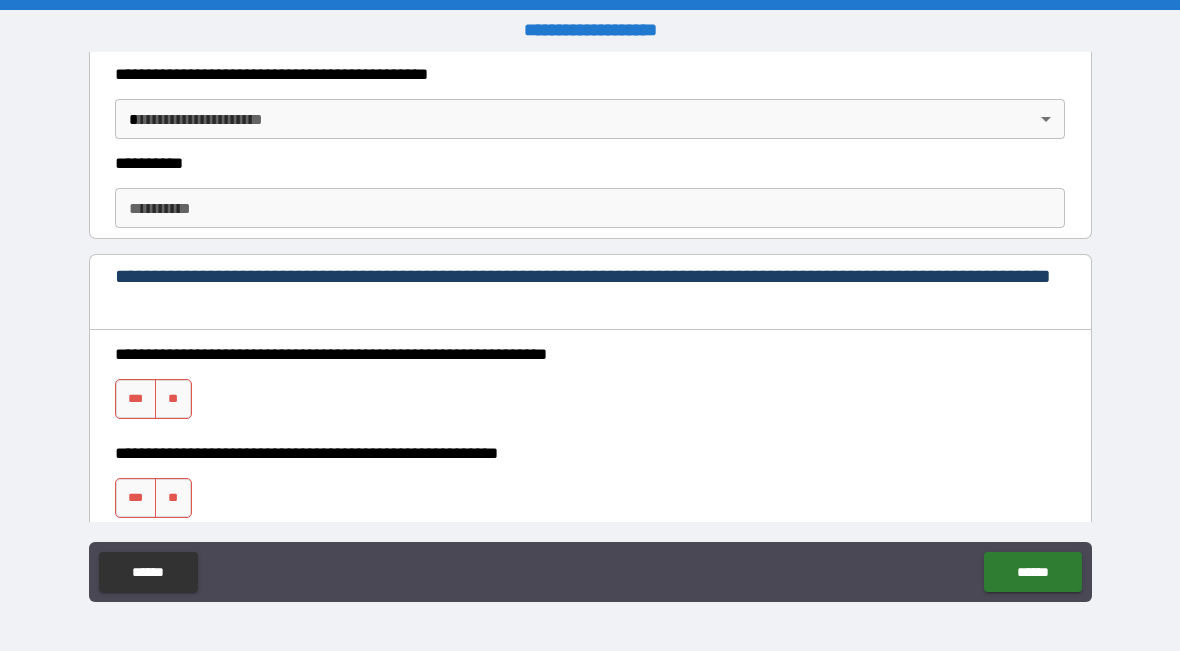 click on "***" at bounding box center [136, 399] 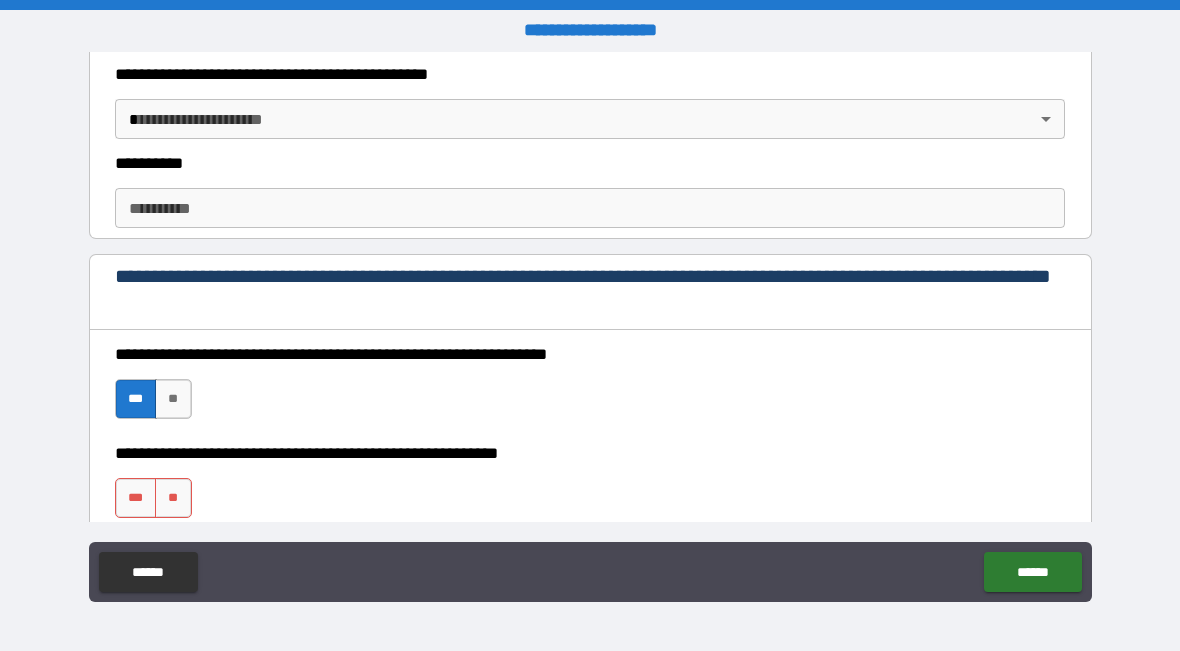 click on "***" at bounding box center (136, 498) 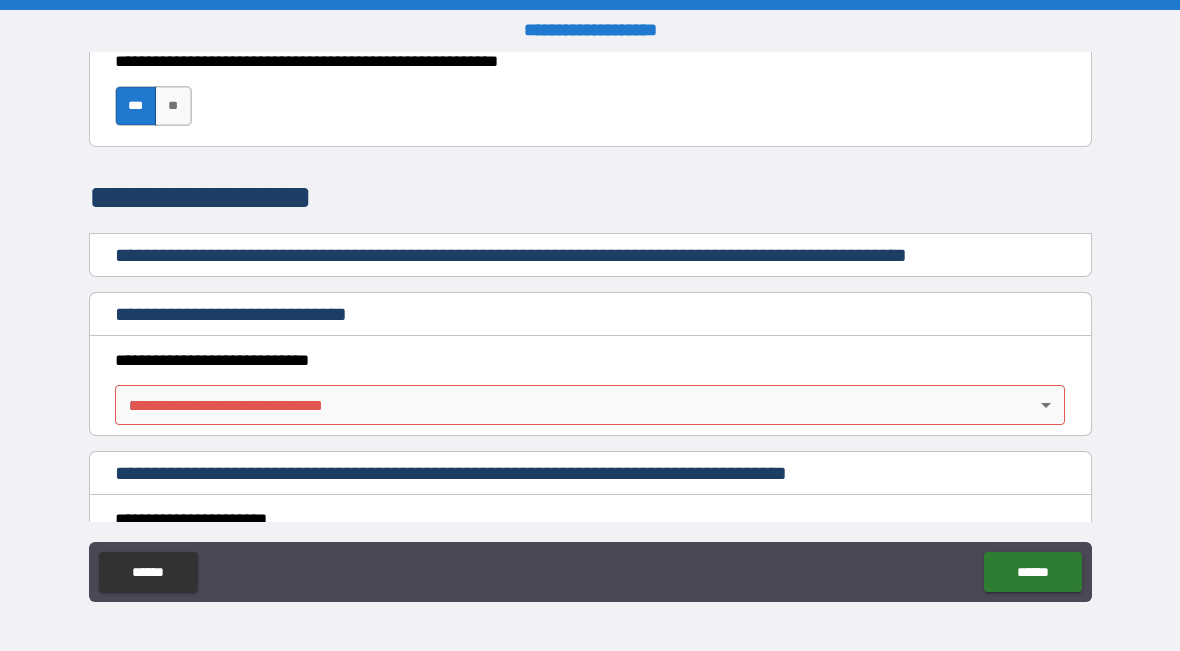 scroll, scrollTop: 2051, scrollLeft: 0, axis: vertical 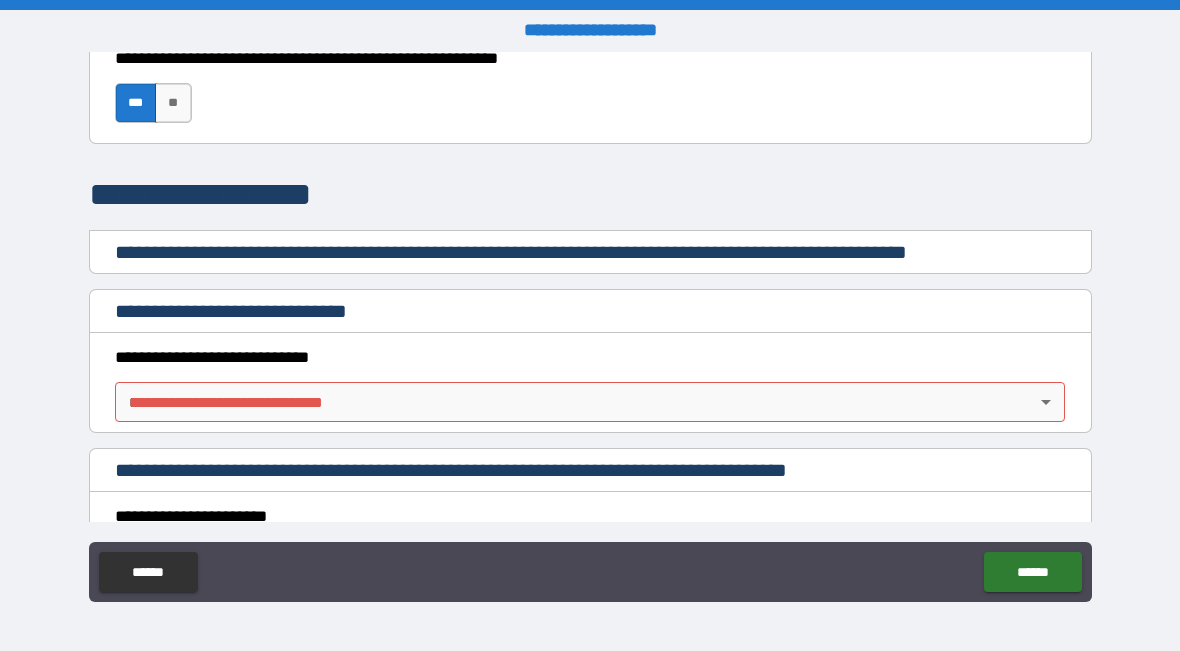 click on "**********" at bounding box center (590, 325) 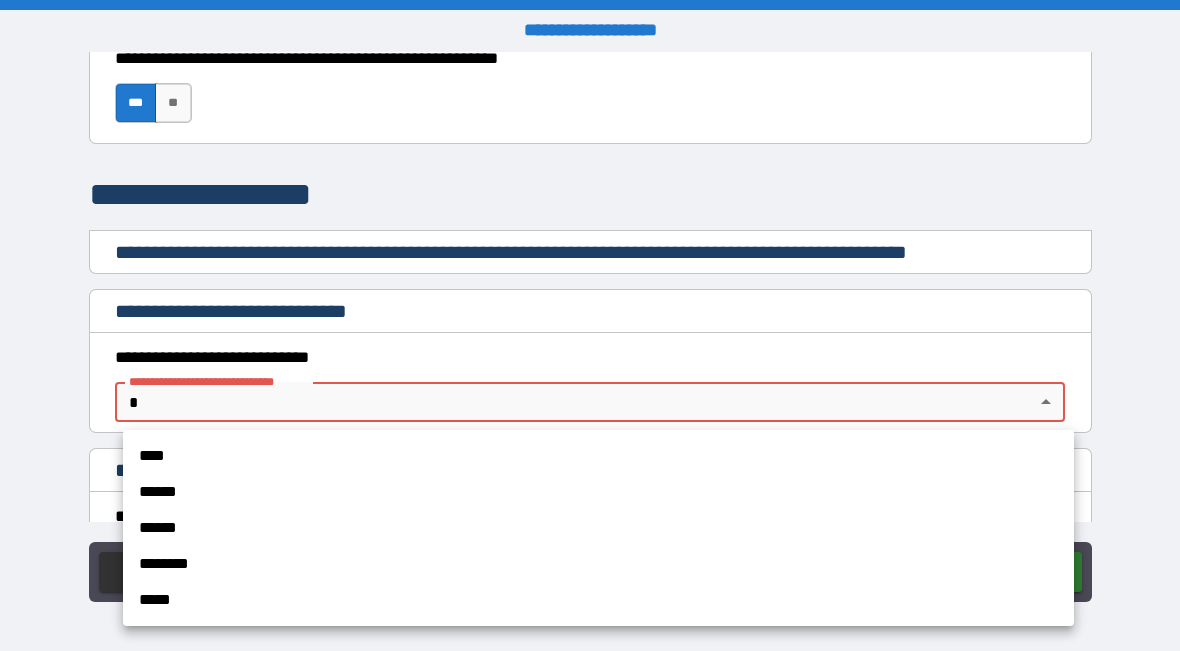 click on "****" at bounding box center (598, 456) 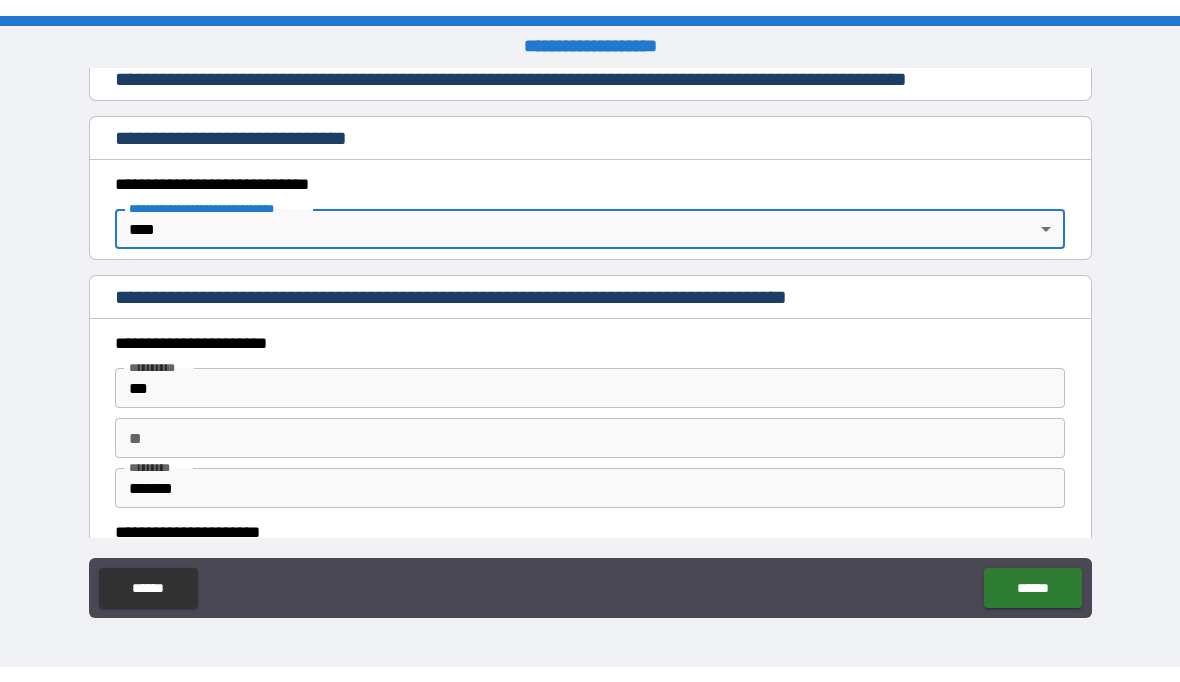 scroll, scrollTop: 2241, scrollLeft: 0, axis: vertical 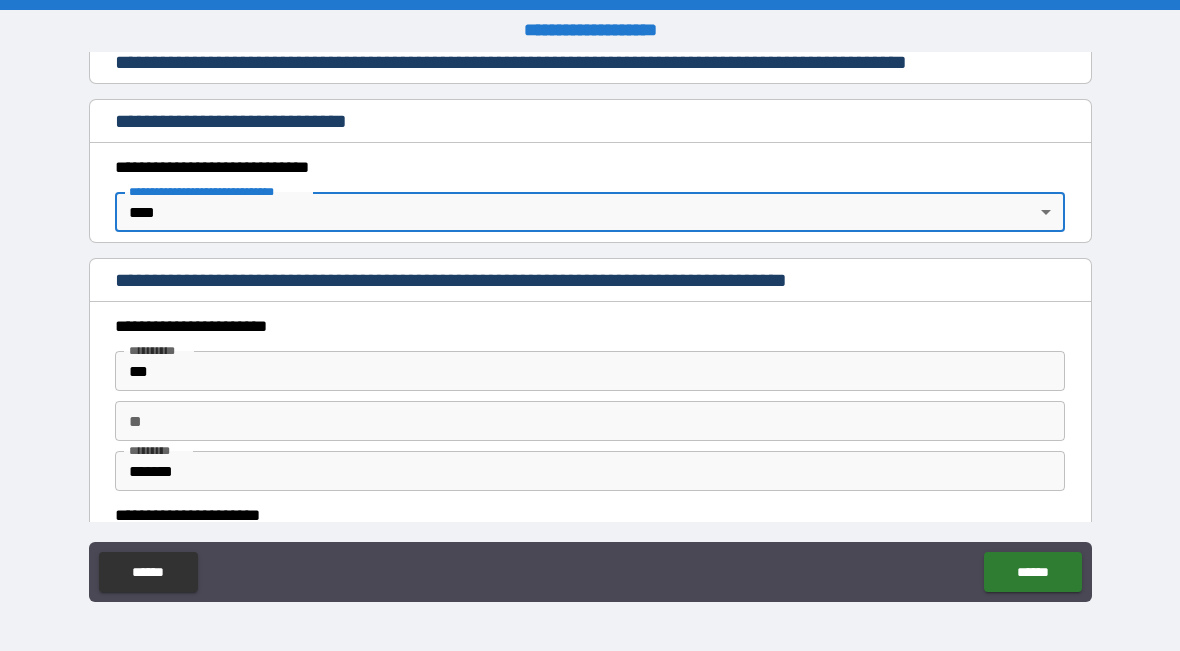click on "**" at bounding box center [590, 421] 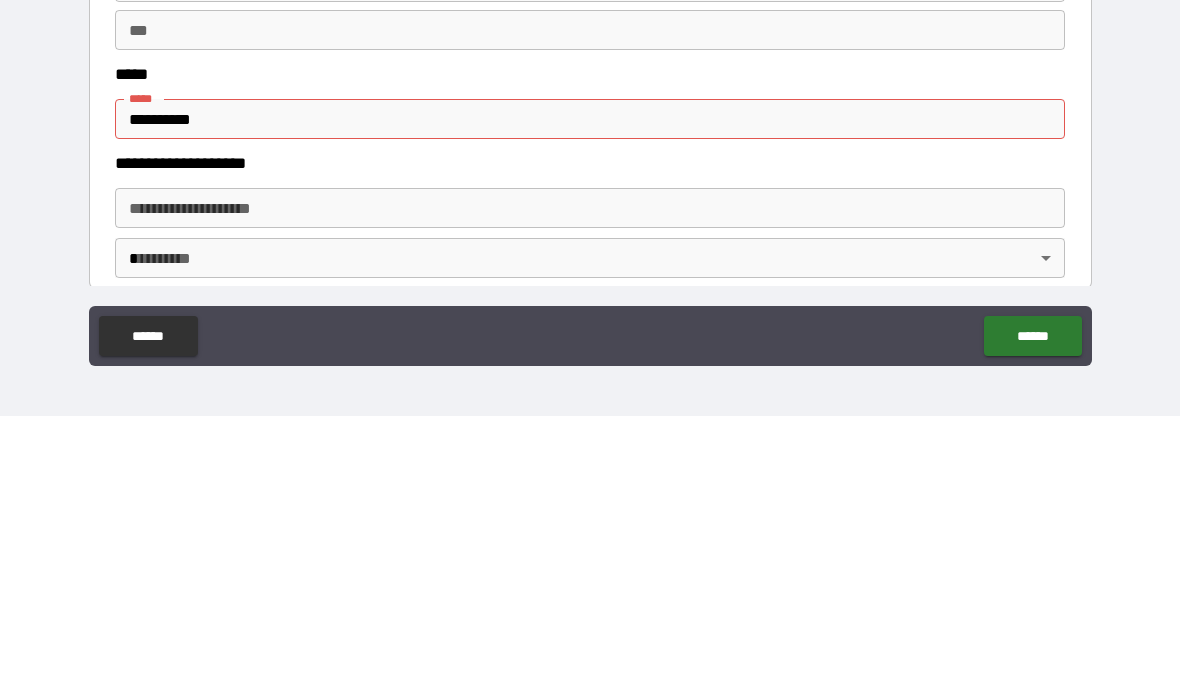 scroll, scrollTop: 2885, scrollLeft: 0, axis: vertical 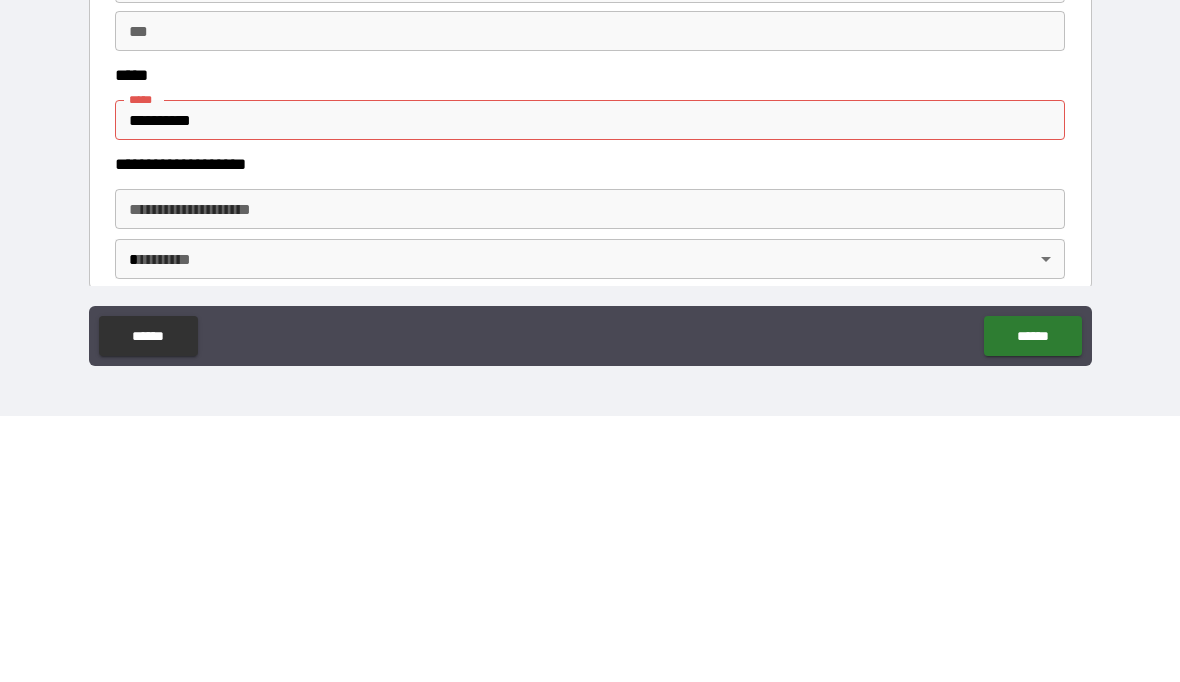 type on "*" 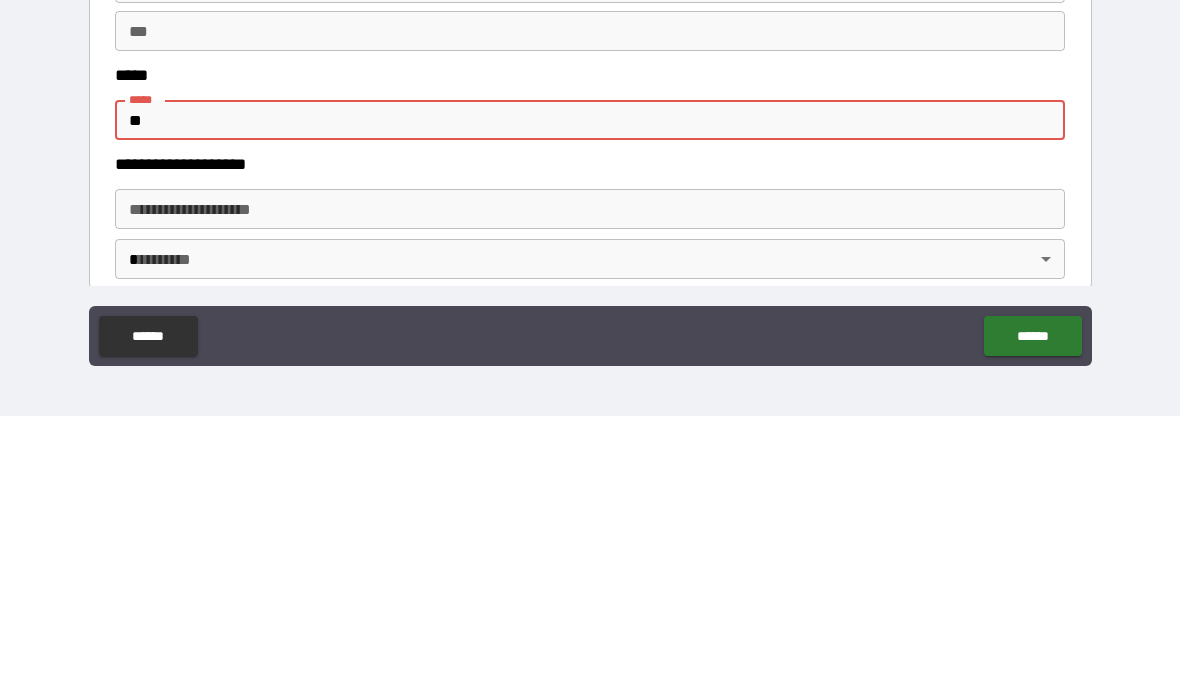 type on "*" 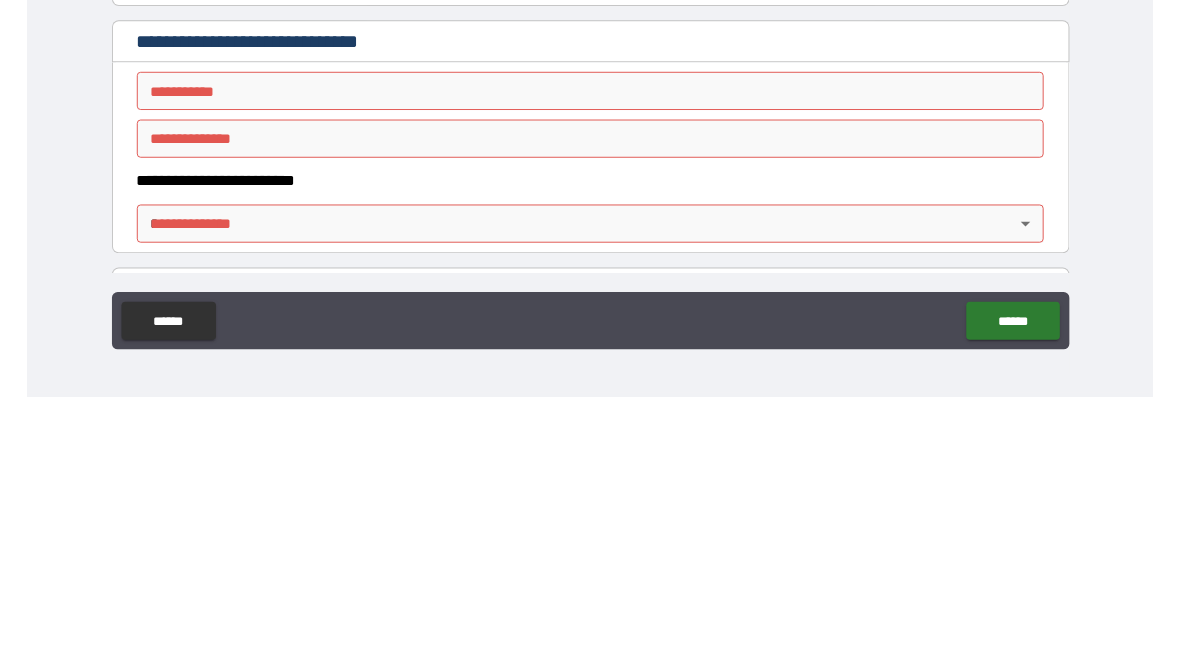 scroll, scrollTop: 3148, scrollLeft: 0, axis: vertical 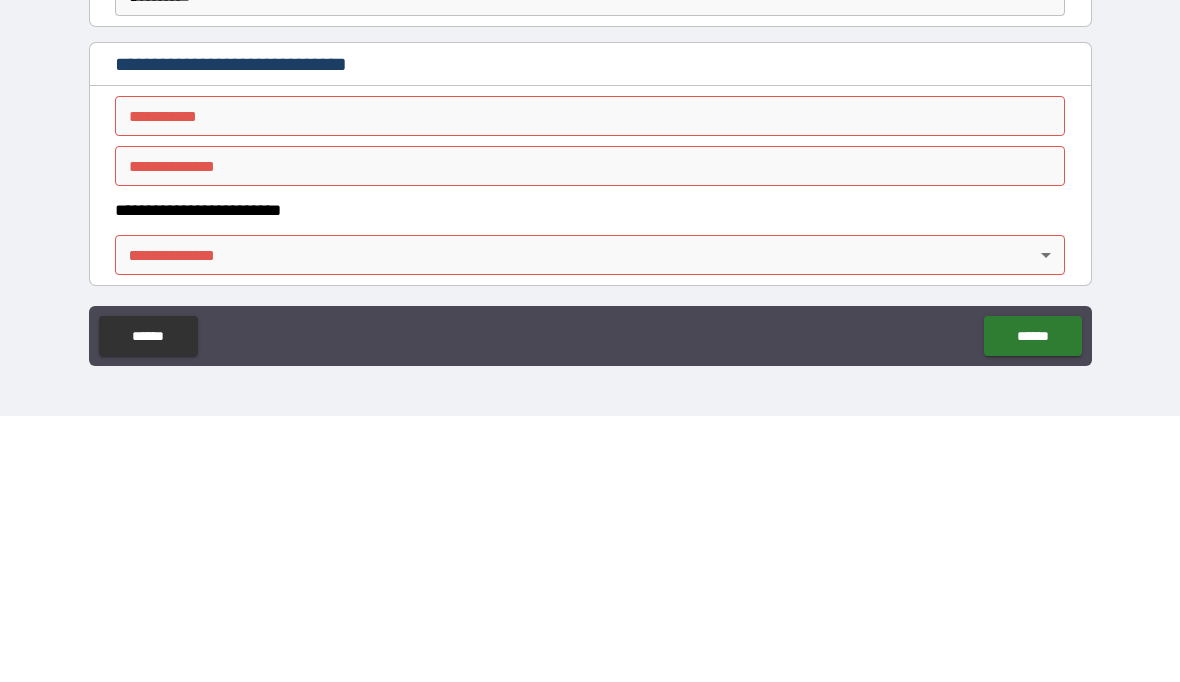 type on "**********" 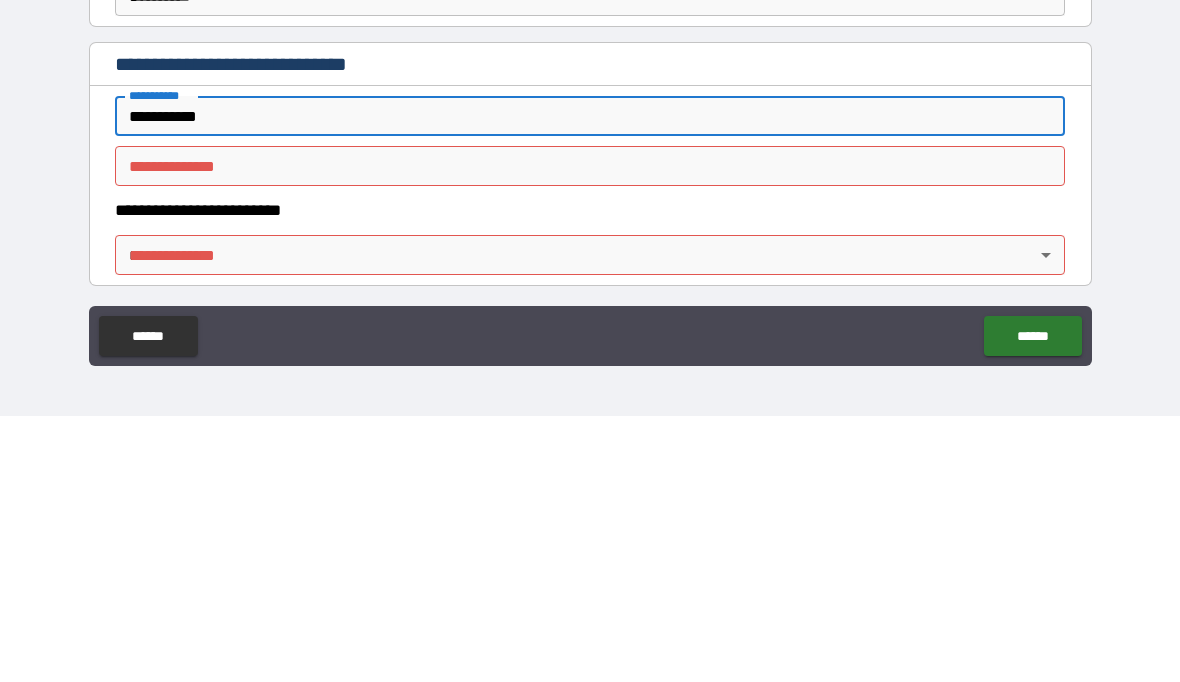 type on "**********" 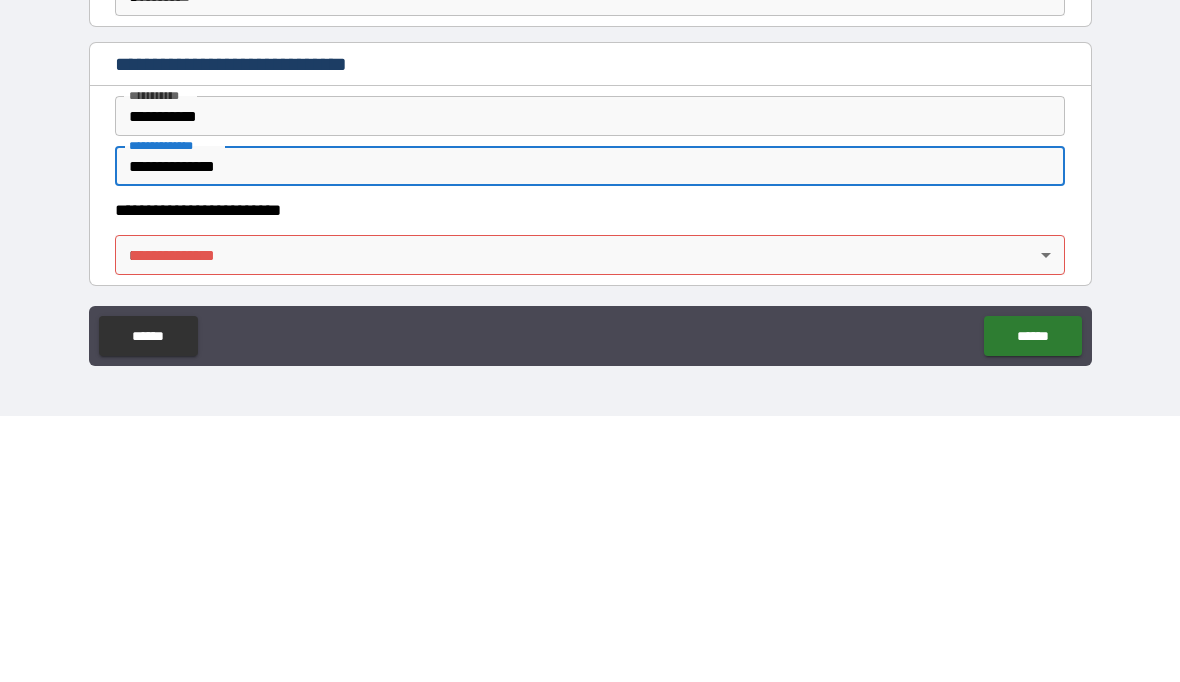 type on "**********" 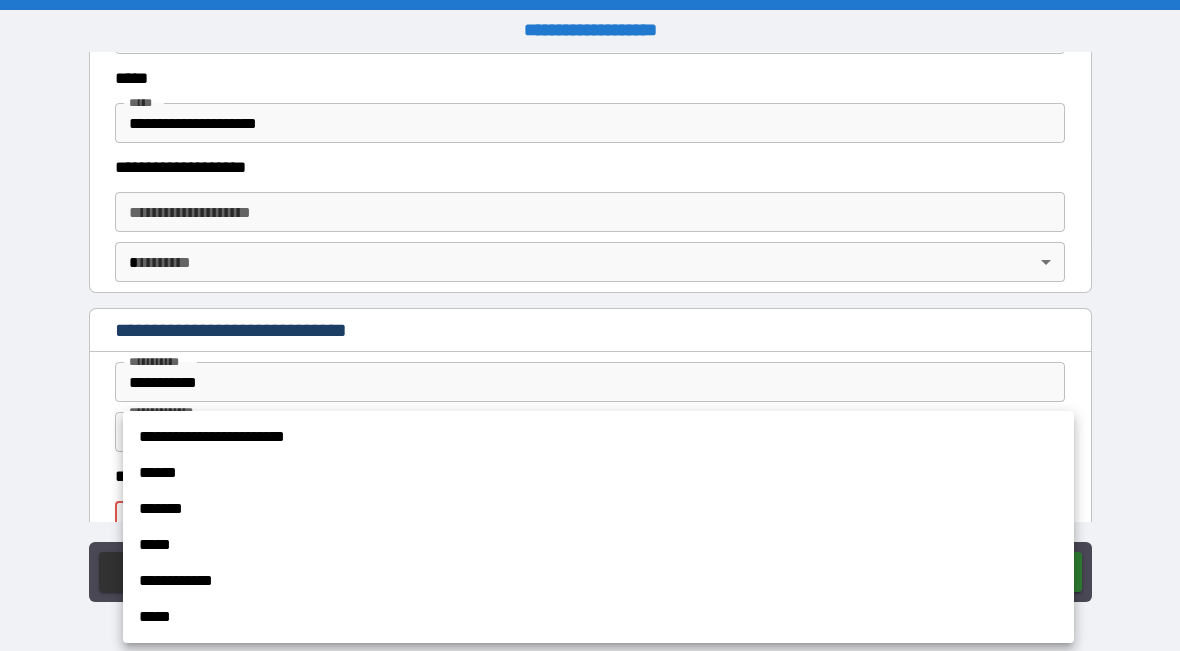 click on "**********" at bounding box center (598, 437) 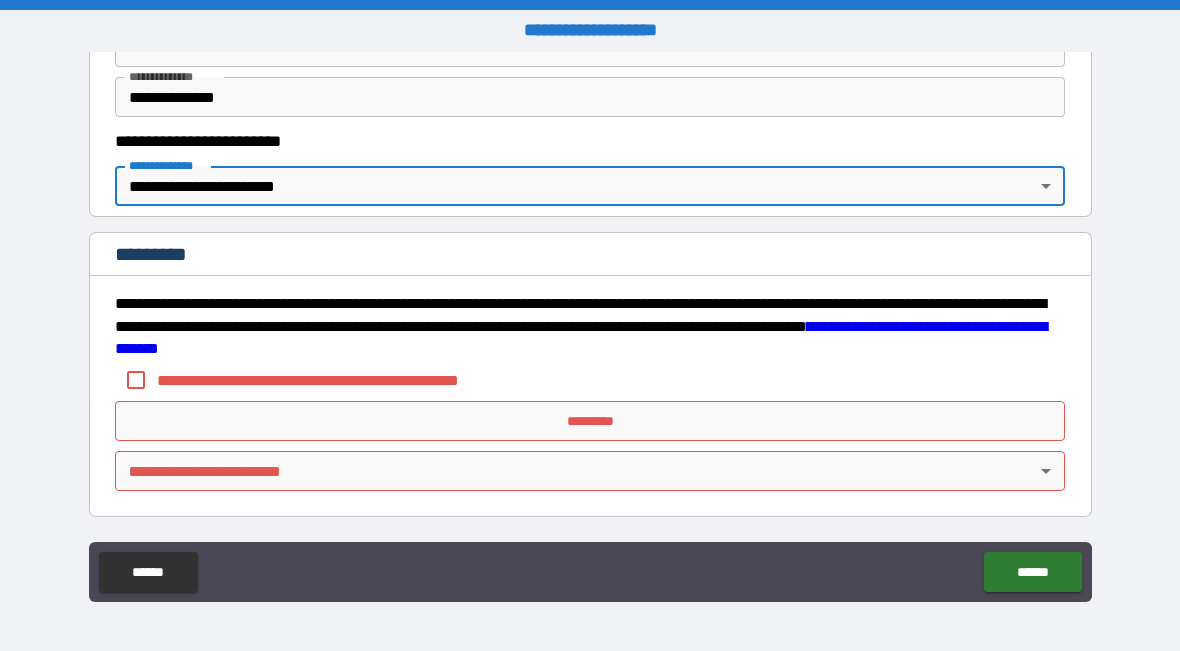 scroll, scrollTop: 3483, scrollLeft: 0, axis: vertical 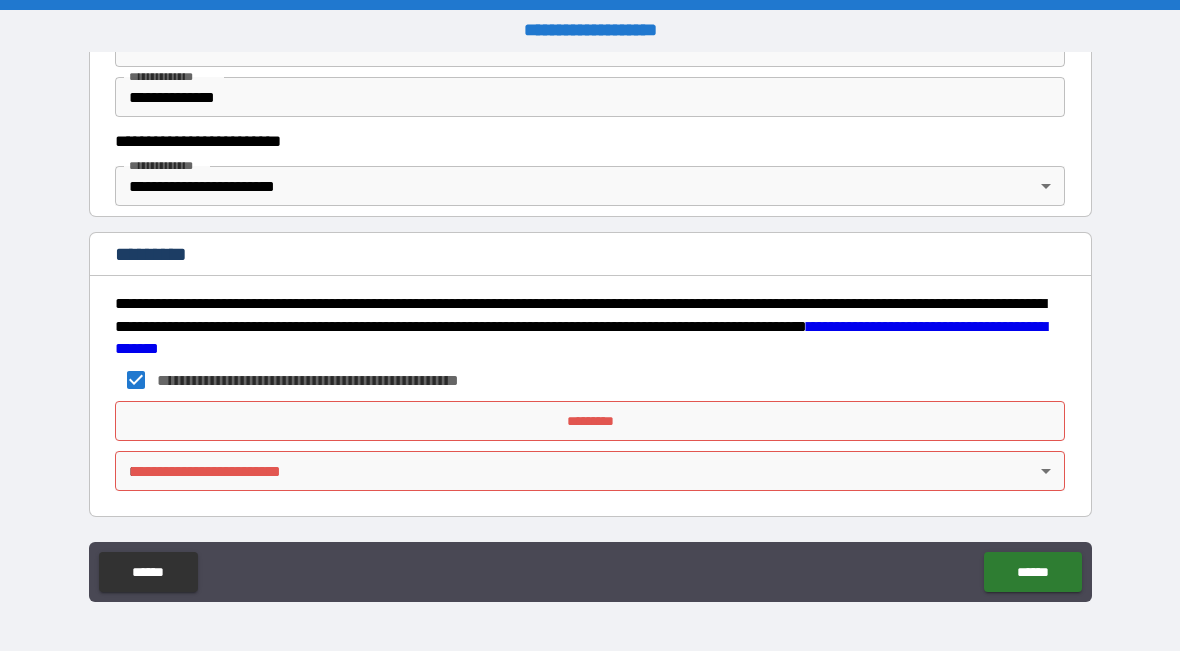 click on "*********" at bounding box center (590, 421) 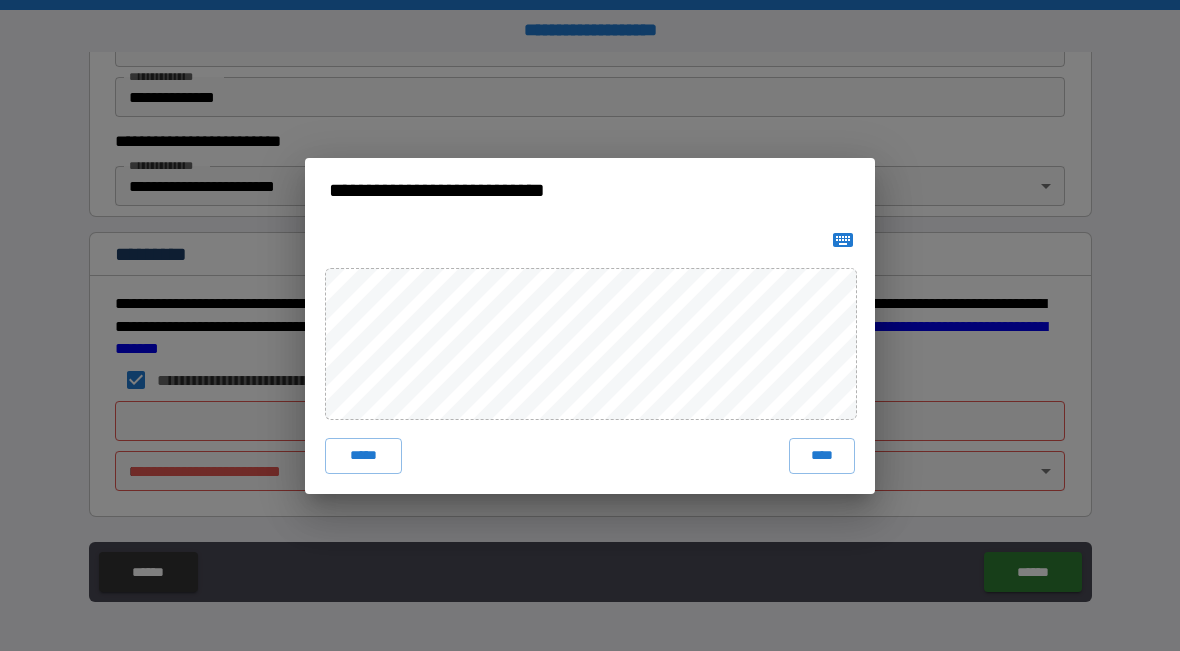 click 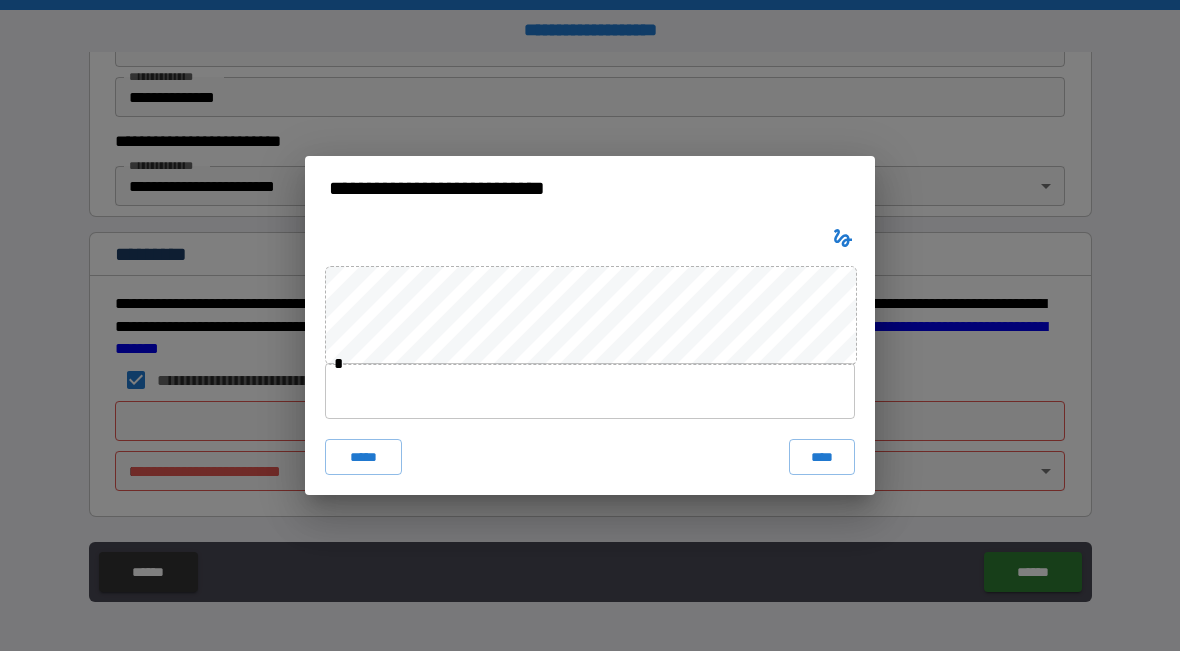 click on "****" at bounding box center (822, 457) 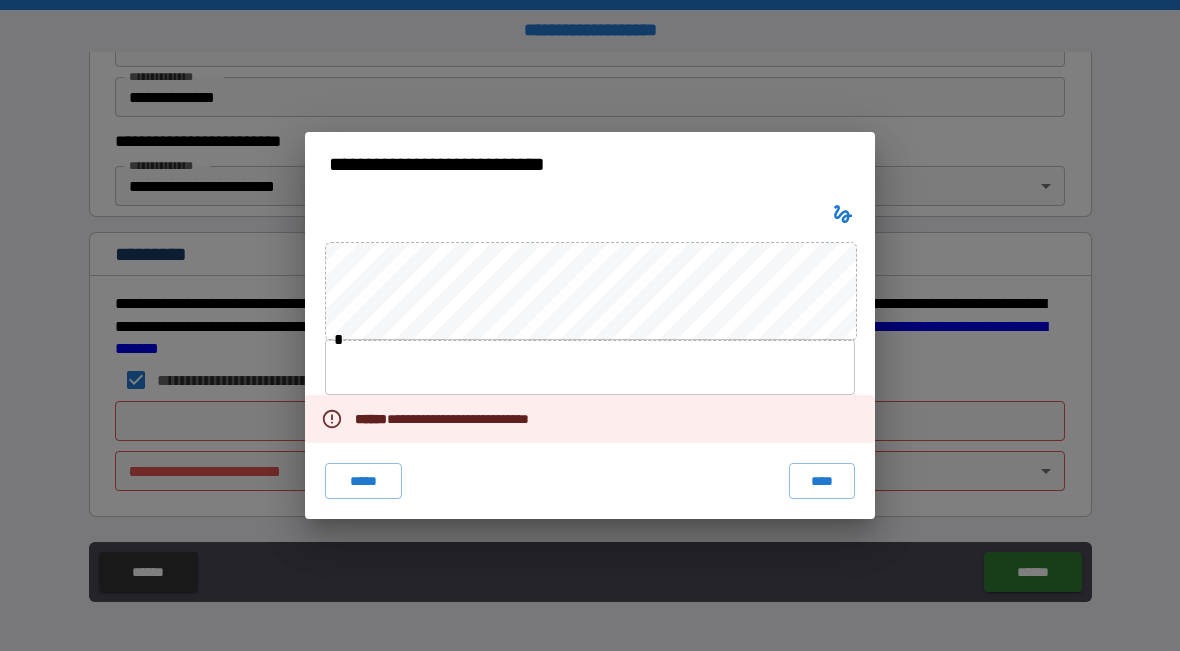 click on "*****" at bounding box center (363, 481) 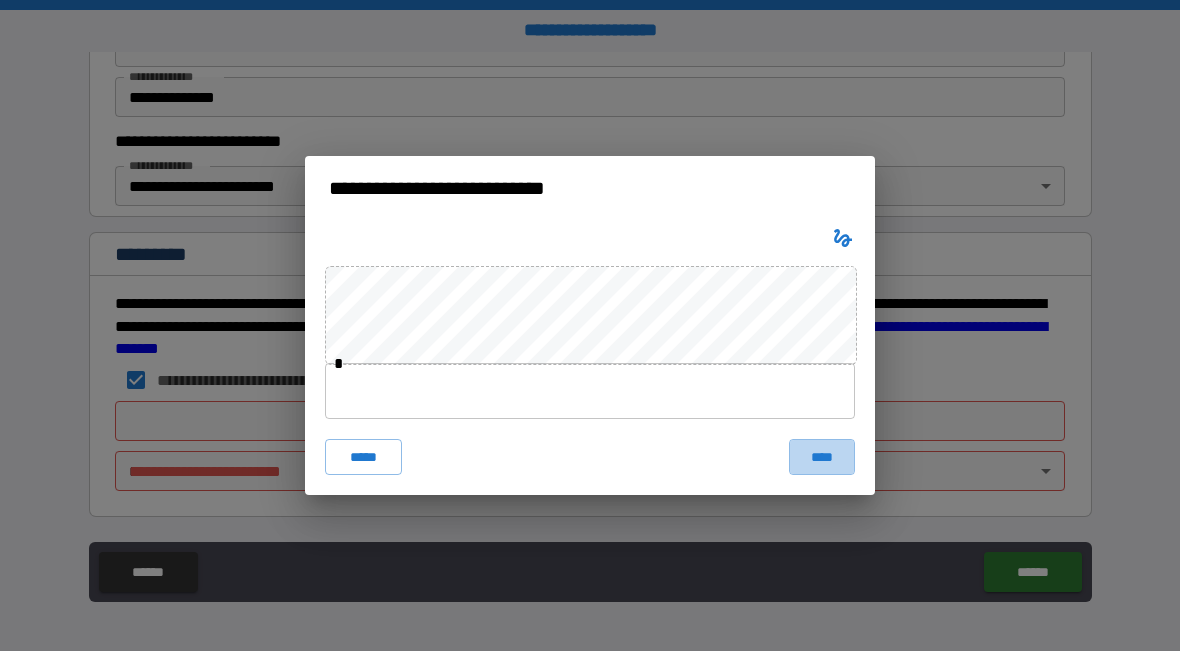 click on "****" at bounding box center (822, 457) 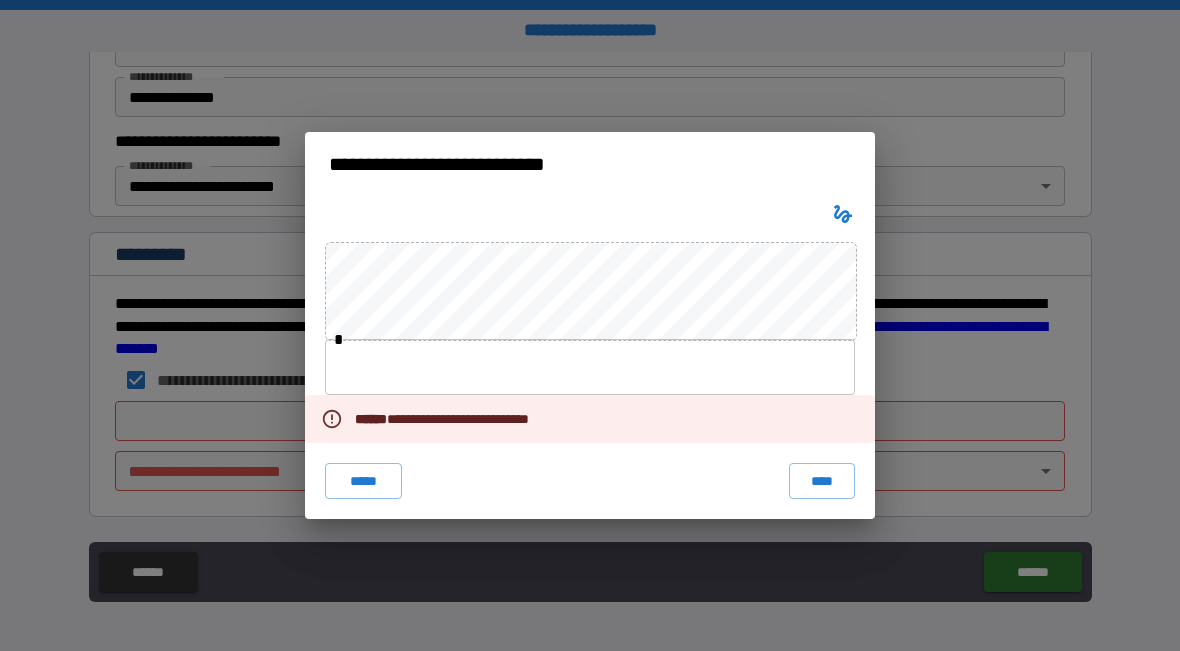 click on "*****" at bounding box center [363, 481] 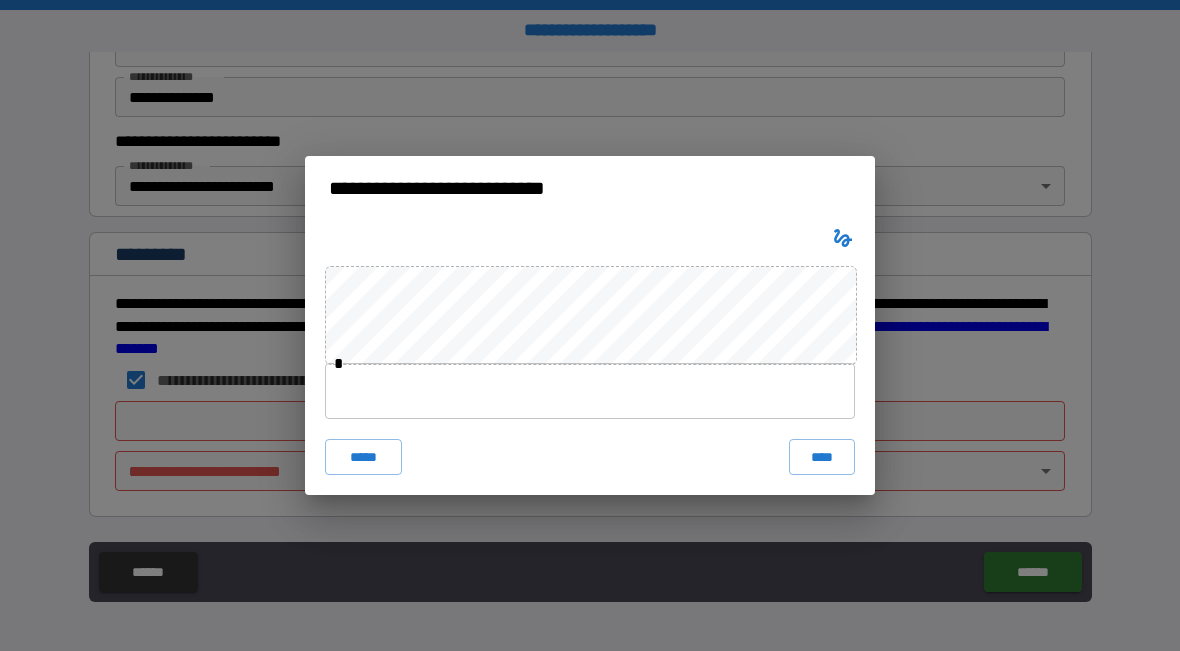 click on "****" at bounding box center (822, 457) 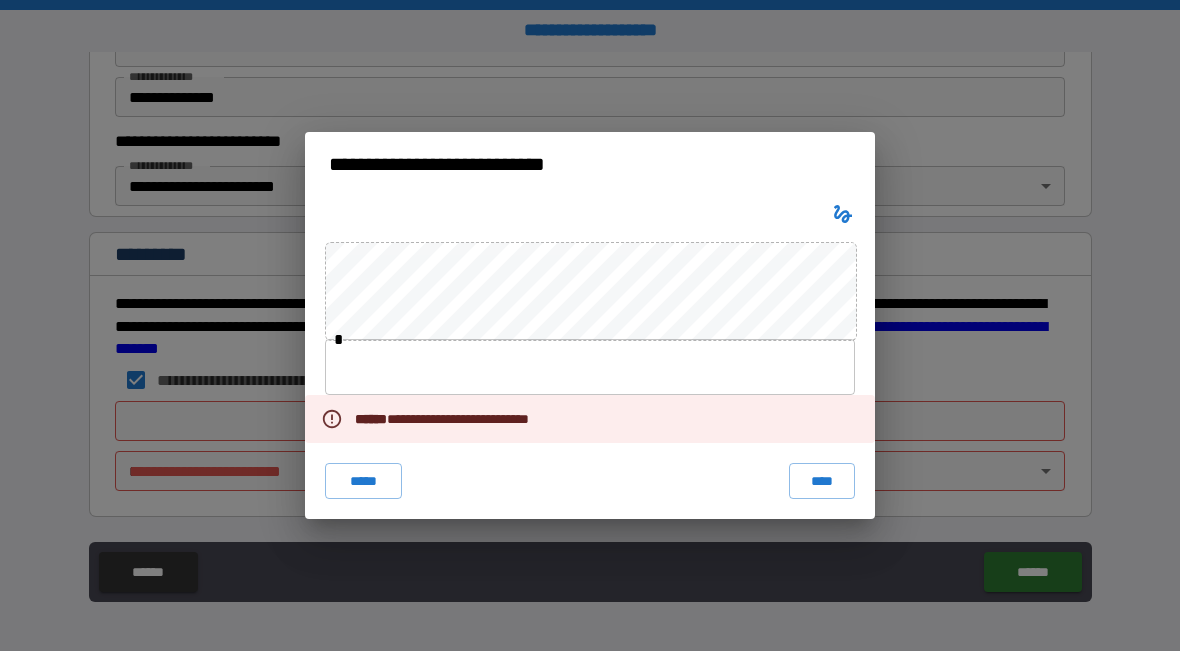 click on "****" at bounding box center [822, 481] 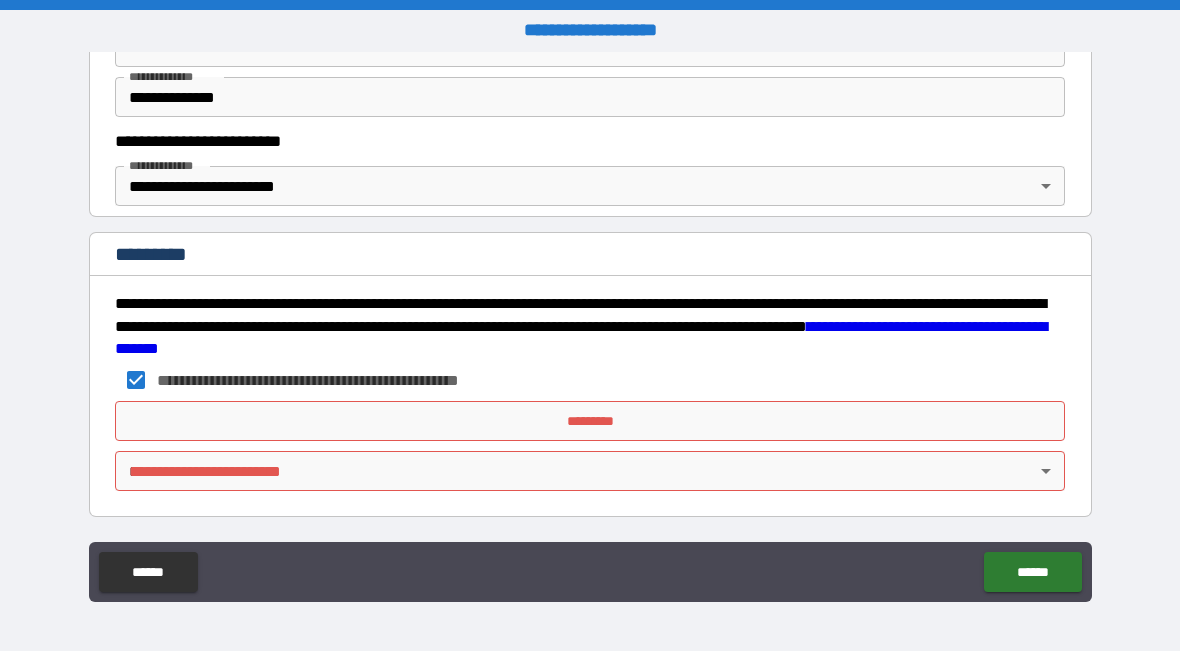 click on "**********" at bounding box center [590, 325] 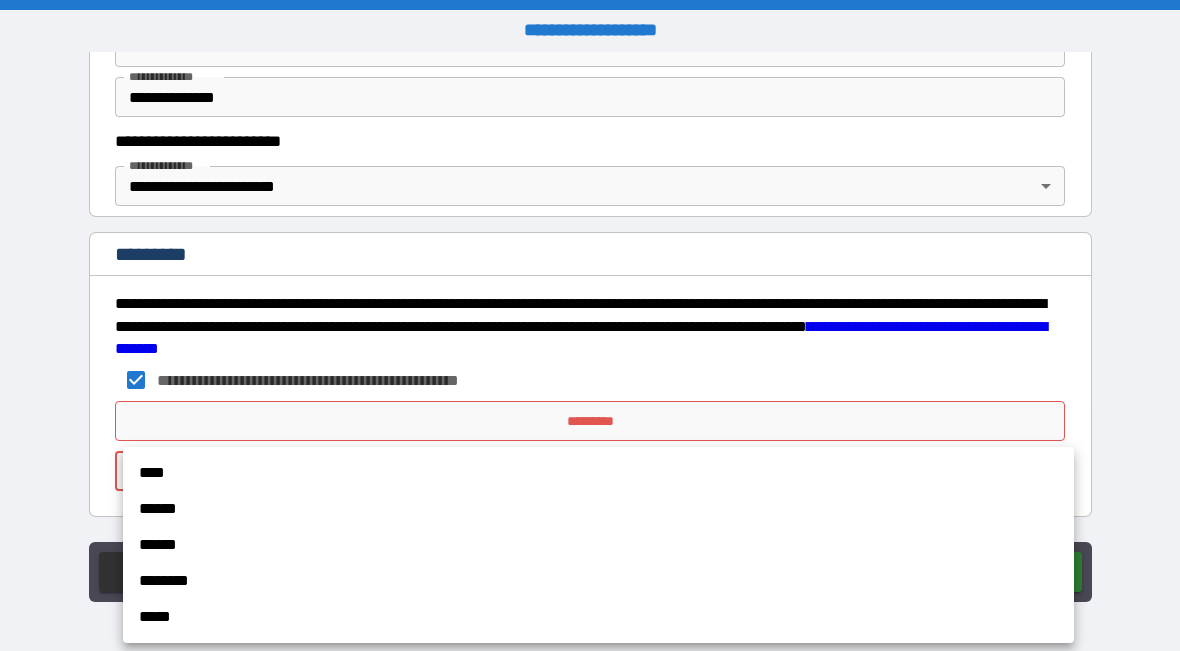 click on "****" at bounding box center (598, 473) 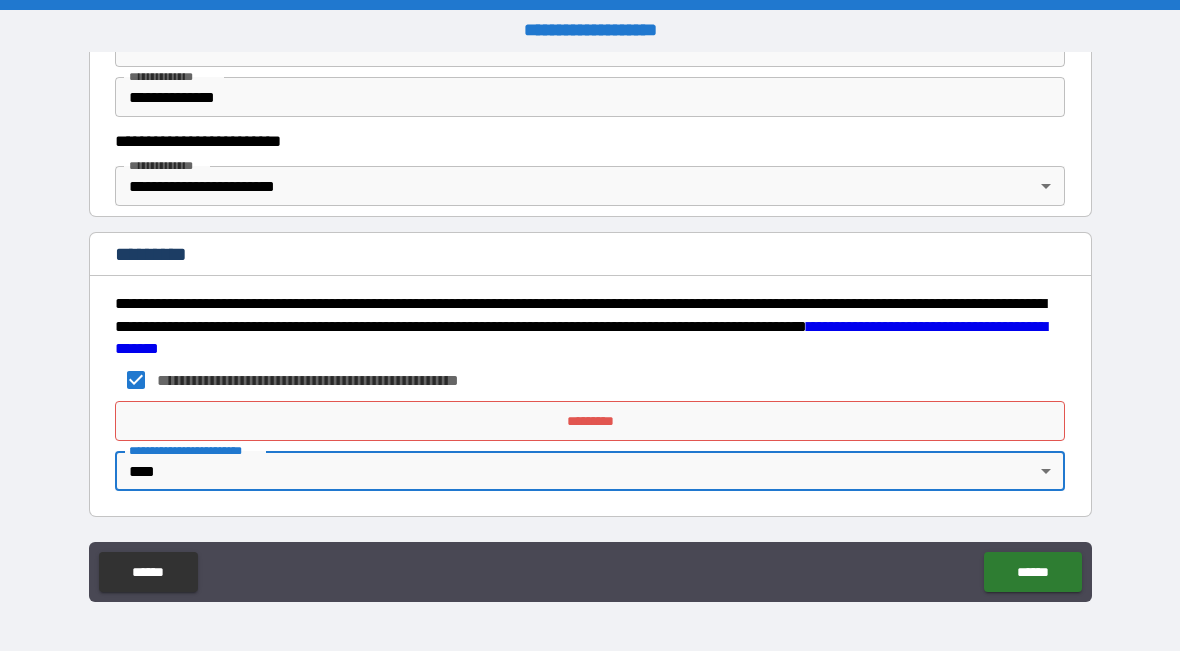 click on "*********" at bounding box center (590, 421) 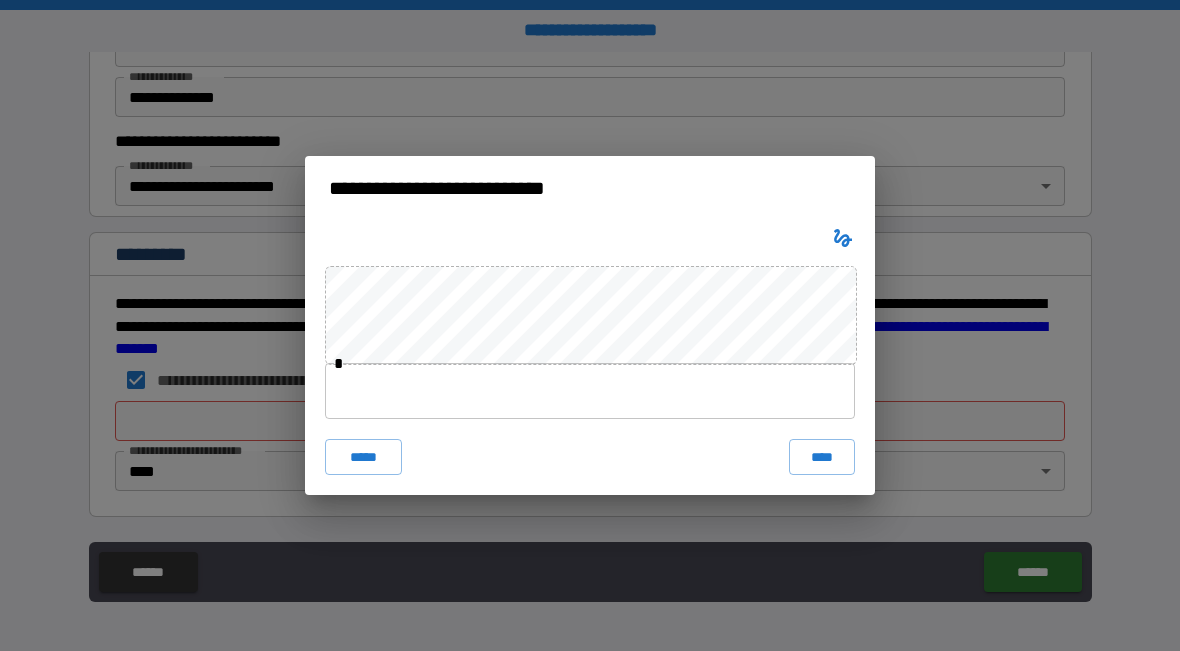click on "****" at bounding box center [822, 457] 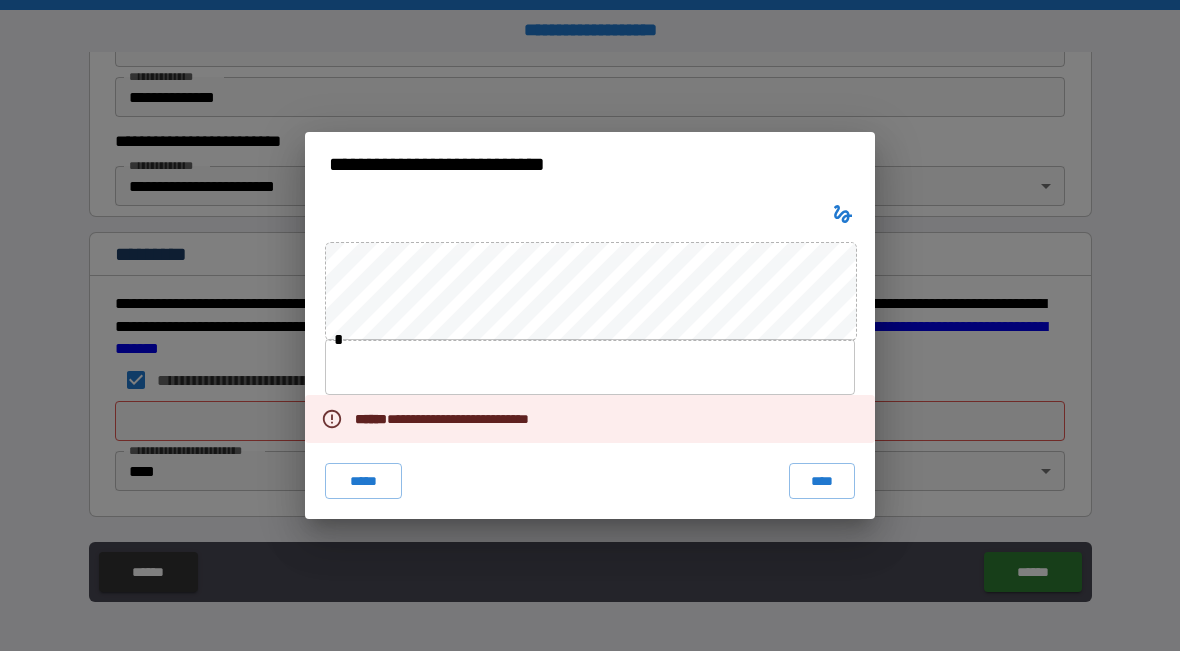 click on "**********" at bounding box center (452, 419) 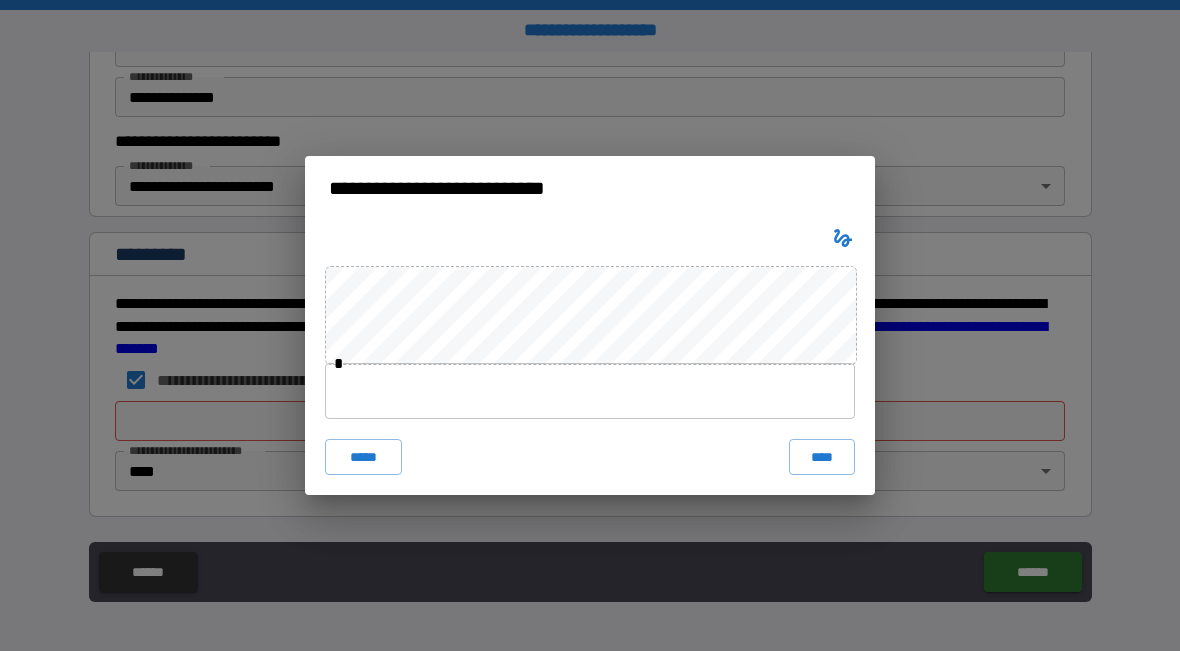 click on "****" at bounding box center [822, 457] 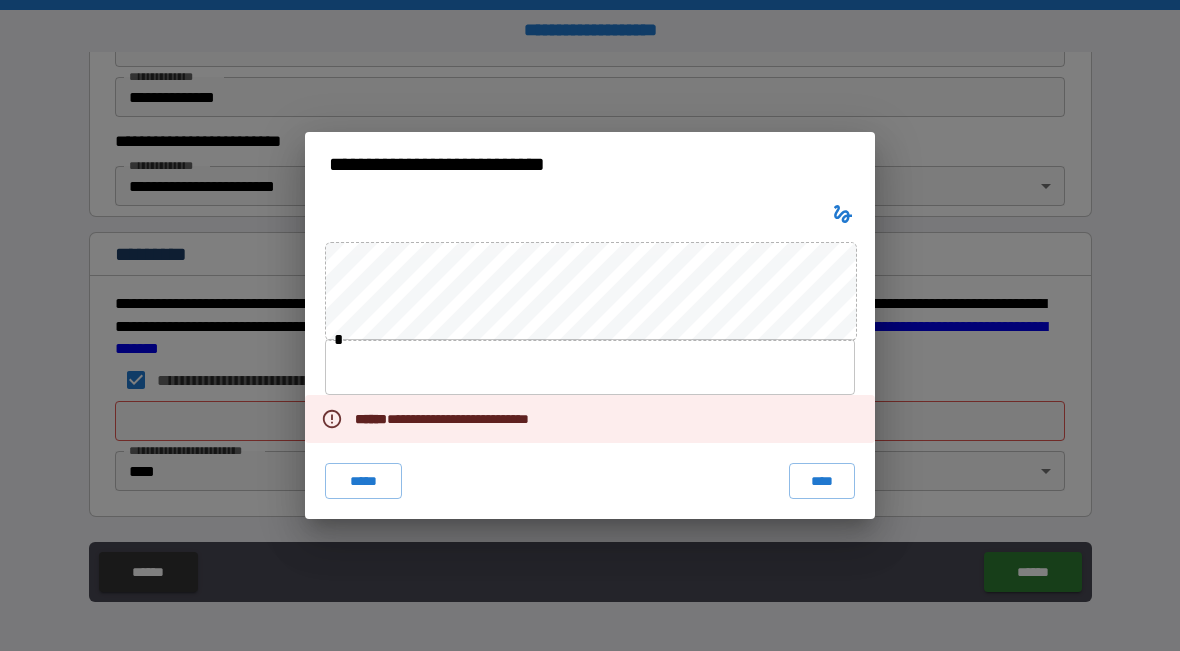 click on "*****" at bounding box center (363, 481) 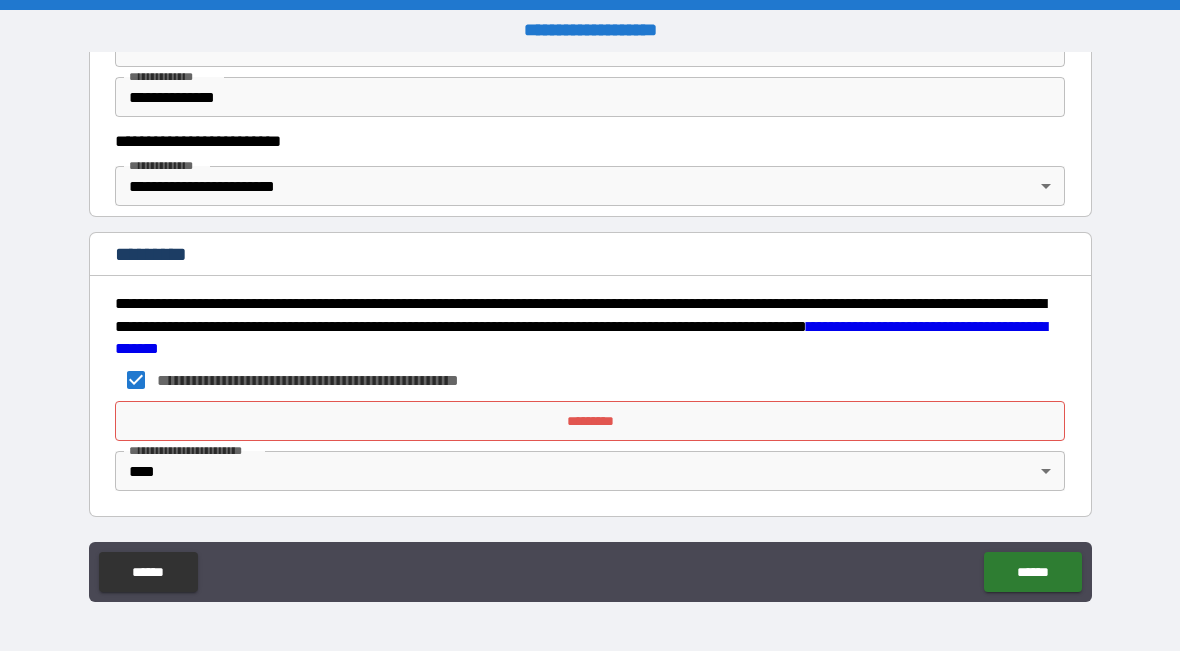 scroll, scrollTop: 3483, scrollLeft: 0, axis: vertical 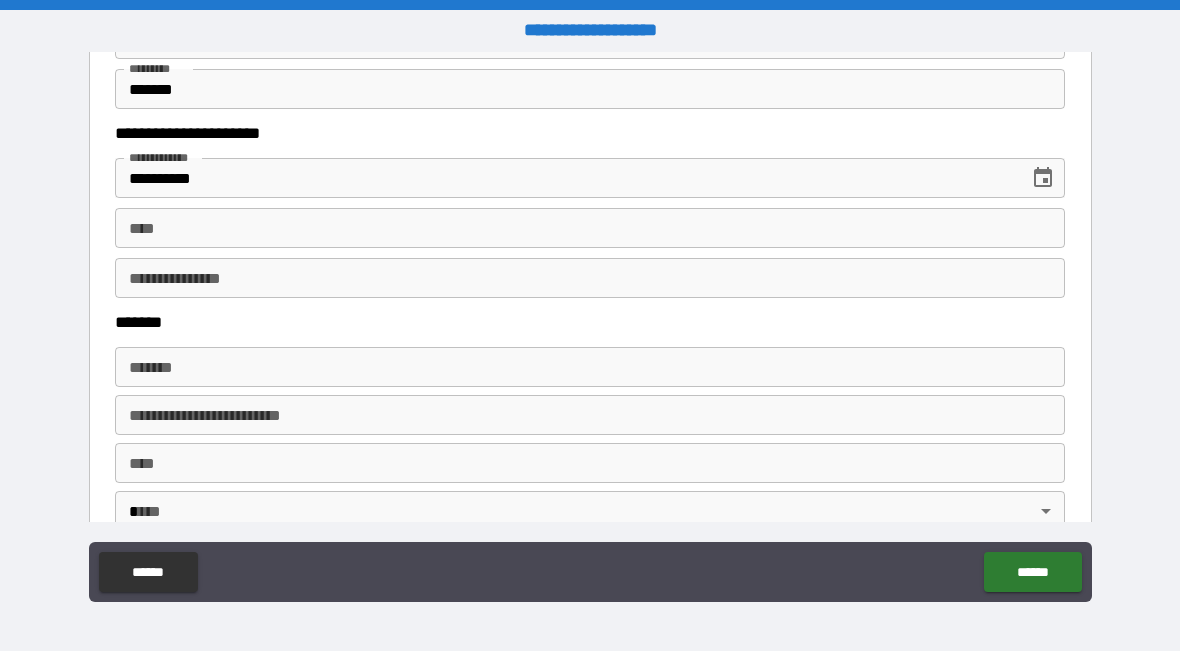 click on "*******" at bounding box center (590, 367) 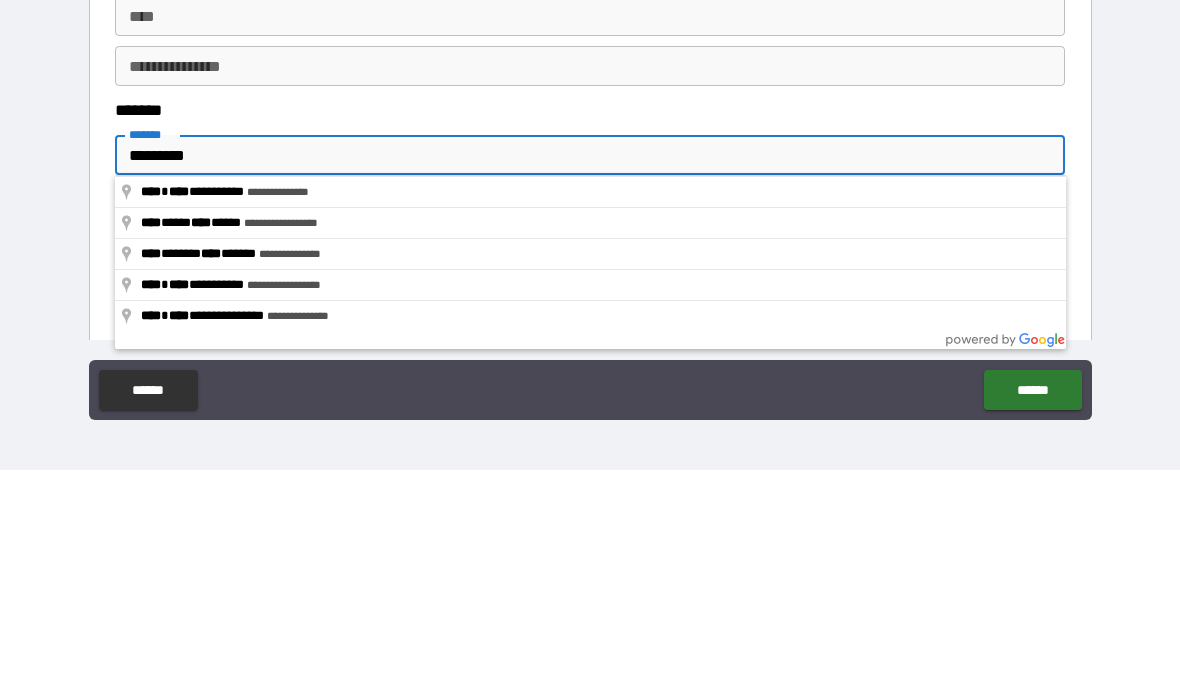 type on "**********" 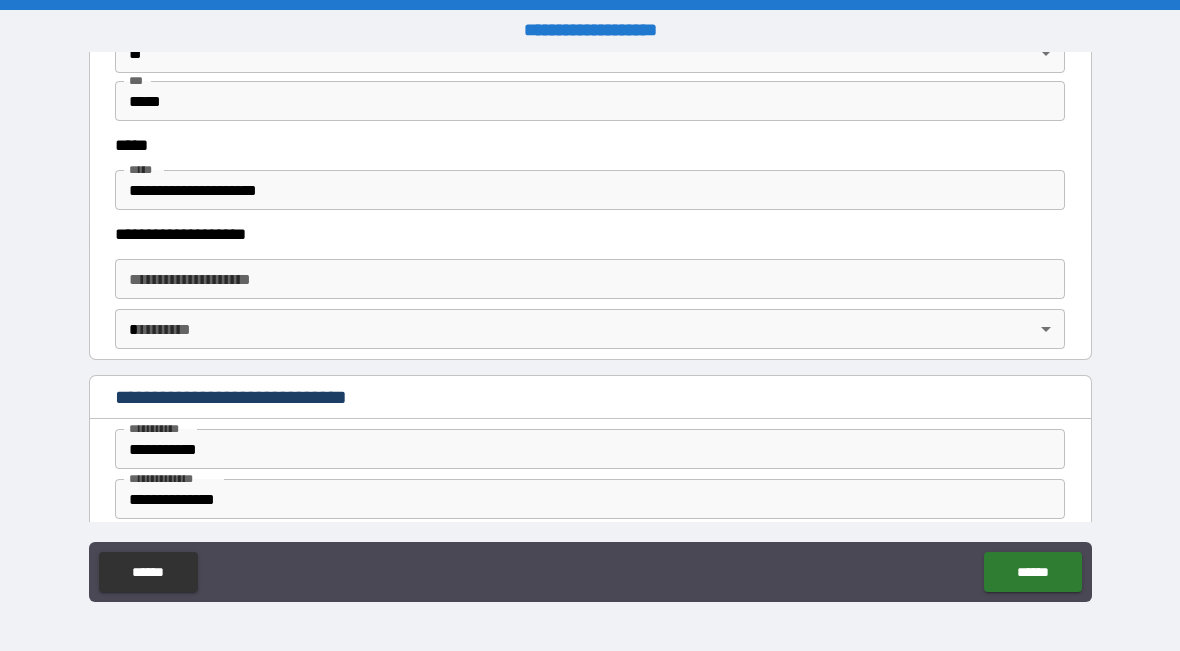 scroll, scrollTop: 3084, scrollLeft: 0, axis: vertical 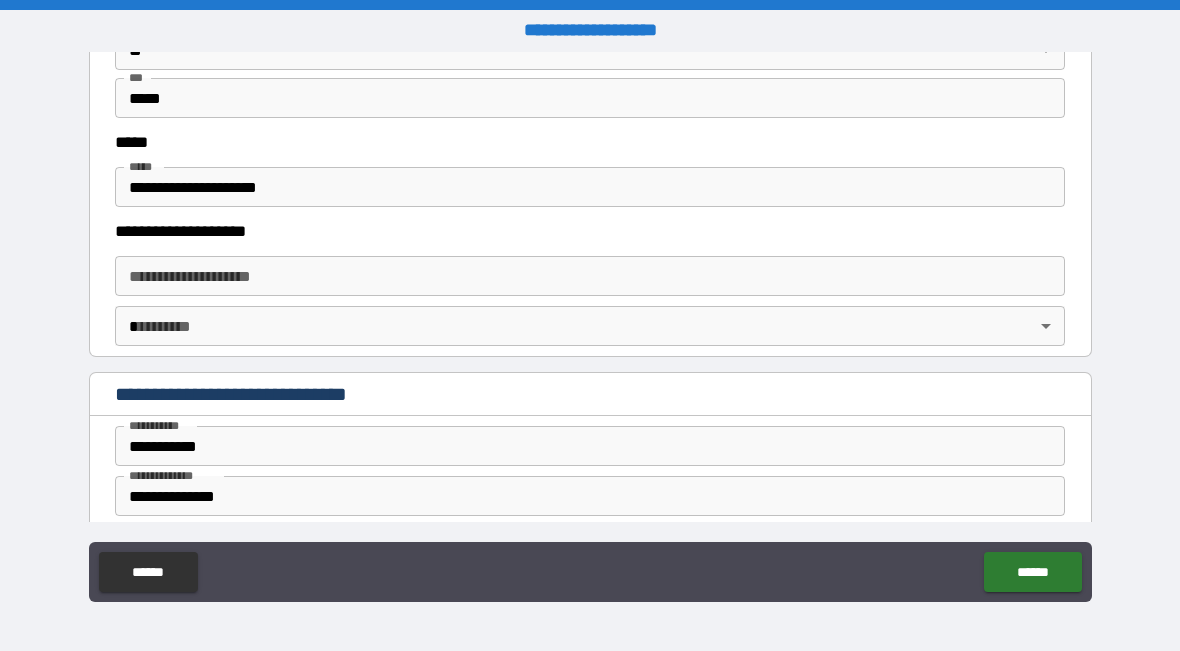 click on "**********" at bounding box center [590, 328] 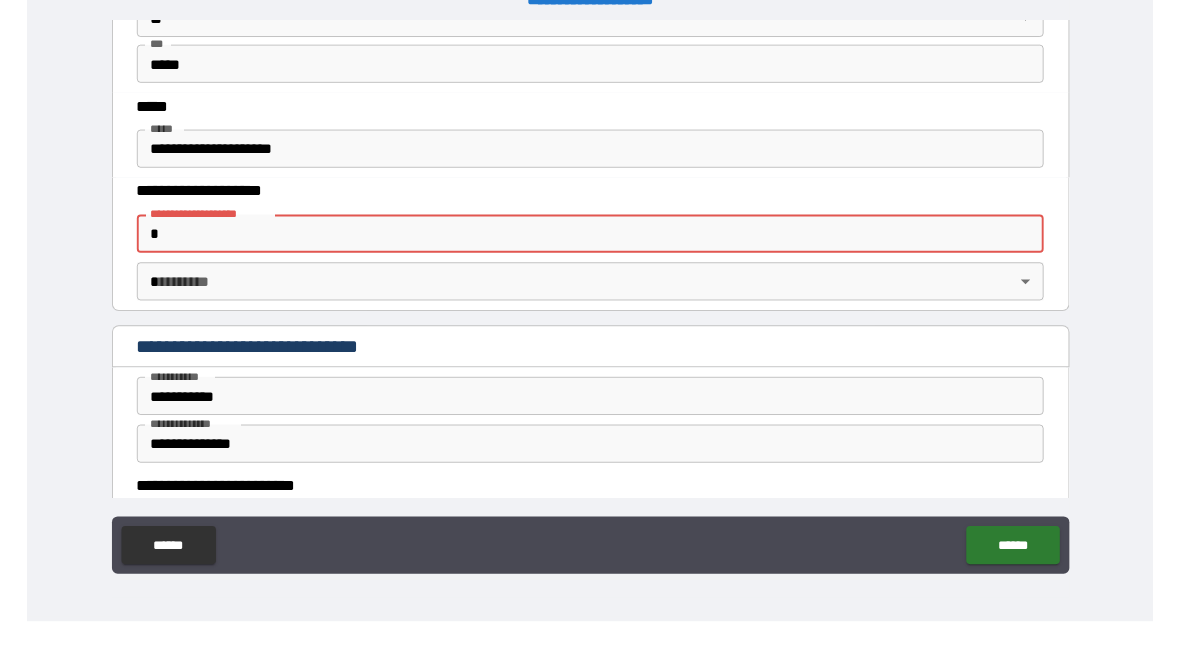 scroll, scrollTop: 0, scrollLeft: 0, axis: both 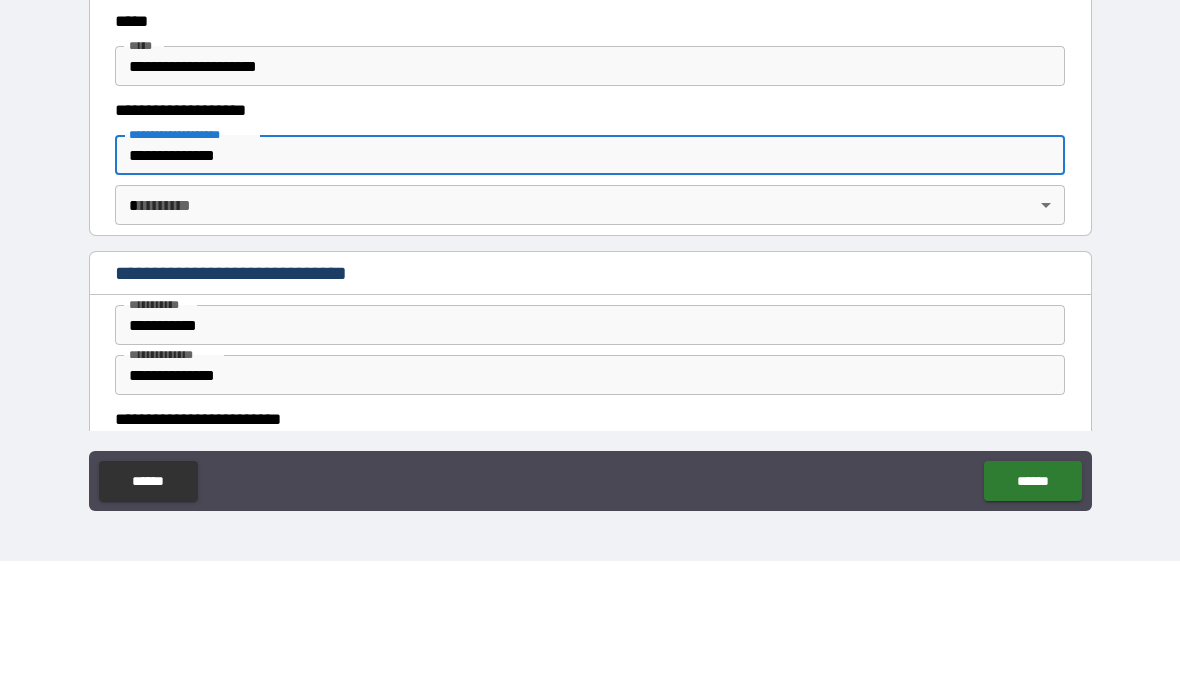 type on "**********" 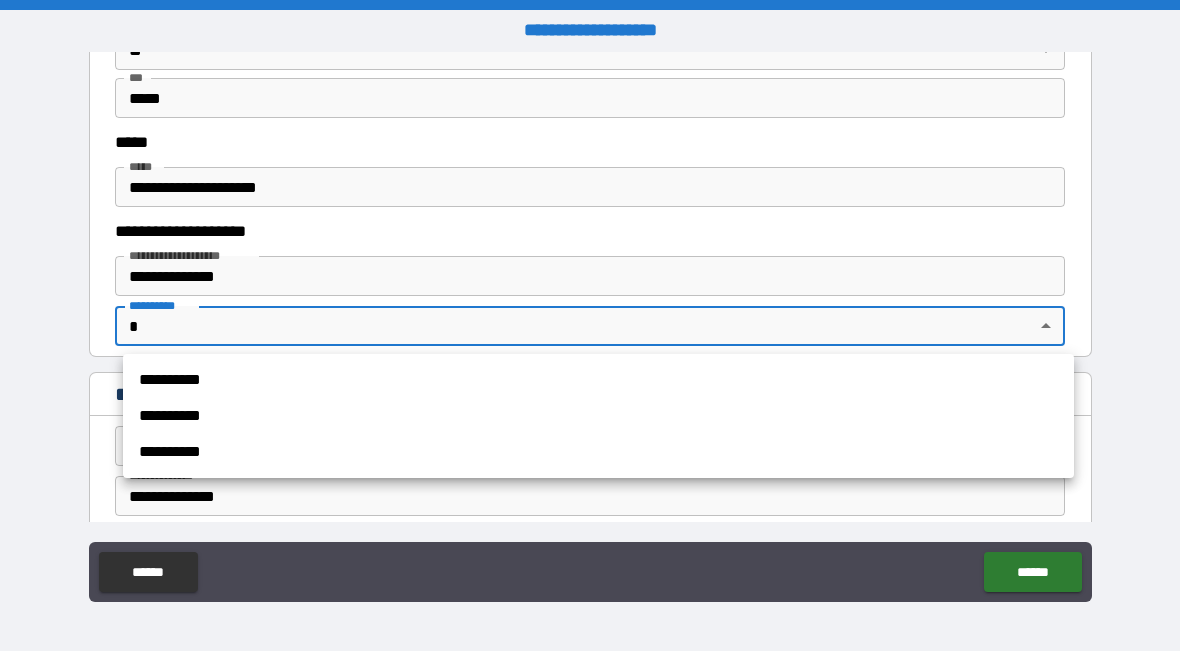 click on "**********" at bounding box center (598, 380) 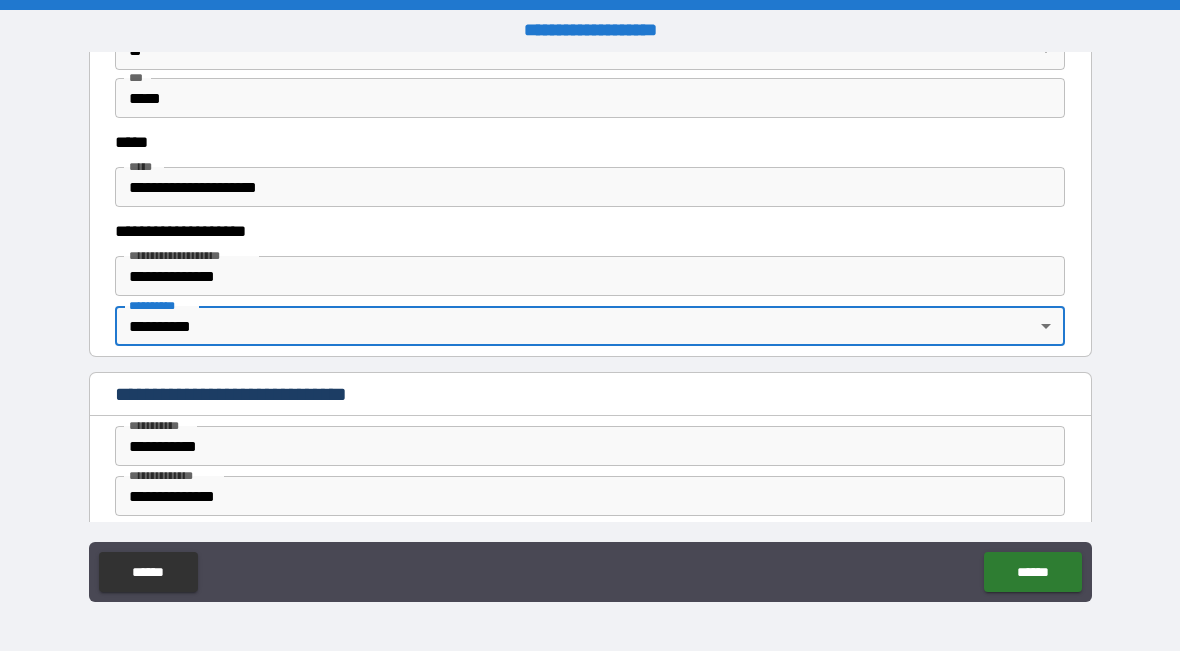 type on "**********" 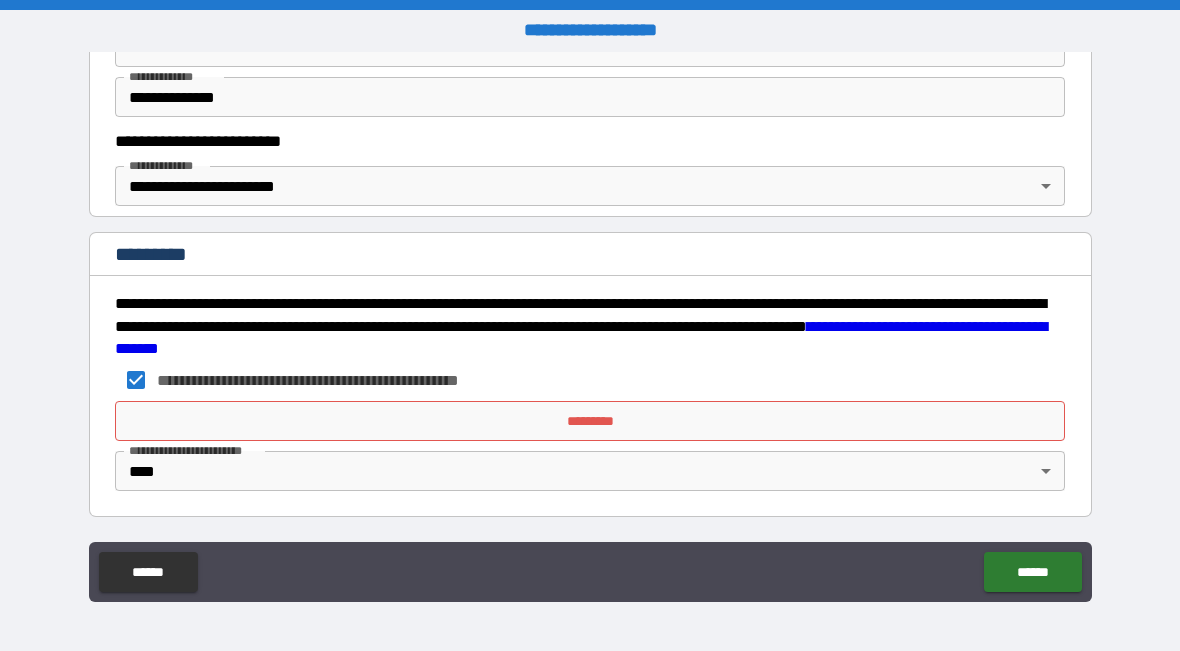 scroll, scrollTop: 3483, scrollLeft: 0, axis: vertical 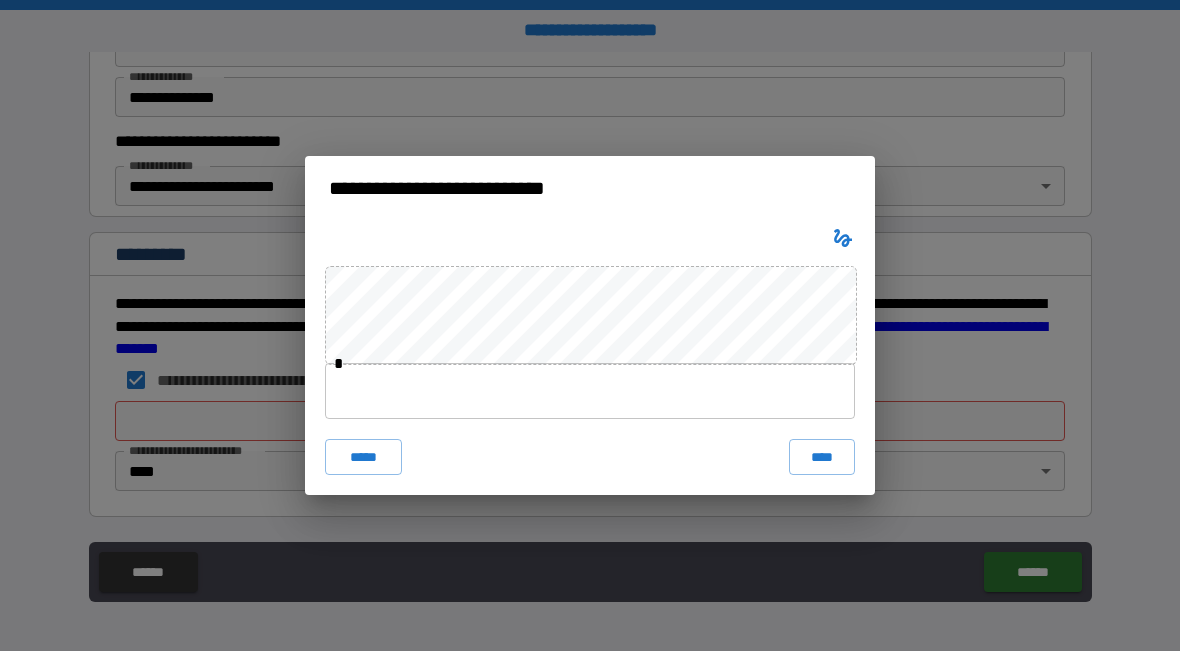 click on "****" at bounding box center [822, 457] 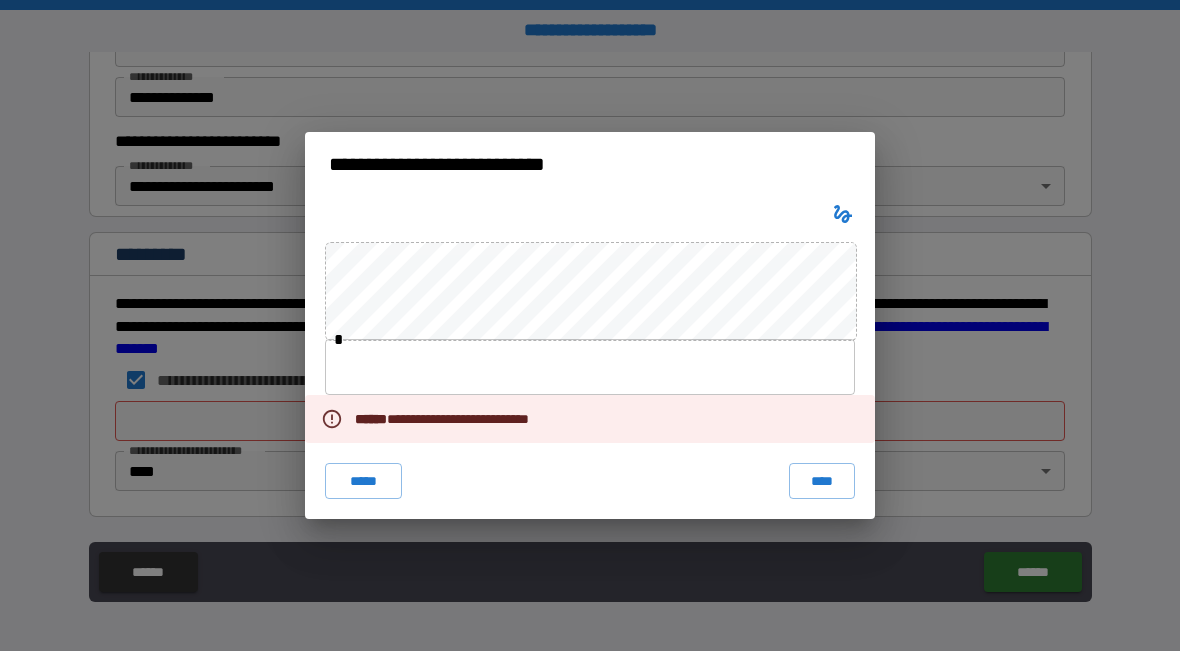 click on "****" at bounding box center [822, 481] 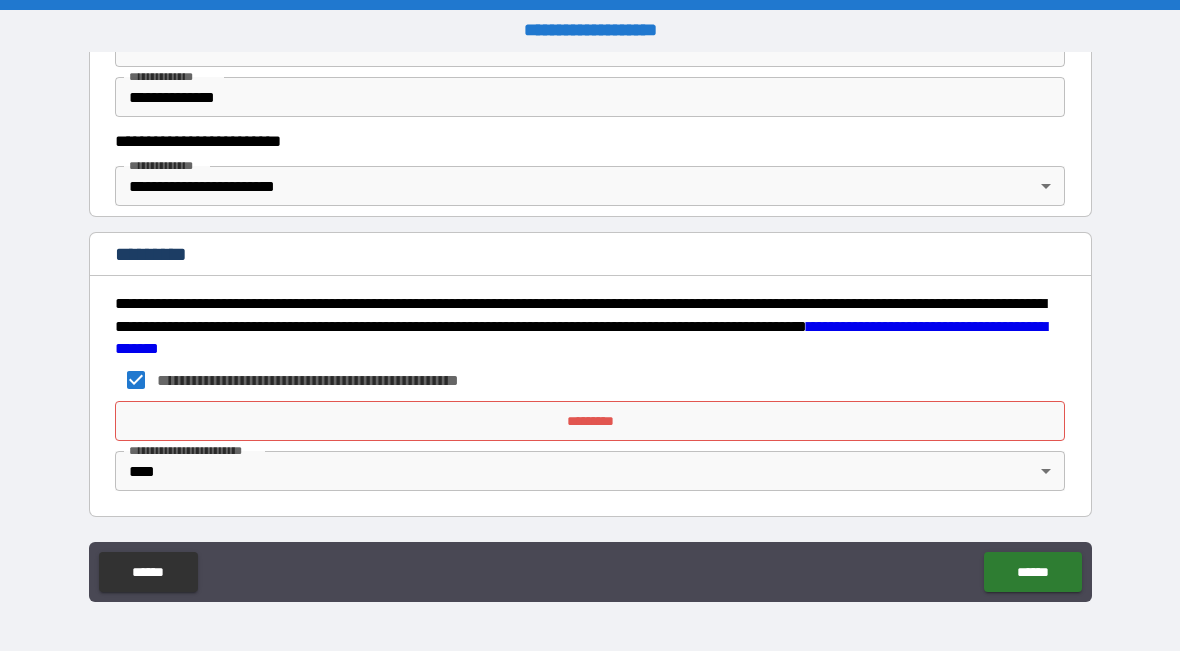 scroll, scrollTop: 3483, scrollLeft: 0, axis: vertical 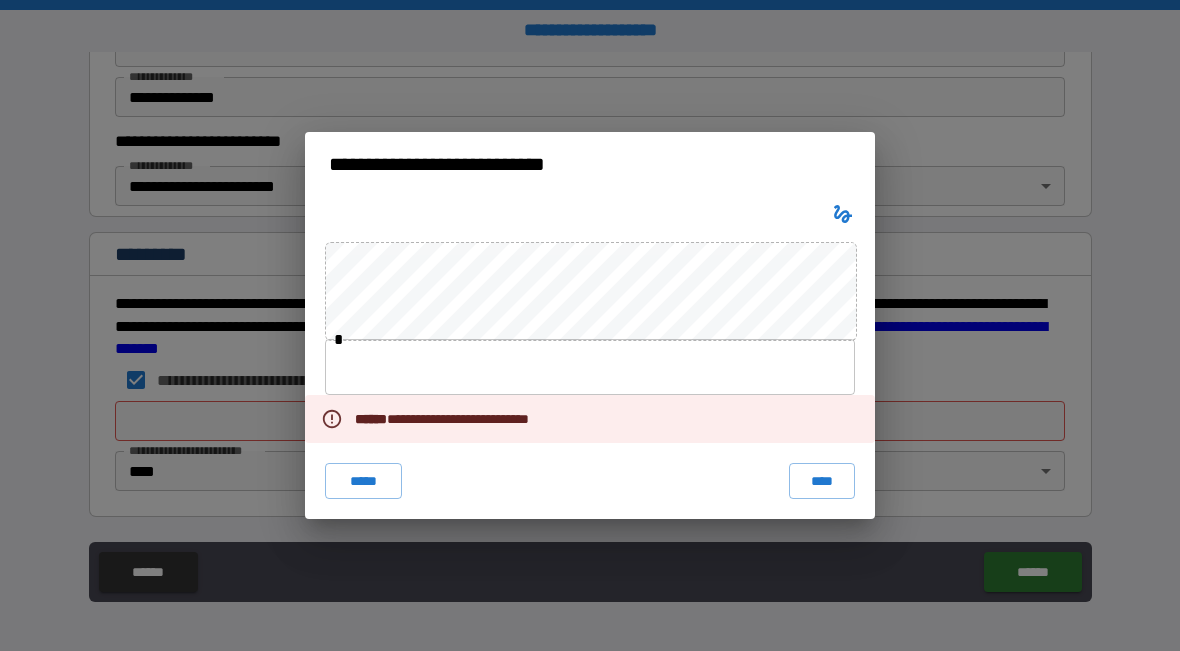 click 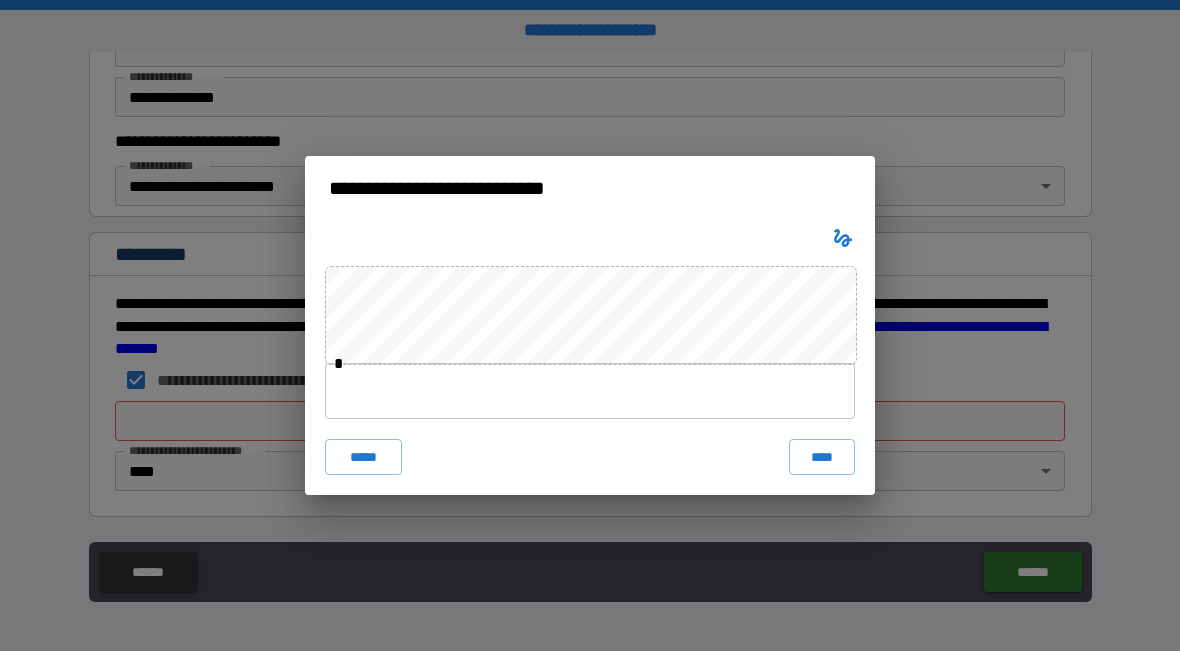 click 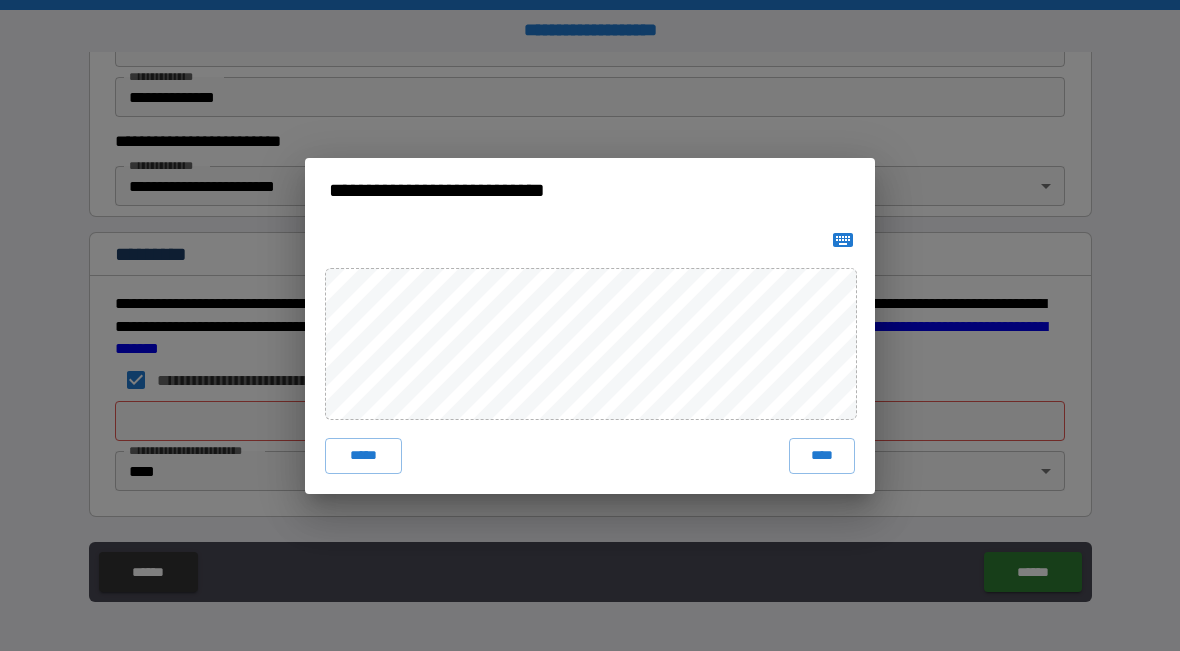 click on "****" at bounding box center (822, 456) 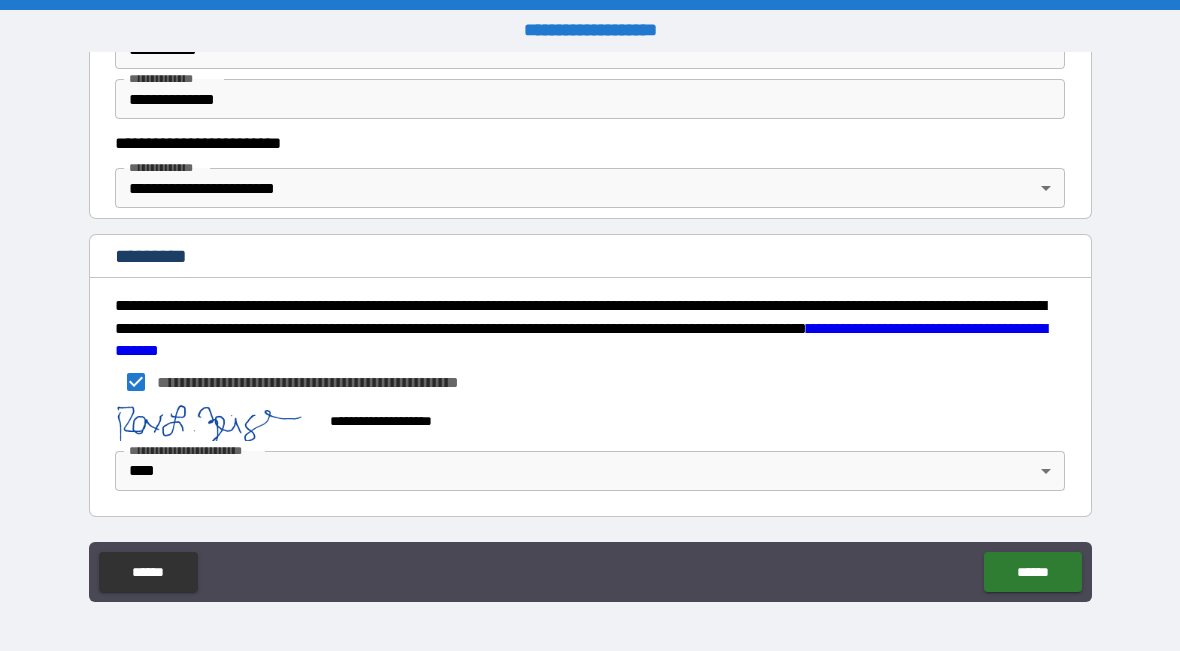 scroll, scrollTop: 3473, scrollLeft: 0, axis: vertical 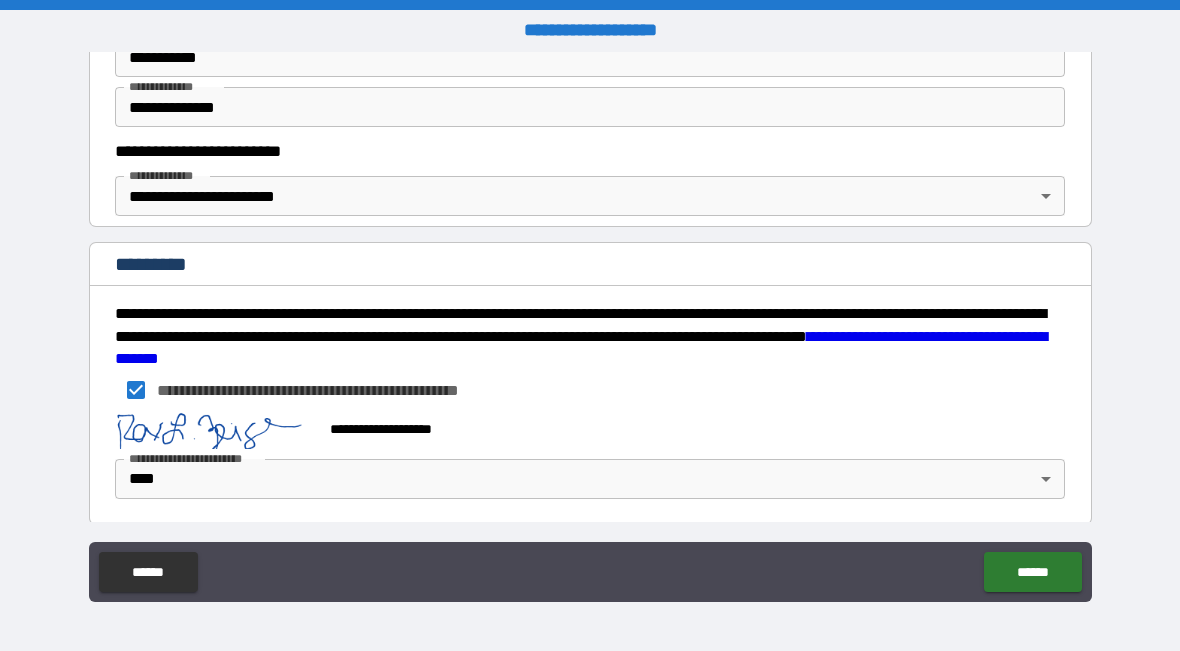 click on "******" at bounding box center [1032, 572] 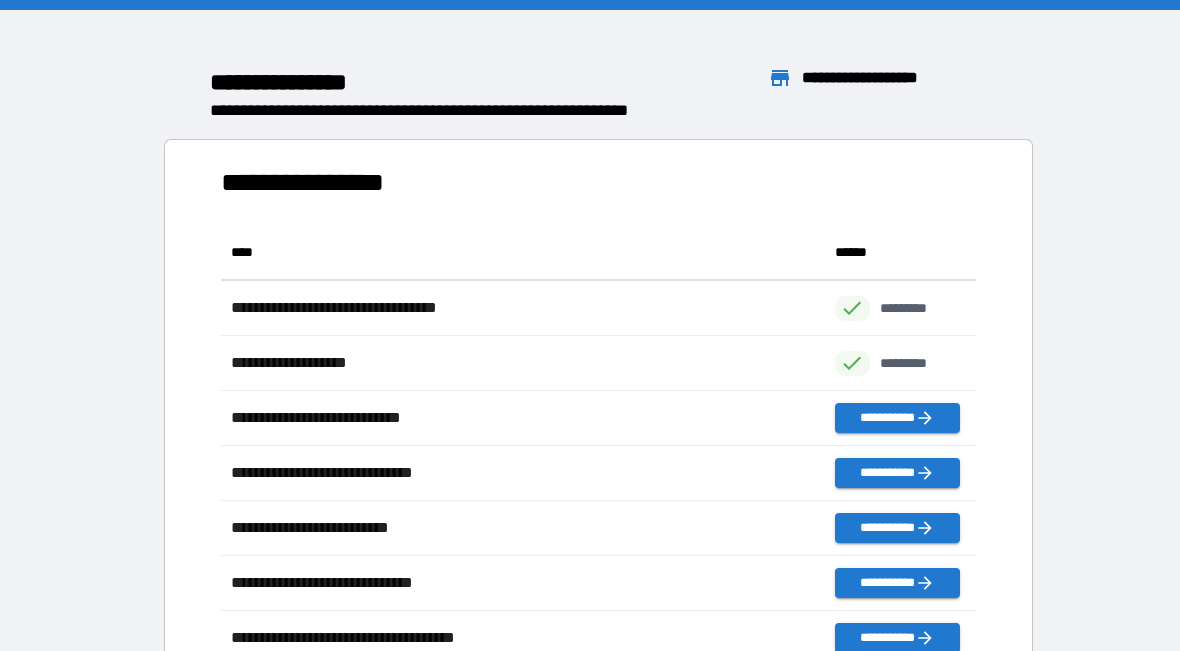 scroll, scrollTop: 1, scrollLeft: 1, axis: both 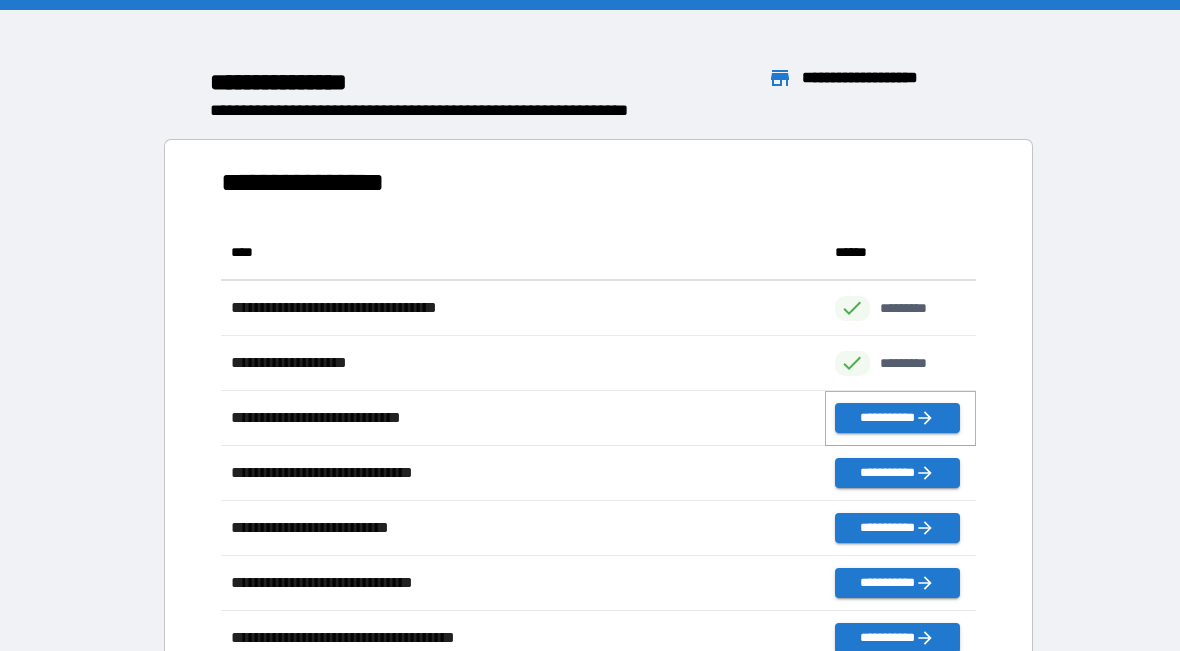 click on "**********" at bounding box center [897, 418] 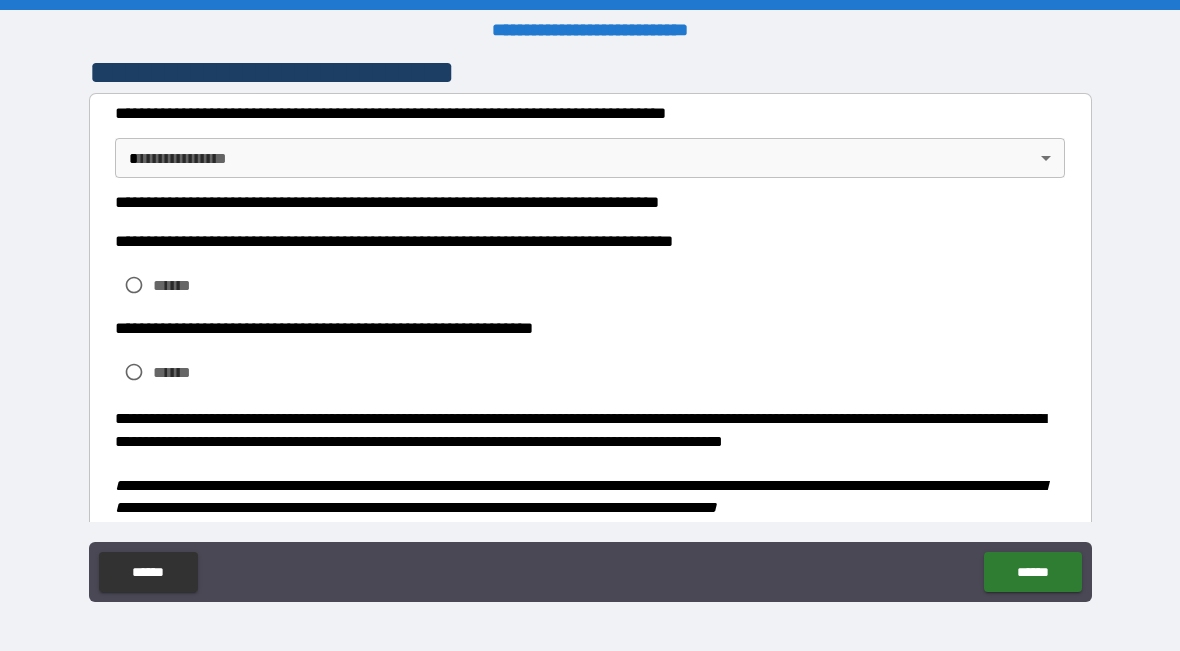 scroll, scrollTop: 0, scrollLeft: 0, axis: both 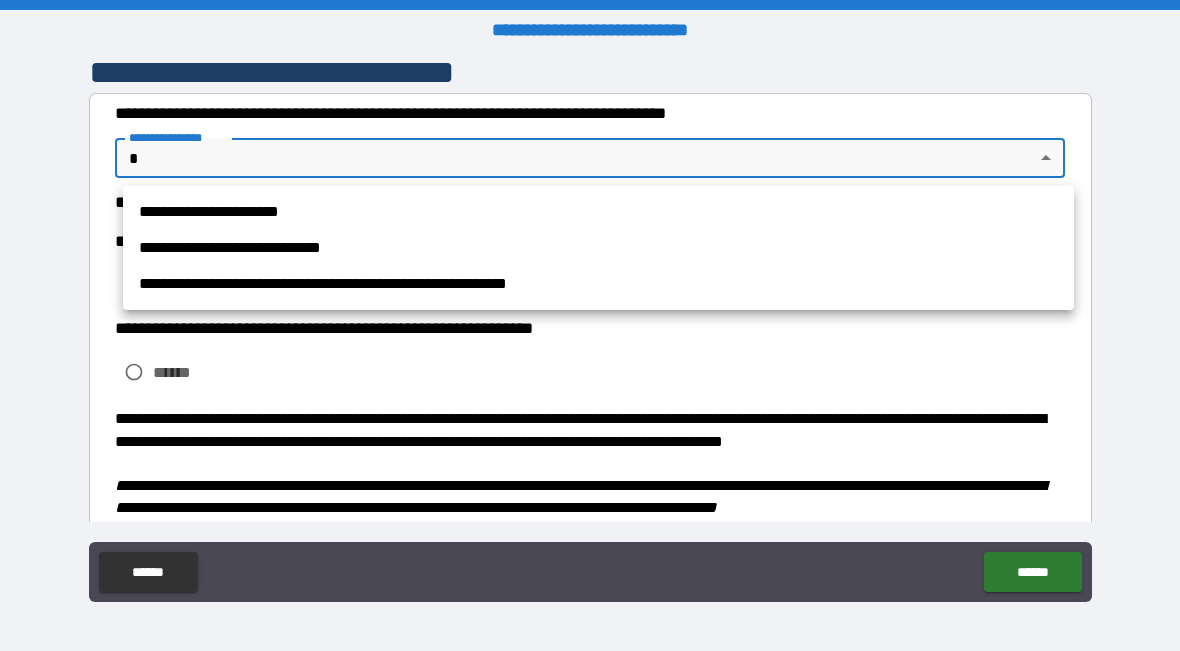 click on "**********" at bounding box center (598, 248) 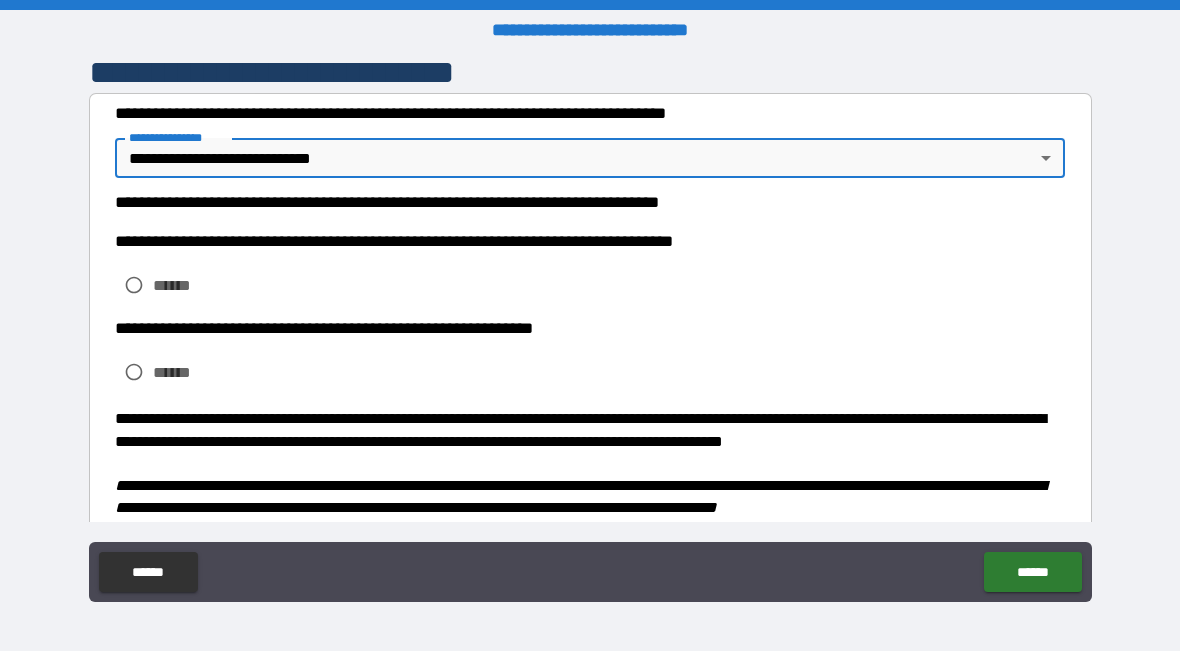 type on "**********" 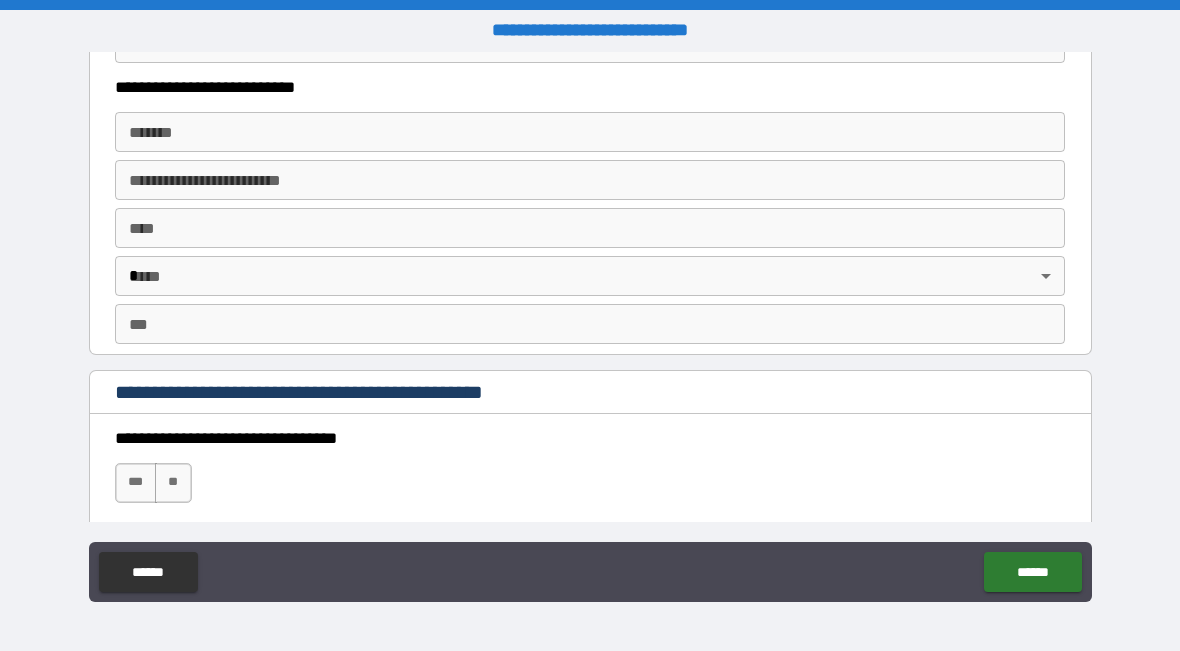 click on "******" at bounding box center (1032, 572) 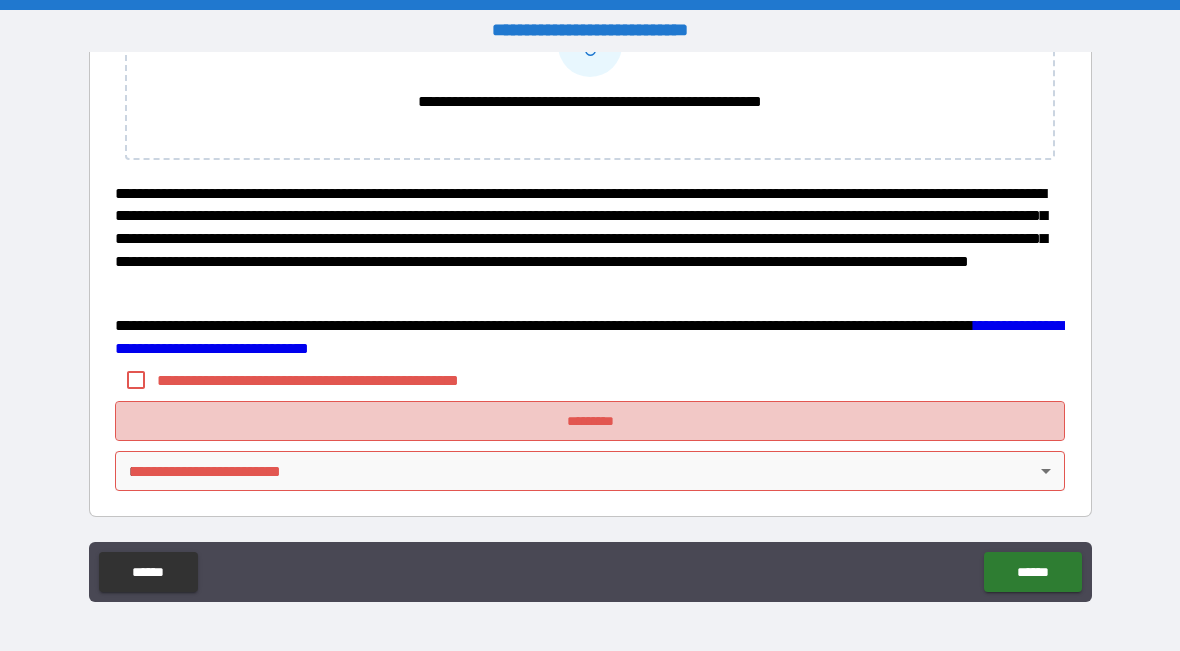 scroll, scrollTop: 3776, scrollLeft: 0, axis: vertical 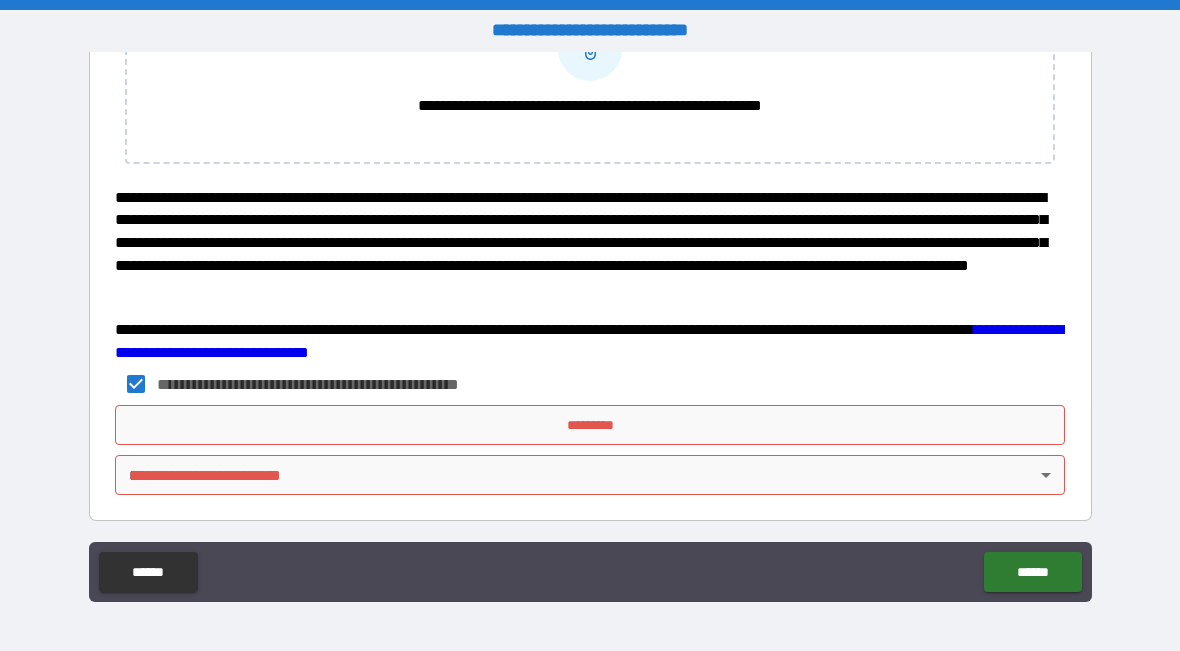 click on "*********" at bounding box center (590, 425) 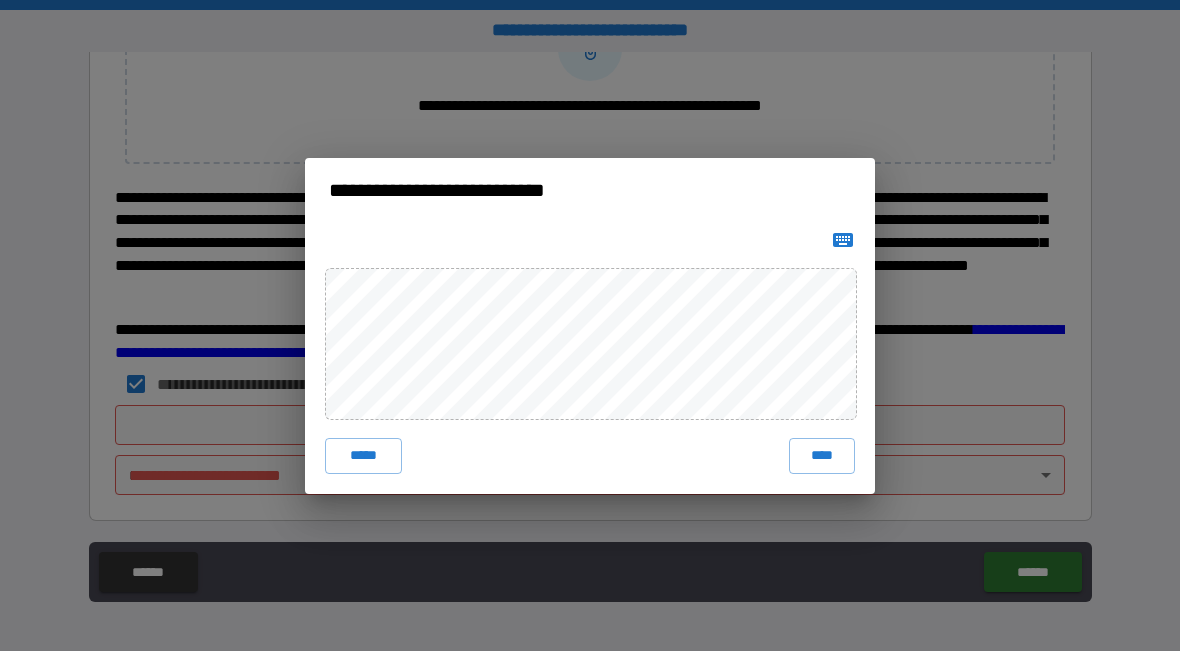 click on "****" at bounding box center (822, 456) 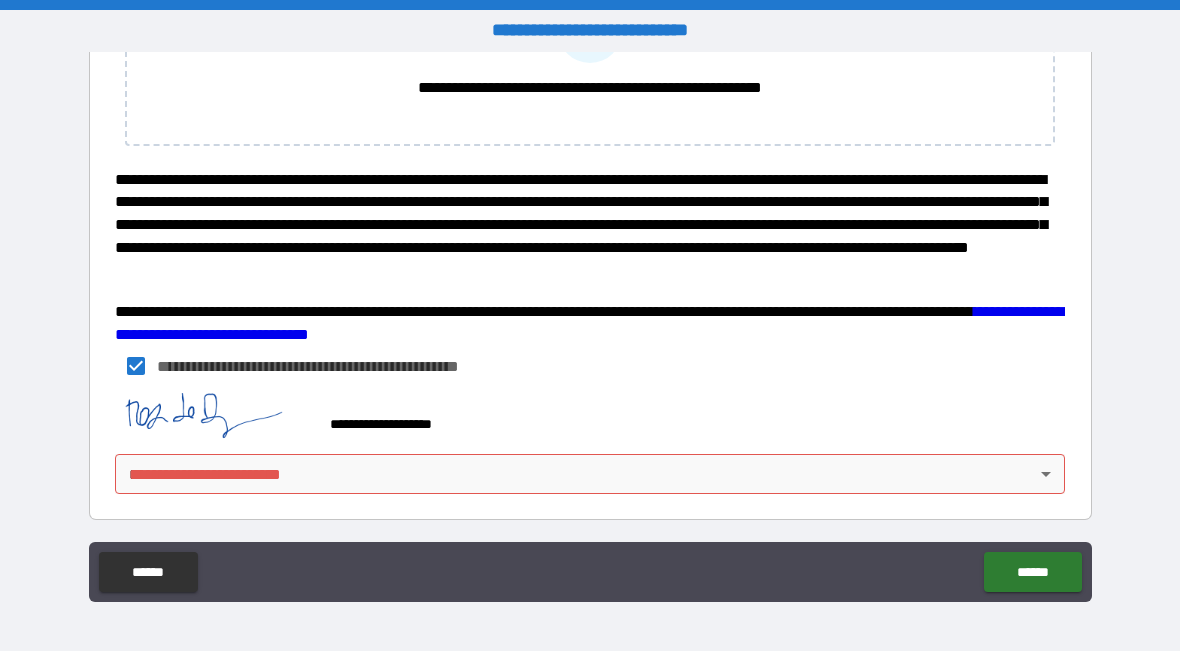 scroll, scrollTop: 3793, scrollLeft: 0, axis: vertical 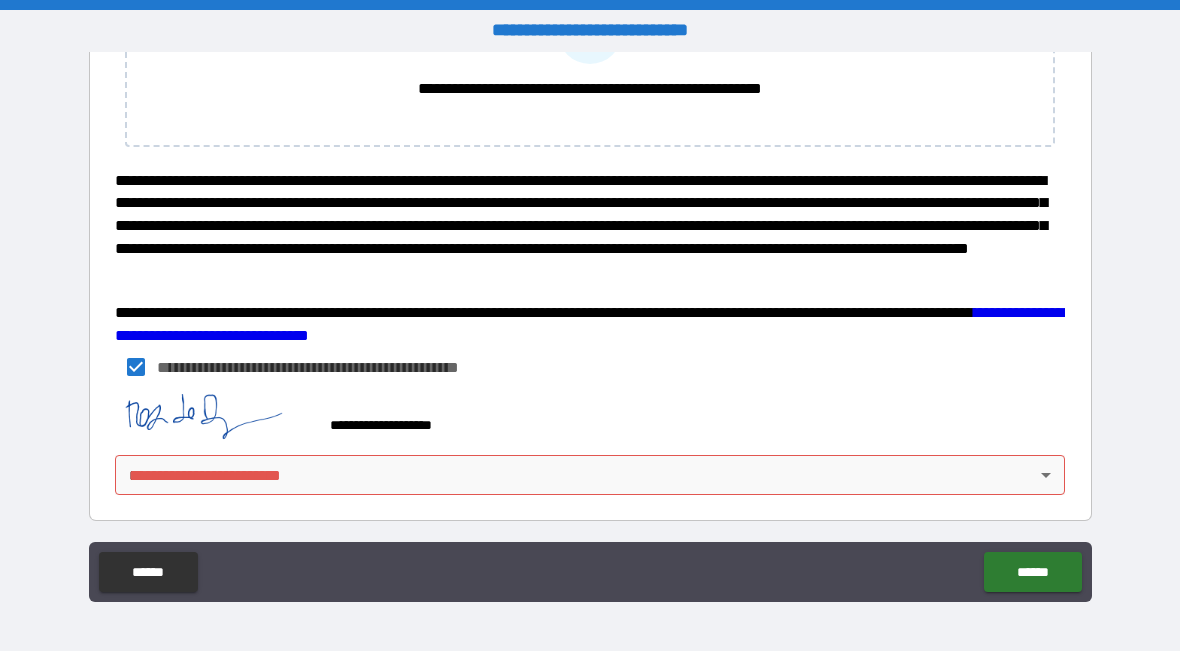 click on "**********" at bounding box center (590, 325) 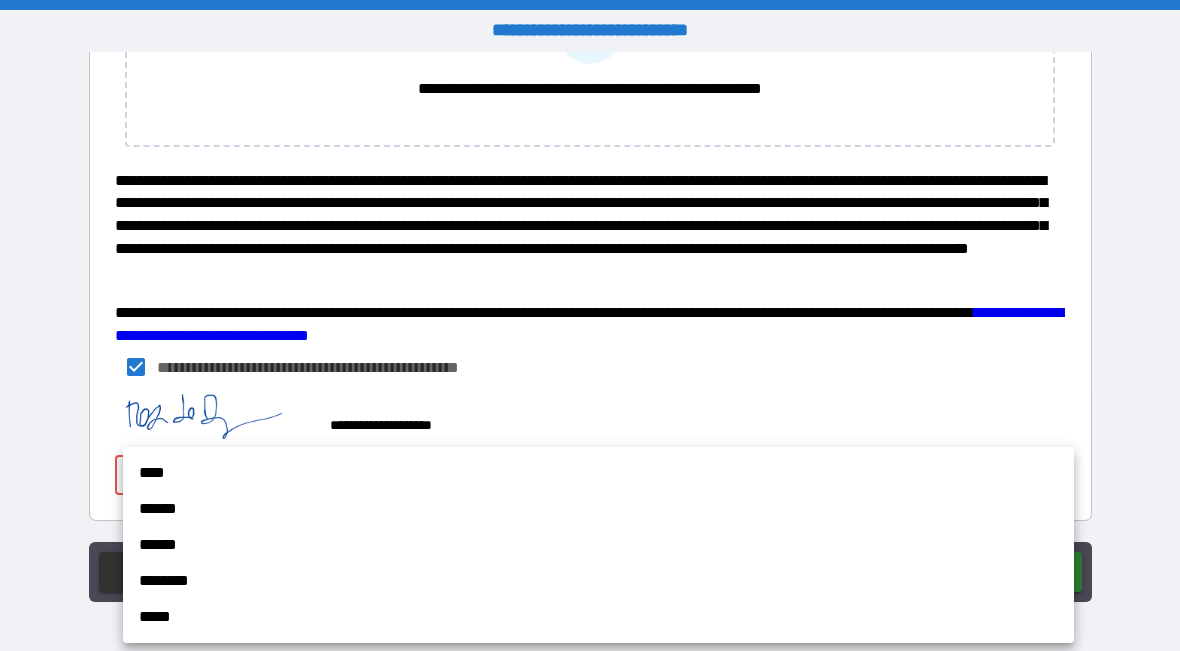 click on "****" at bounding box center (598, 473) 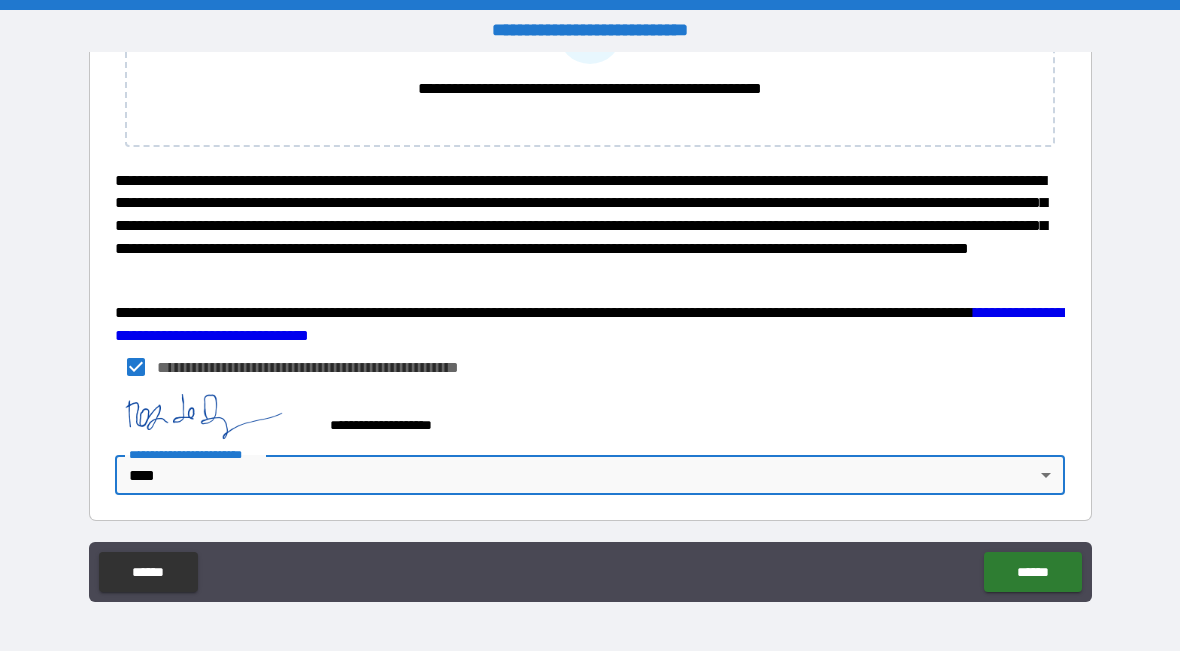 click on "******" at bounding box center (1032, 572) 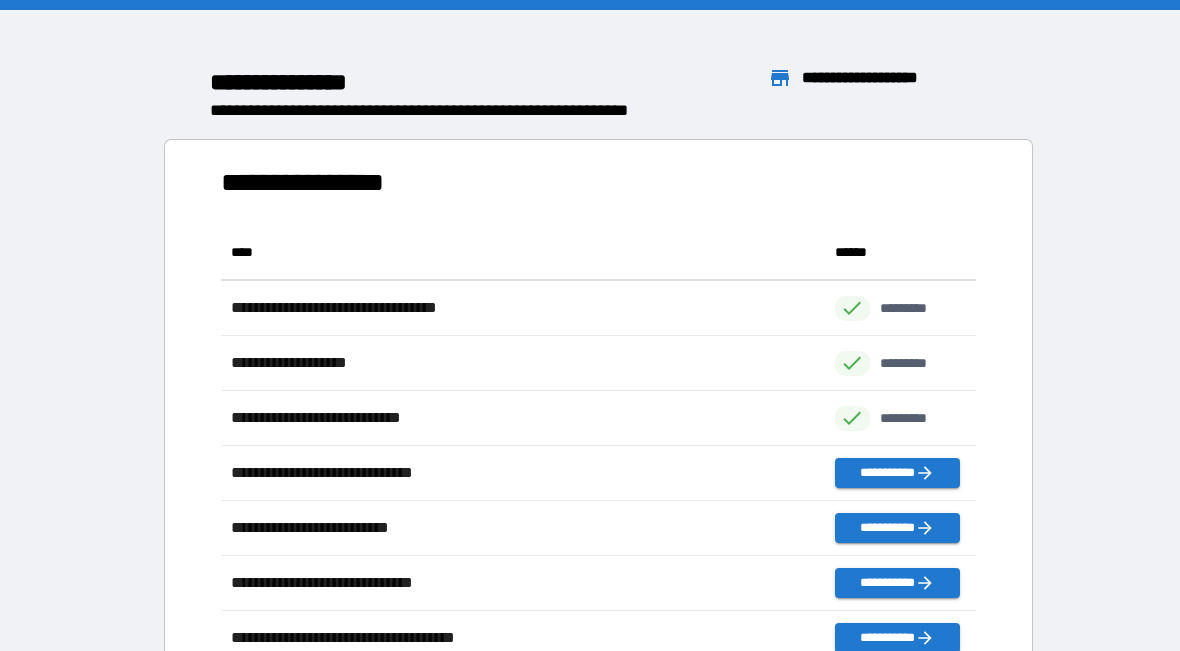 scroll, scrollTop: 1, scrollLeft: 1, axis: both 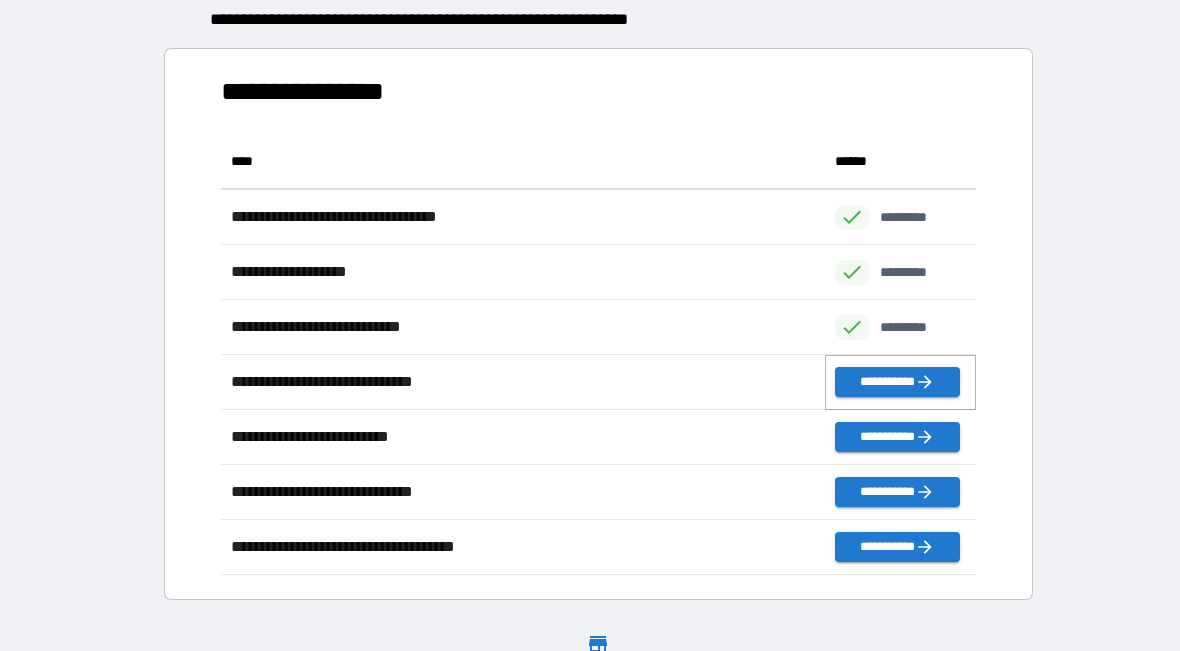 click on "**********" at bounding box center (897, 382) 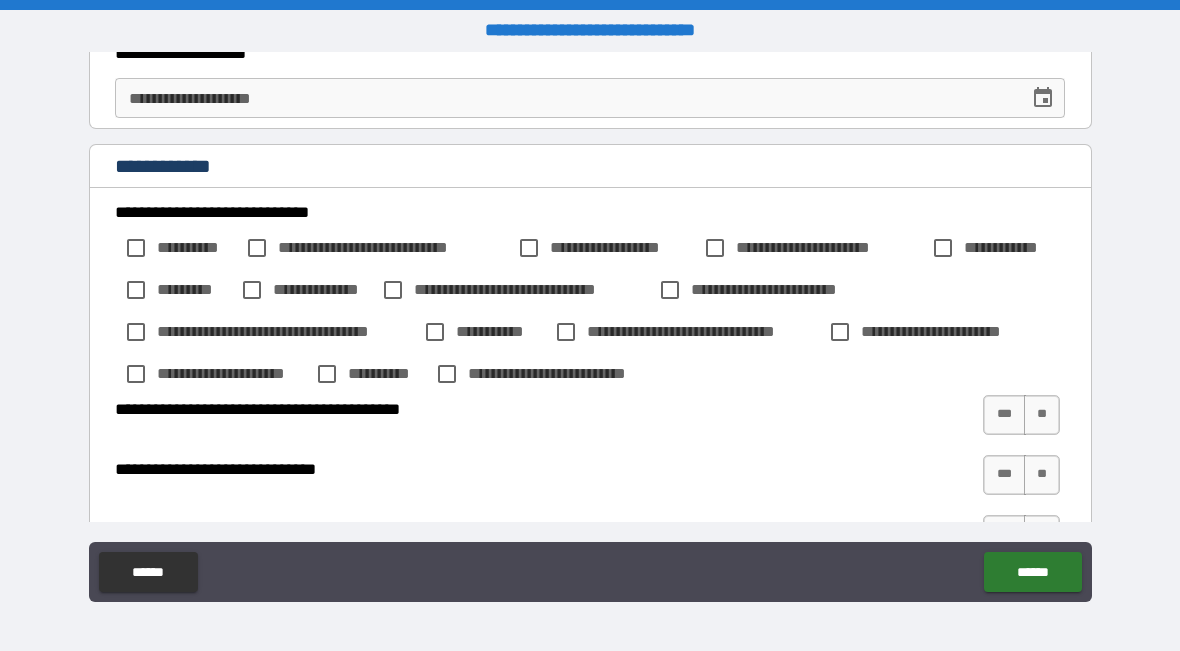 scroll, scrollTop: 576, scrollLeft: 0, axis: vertical 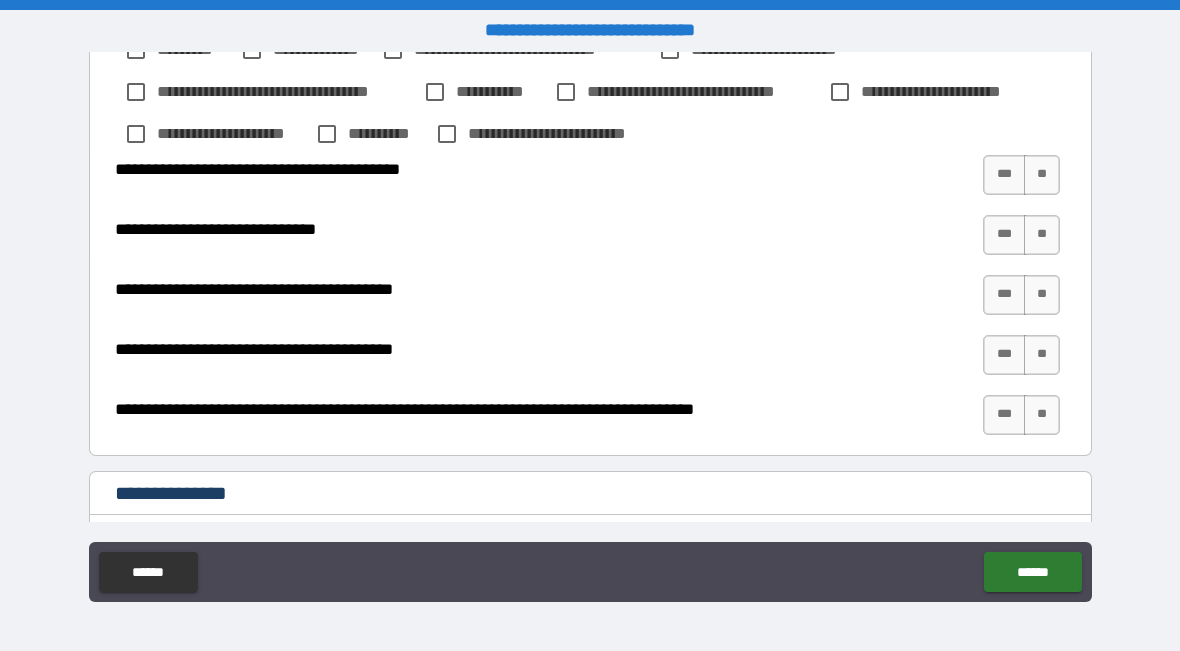 click on "**********" at bounding box center [590, 328] 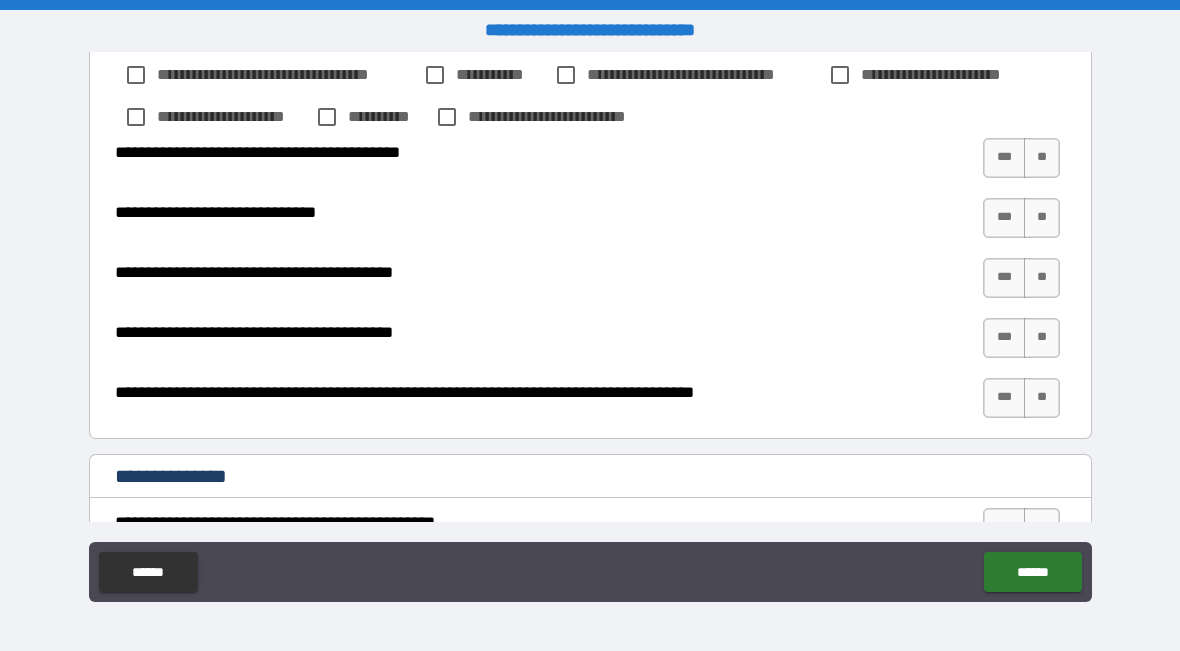 scroll, scrollTop: 830, scrollLeft: 0, axis: vertical 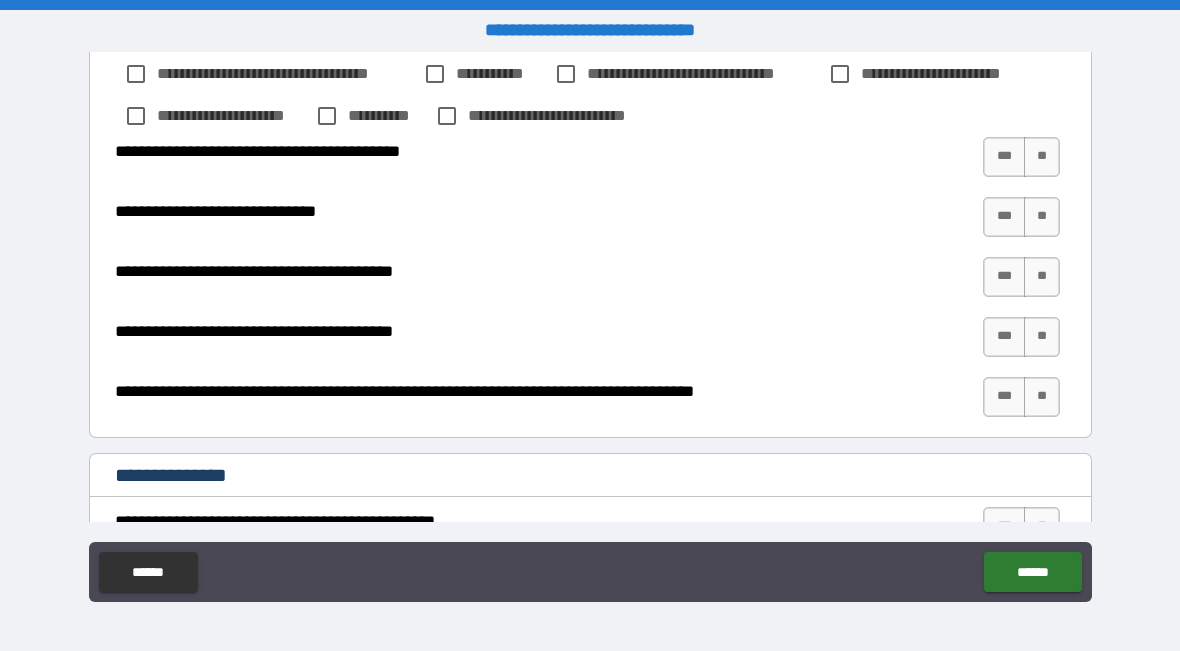 click on "***" at bounding box center (1004, 157) 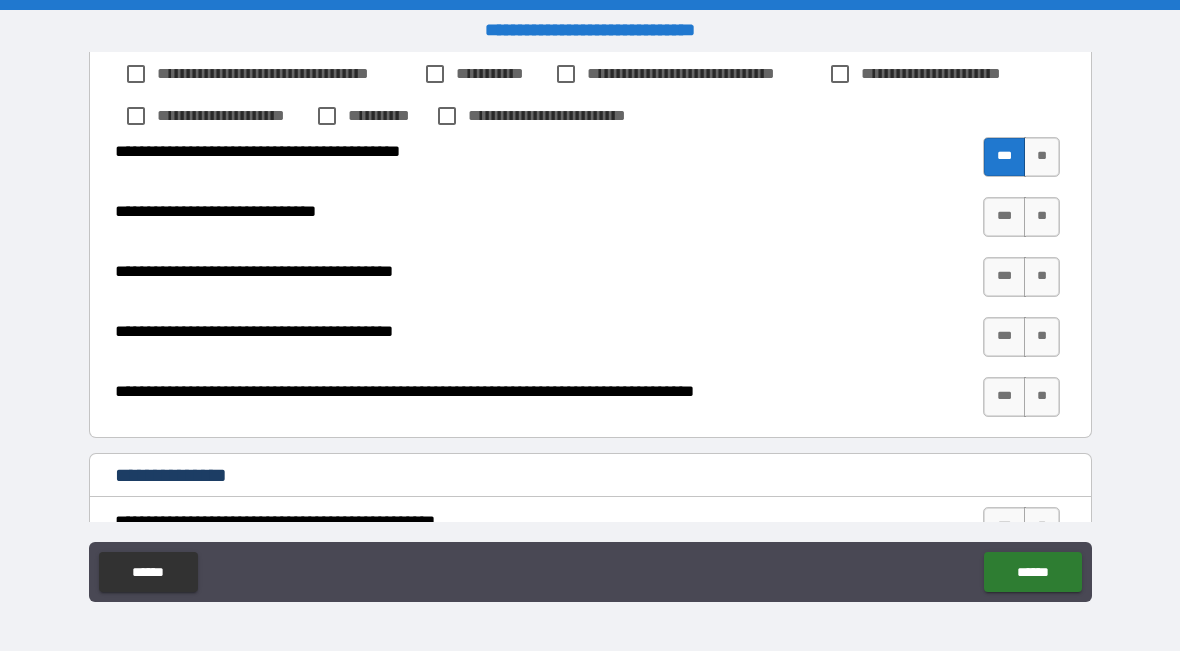 click on "**" at bounding box center [1042, 217] 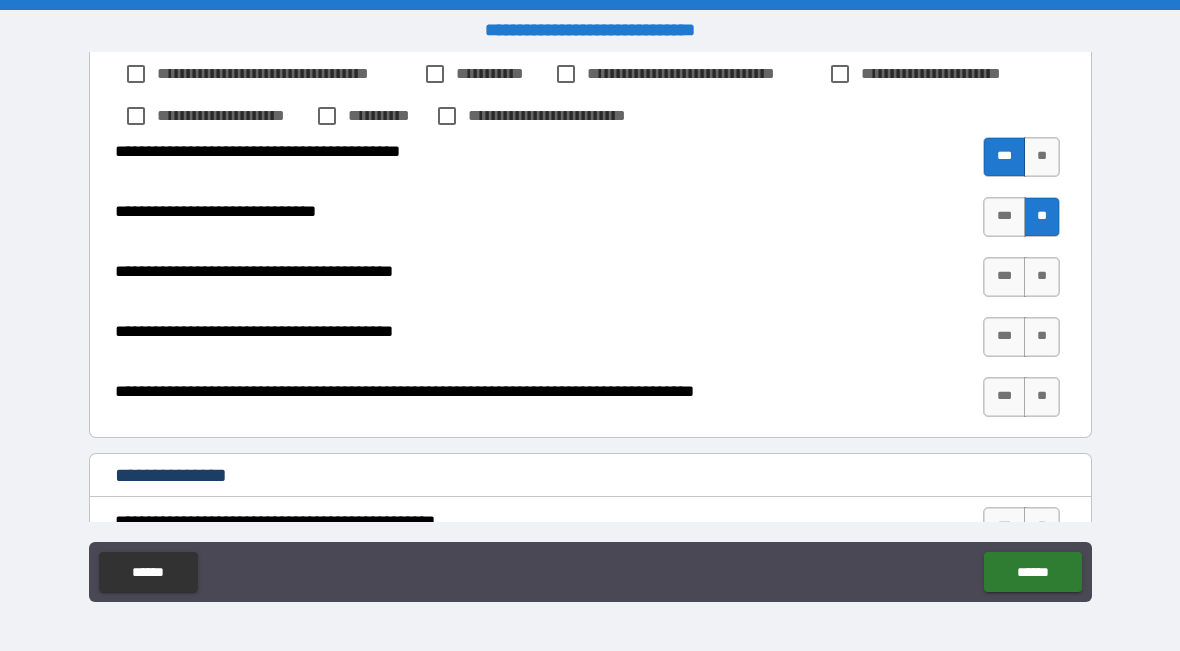 click on "**" at bounding box center (1042, 277) 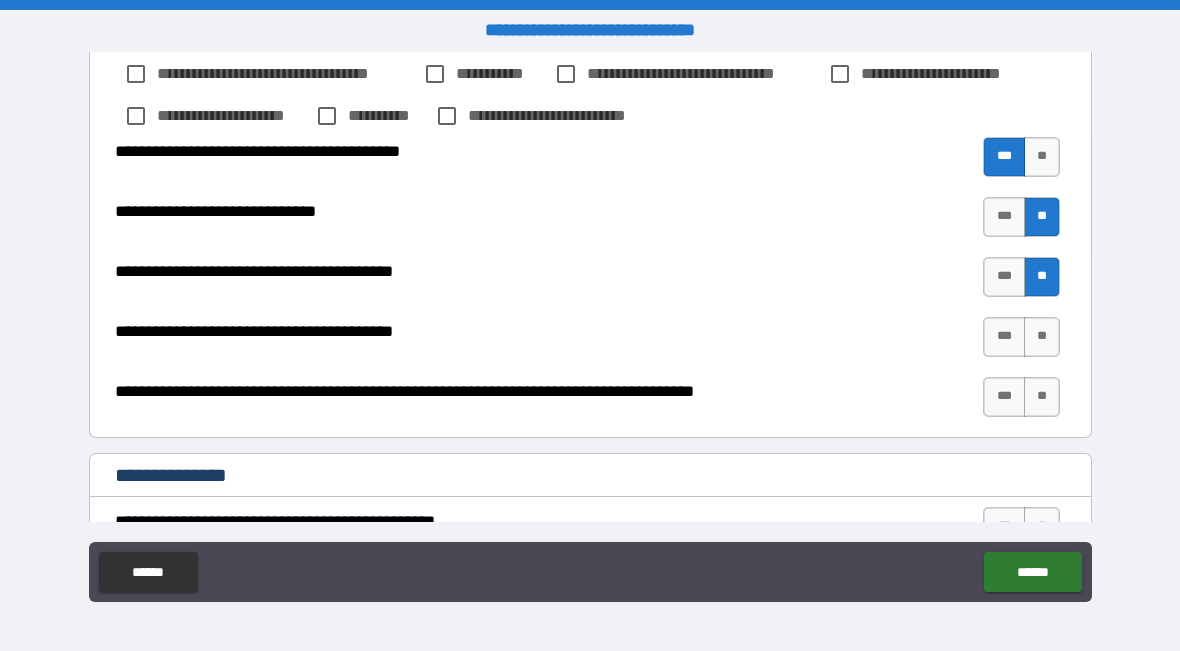 click on "**" at bounding box center (1042, 337) 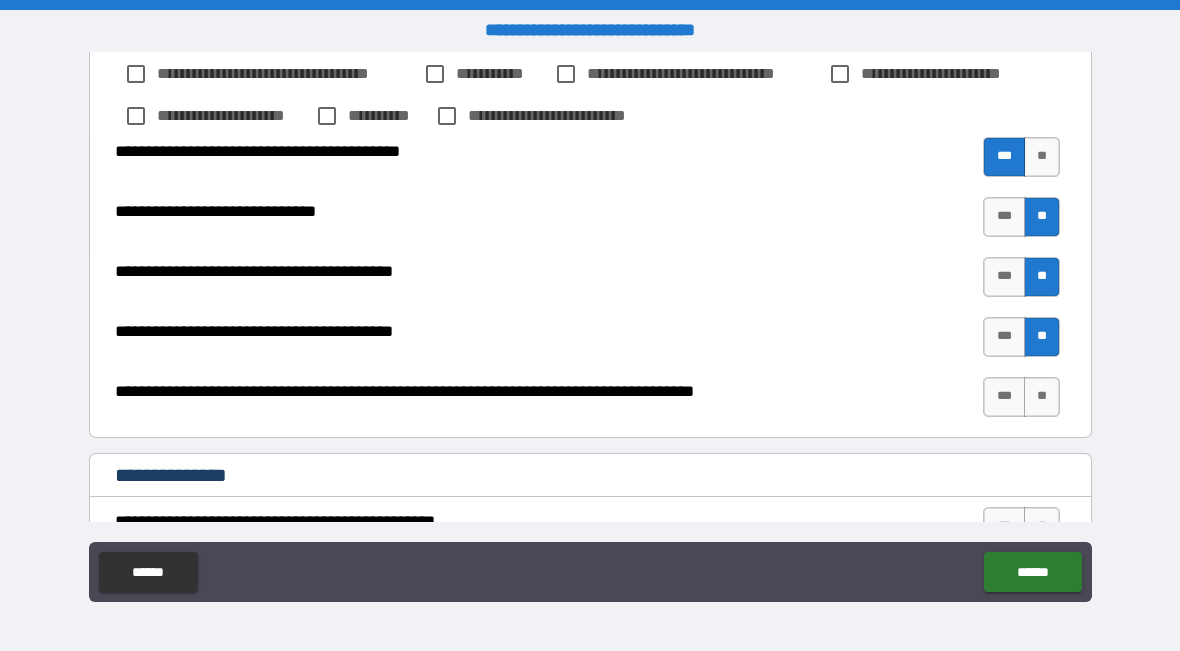 click on "***" at bounding box center (1004, 397) 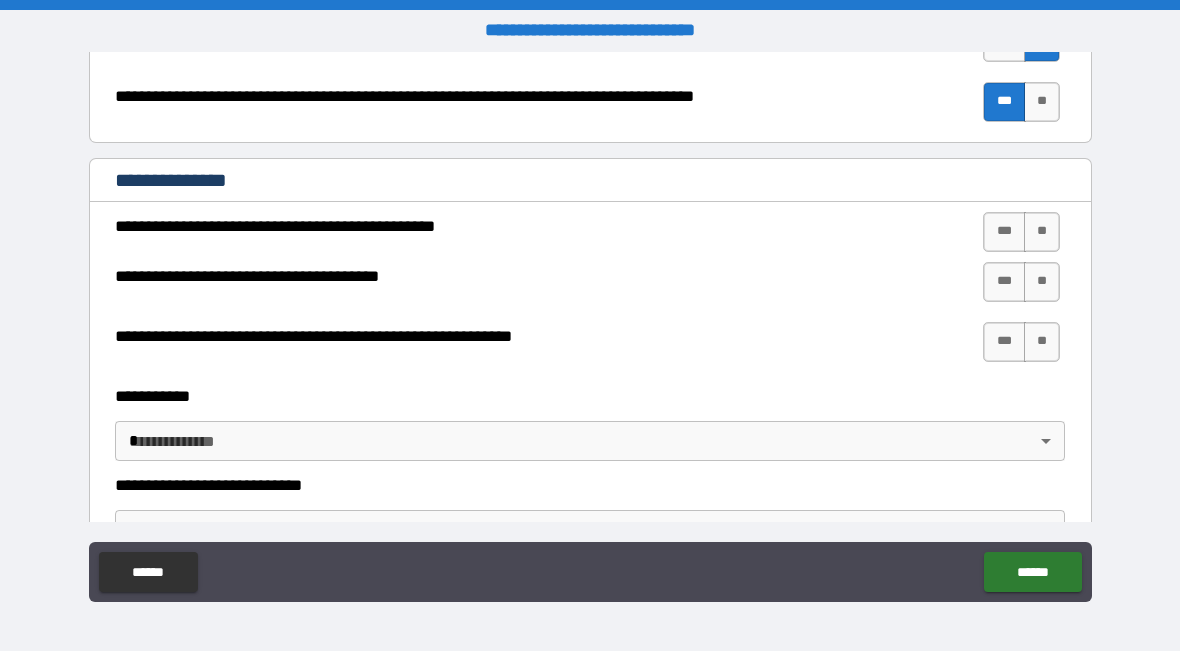 click on "**********" at bounding box center (590, 328) 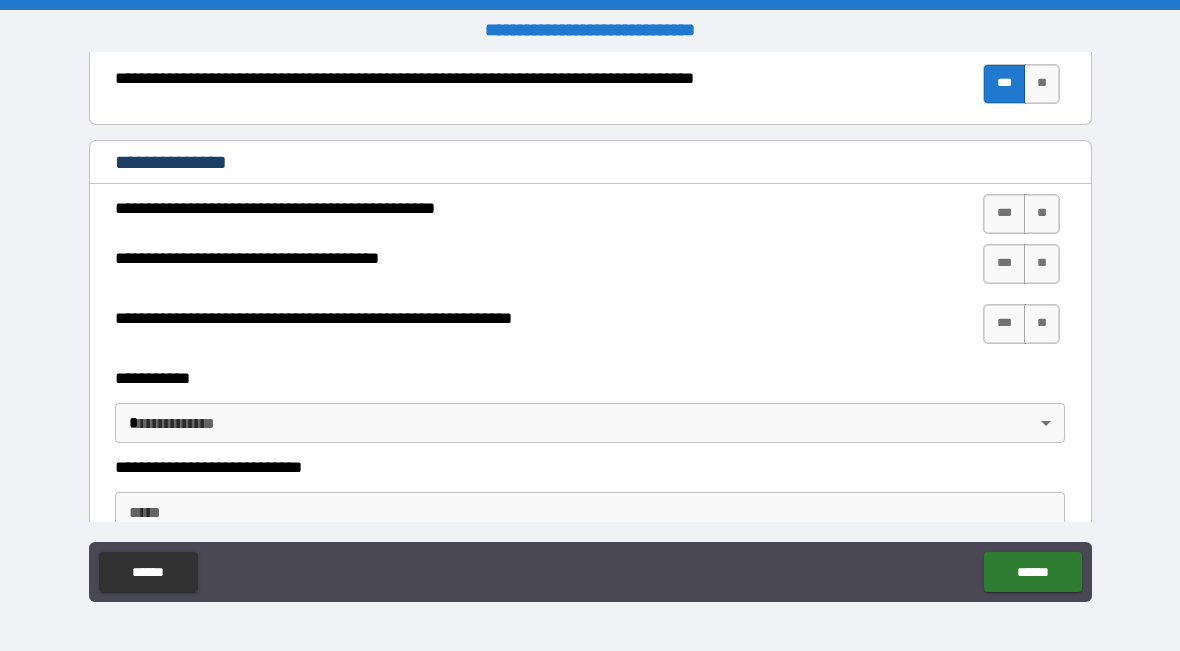 scroll, scrollTop: 1144, scrollLeft: 0, axis: vertical 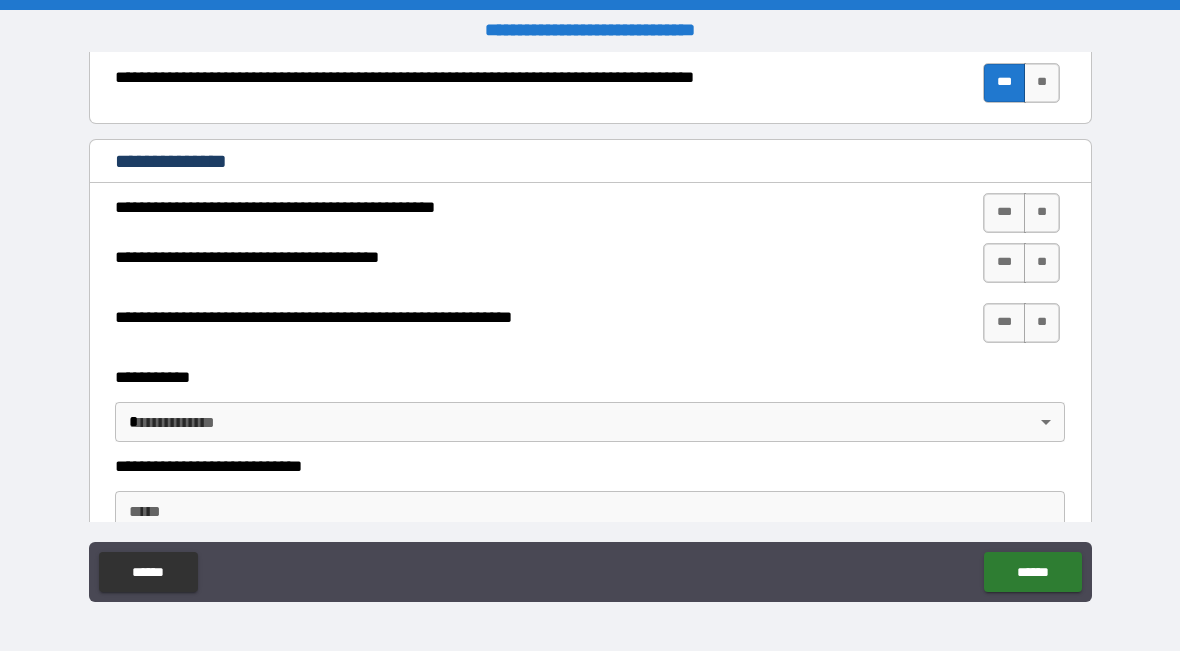 click on "***" at bounding box center [1004, 213] 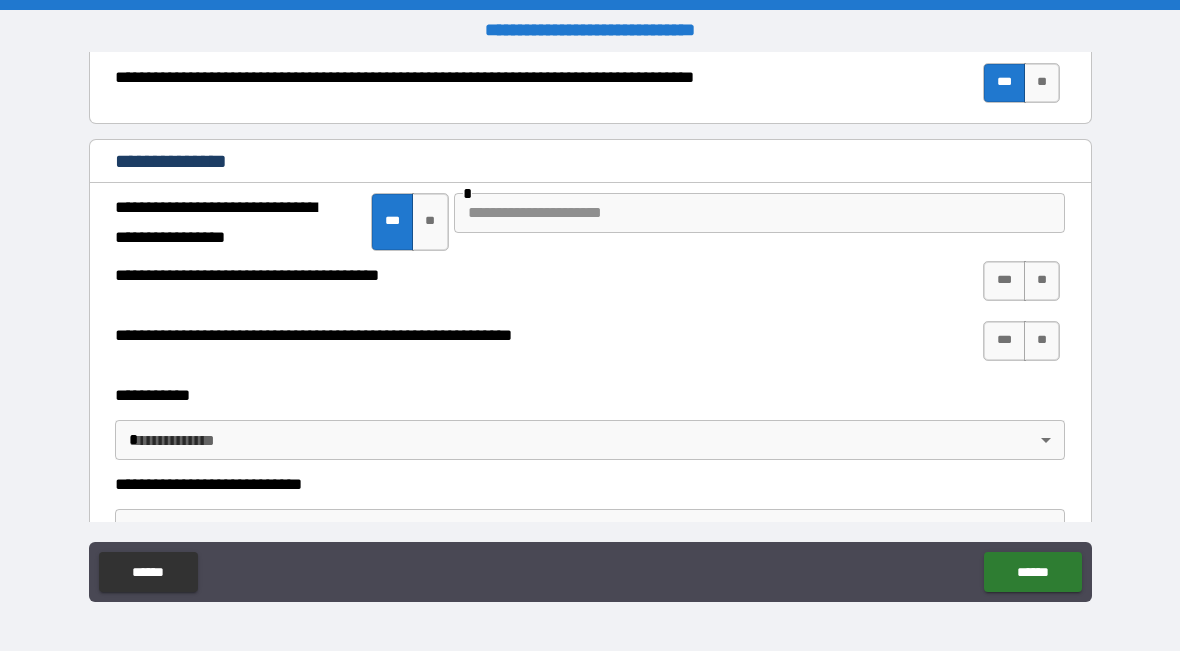 click at bounding box center [760, 213] 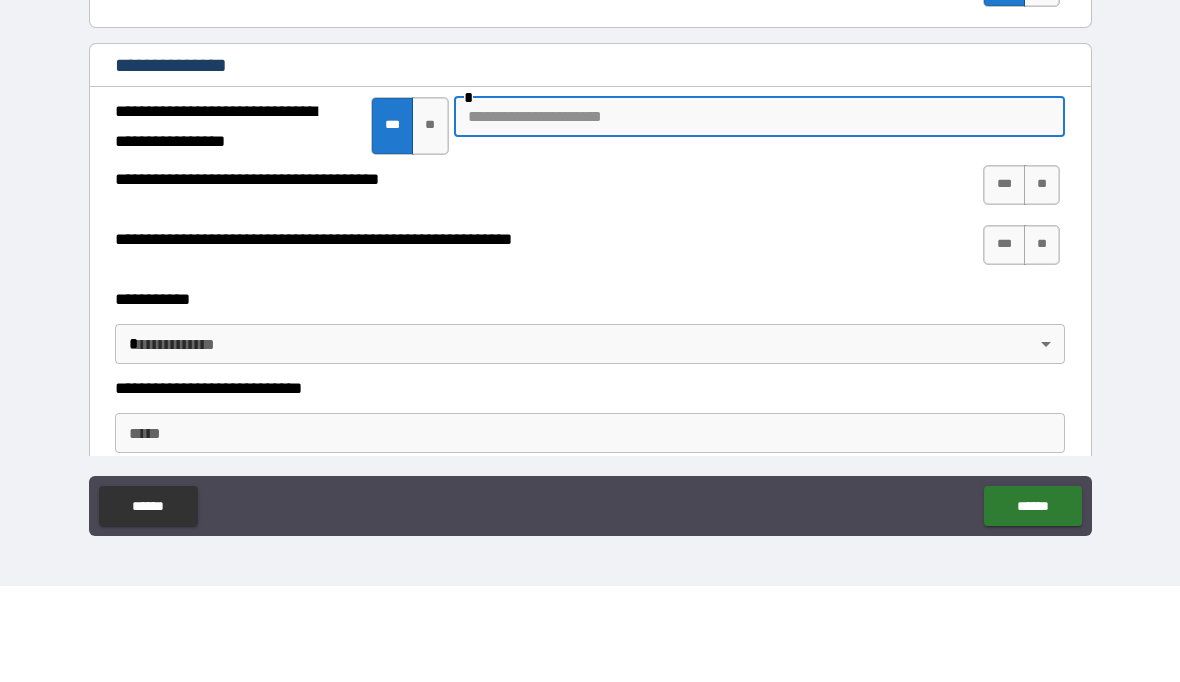 type on "*" 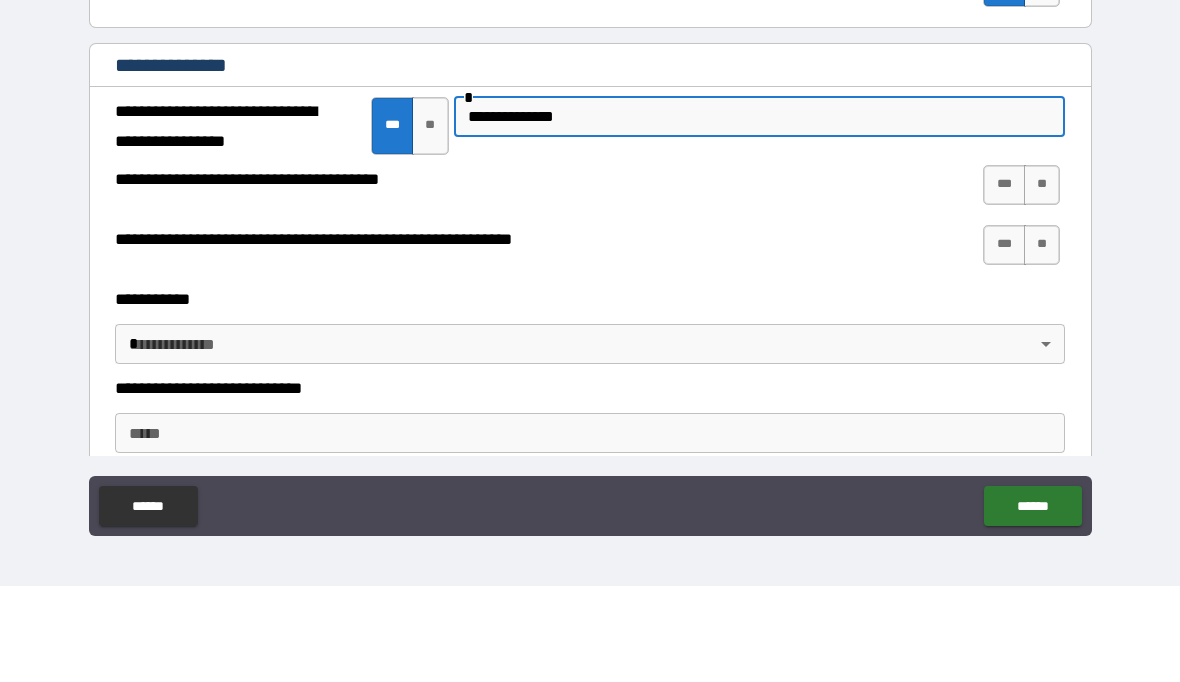 type on "**********" 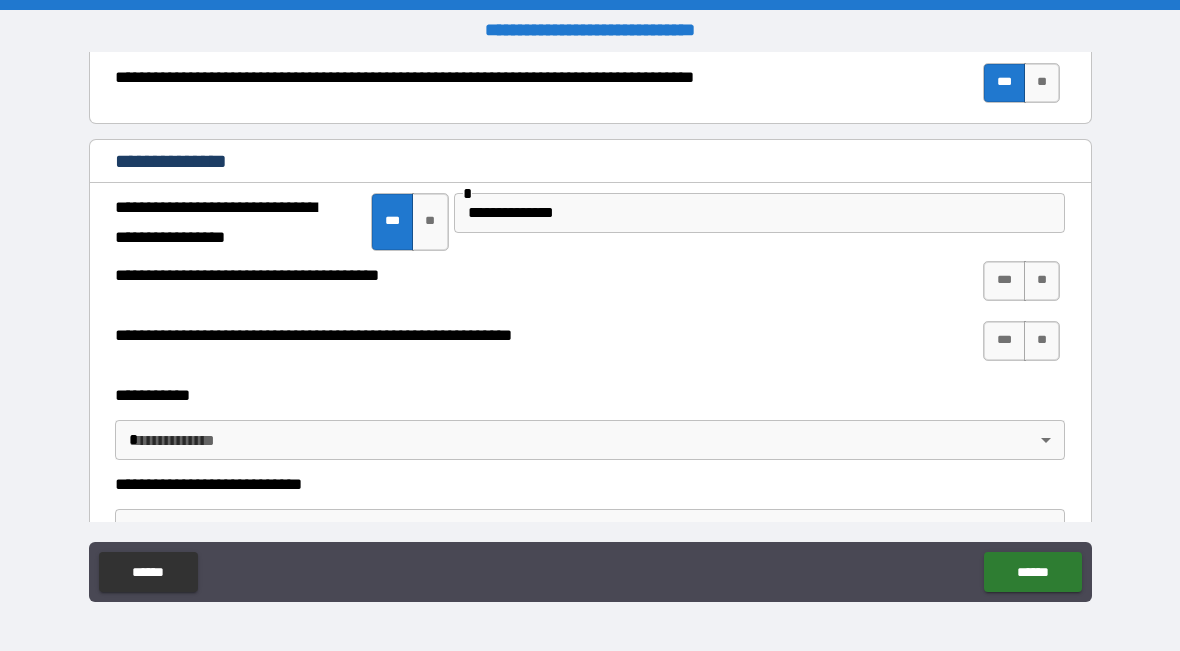 click on "**" at bounding box center [1042, 281] 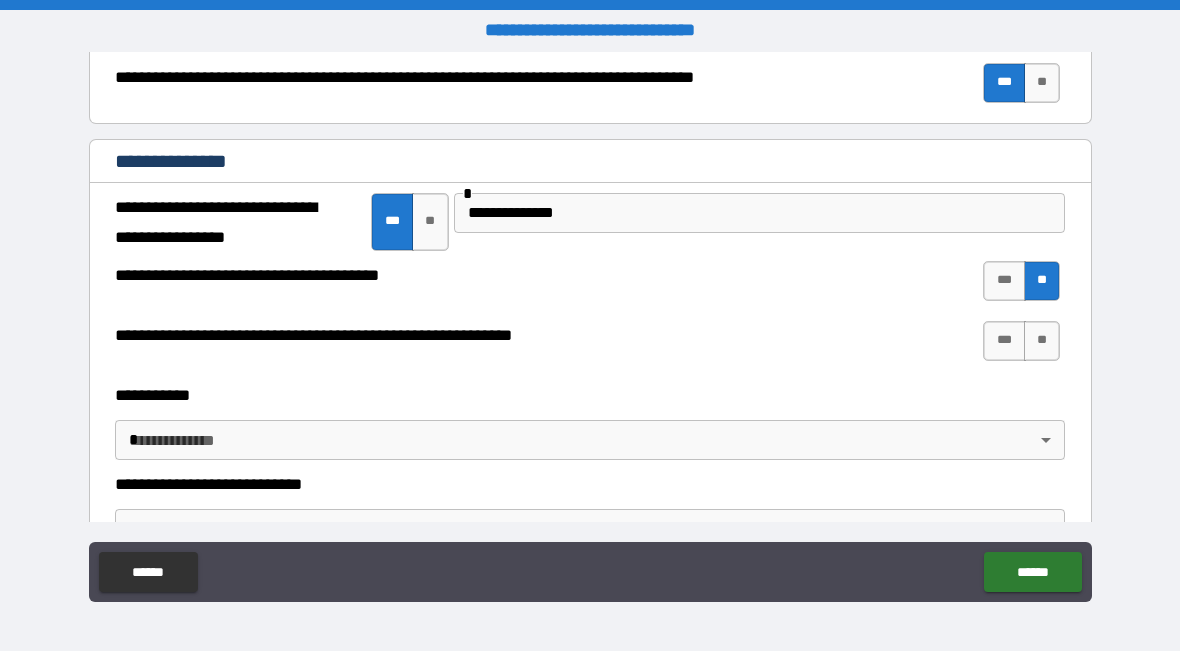 click on "**" at bounding box center [1042, 341] 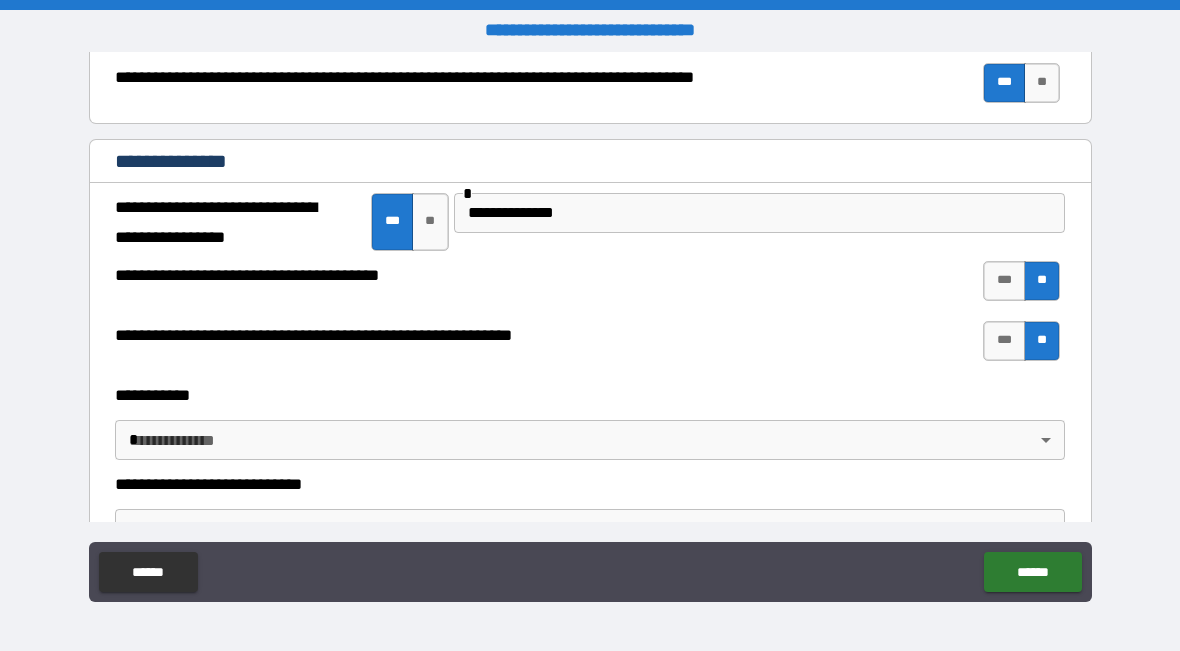 type on "*" 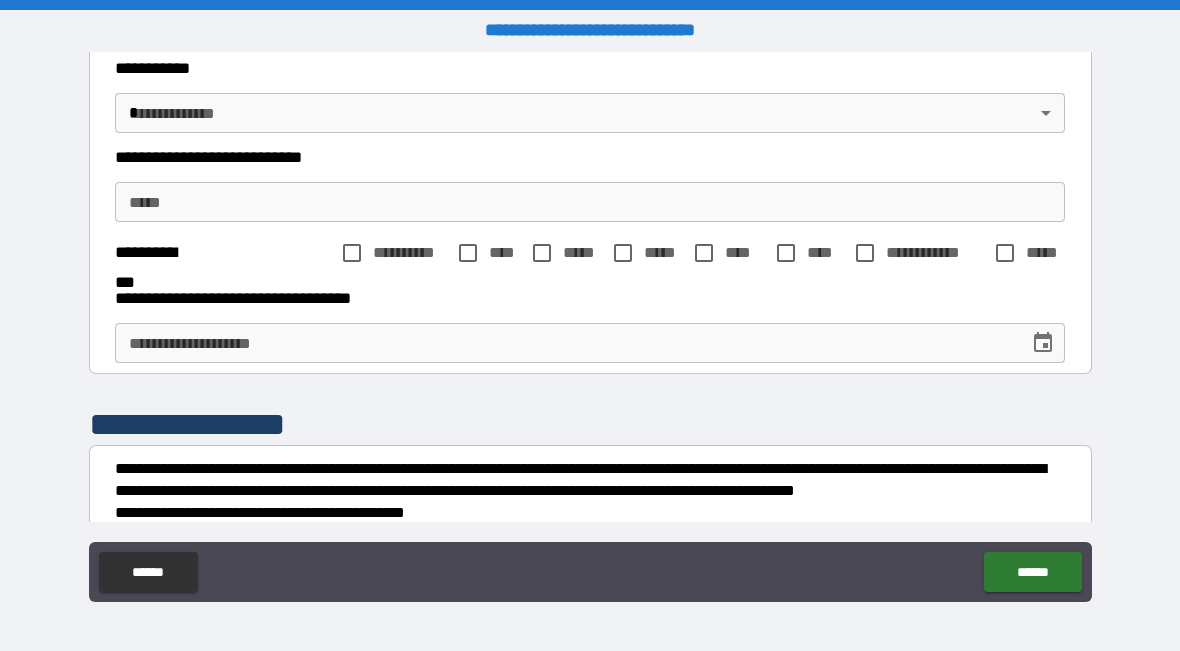 click on "**********" at bounding box center (590, 328) 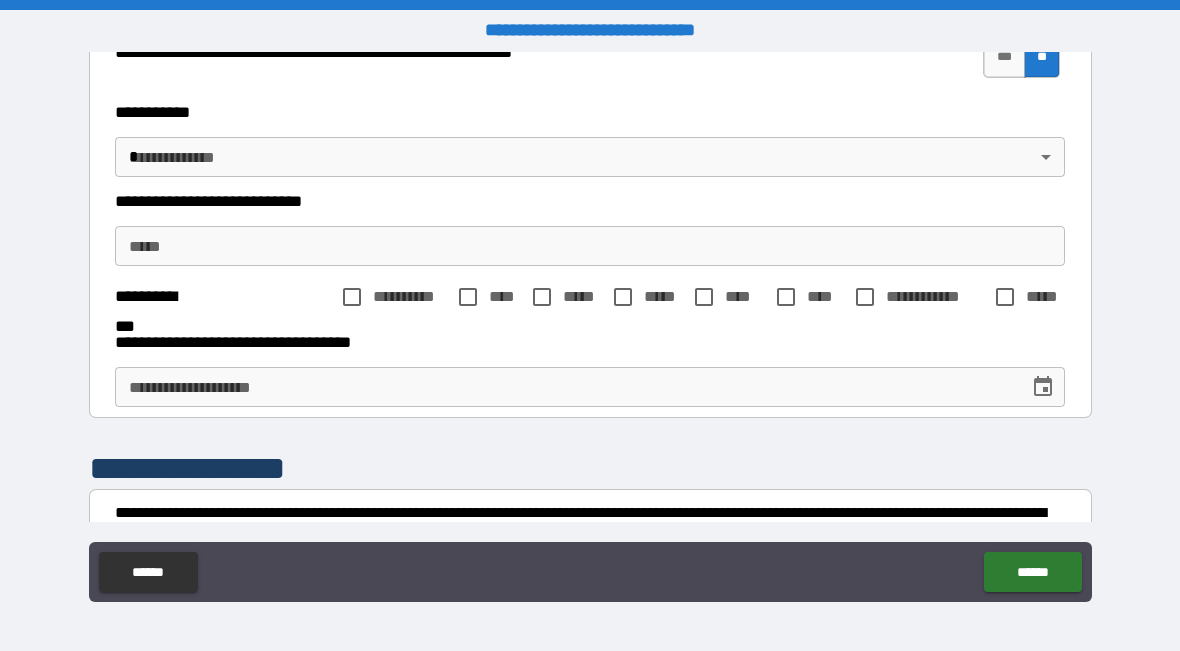 scroll, scrollTop: 1426, scrollLeft: 0, axis: vertical 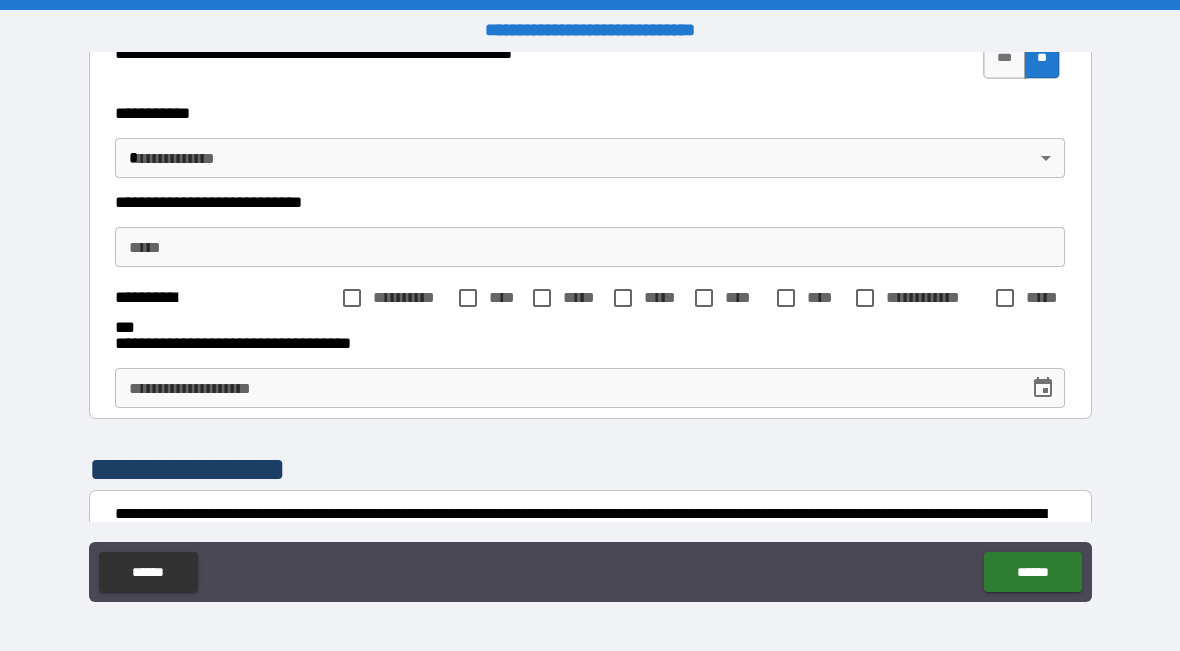 click on "**********" at bounding box center (590, 325) 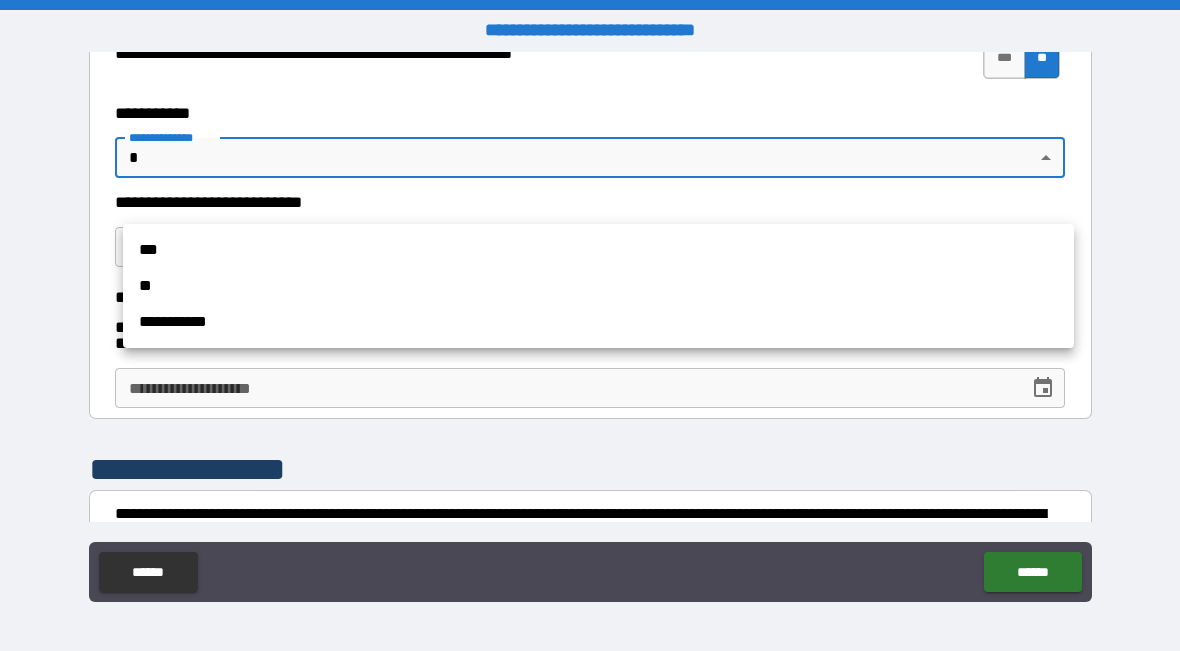 click on "**********" at bounding box center (598, 322) 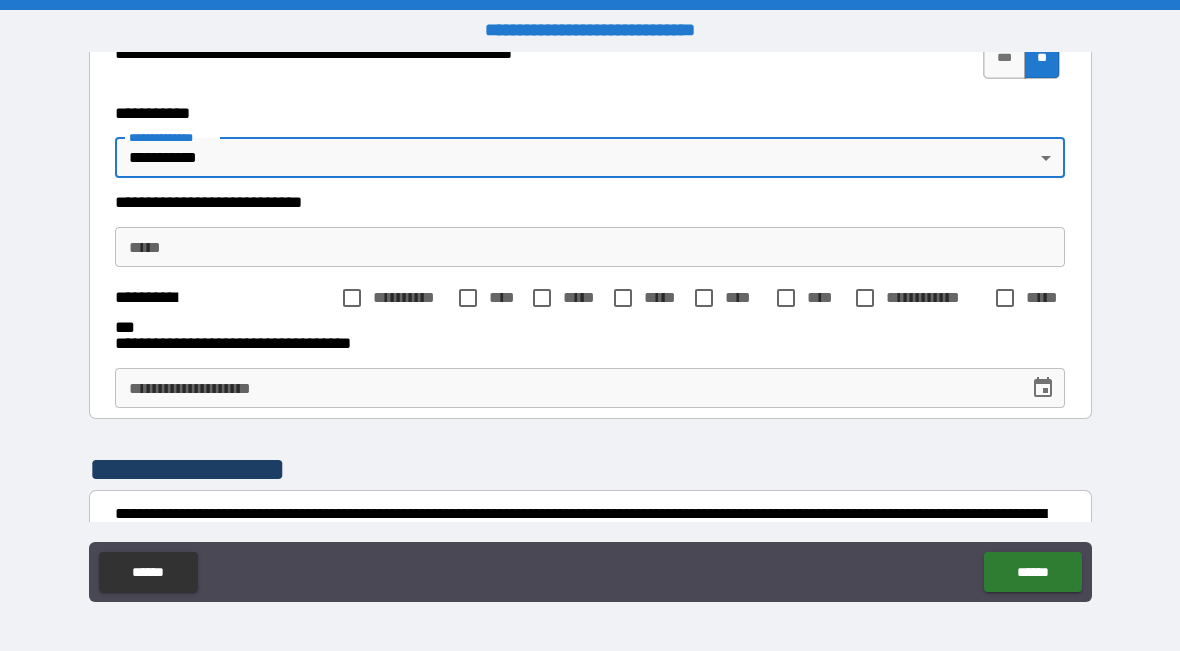 type on "**********" 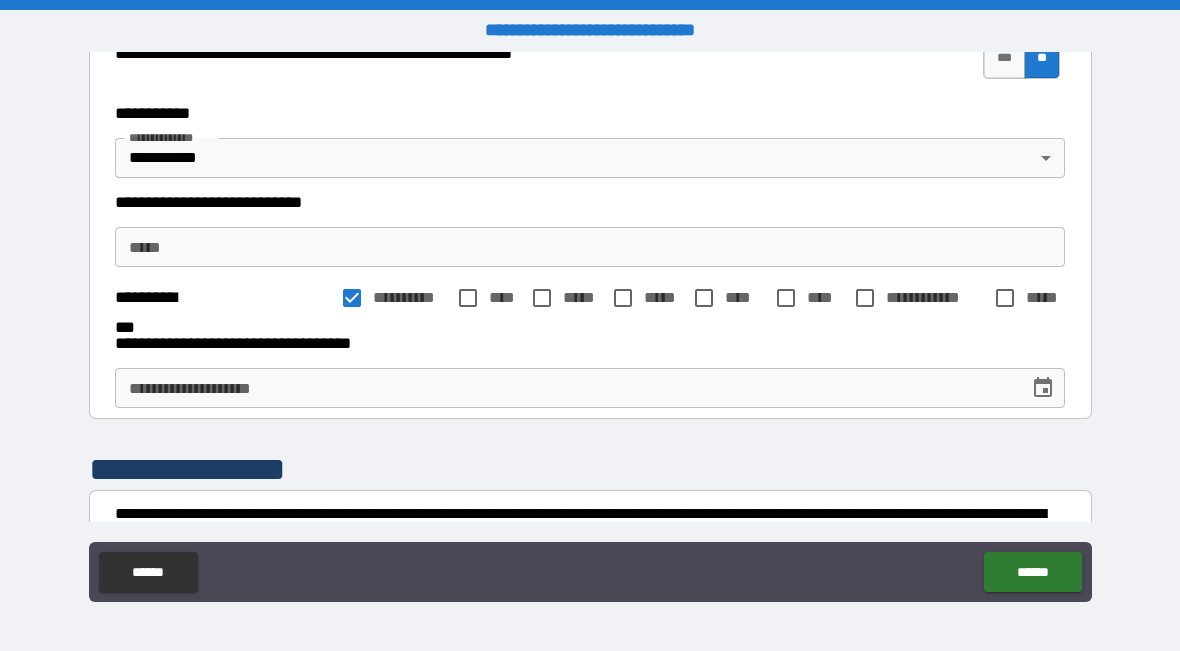 click on "**********" at bounding box center (590, 469) 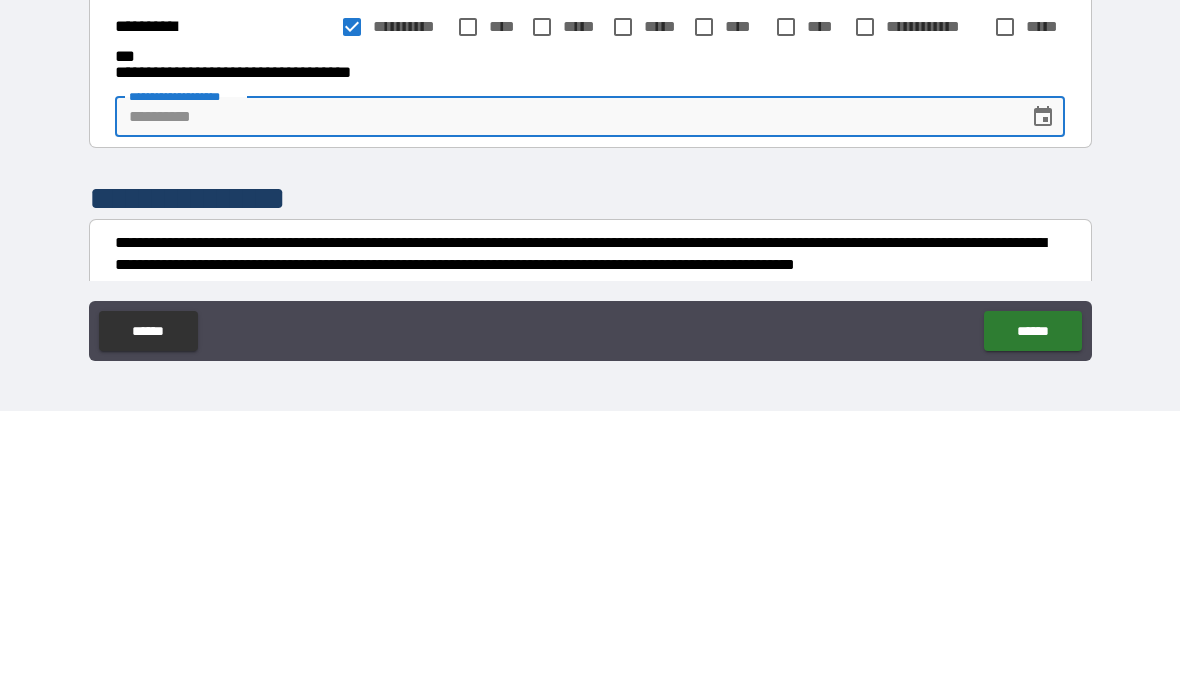 type on "*" 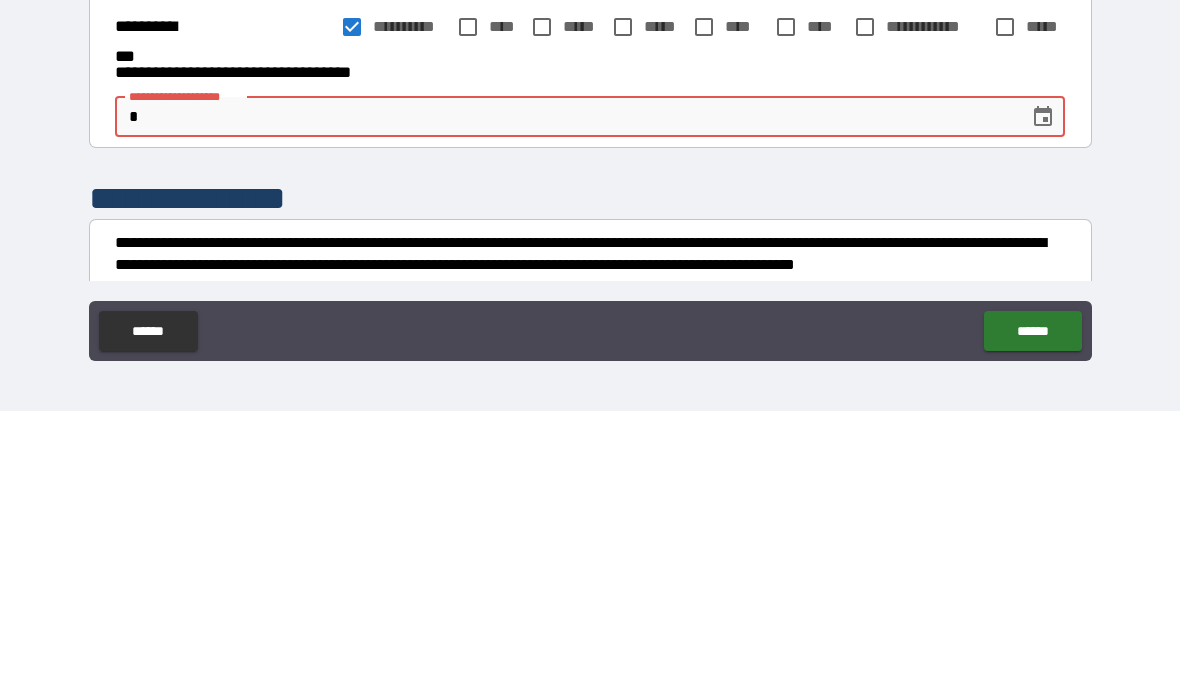 type on "*" 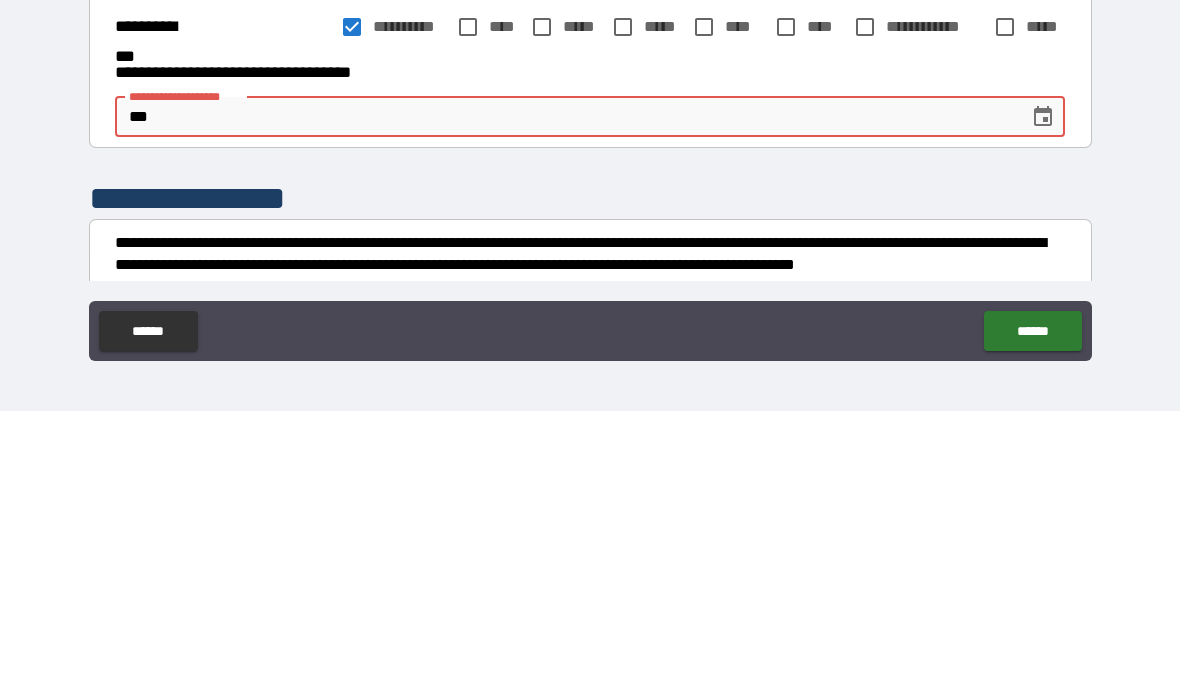 type on "*" 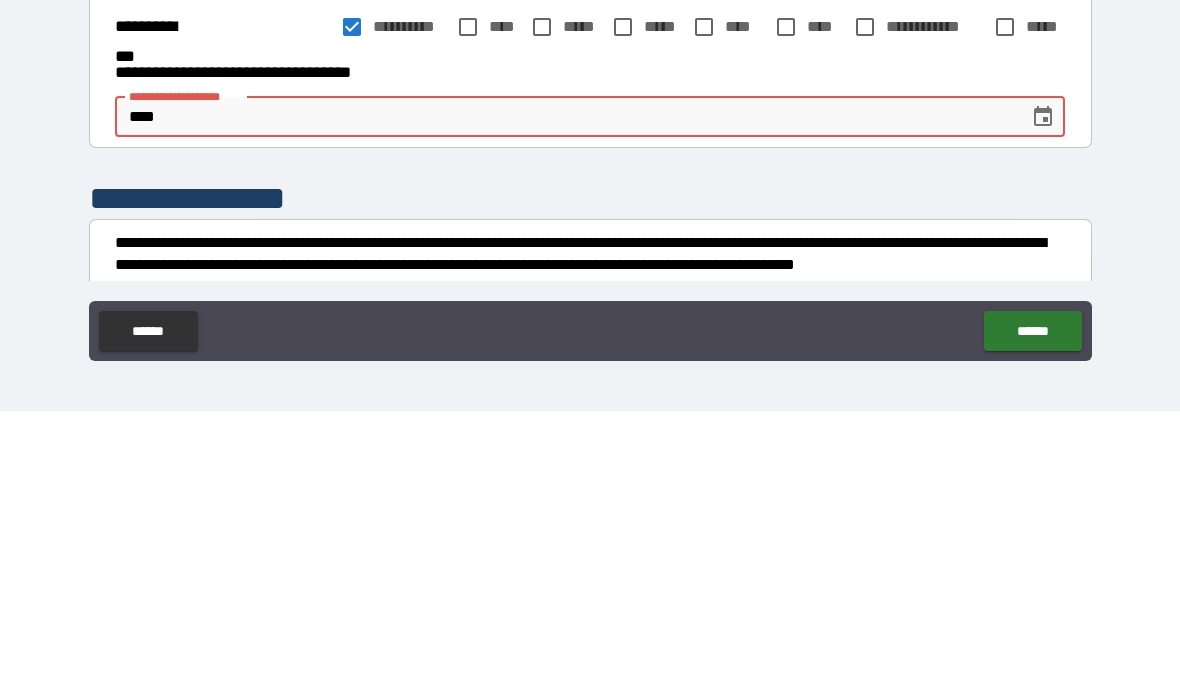 type on "*" 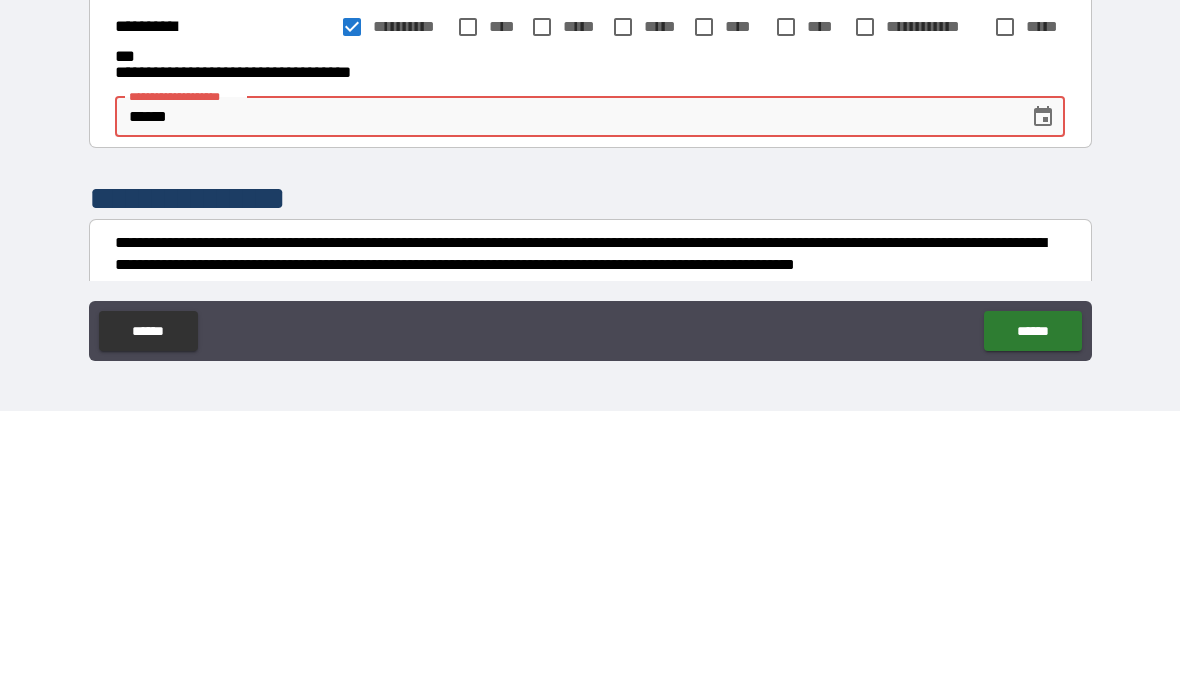 type on "*" 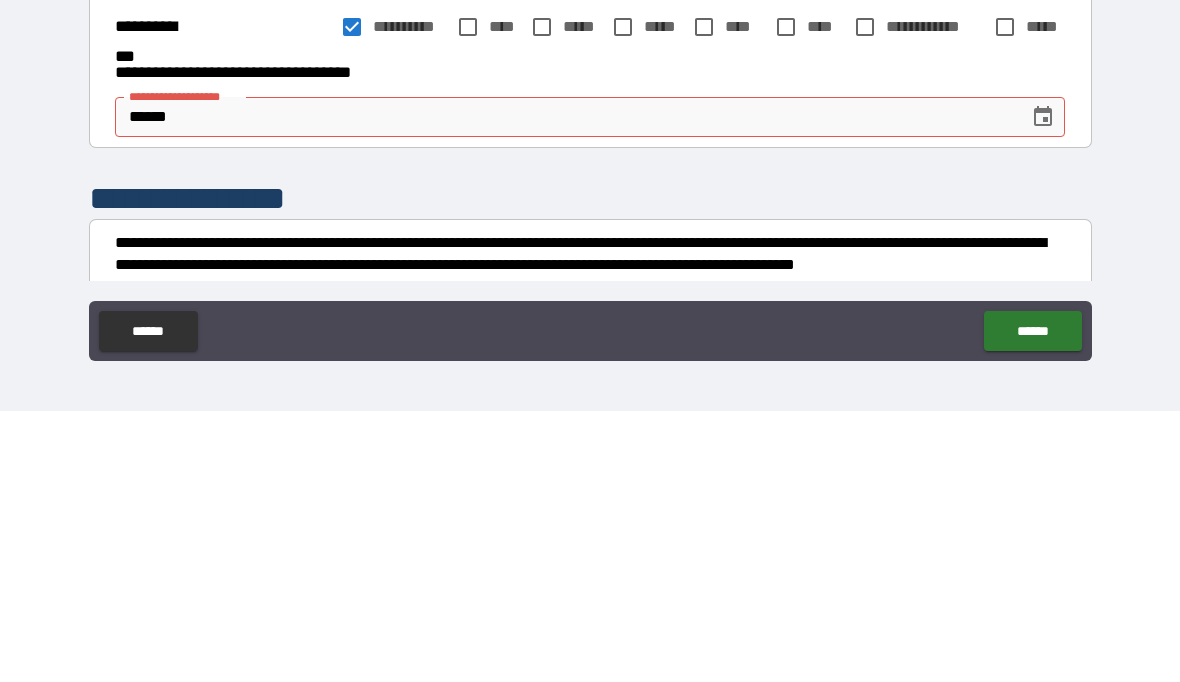 type on "*" 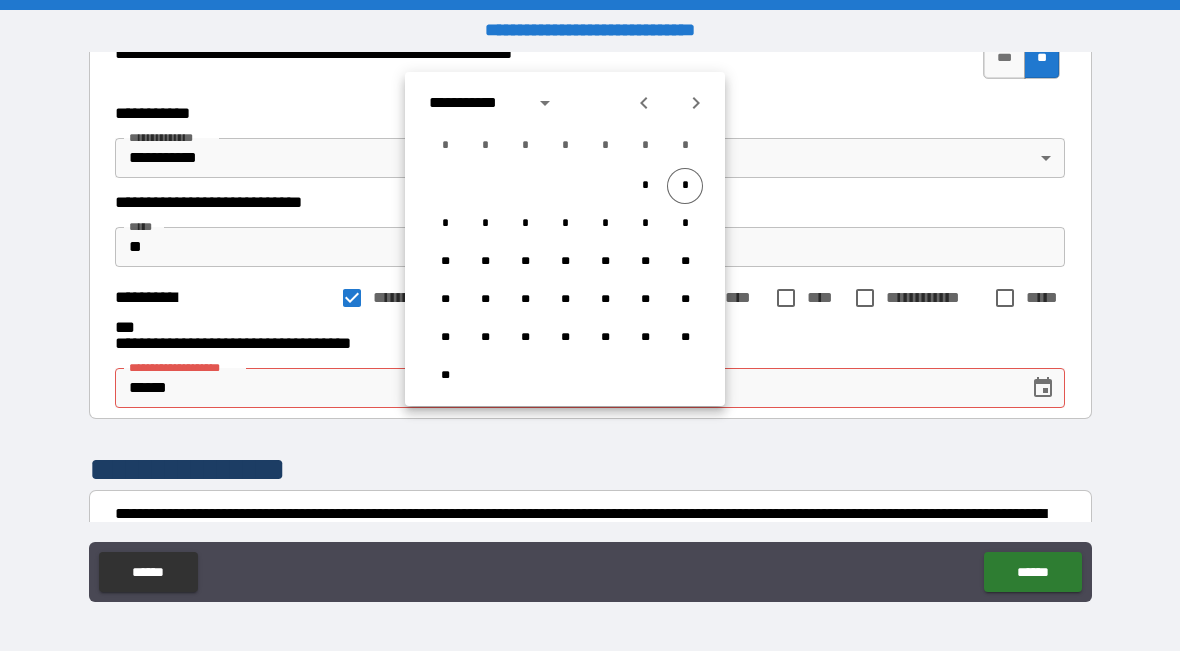 type on "*" 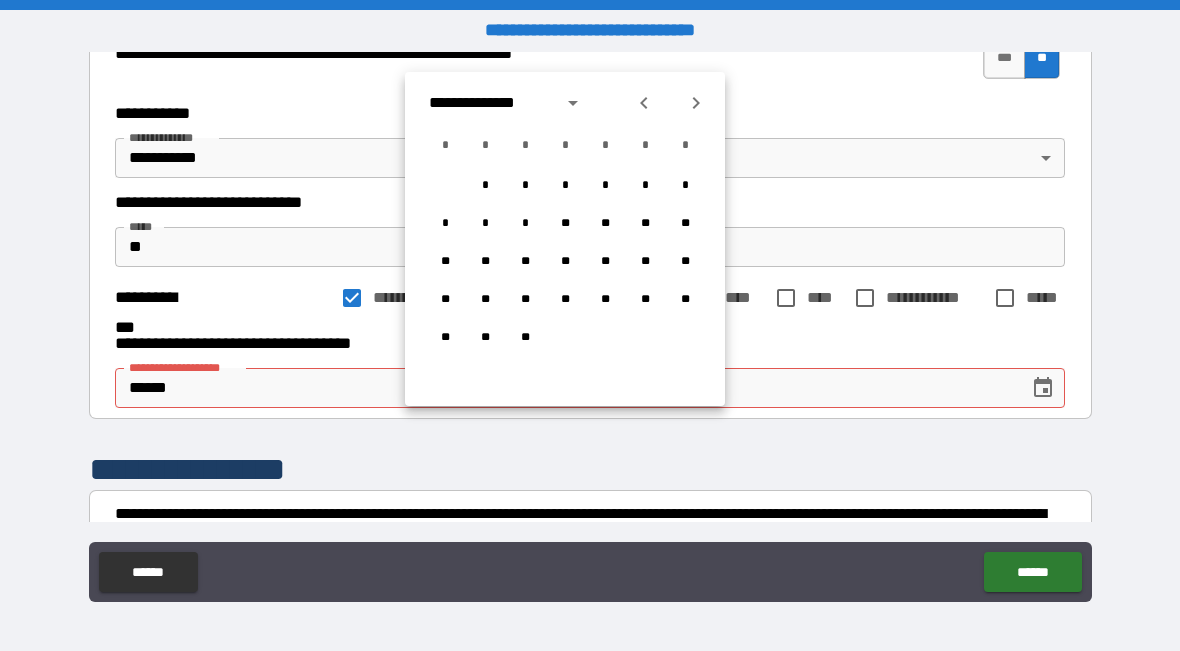 click 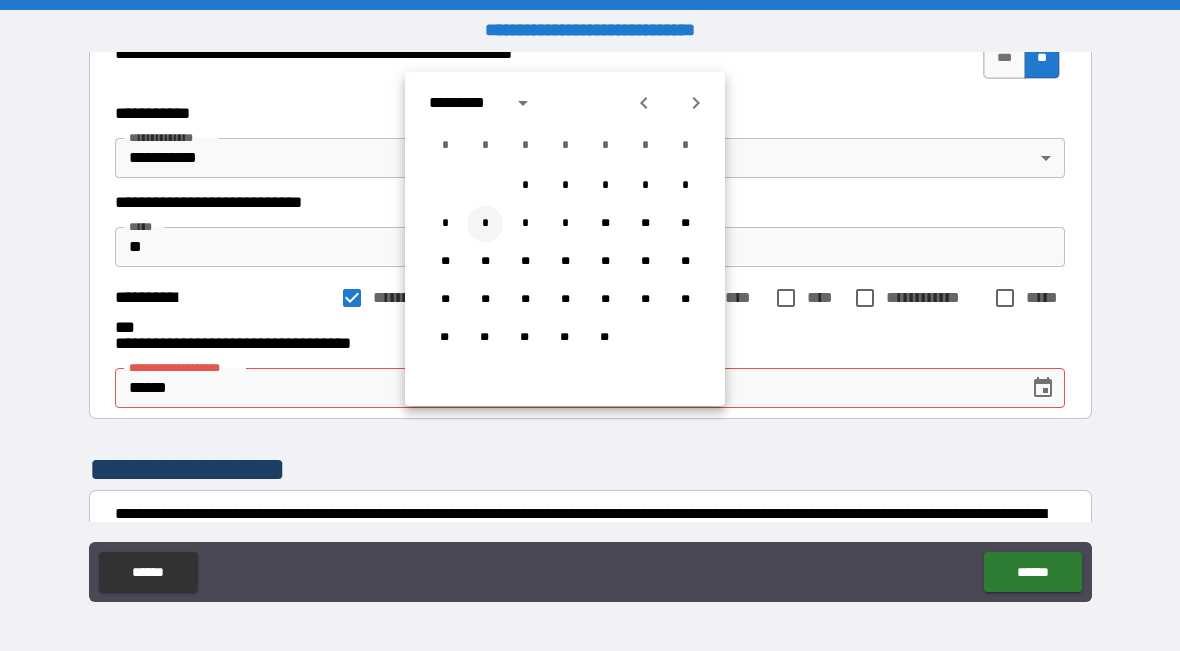 click on "*" at bounding box center [485, 224] 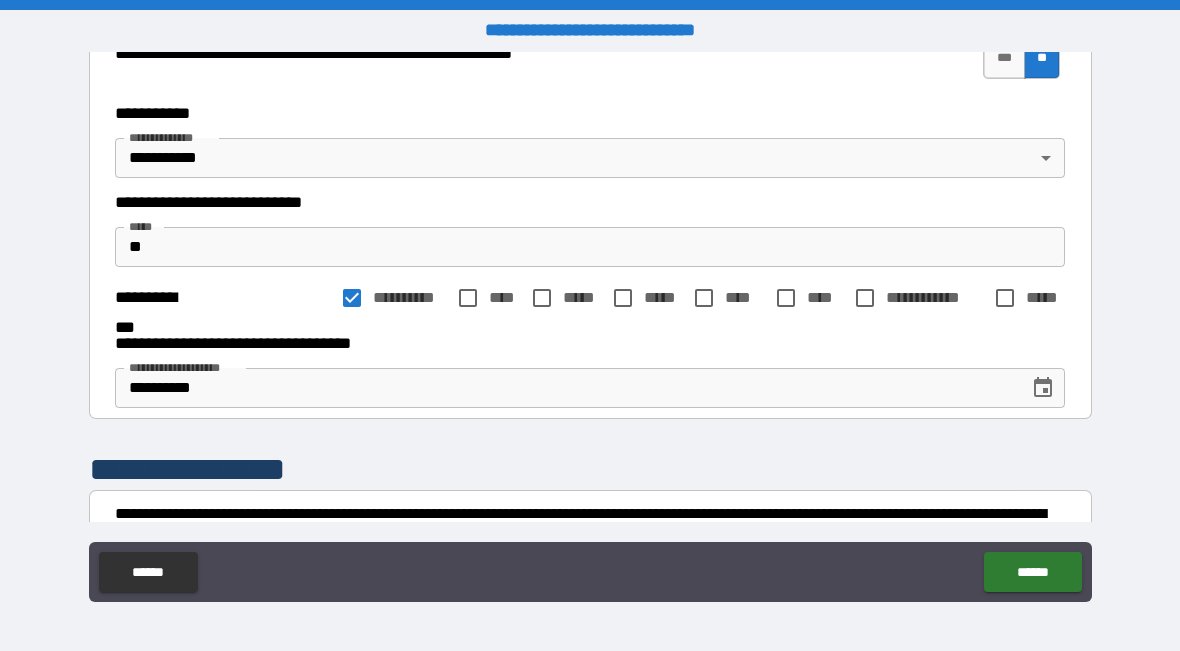 click on "**********" at bounding box center (565, 388) 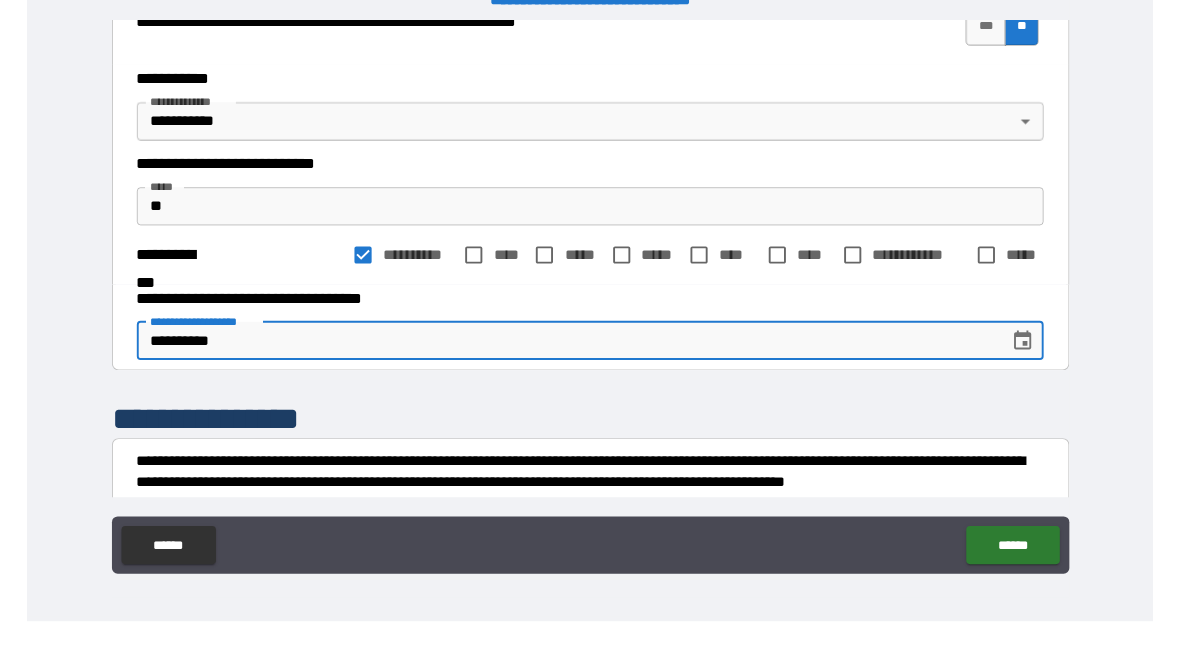 scroll, scrollTop: 0, scrollLeft: 0, axis: both 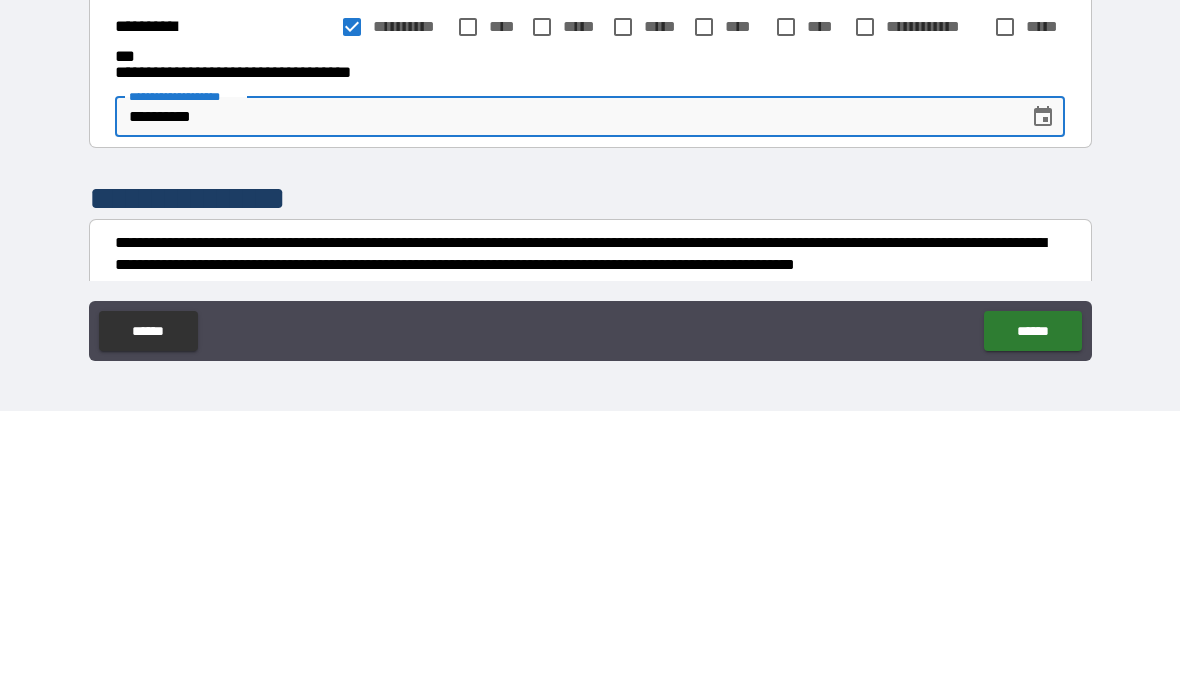 type on "*" 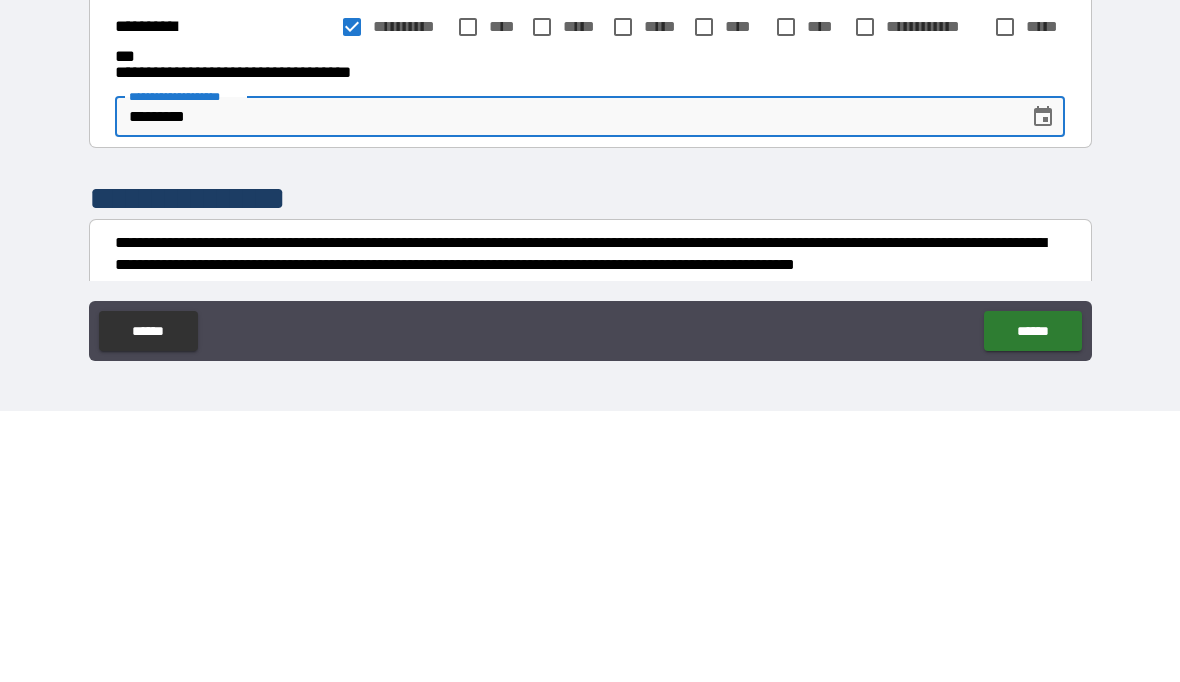 type on "*" 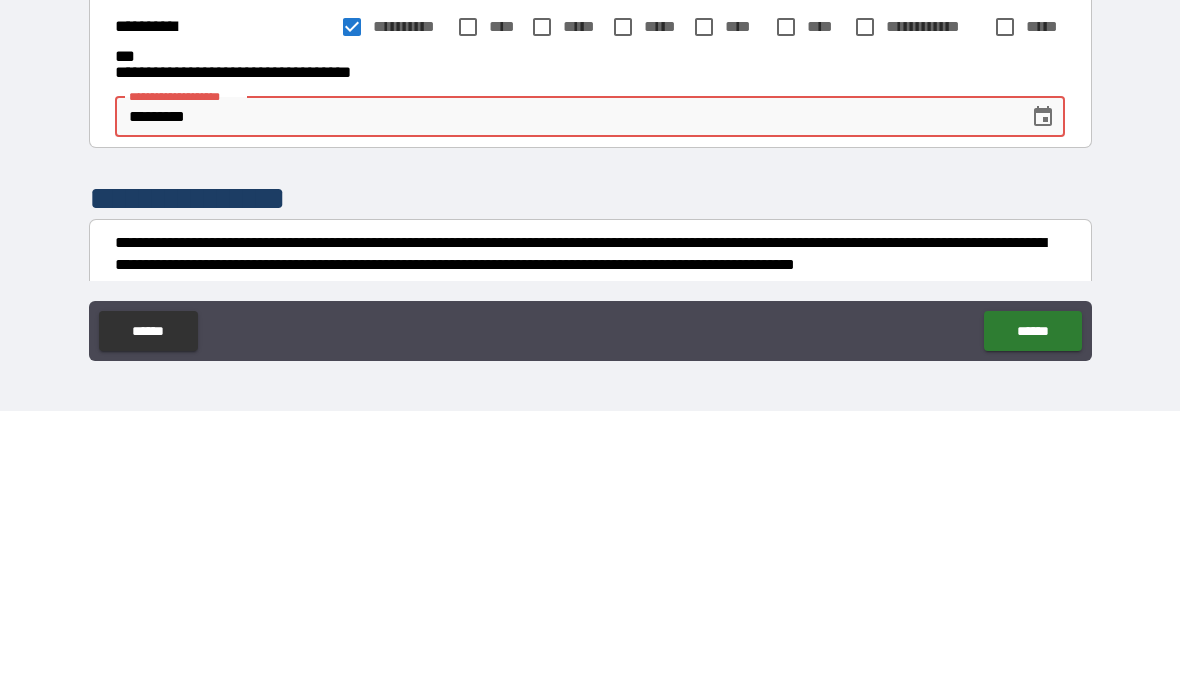 type on "********" 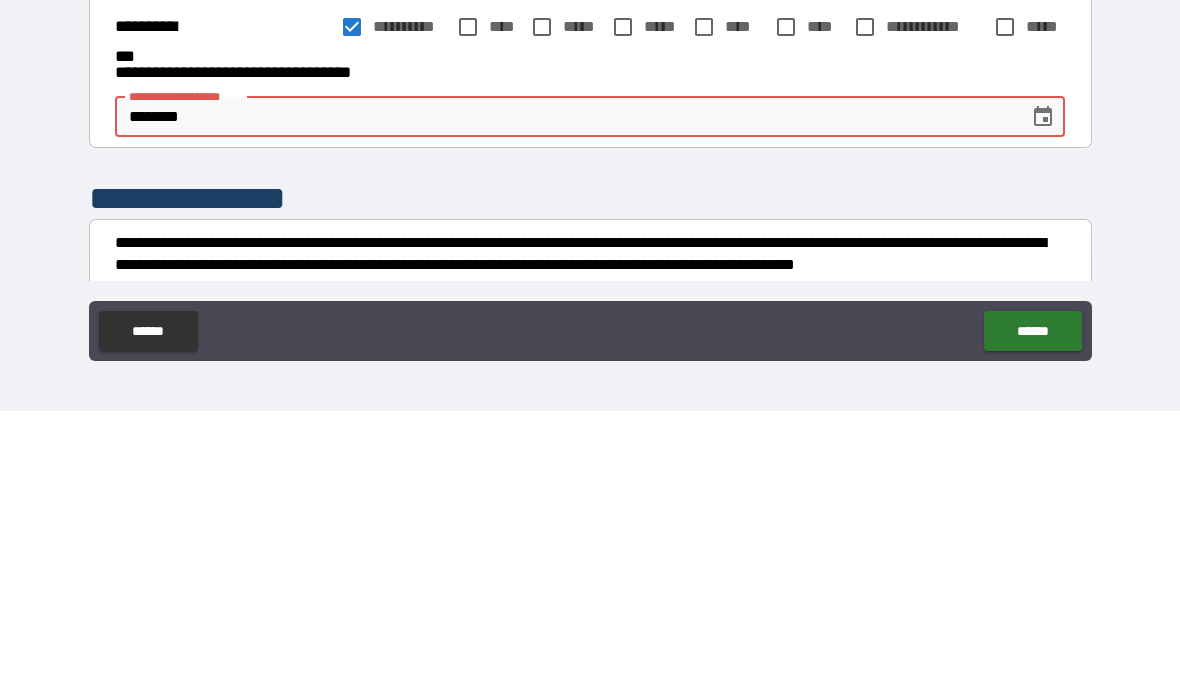 type on "*" 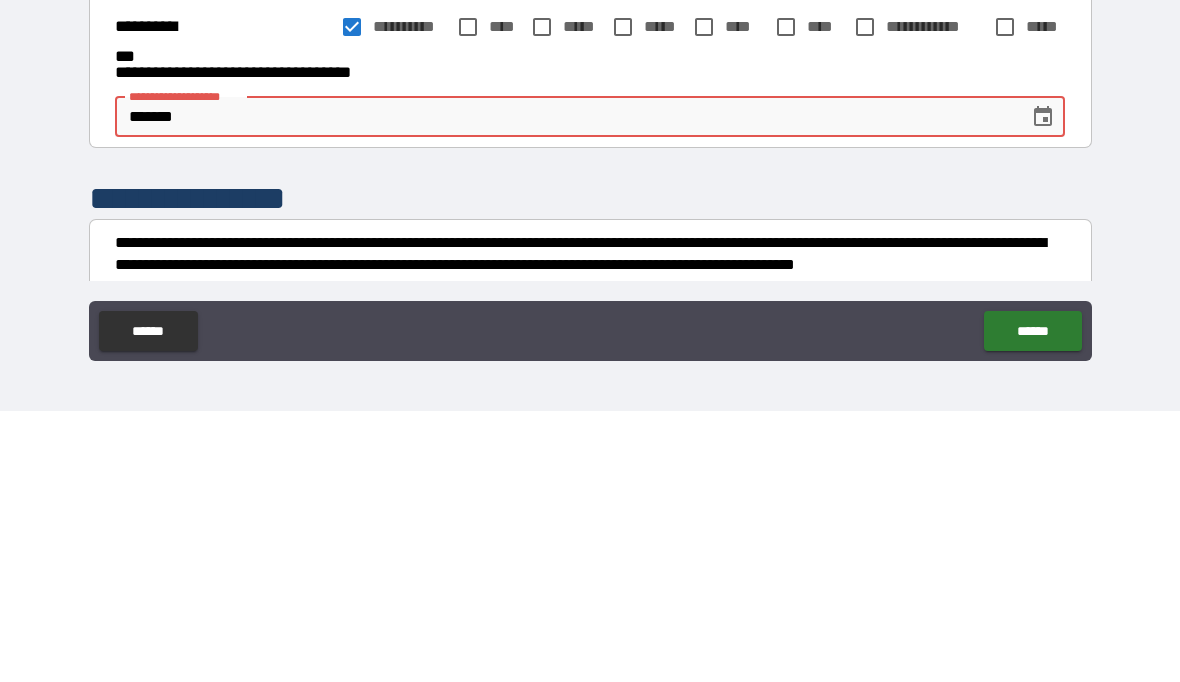 type on "*" 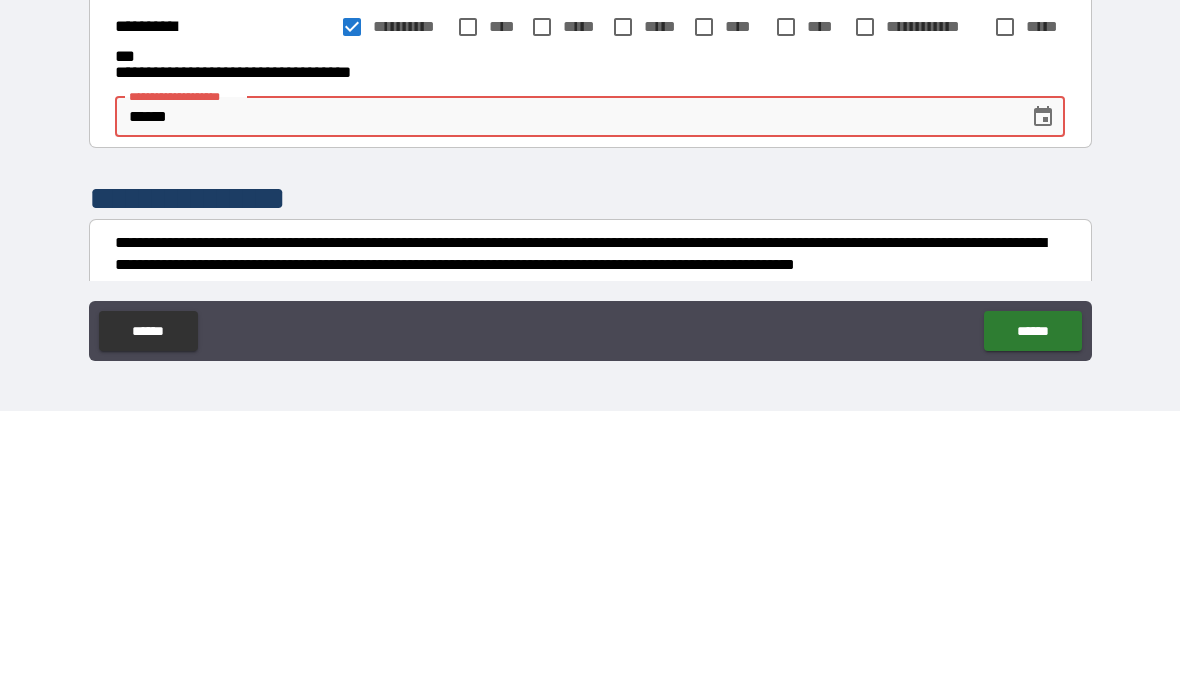 type on "*" 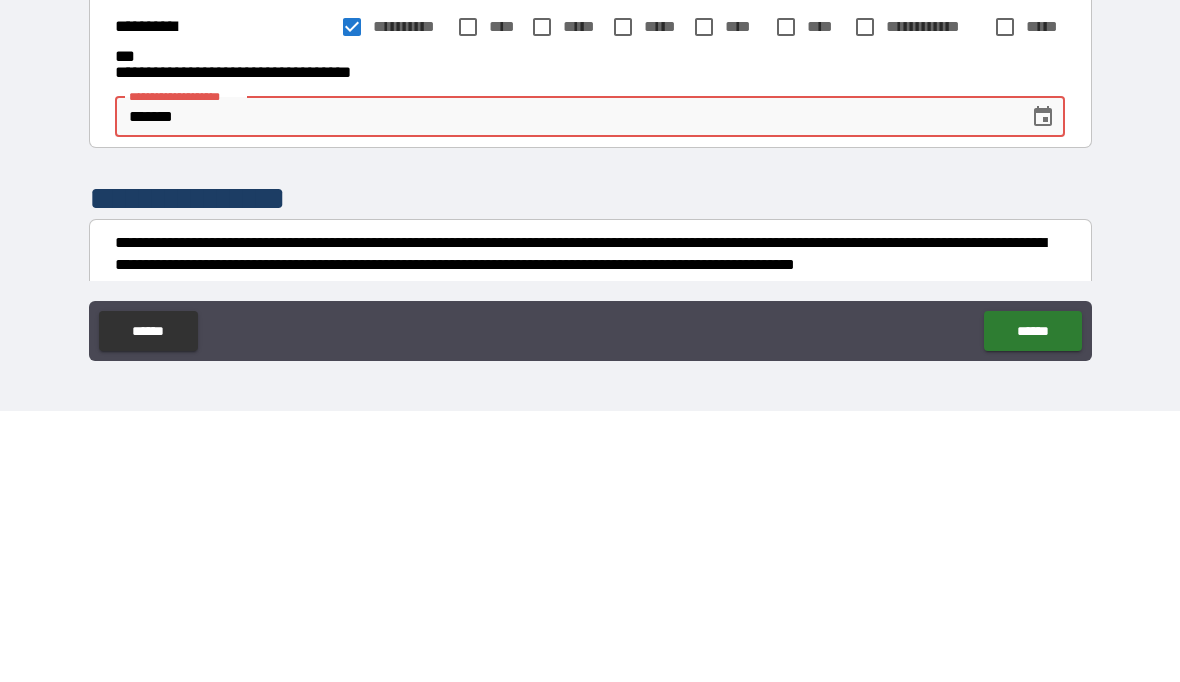 type on "*" 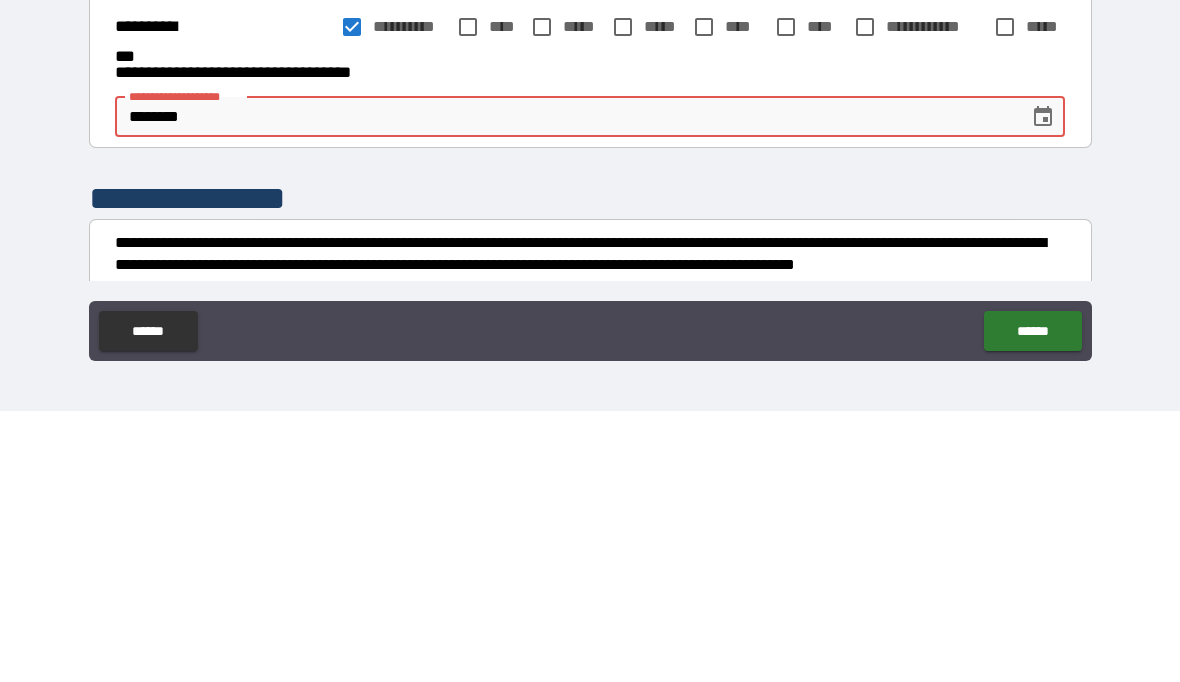 type on "*" 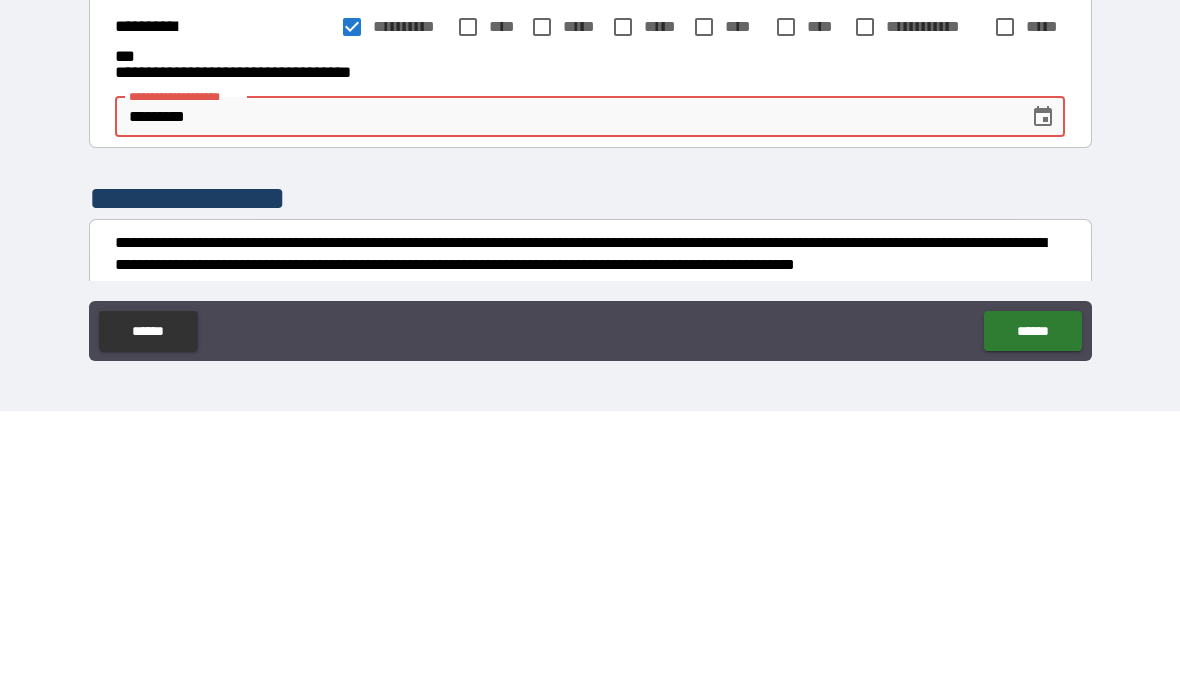 type on "*" 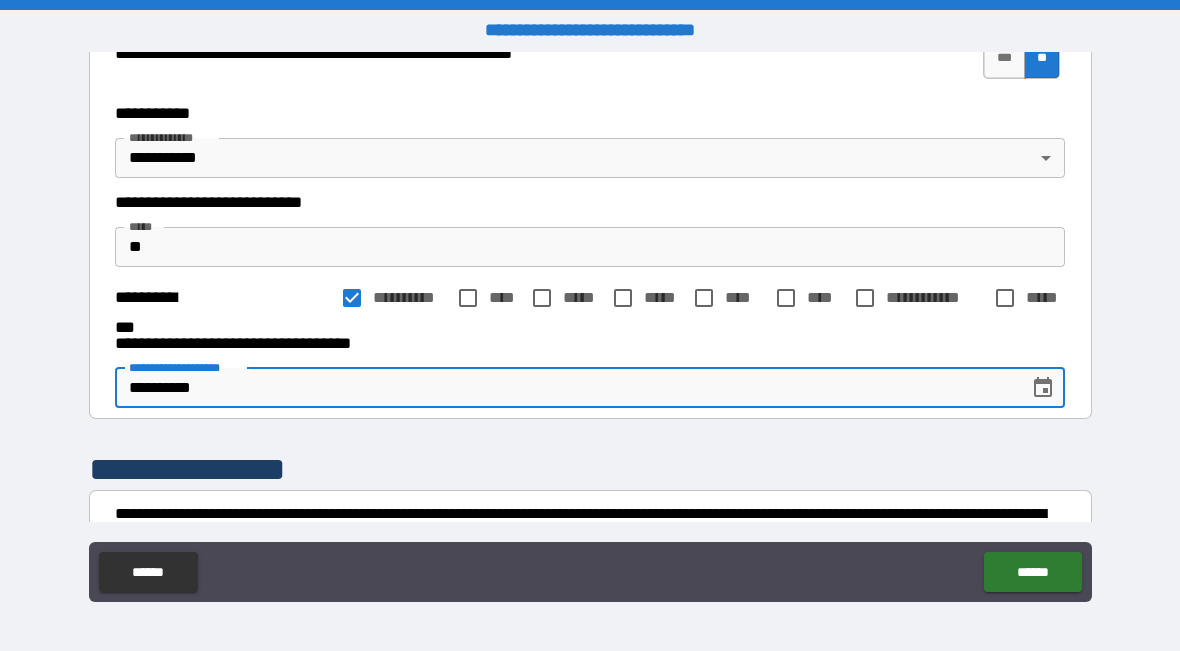 type on "*" 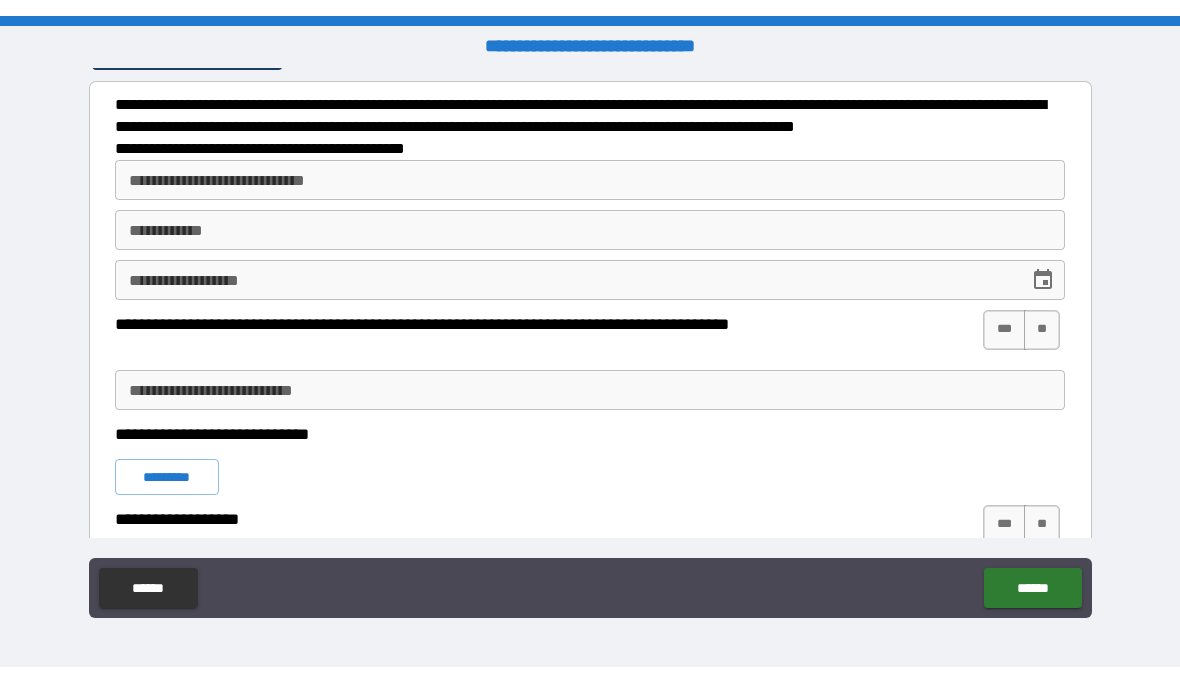scroll, scrollTop: 1802, scrollLeft: 0, axis: vertical 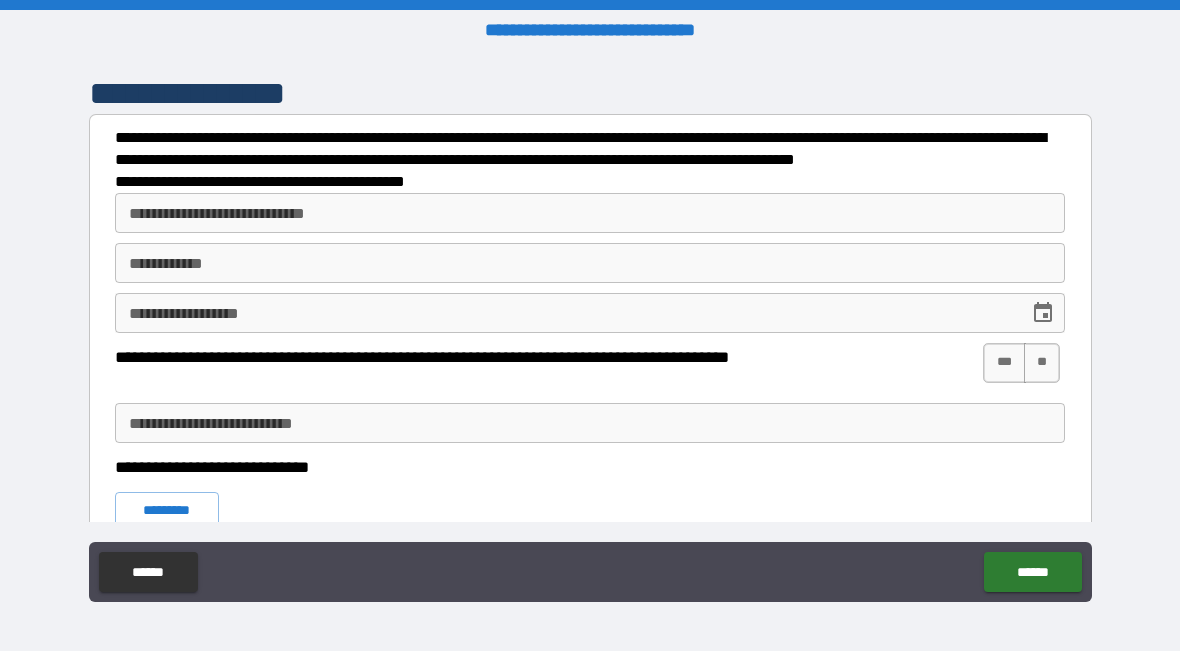 type on "**********" 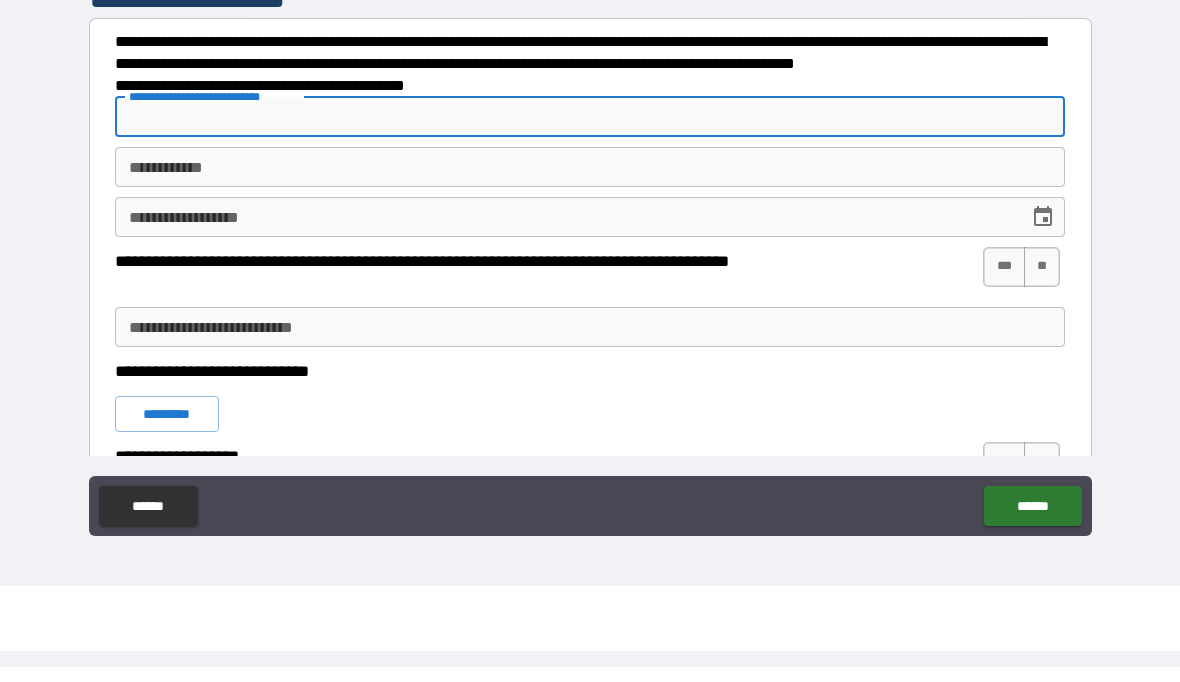 type on "*" 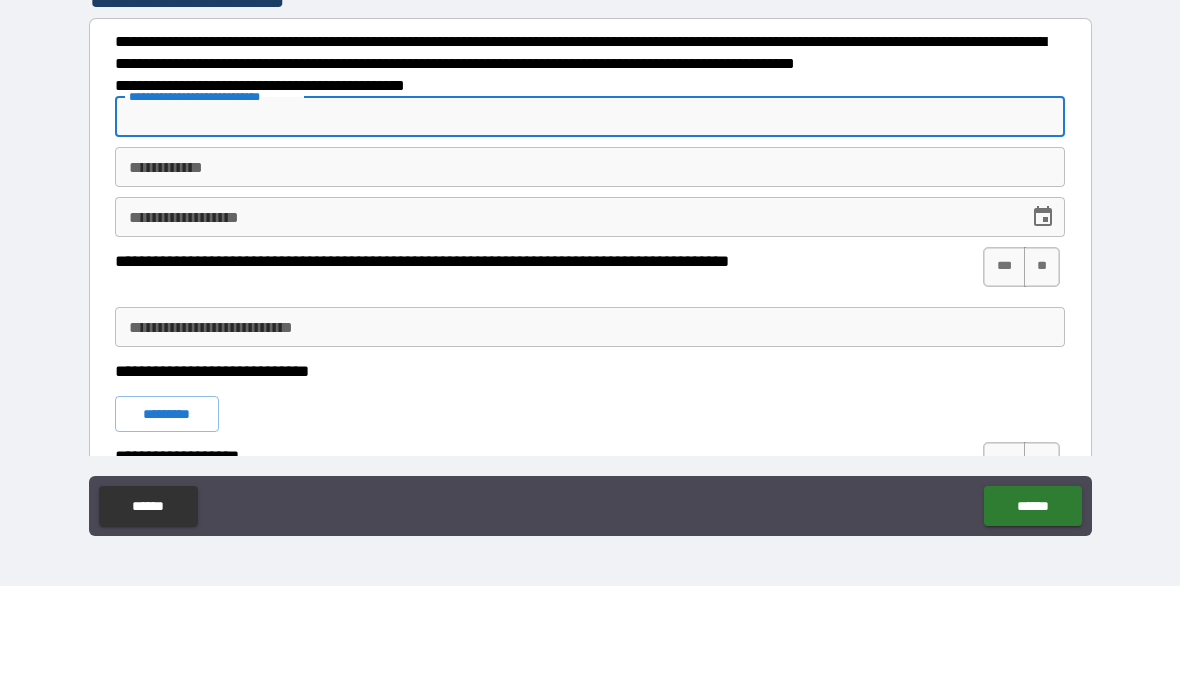 type on "*" 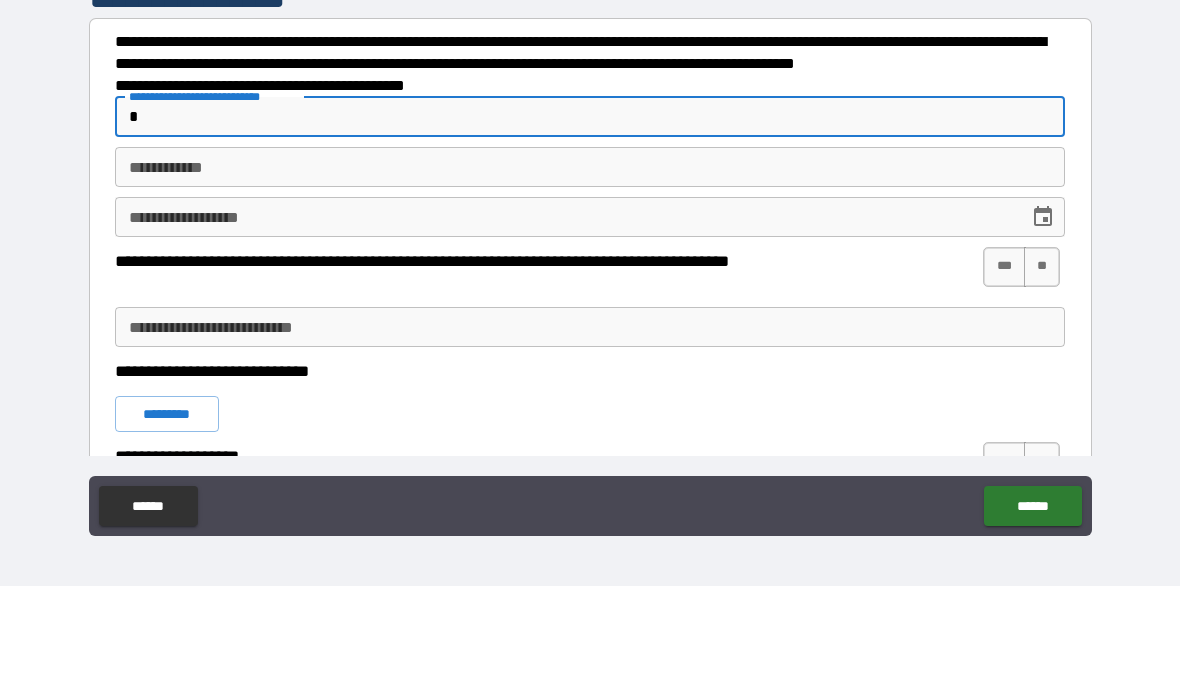 type on "*" 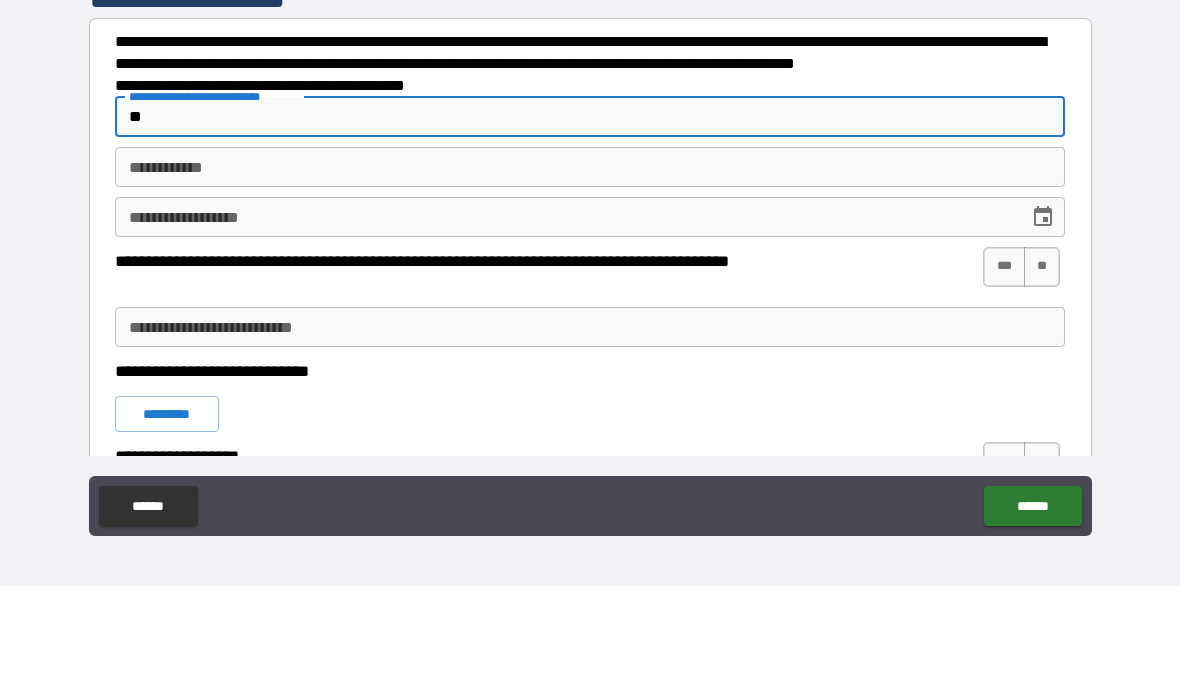 type on "*" 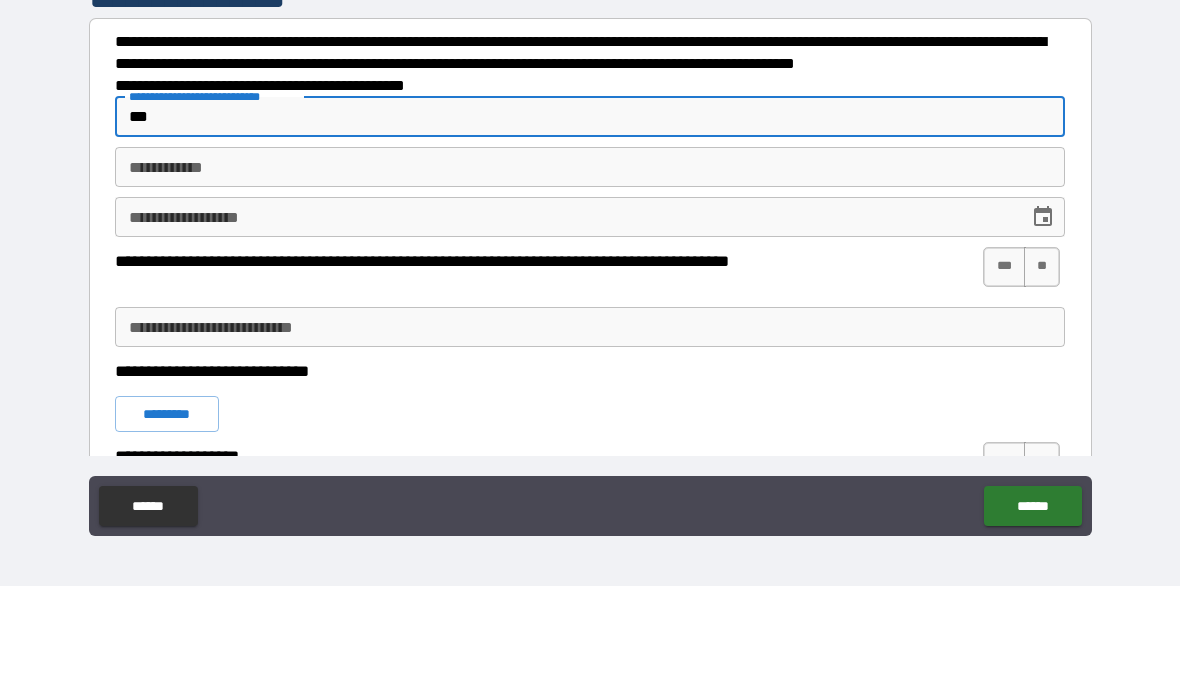 type on "*" 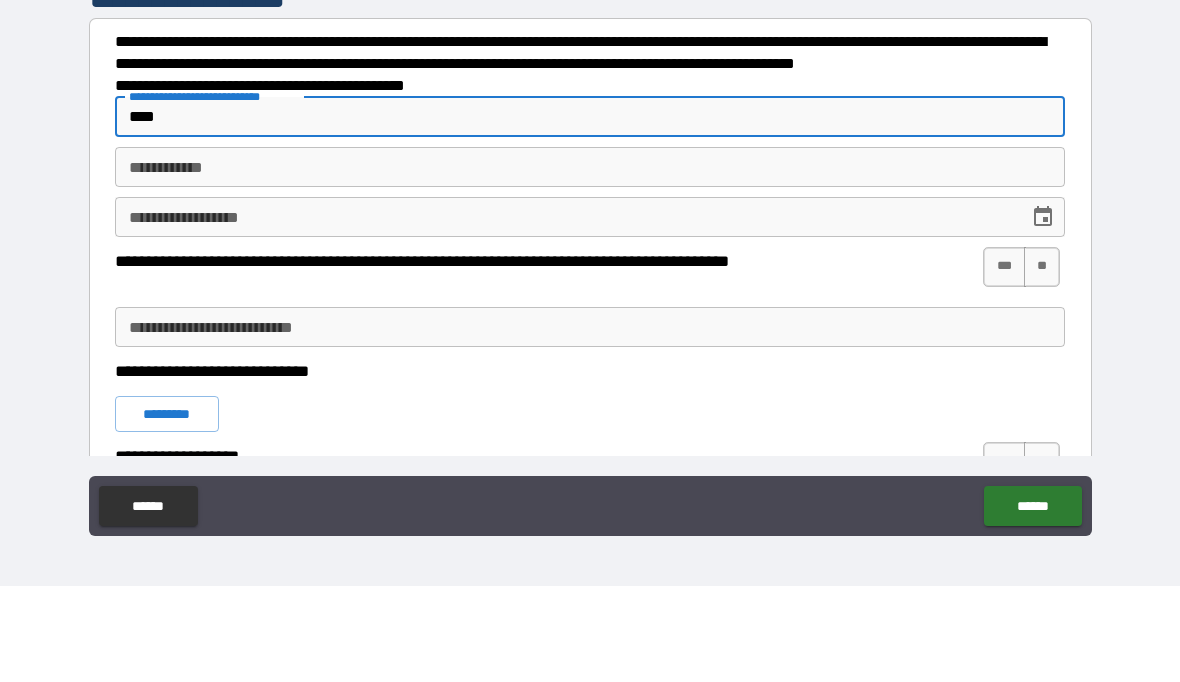 type on "*" 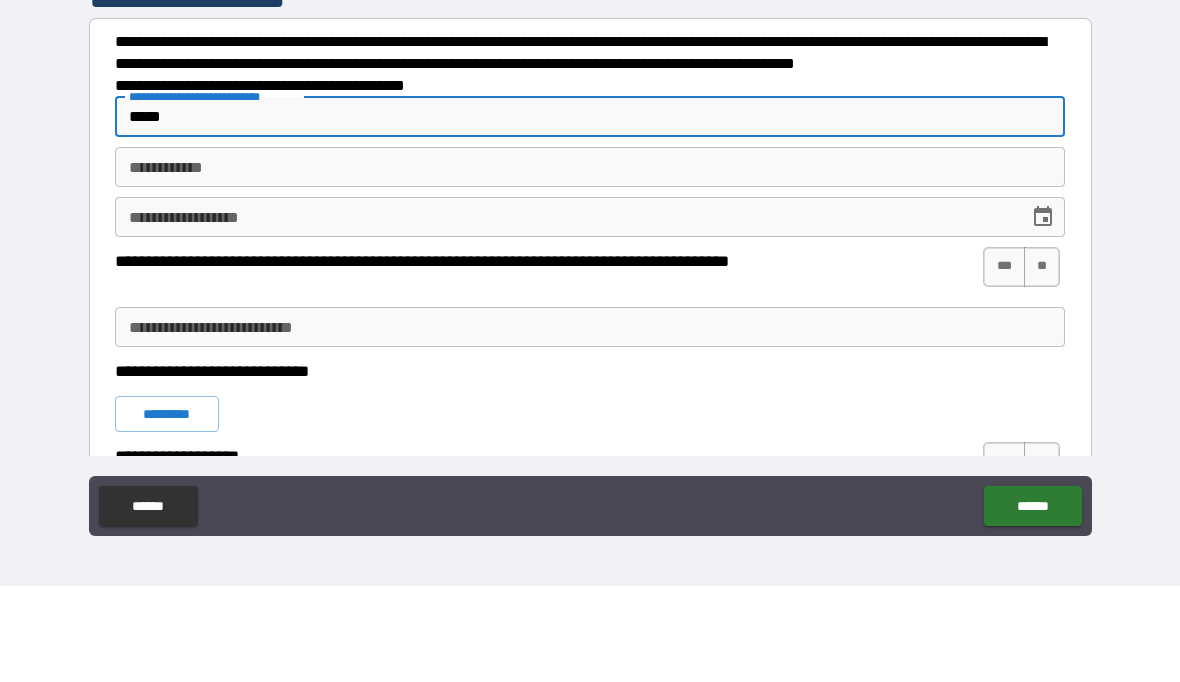 type on "*" 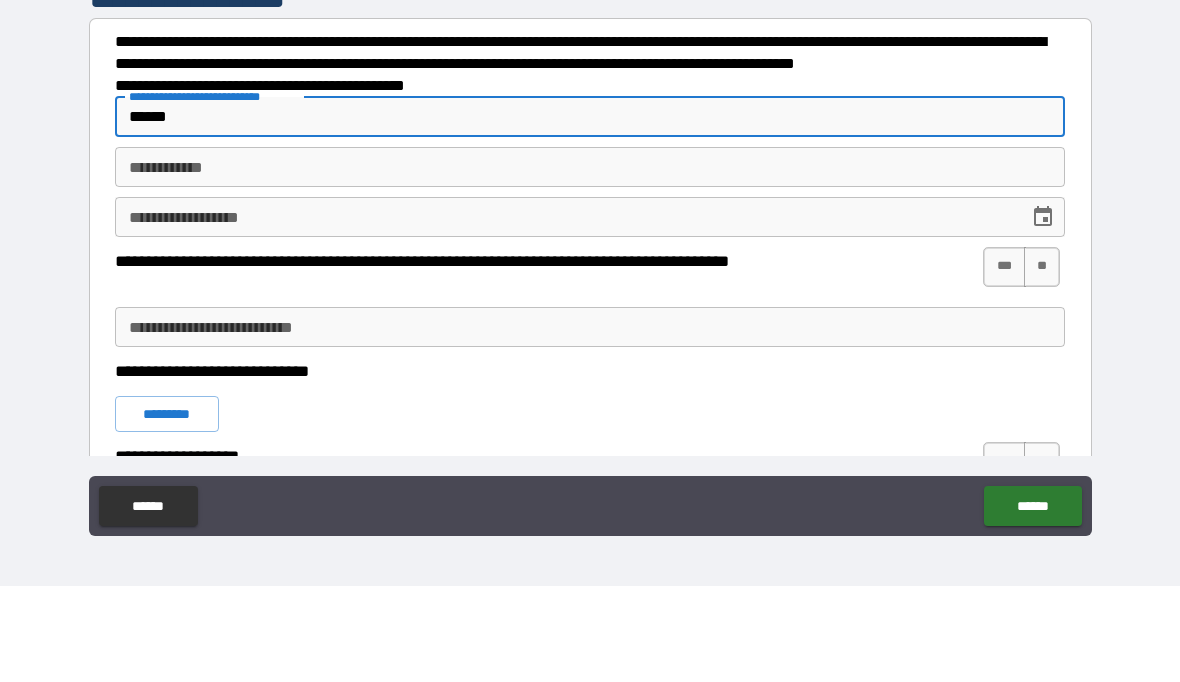 type on "*" 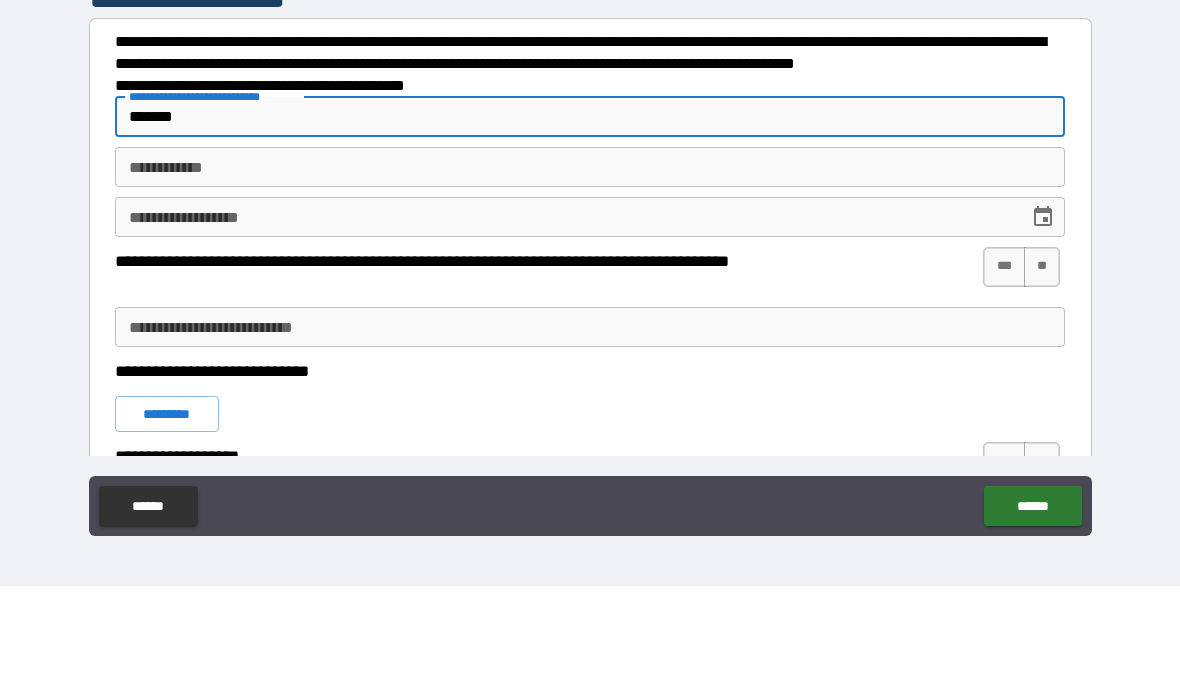 type on "*" 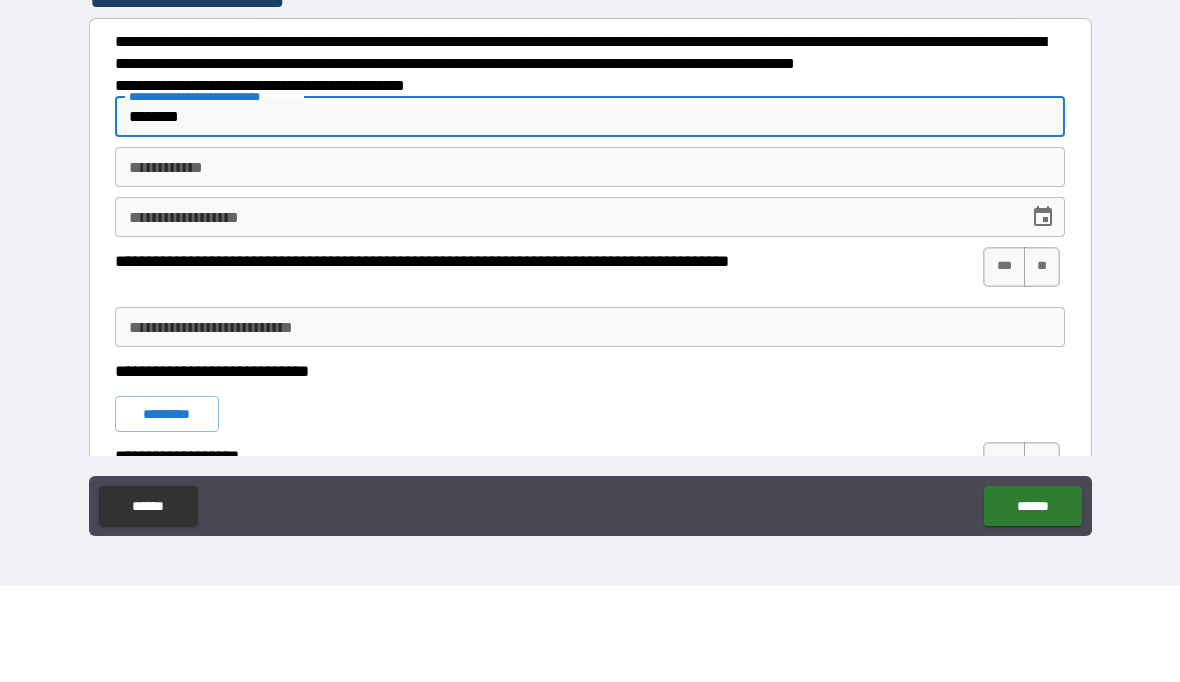 type on "*" 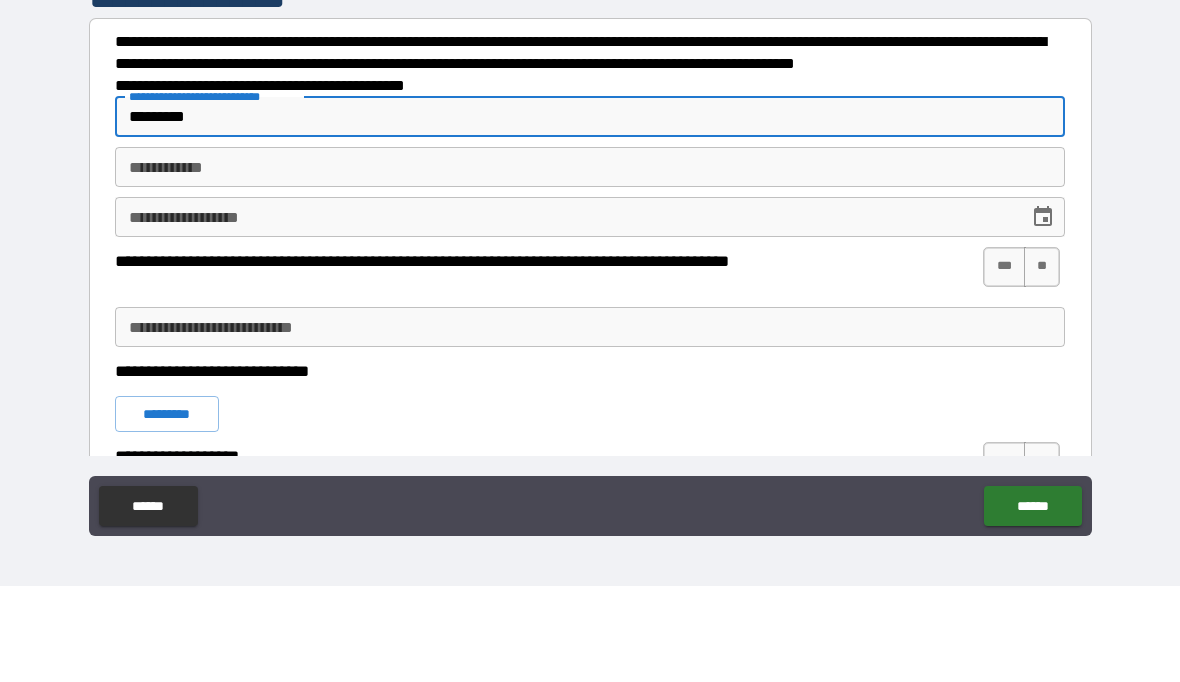 type on "*" 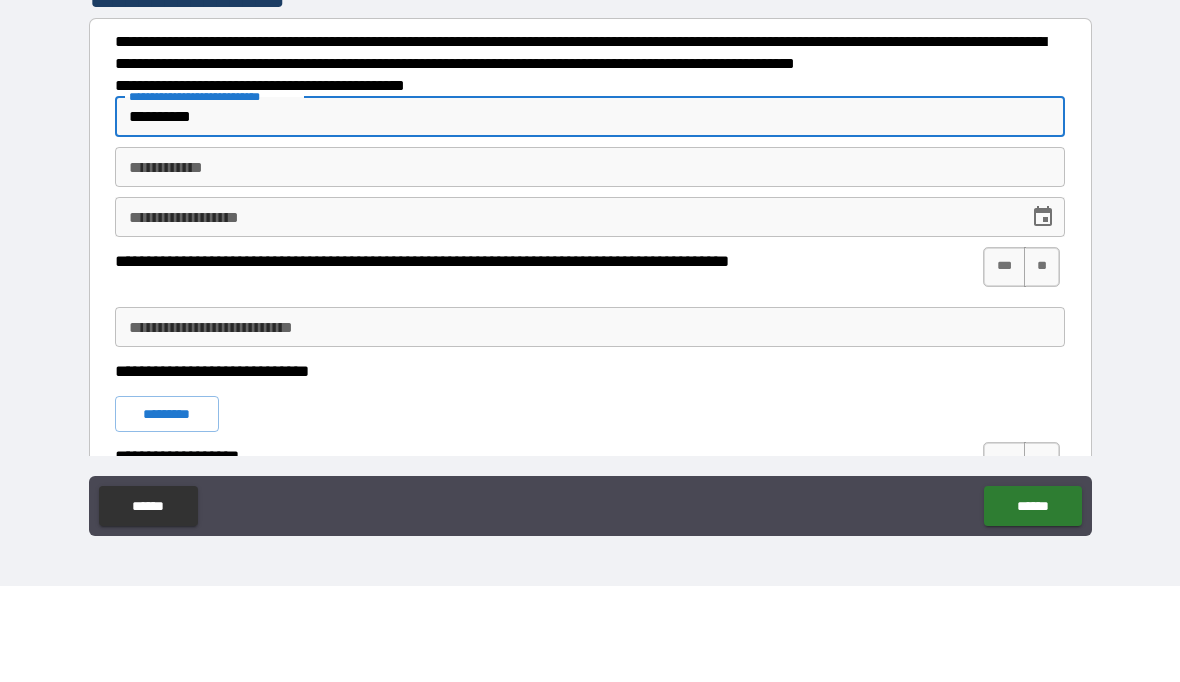 type on "*" 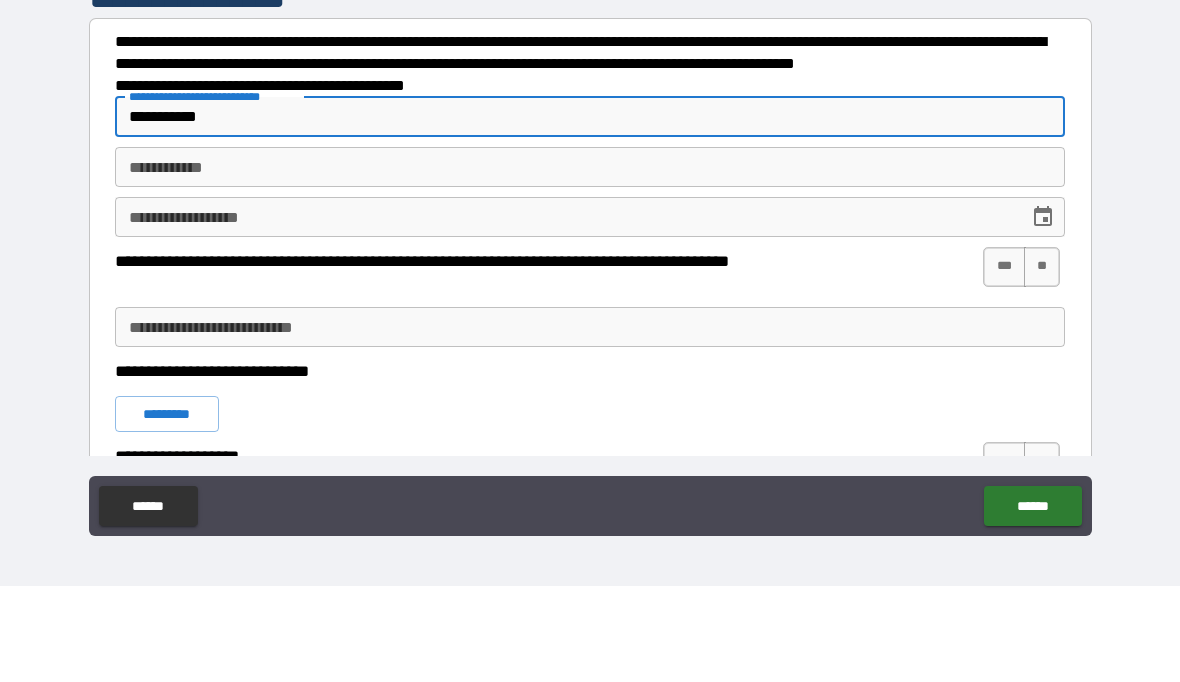 type on "*" 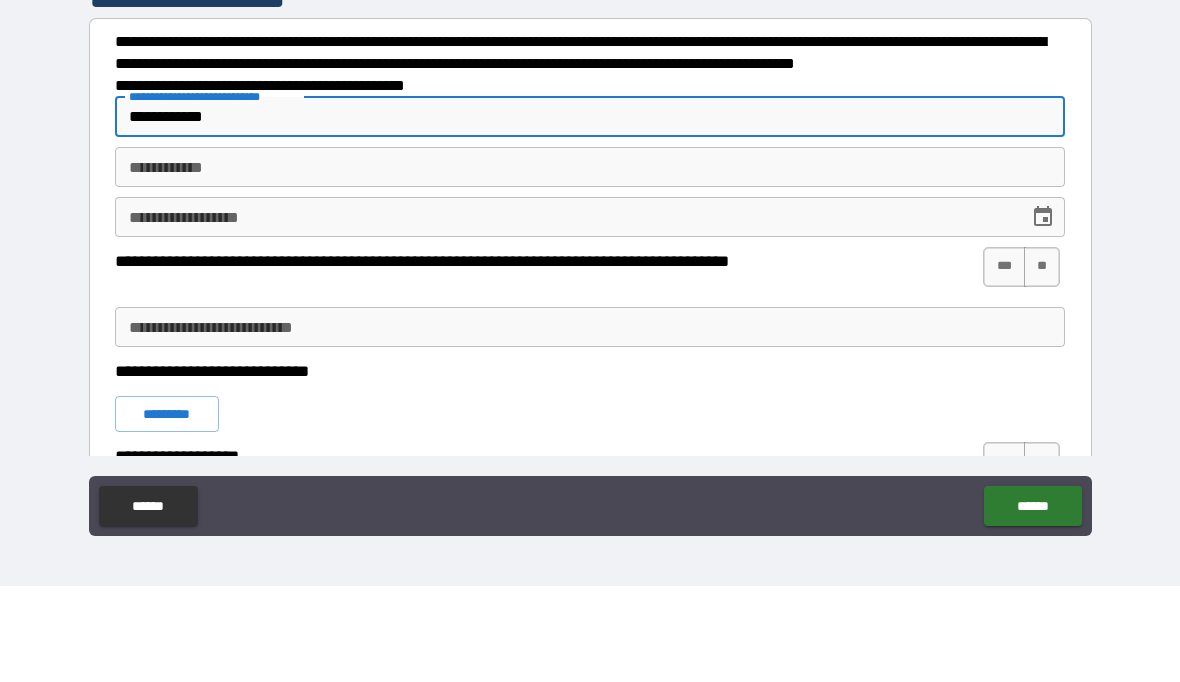 type on "*" 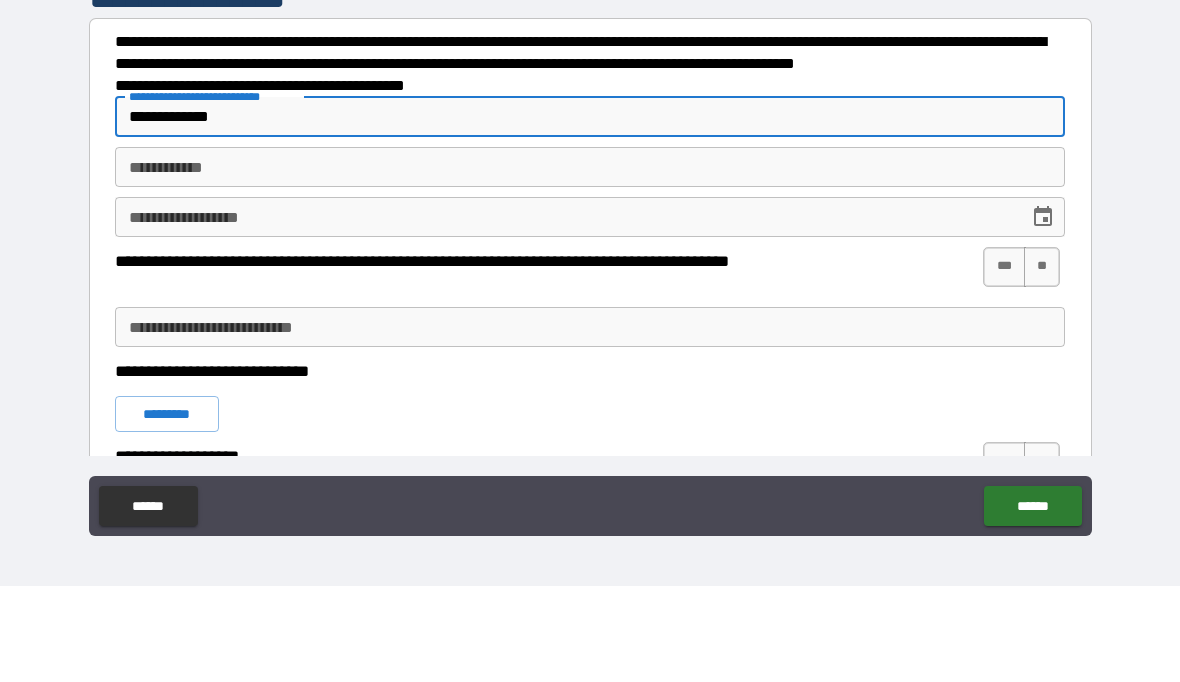 type on "*" 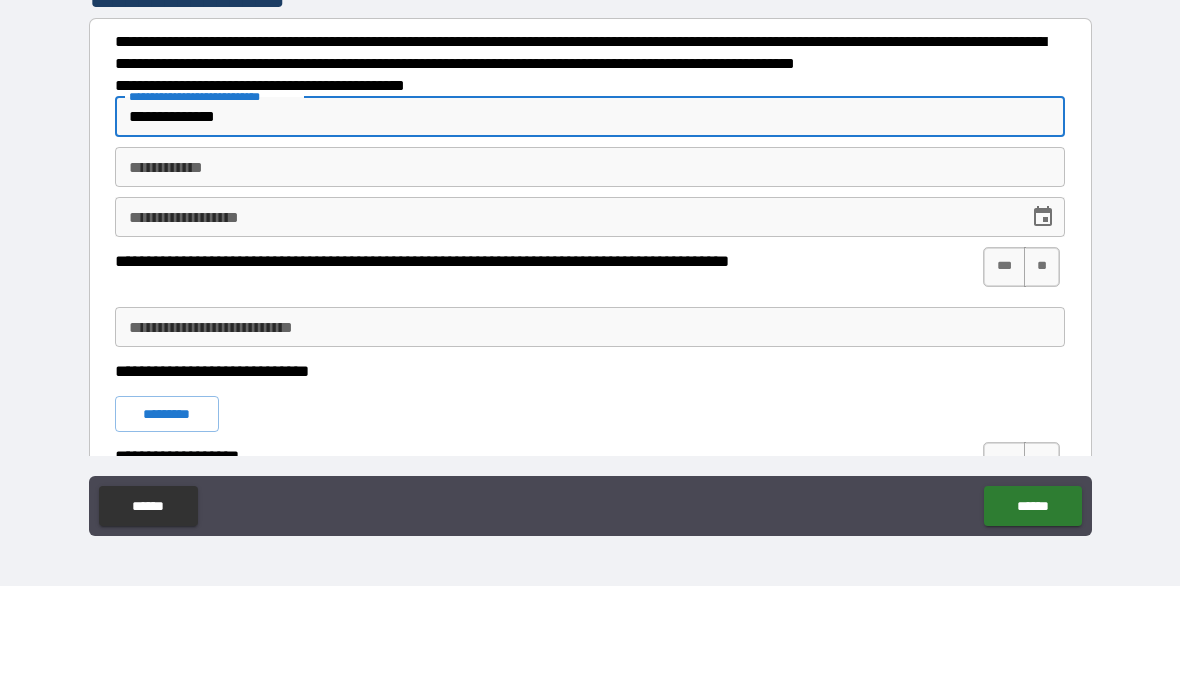 type on "*" 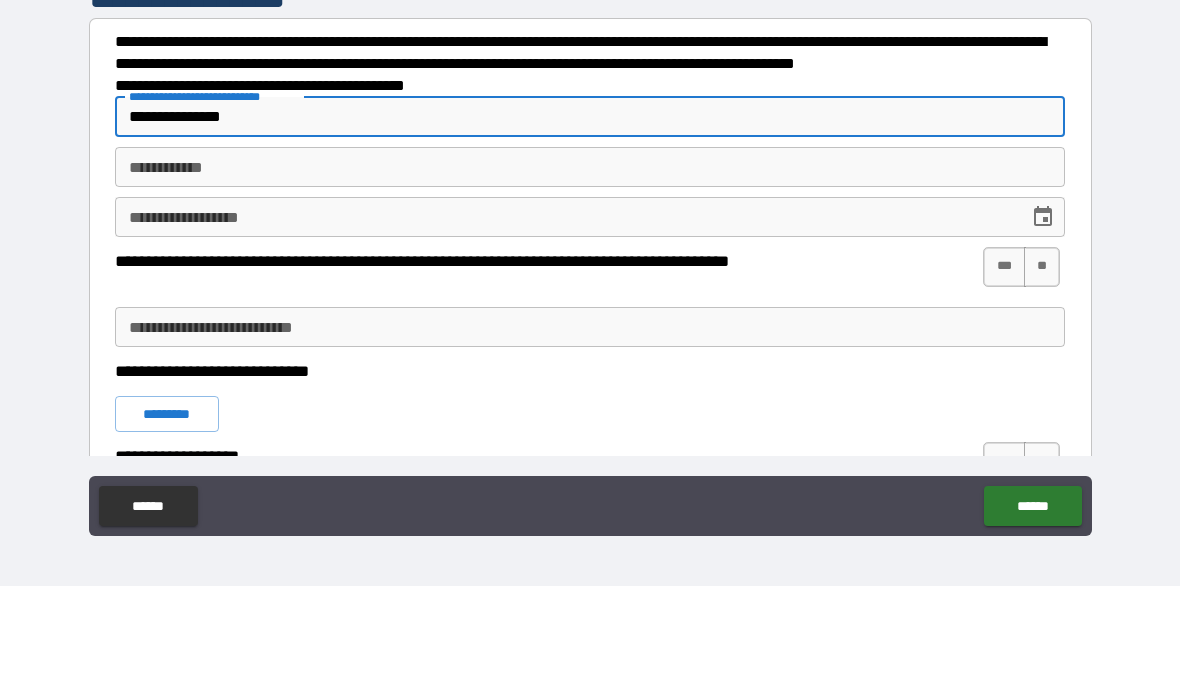 type on "*" 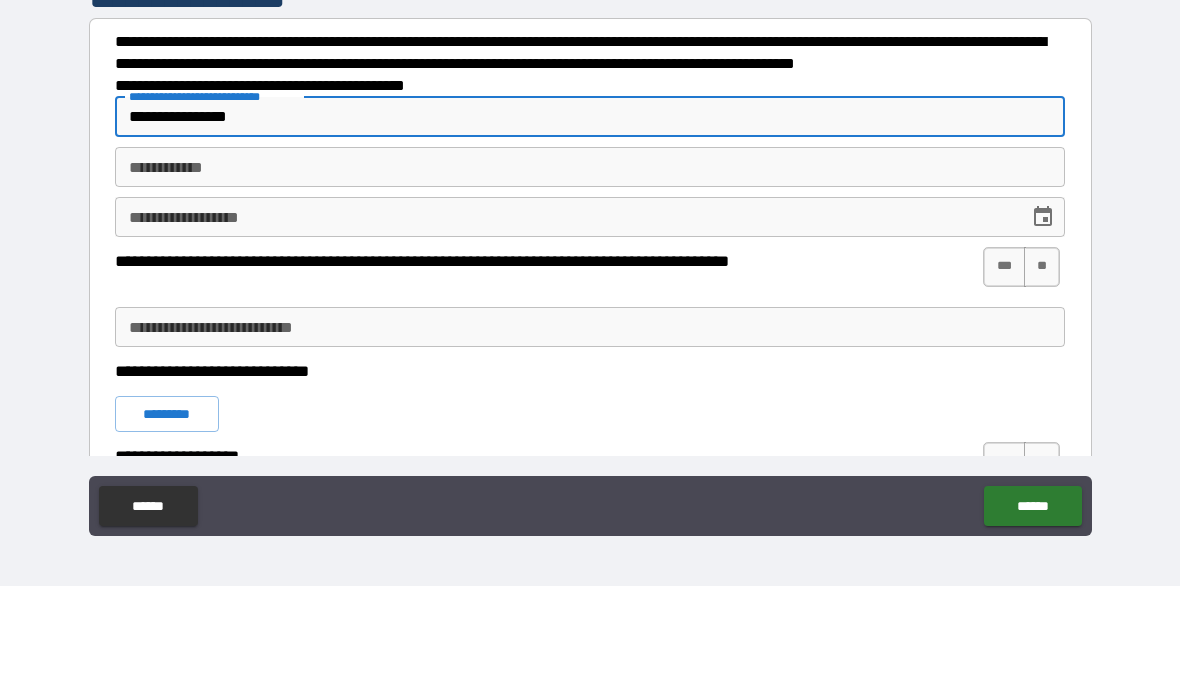 type on "*" 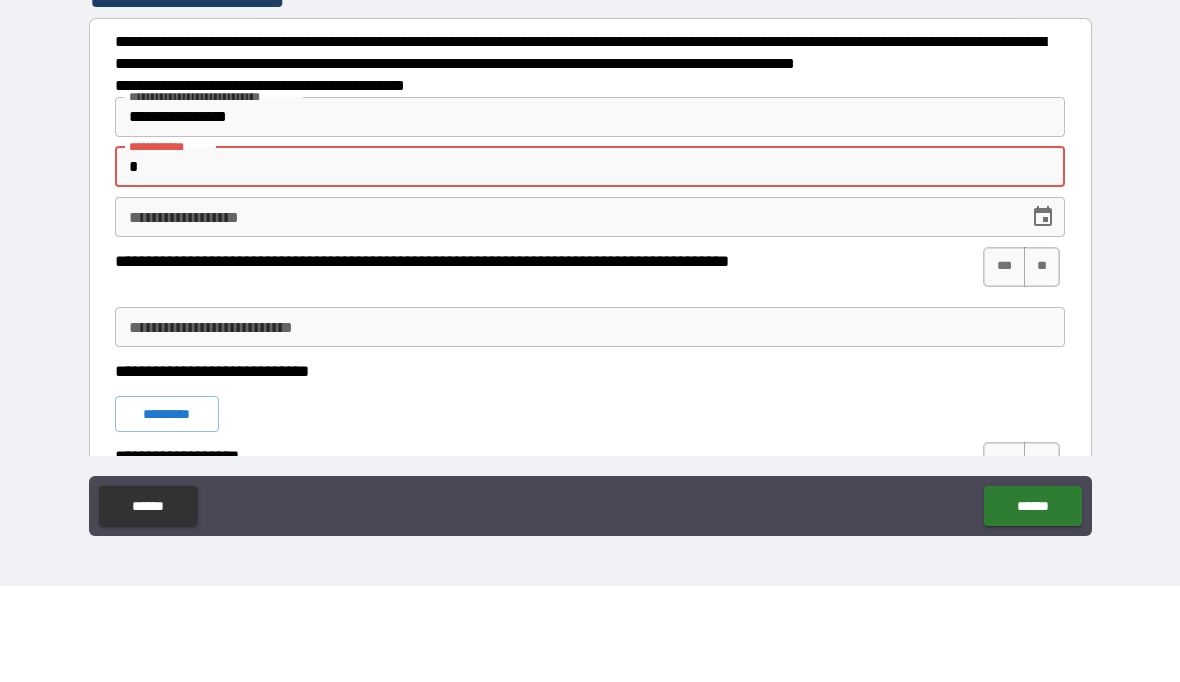 type on "*" 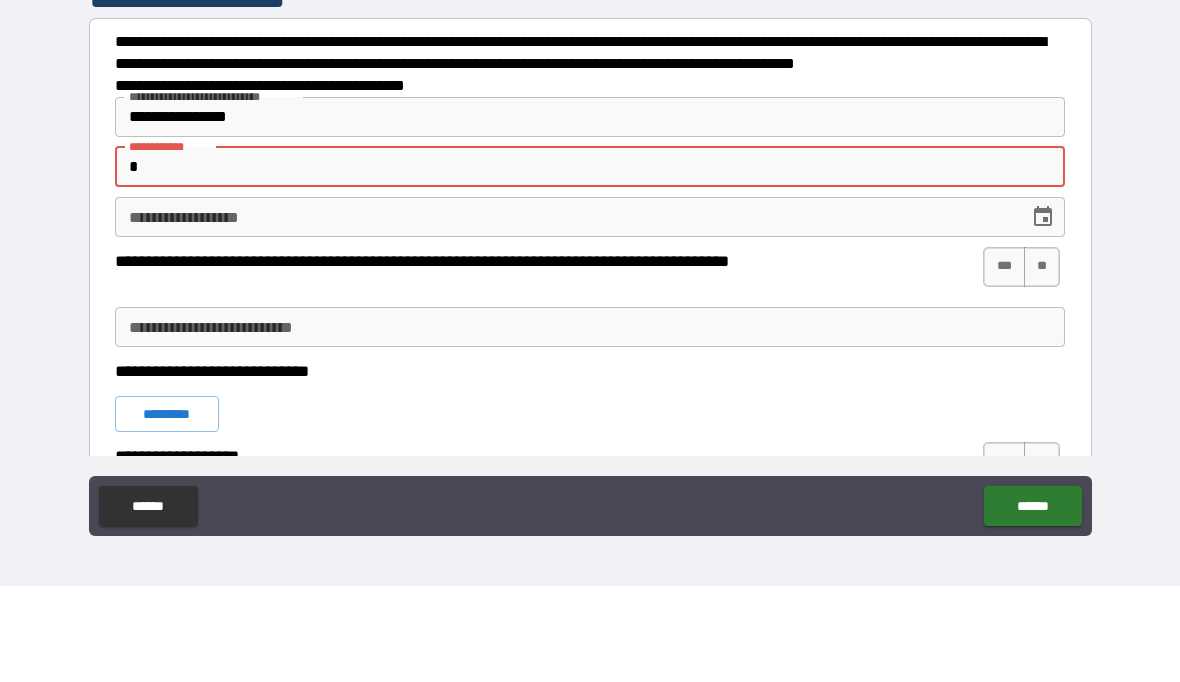 type on "**" 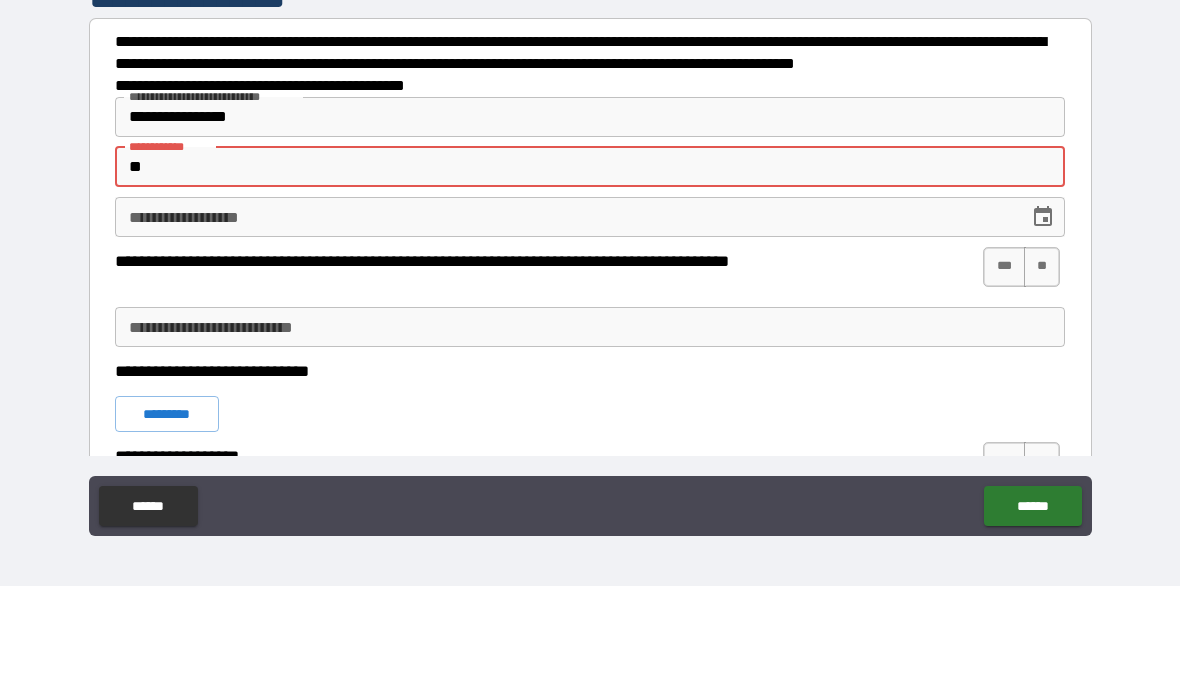type on "*" 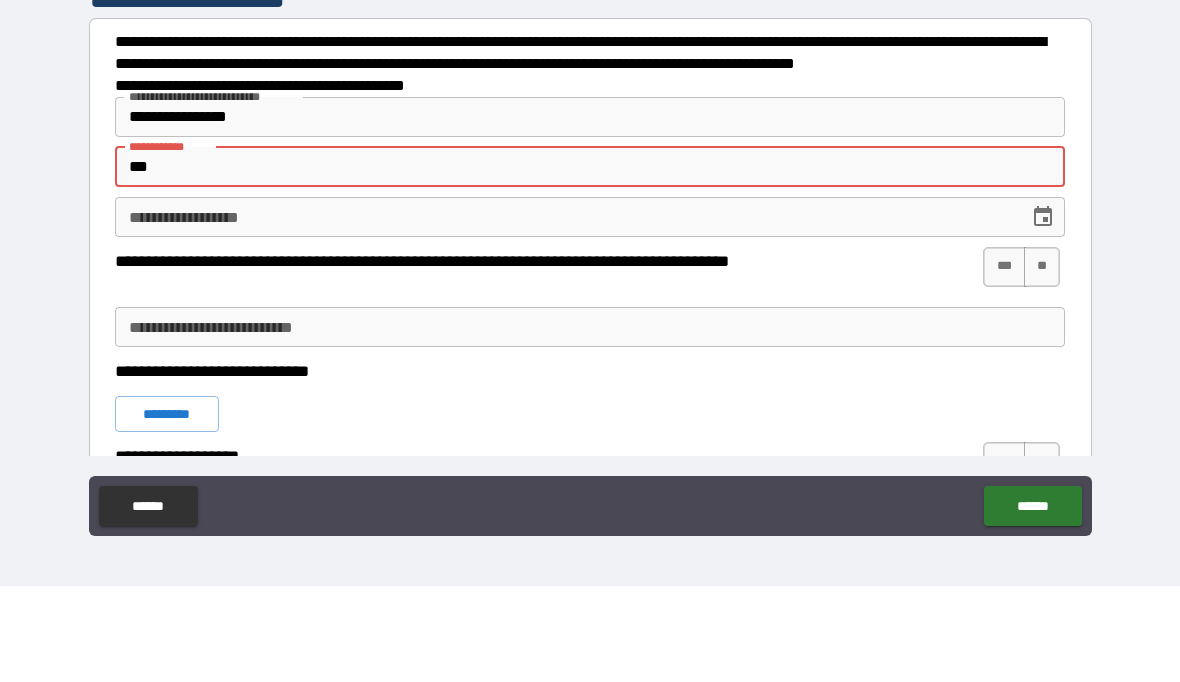 type on "*" 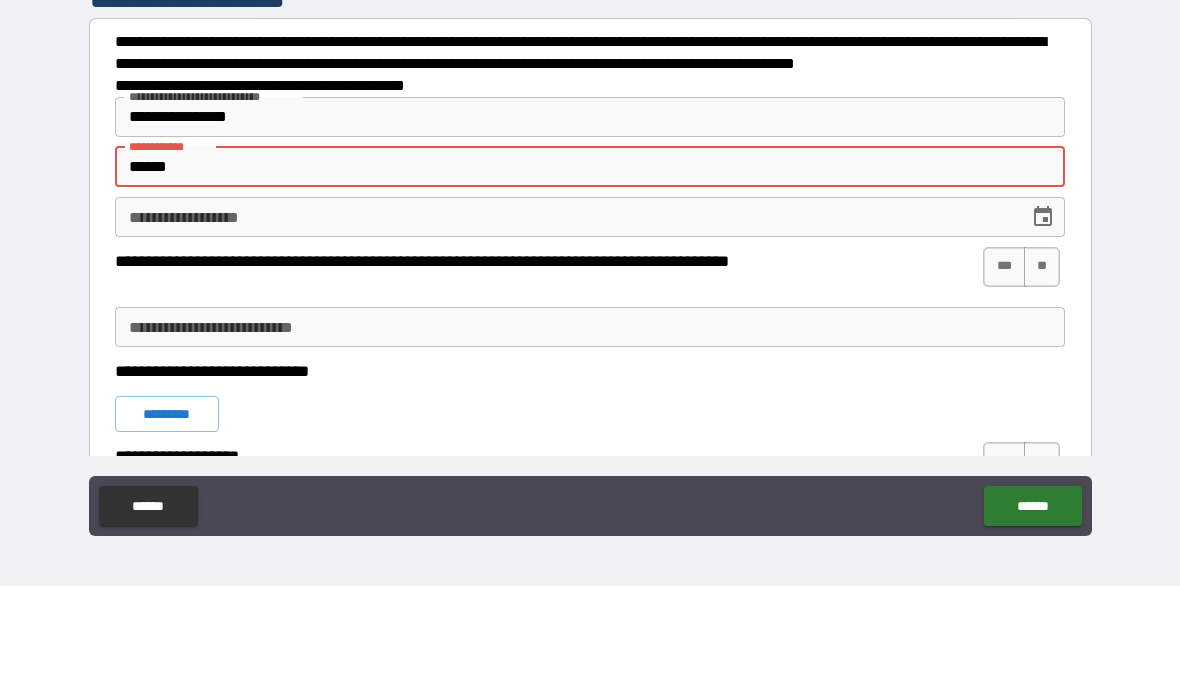 type on "*" 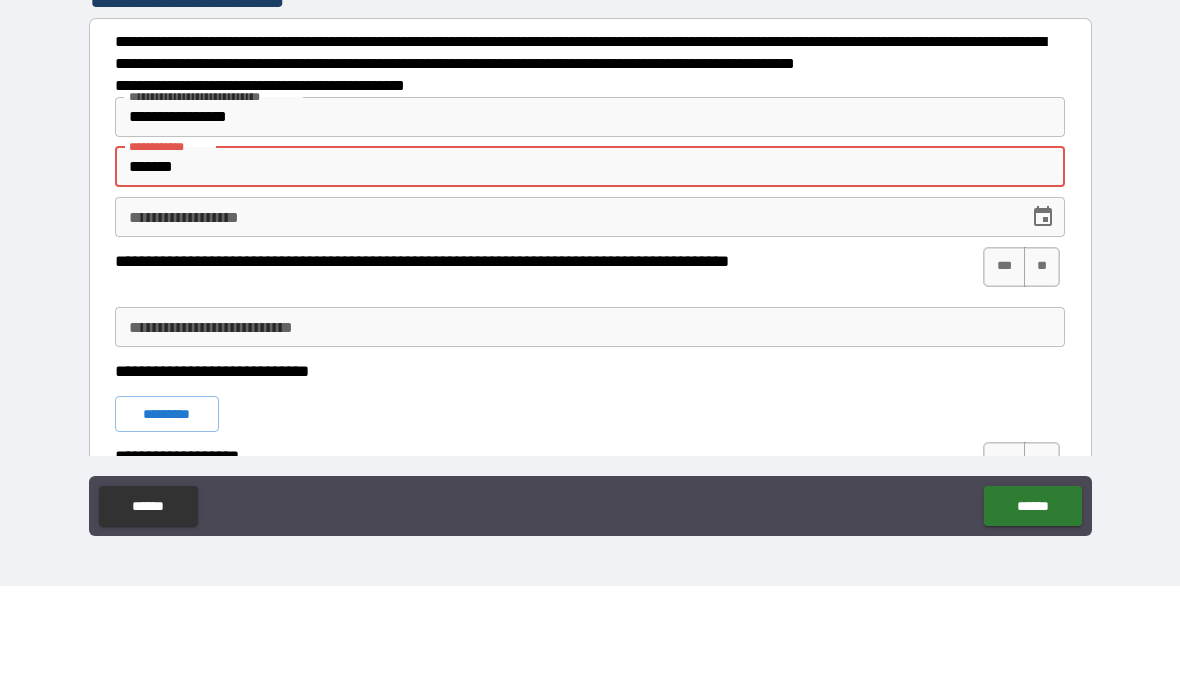 type on "*" 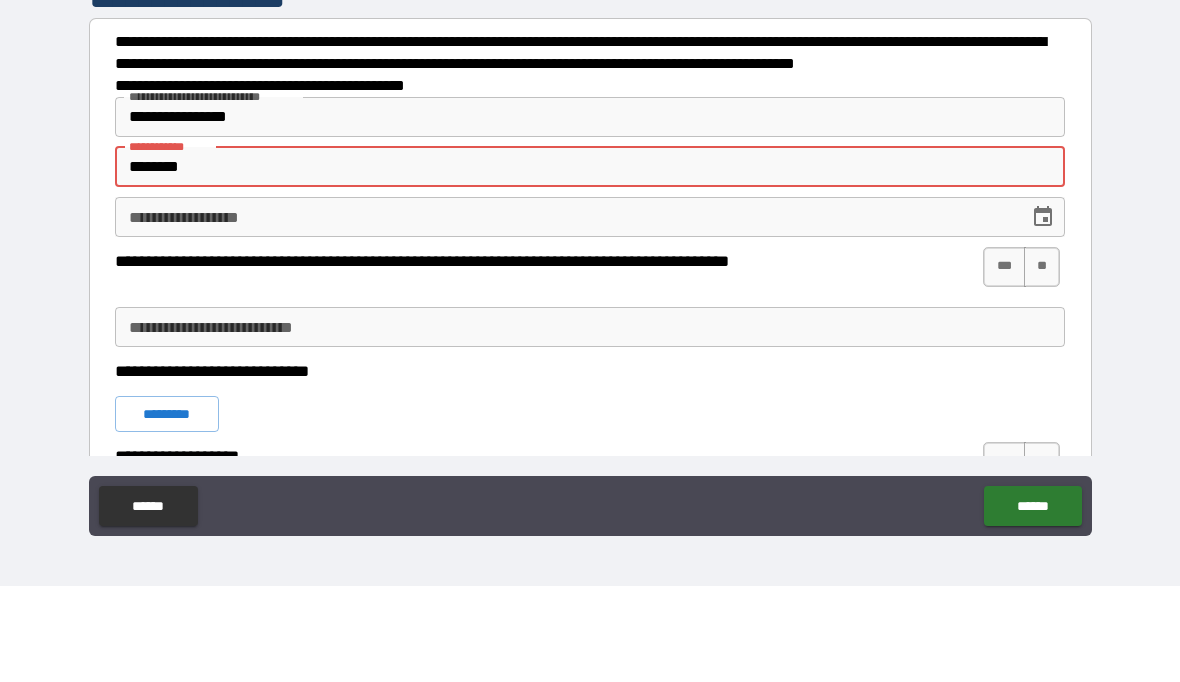 type on "*" 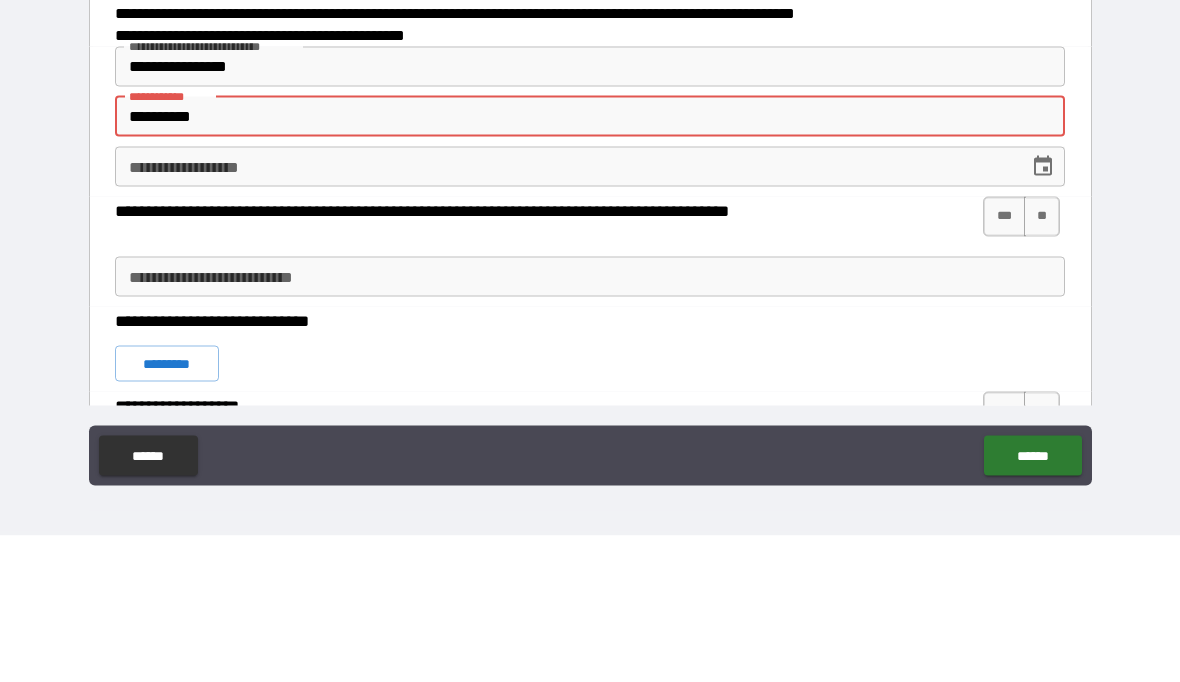 click 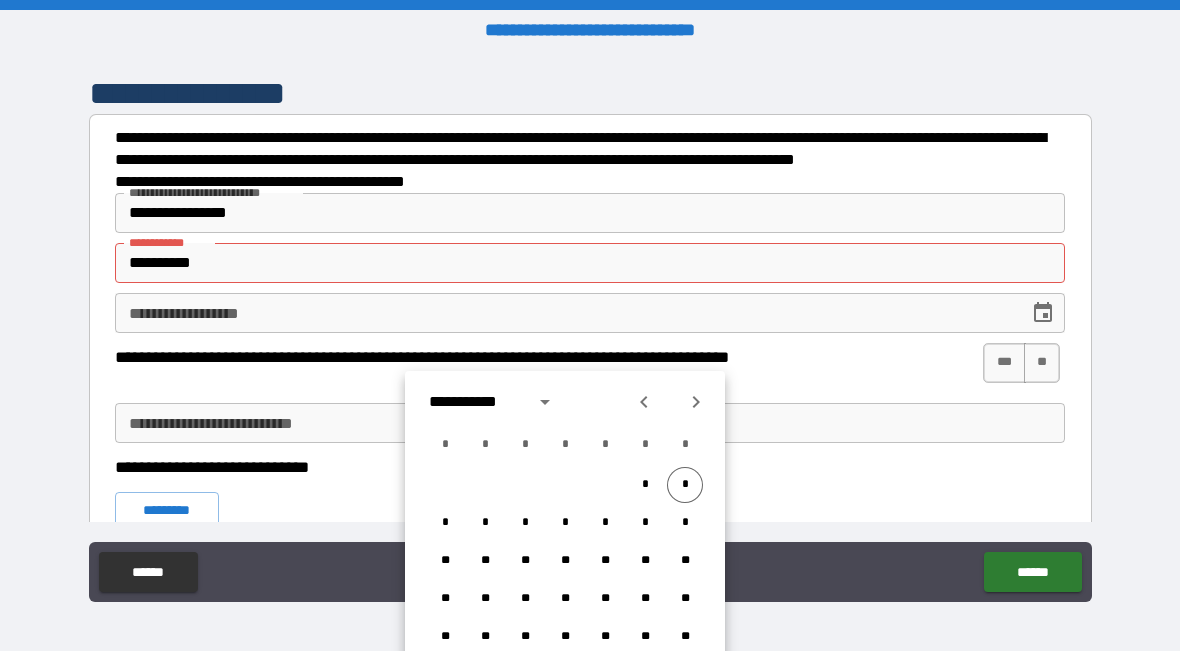 type on "*" 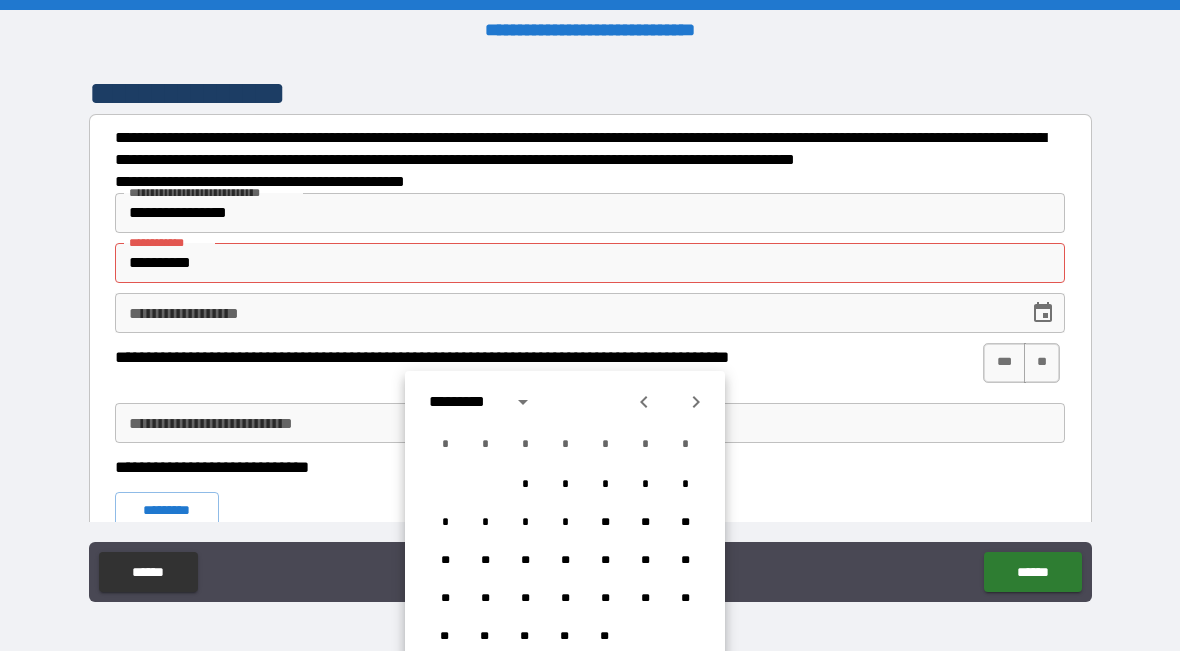 click at bounding box center (644, 402) 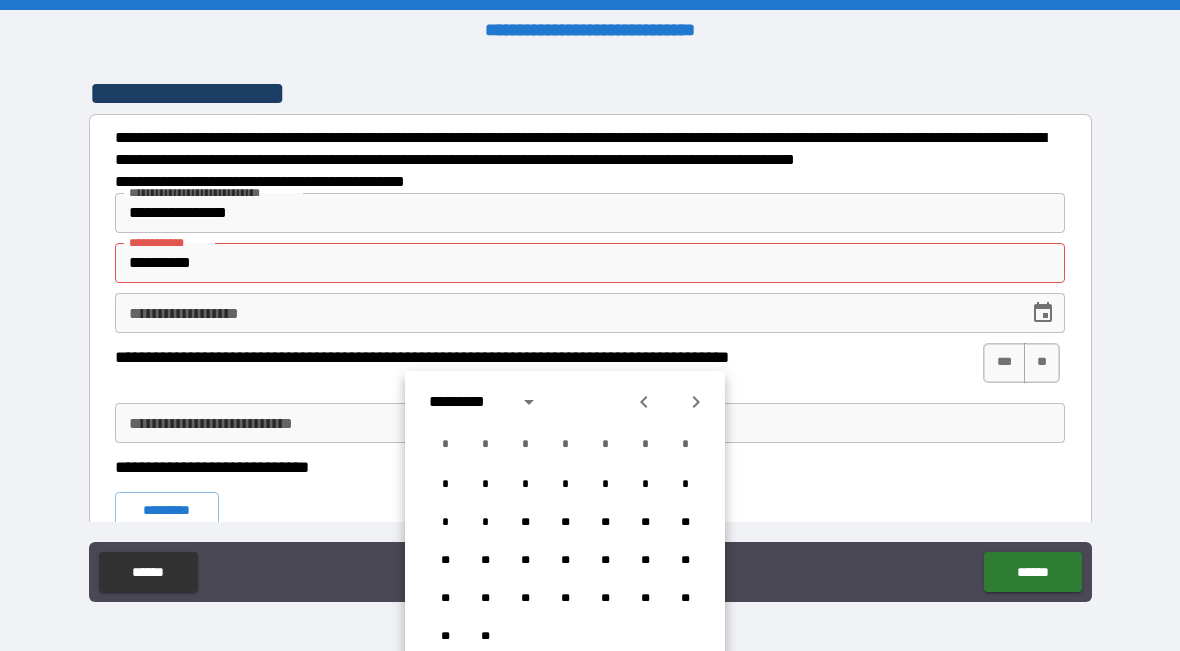 click at bounding box center (644, 402) 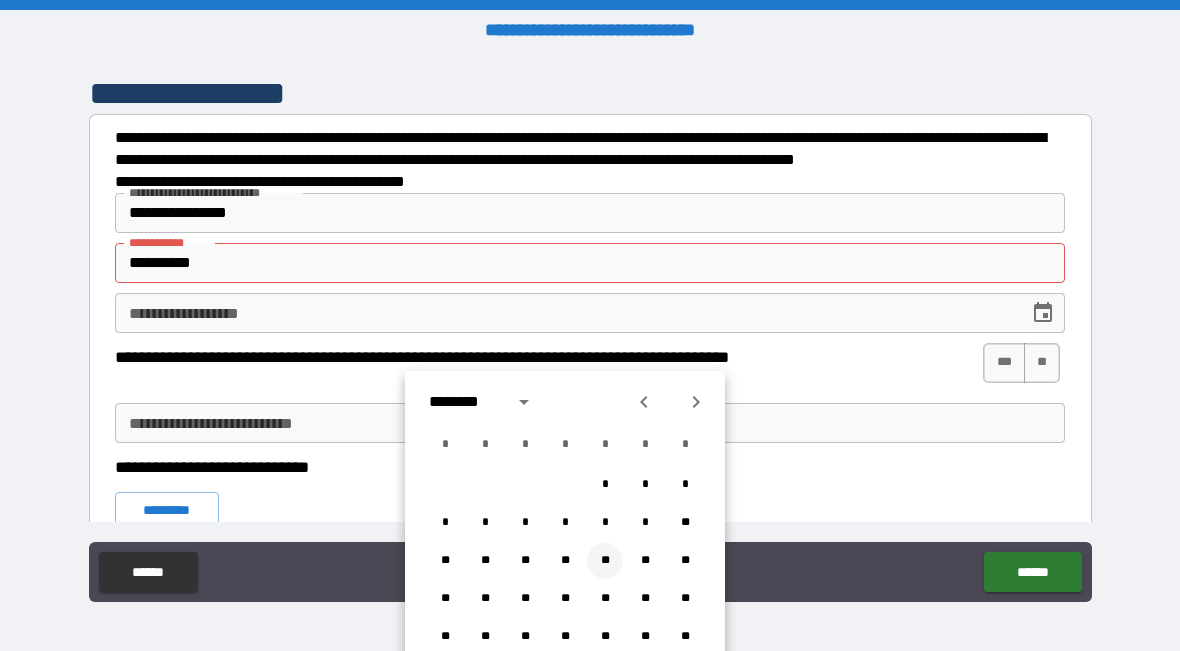 click on "**" at bounding box center [605, 561] 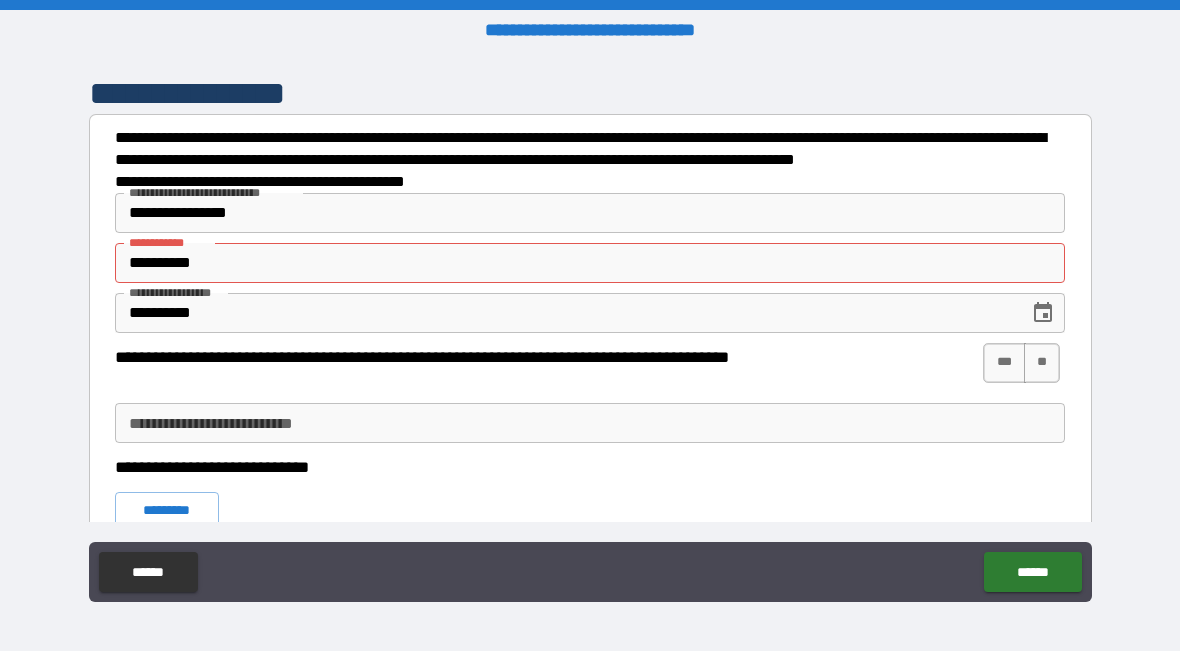 click on "**********" at bounding box center [590, 263] 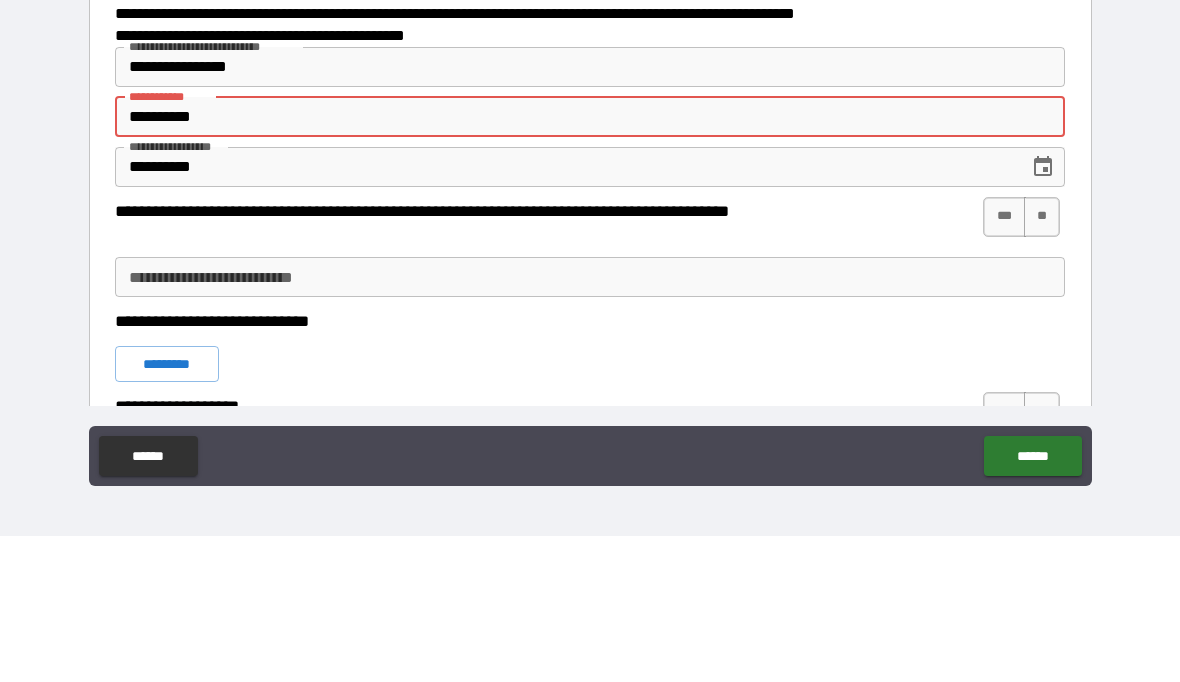 type on "*" 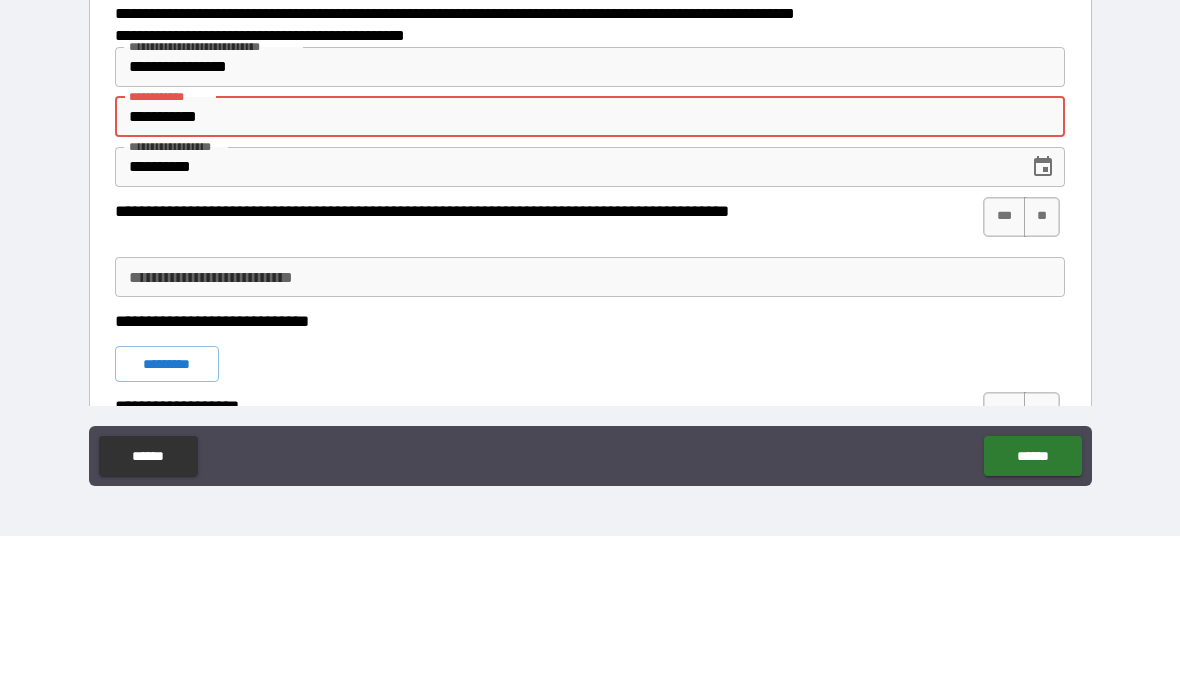 type on "*" 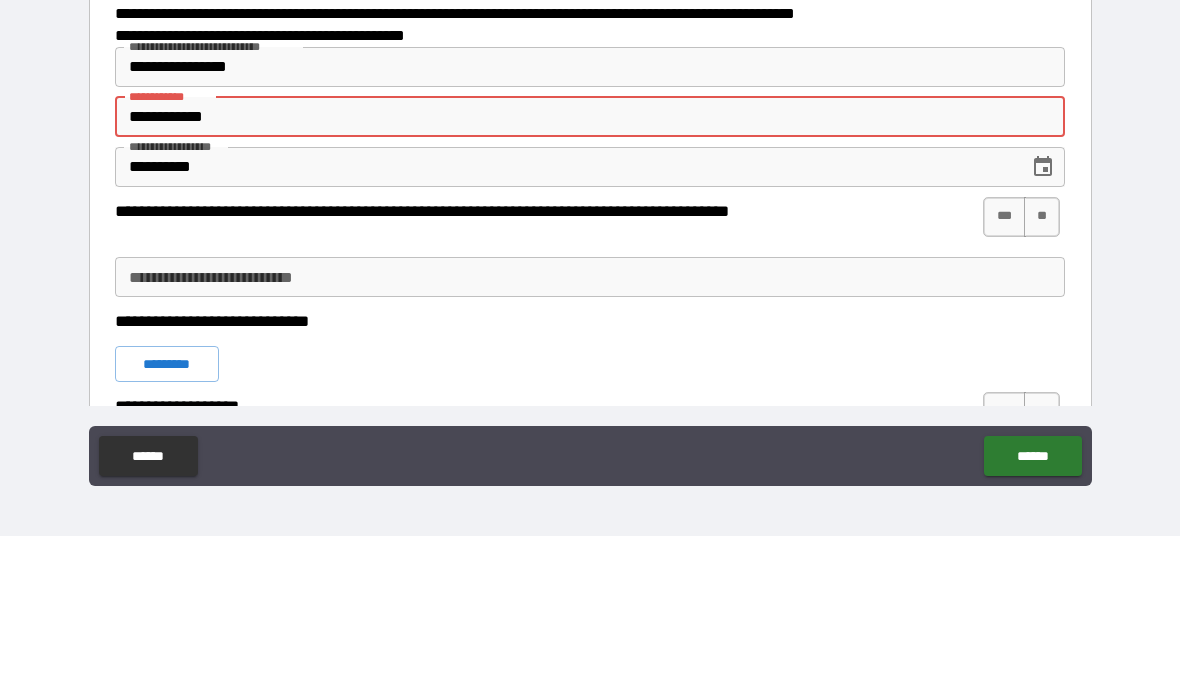 type on "*" 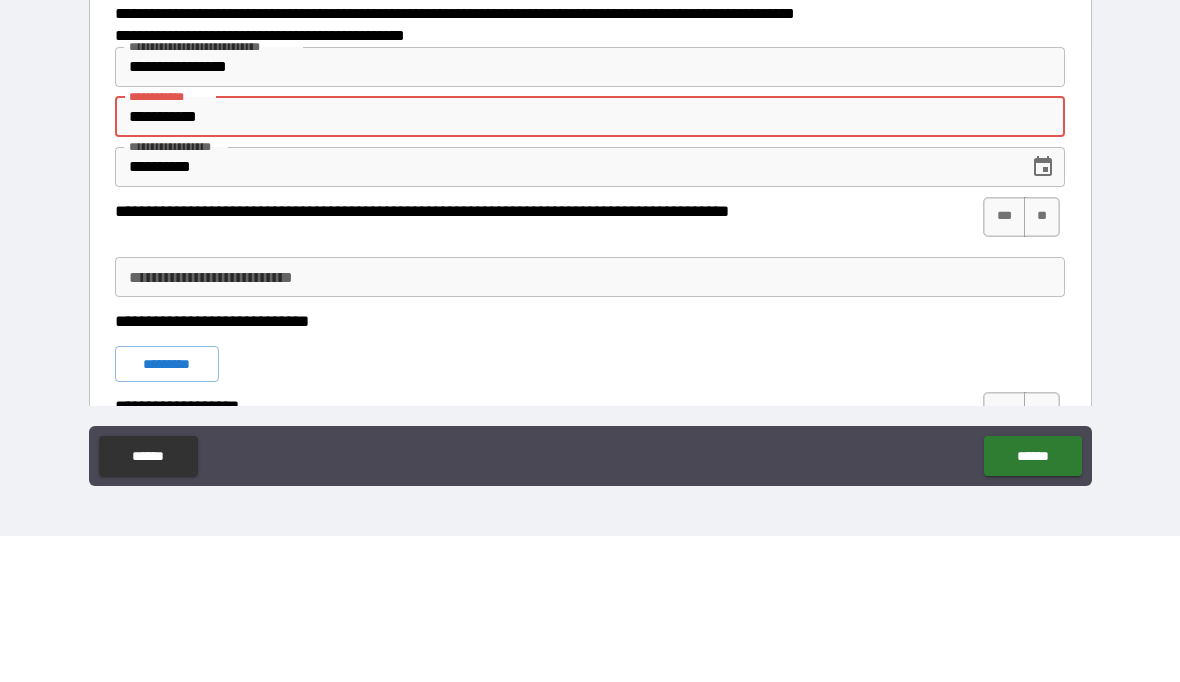 type on "*" 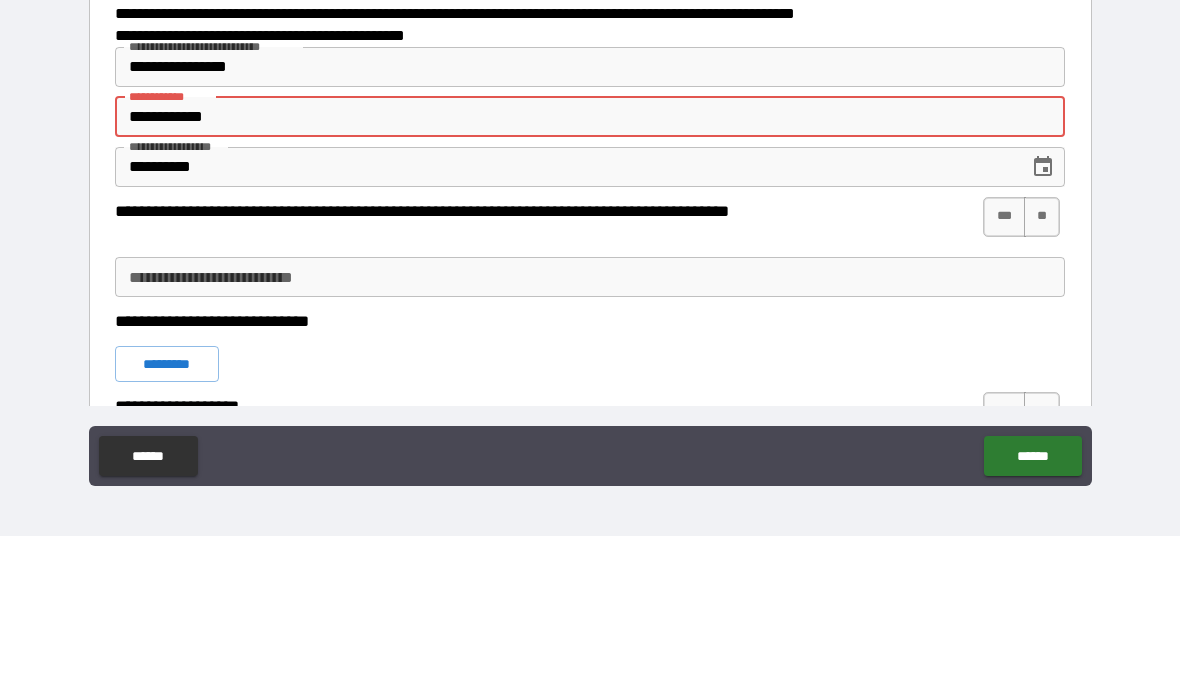 type on "*" 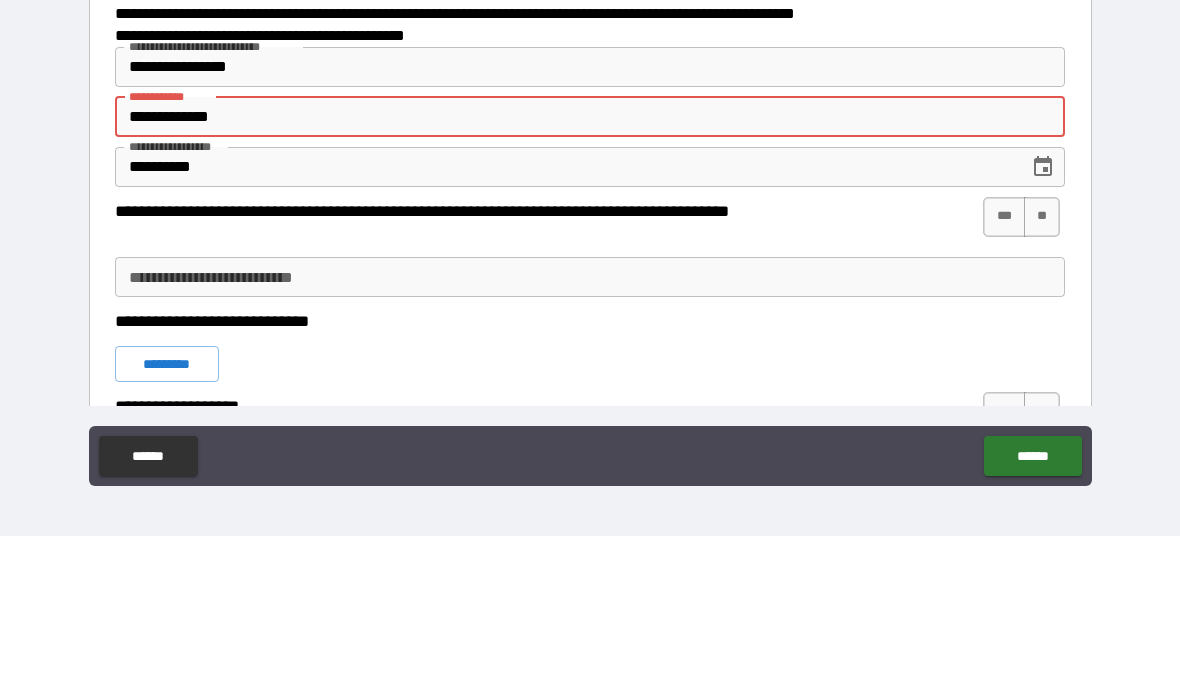 type on "*" 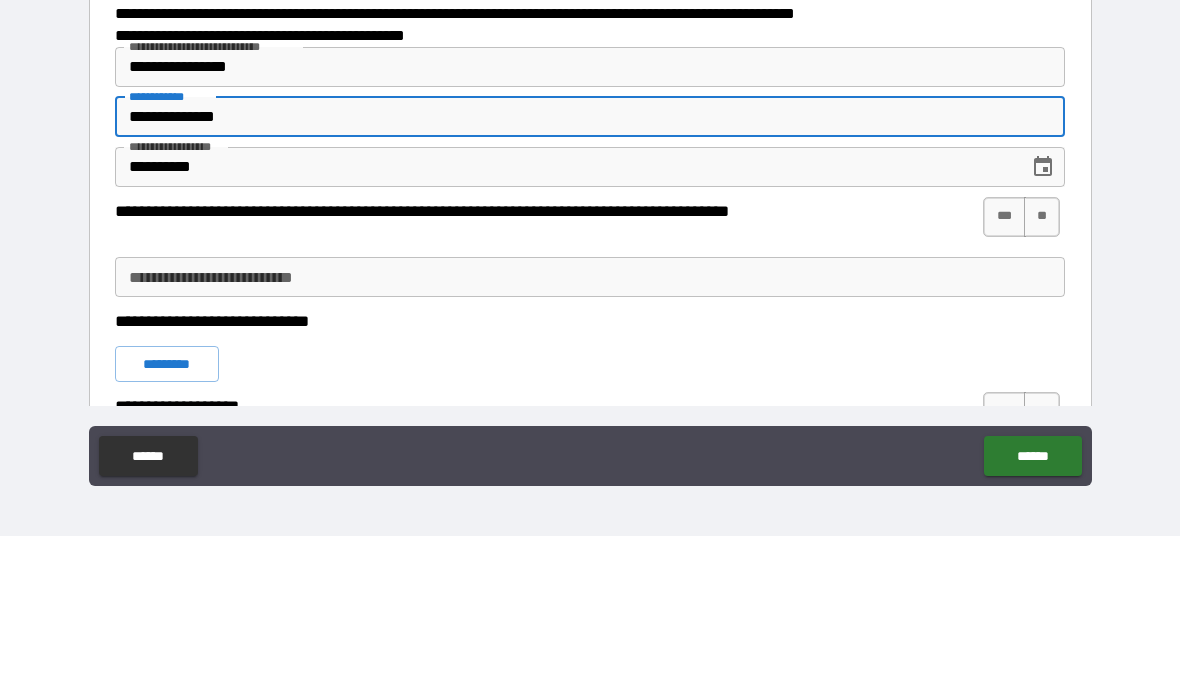 type on "*" 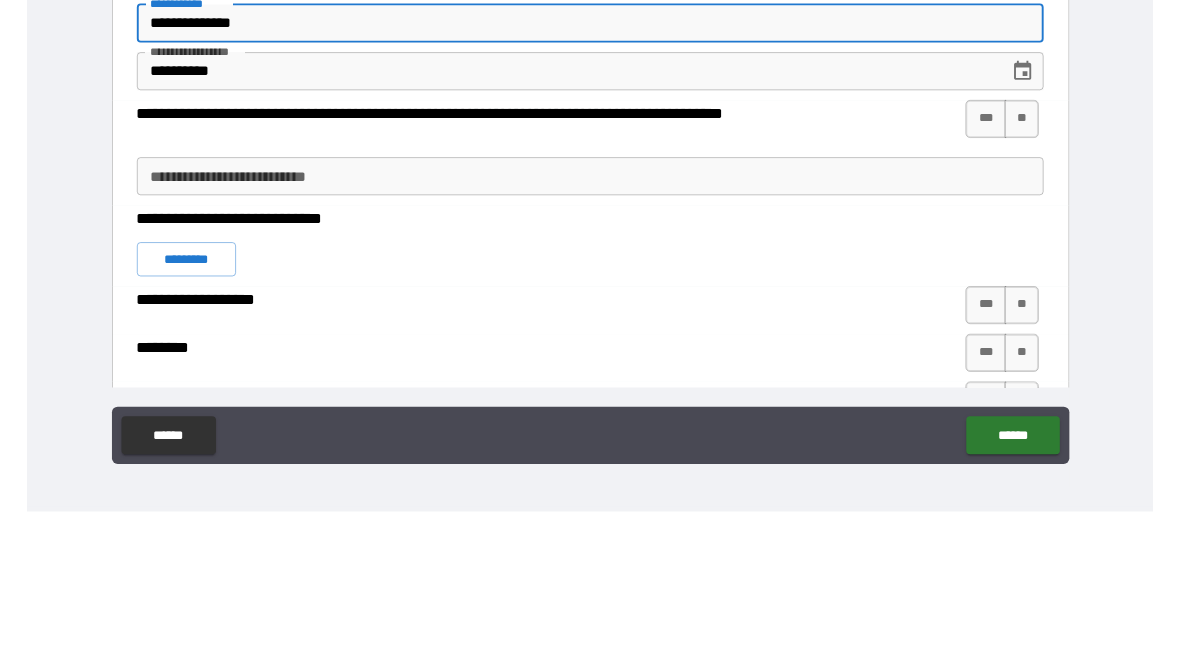 scroll, scrollTop: 1898, scrollLeft: 0, axis: vertical 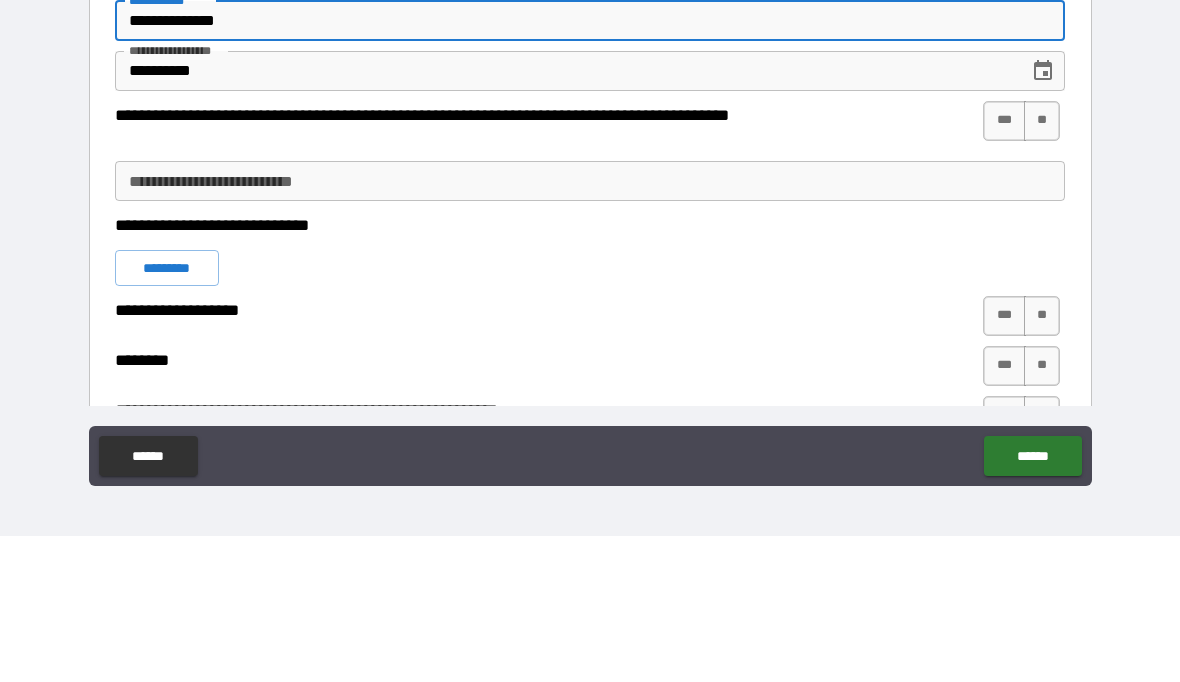 type on "**********" 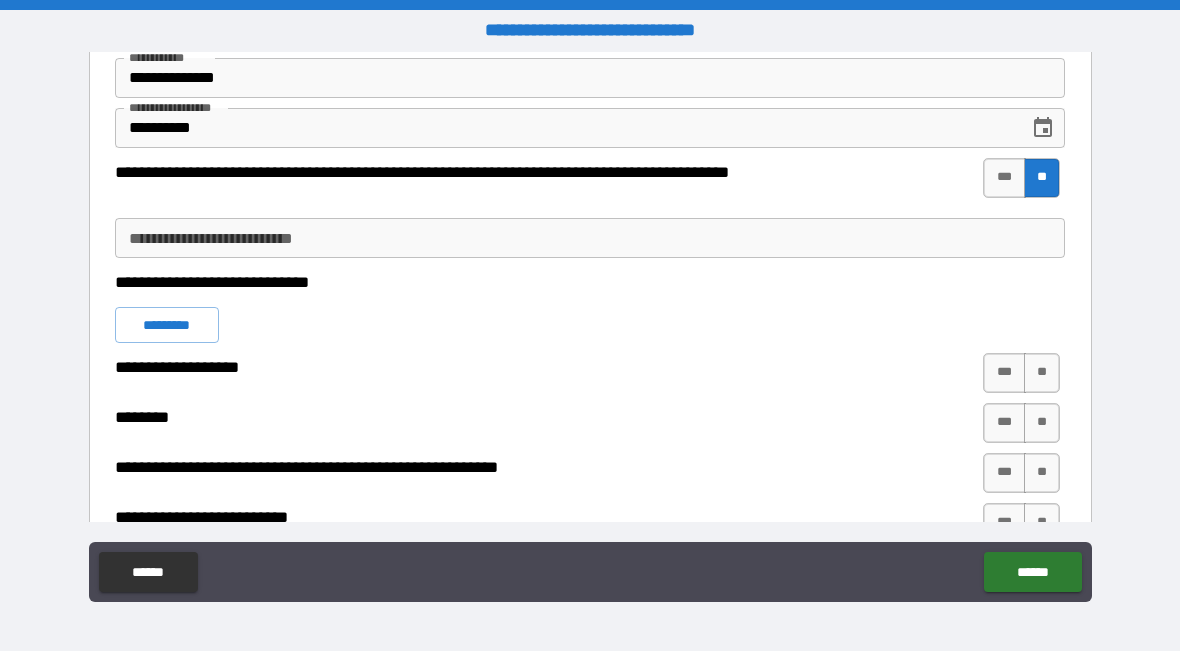 scroll, scrollTop: 1988, scrollLeft: 0, axis: vertical 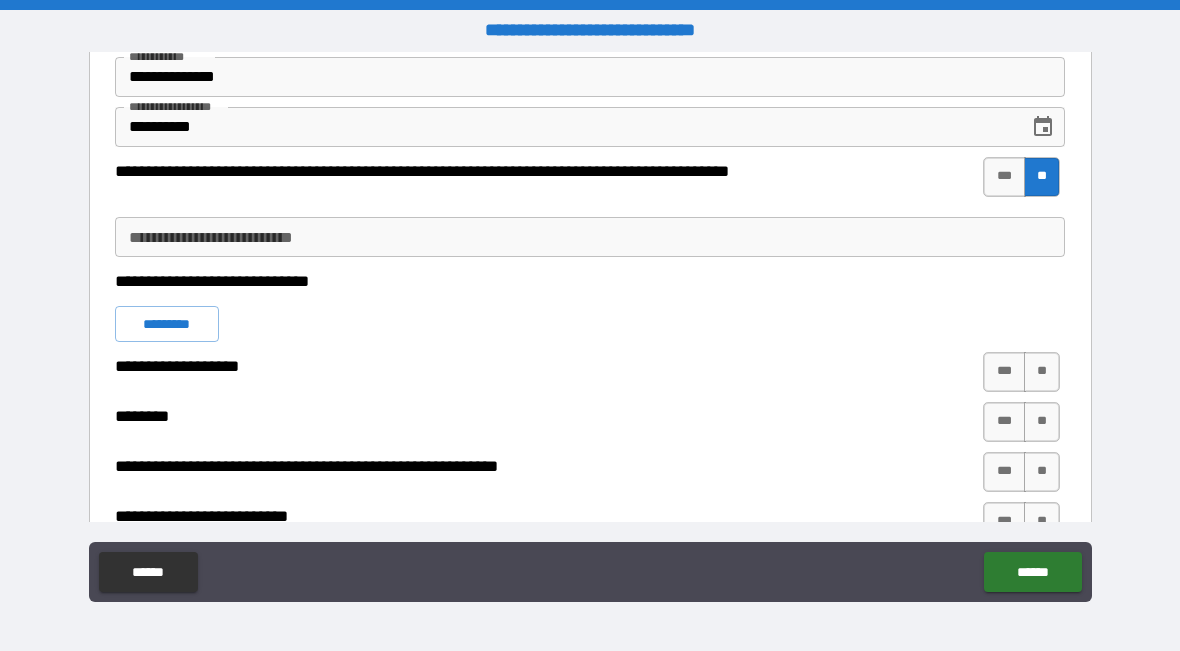 click on "**********" at bounding box center [590, 237] 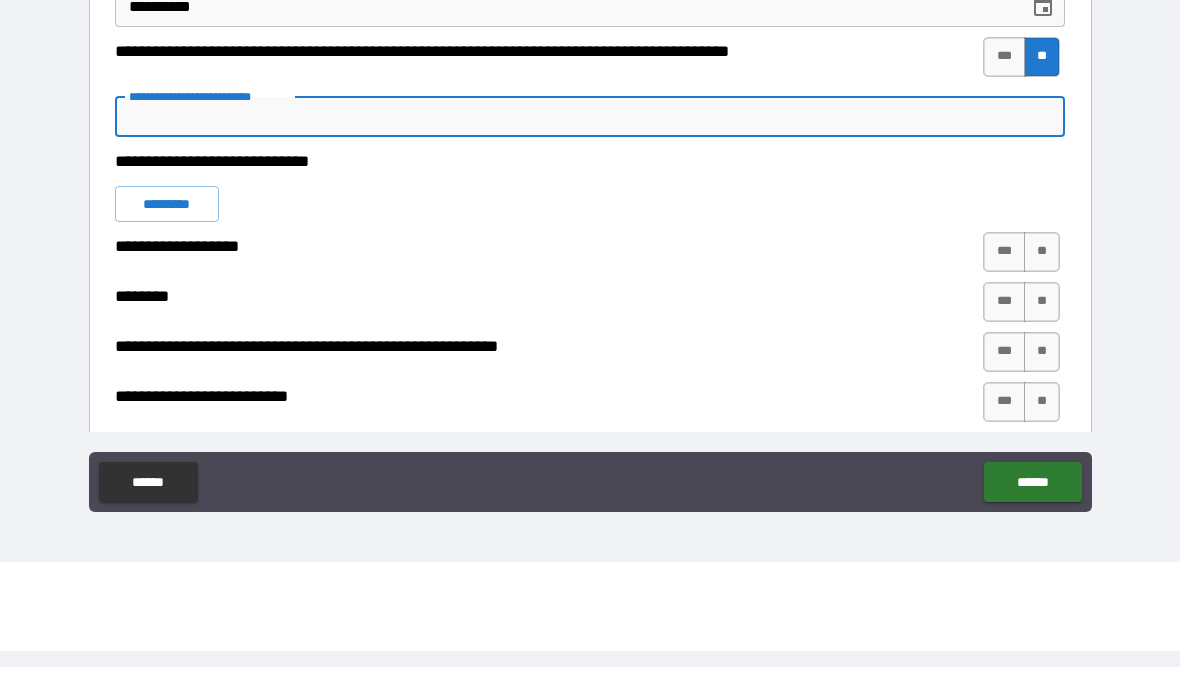 type on "*" 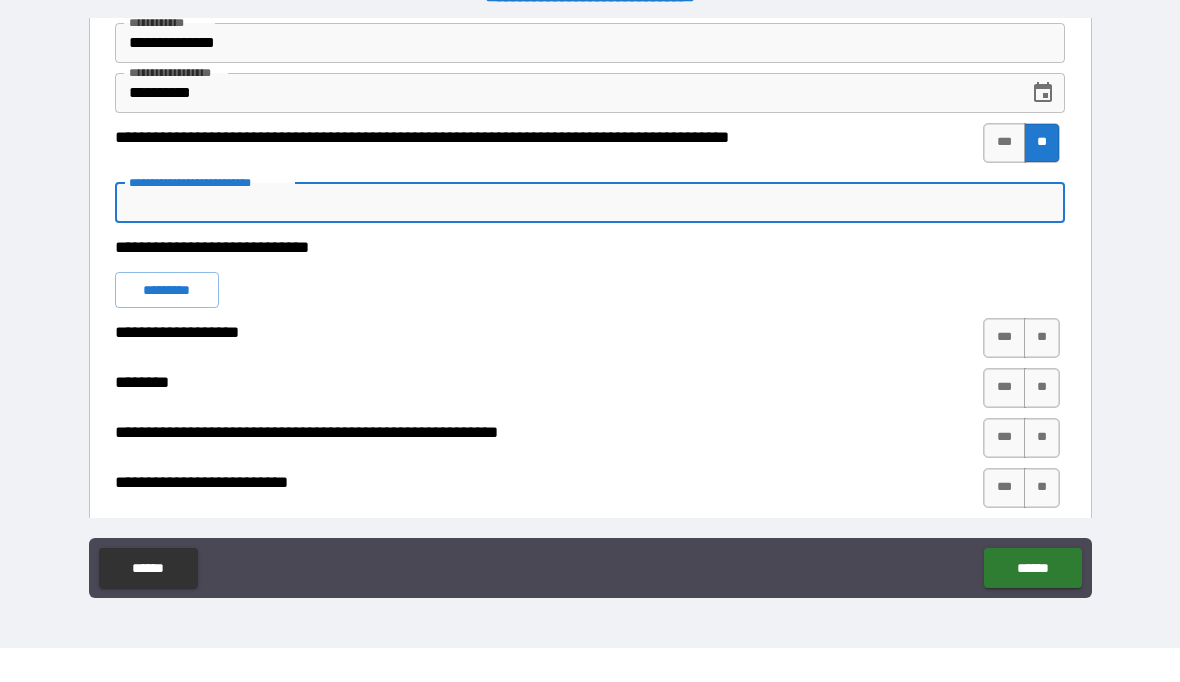 type on "*" 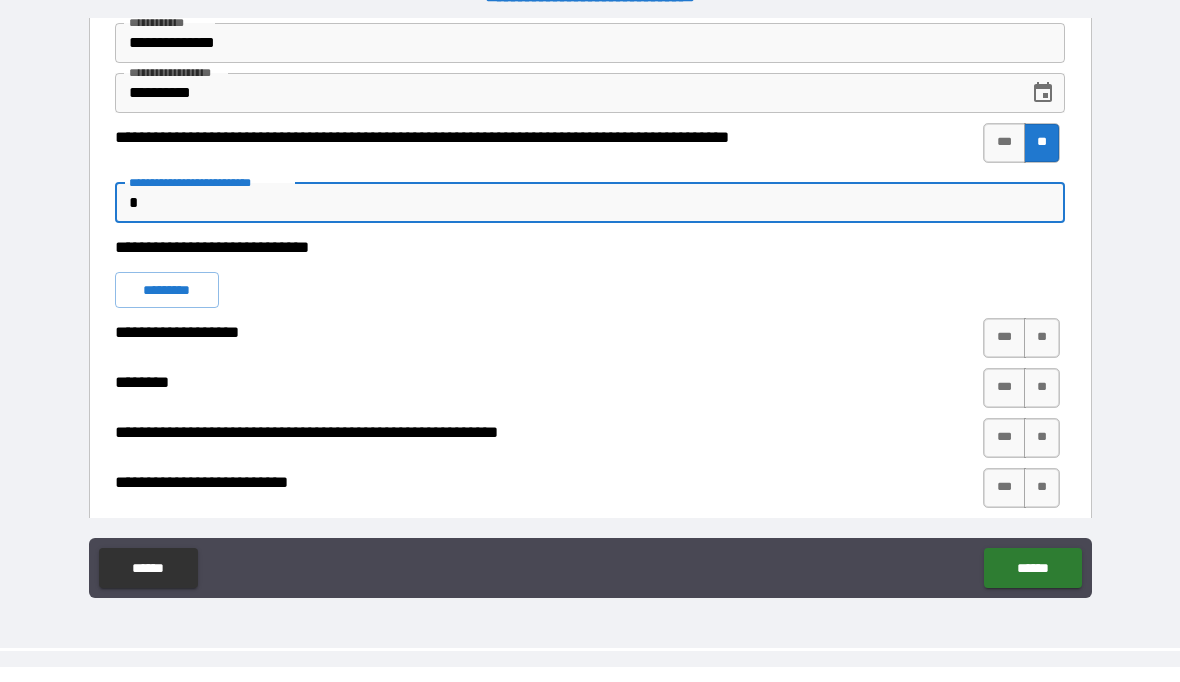 type on "*" 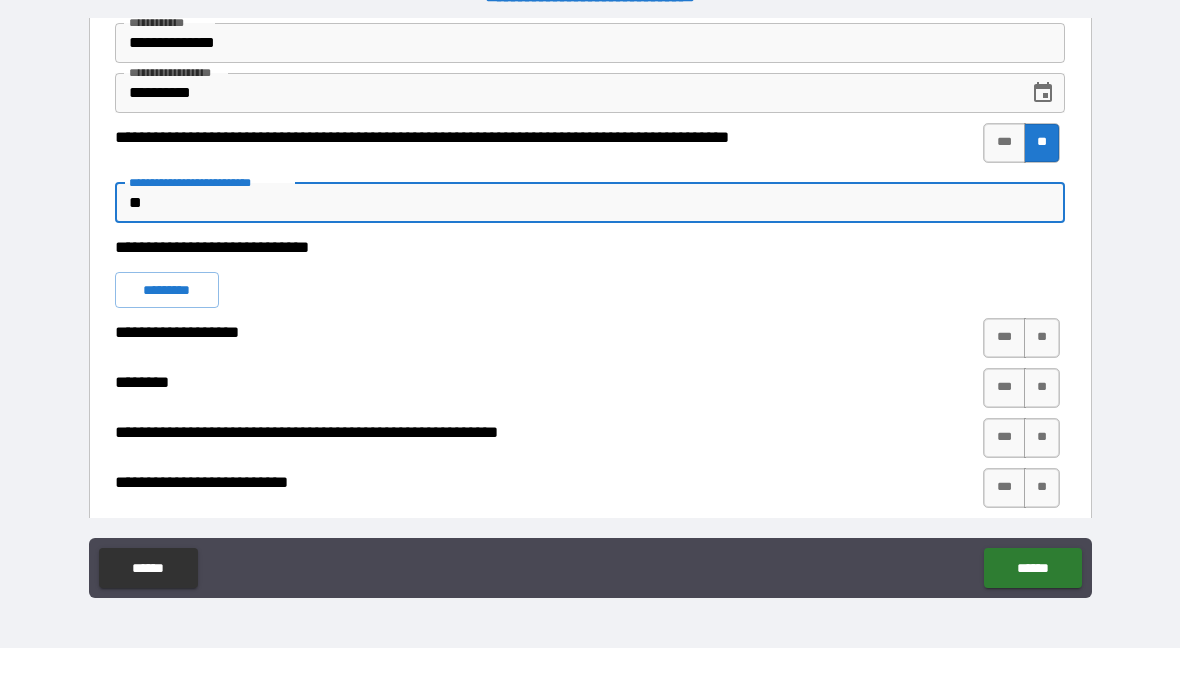 type on "*" 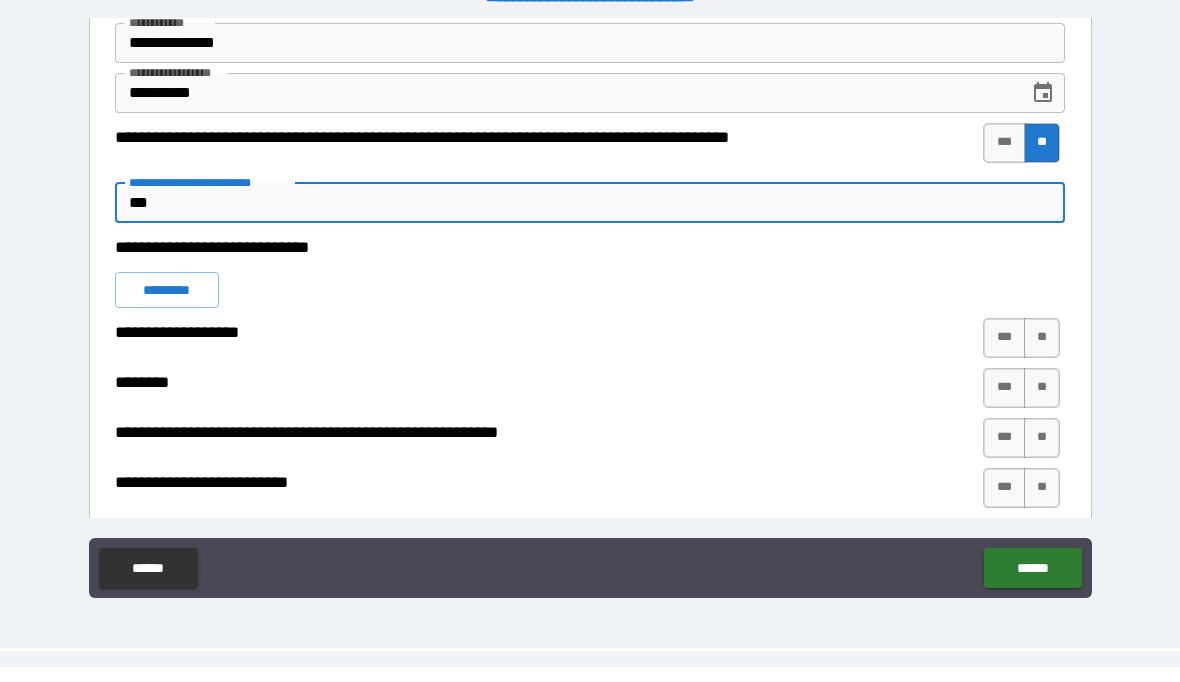 type on "*" 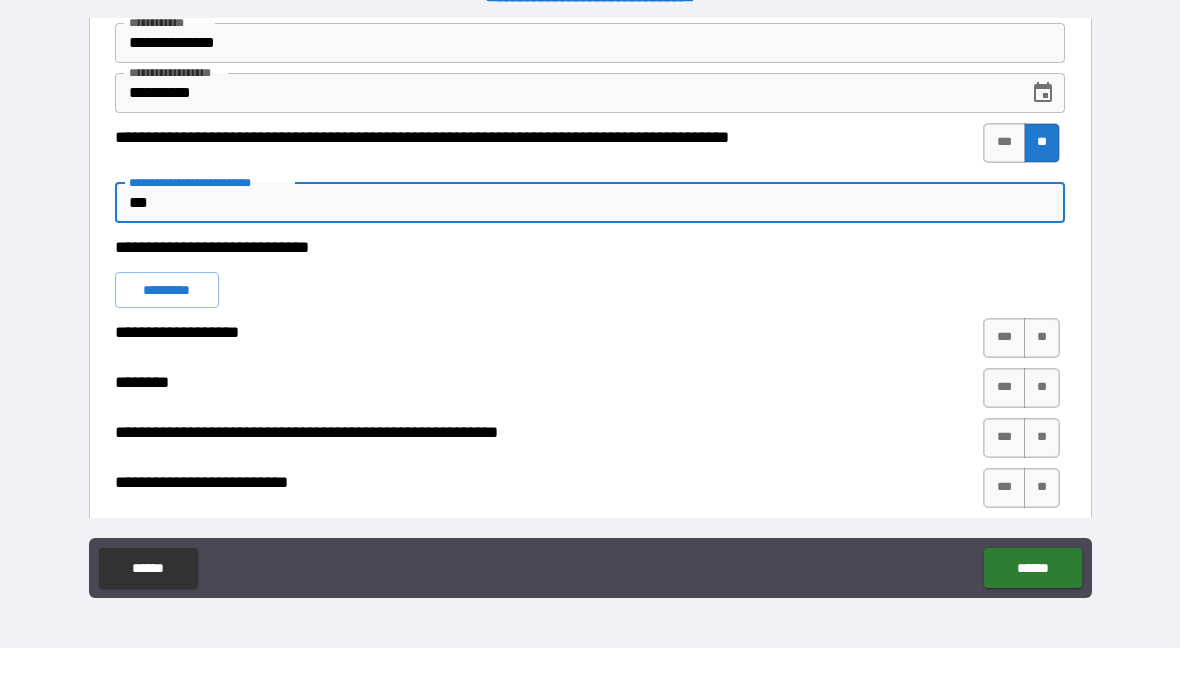 type on "****" 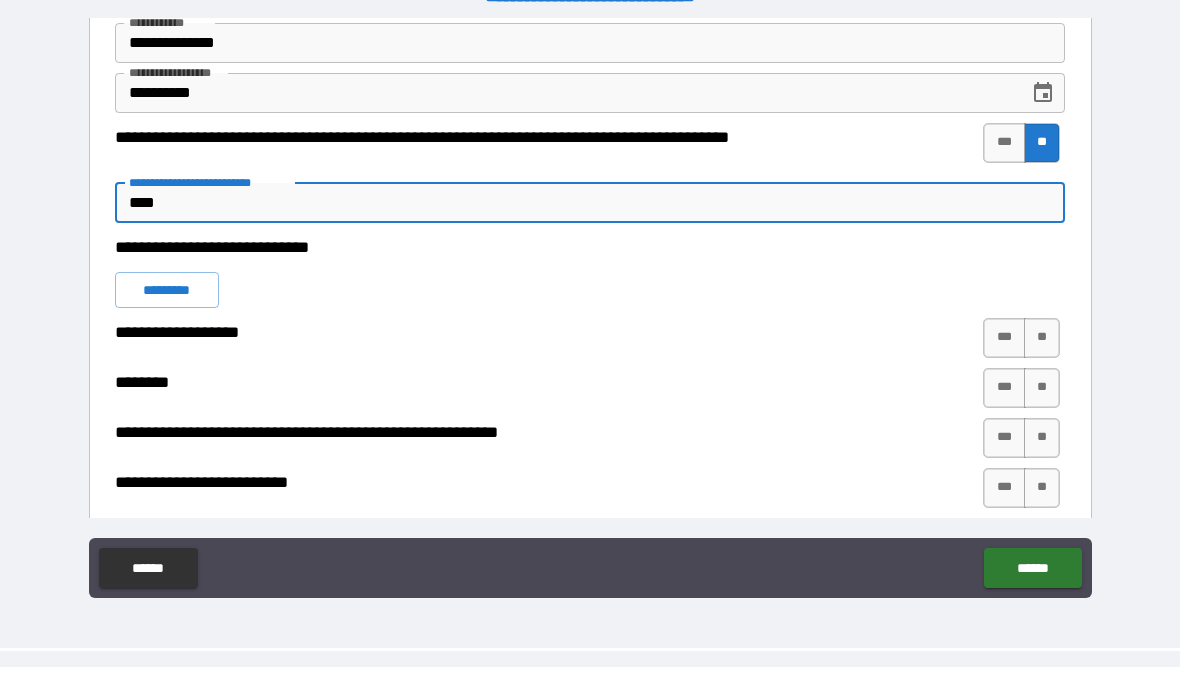 type on "*" 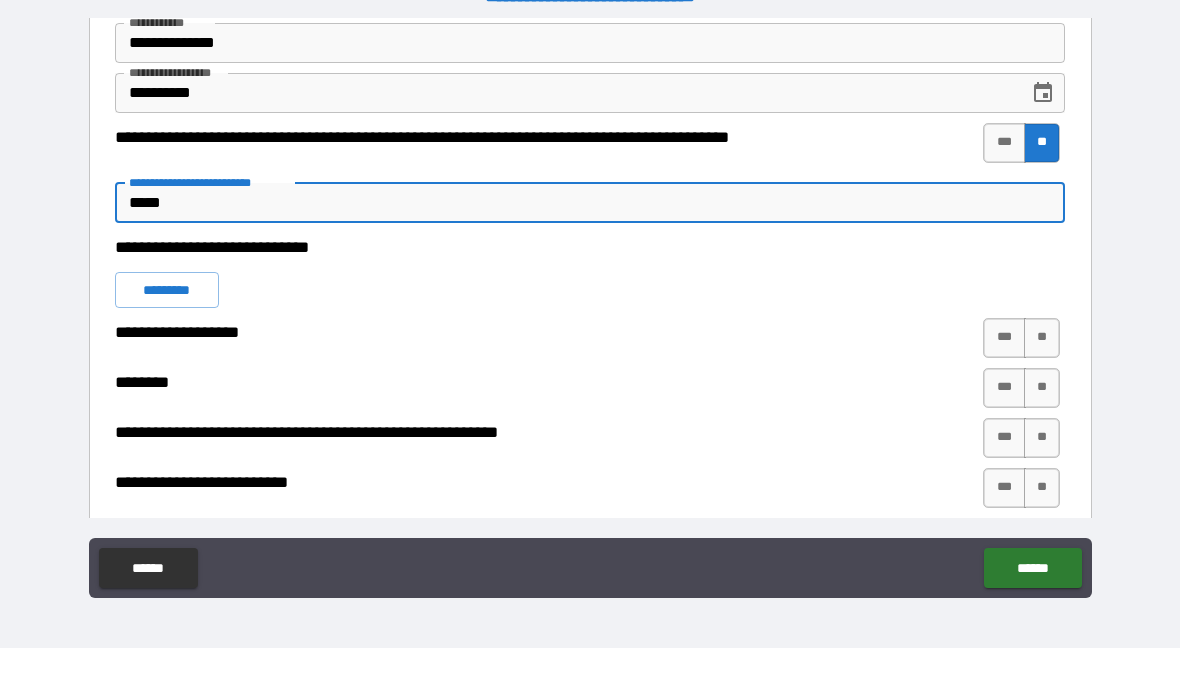 type on "*" 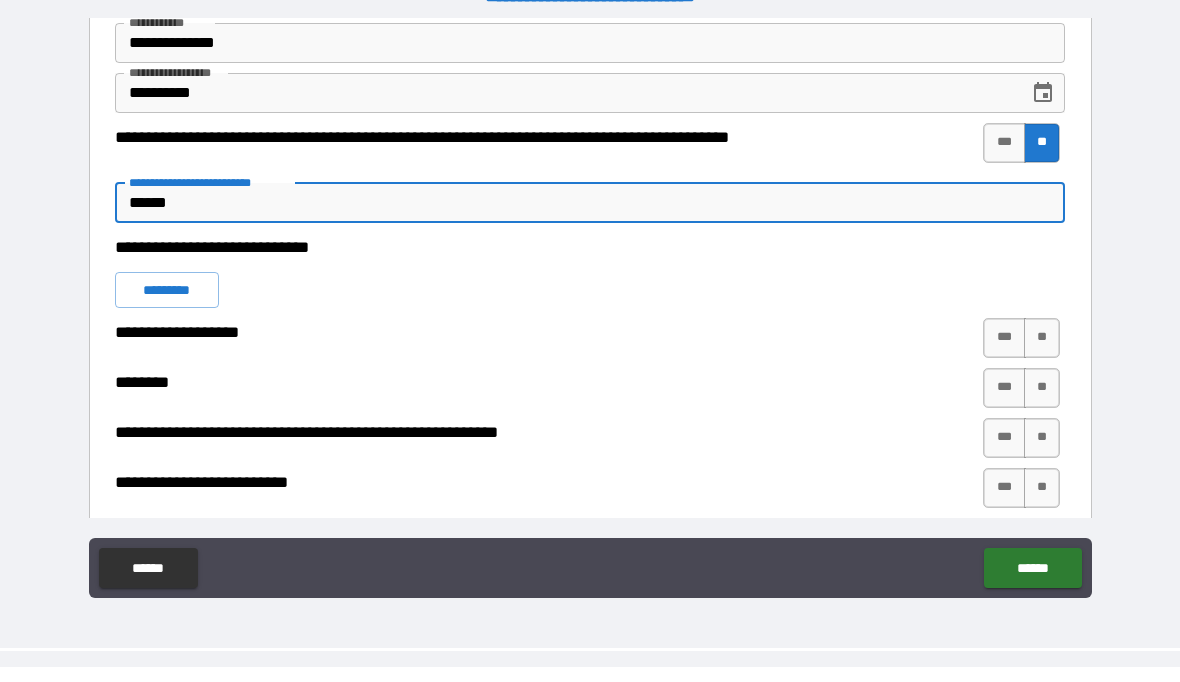 type on "*" 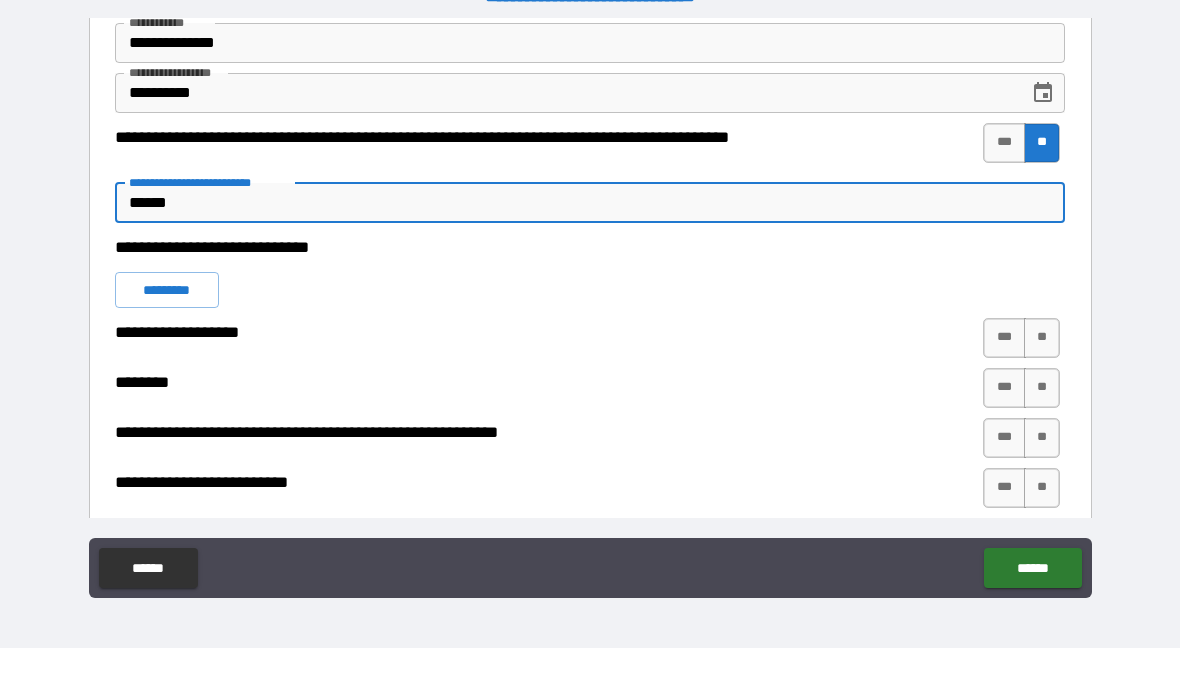 type on "*******" 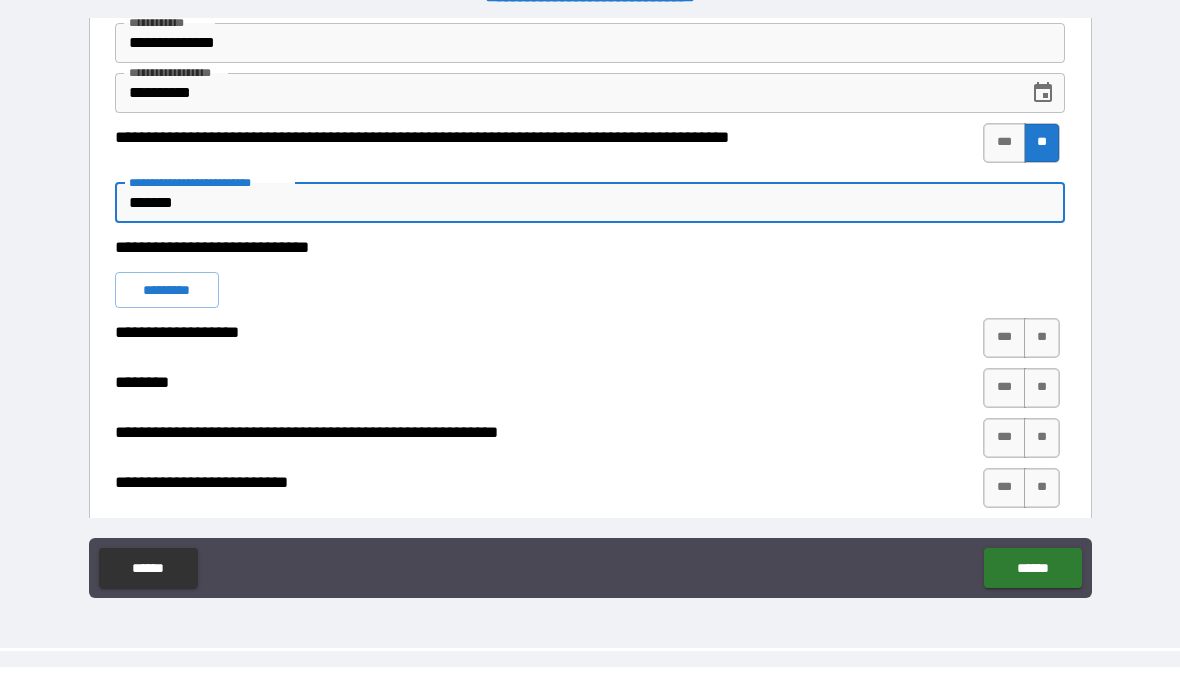 type on "*" 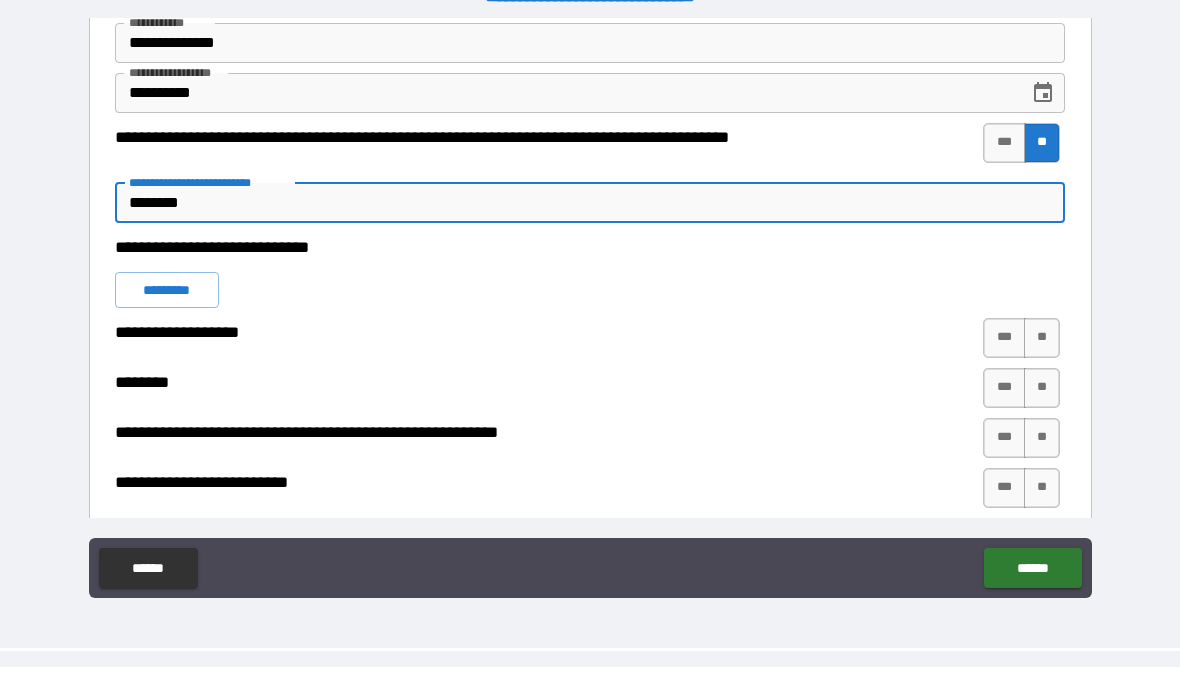 type on "*" 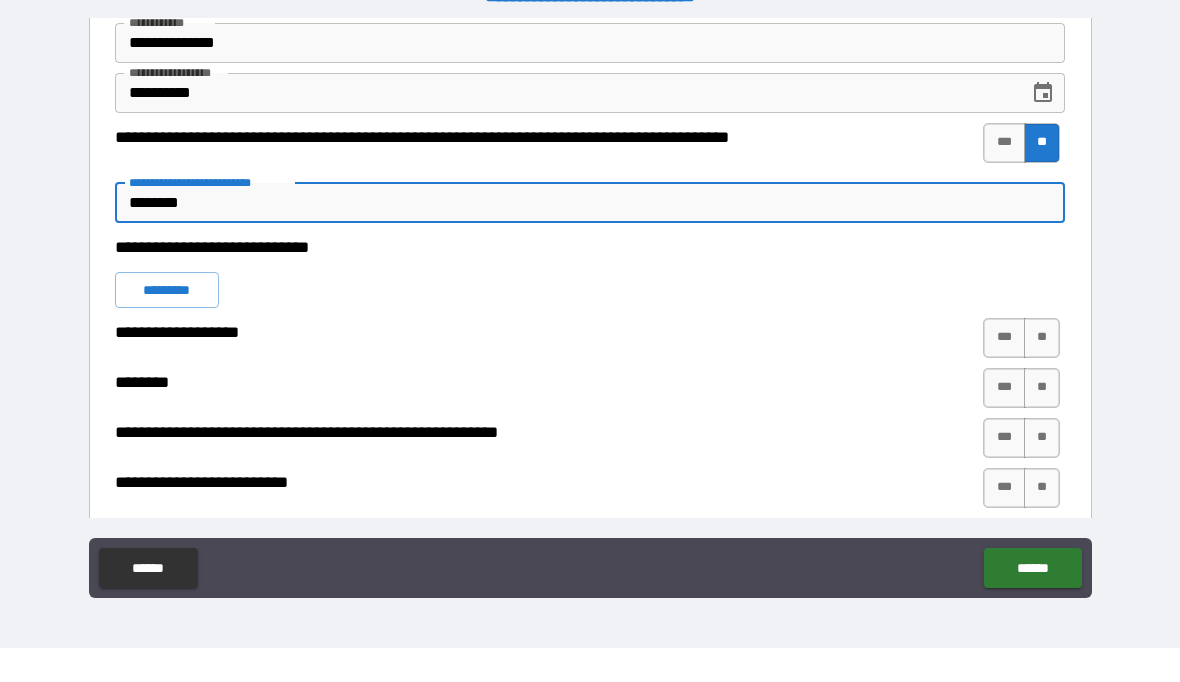 type on "*********" 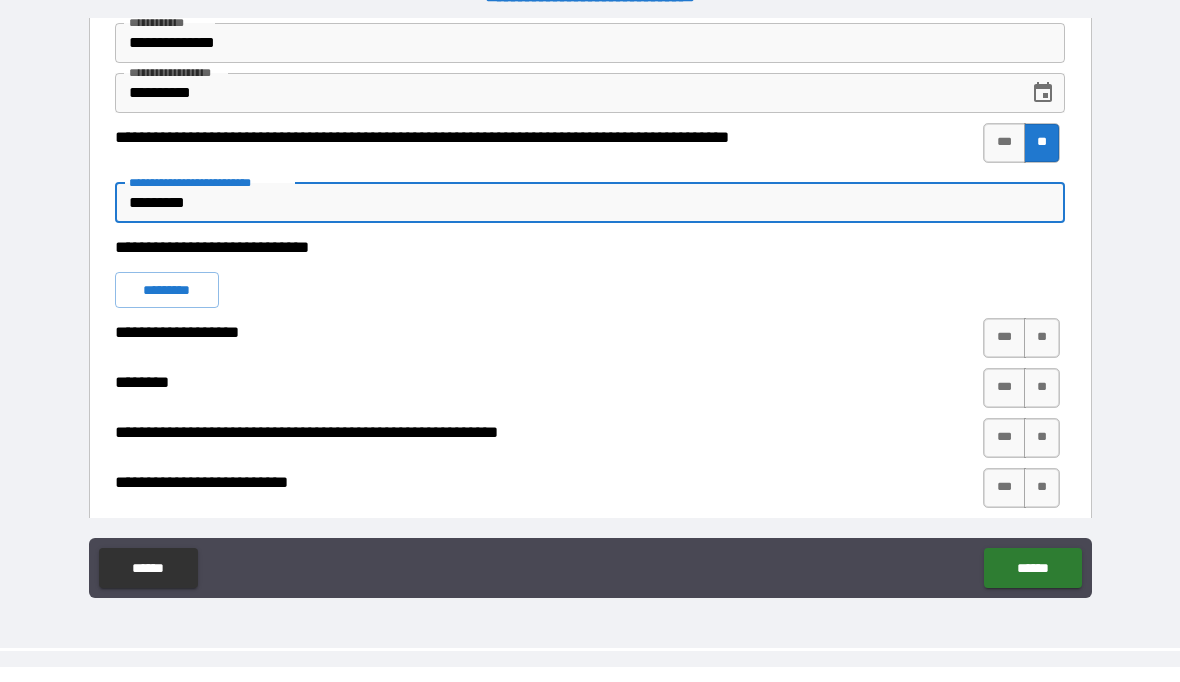 type on "*" 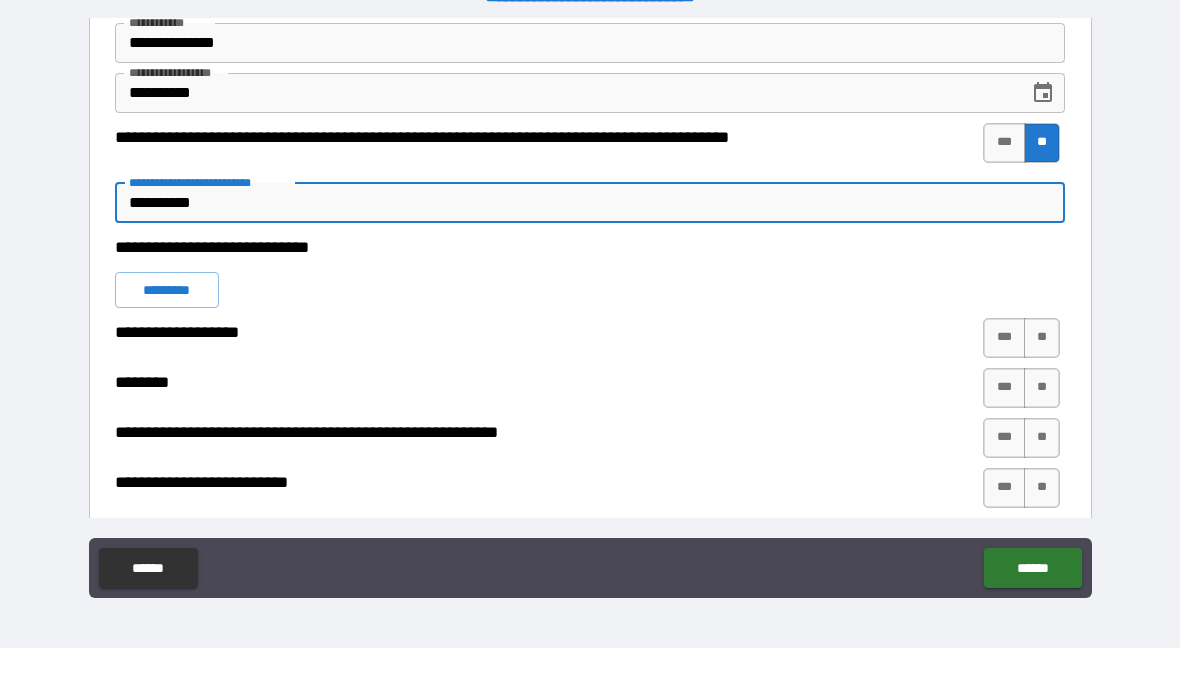 type on "*" 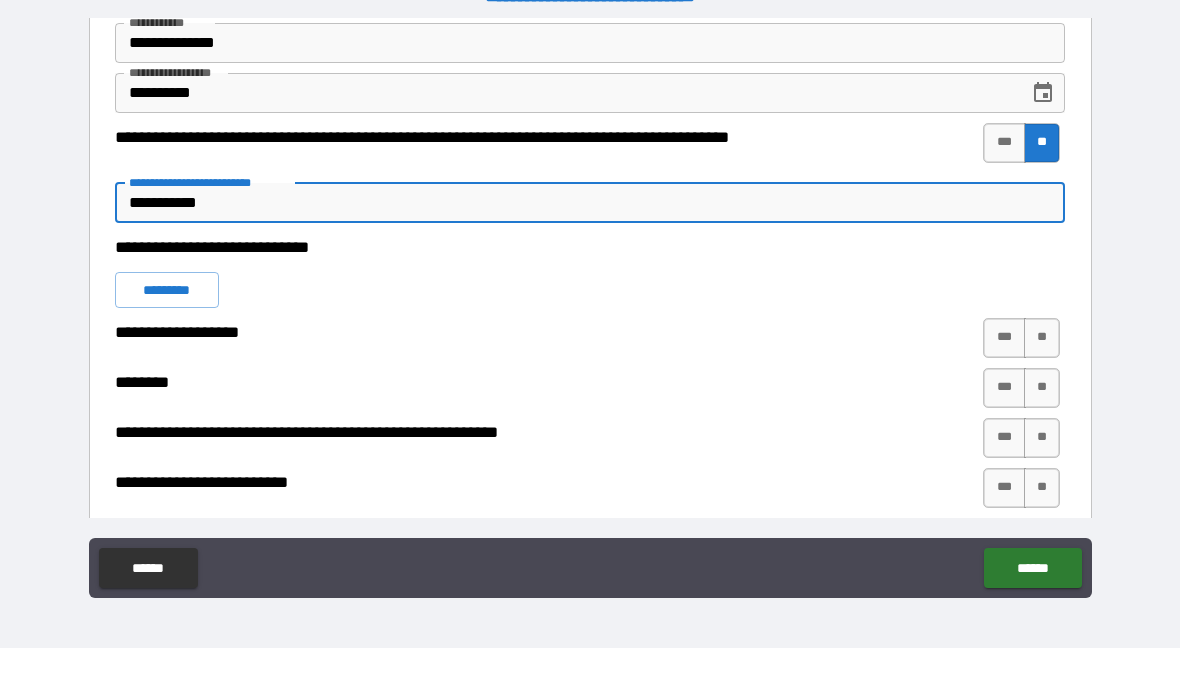 type on "*" 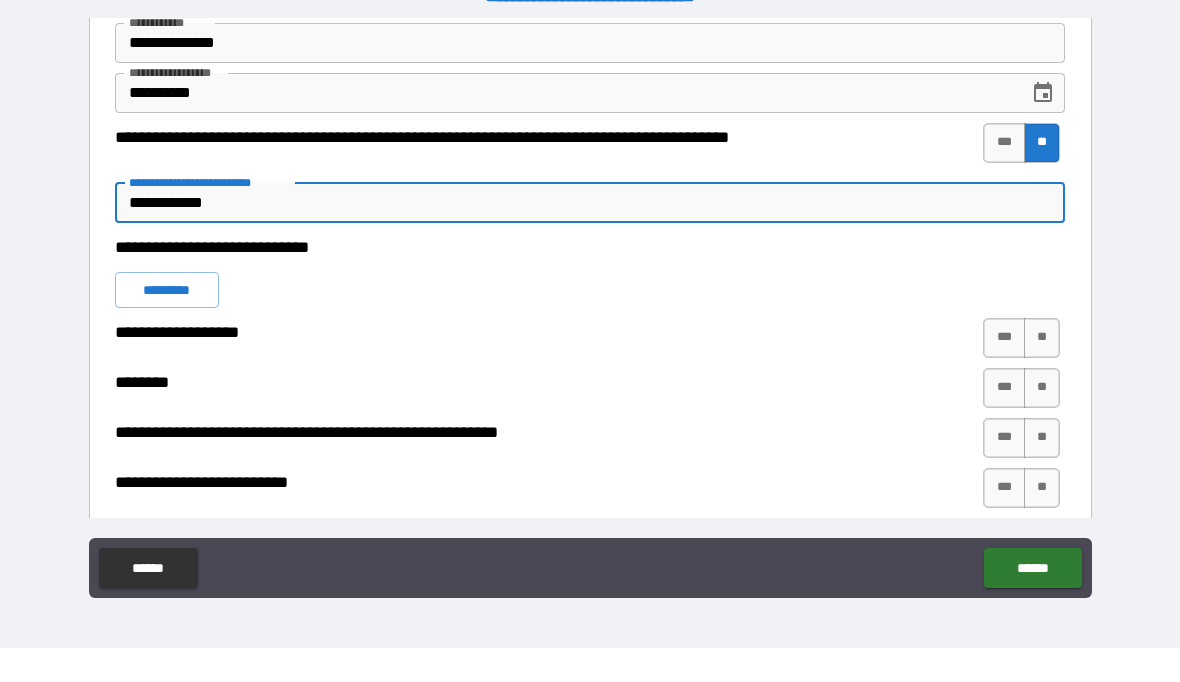 type on "*" 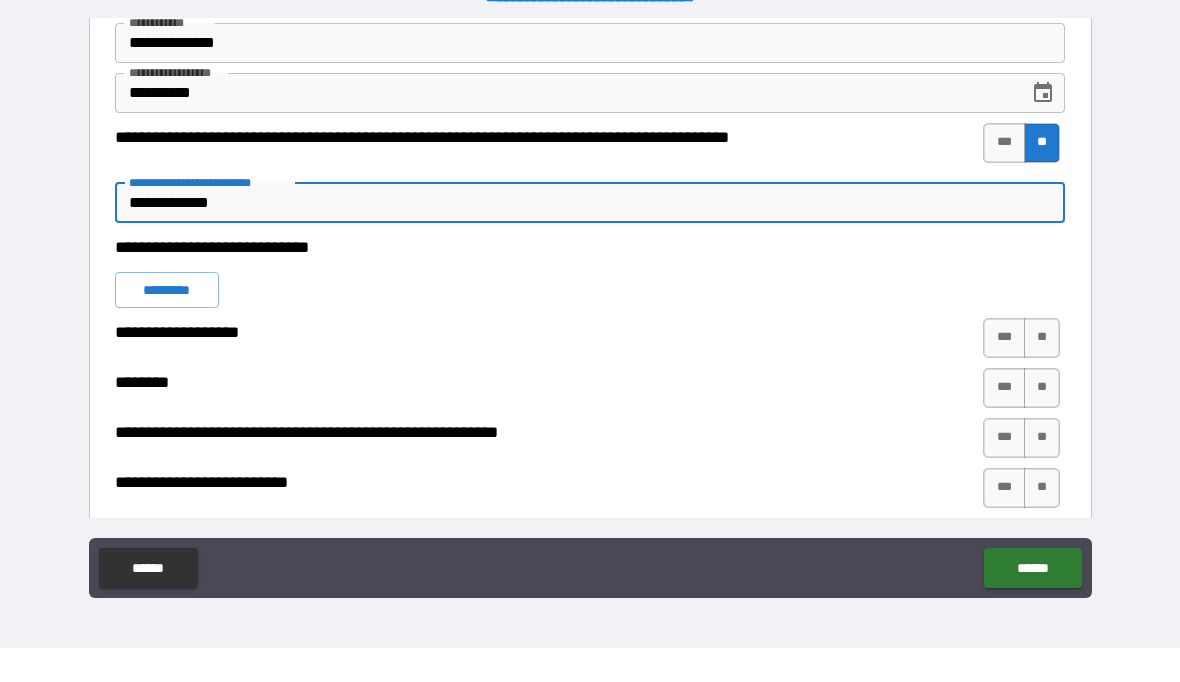 type on "*" 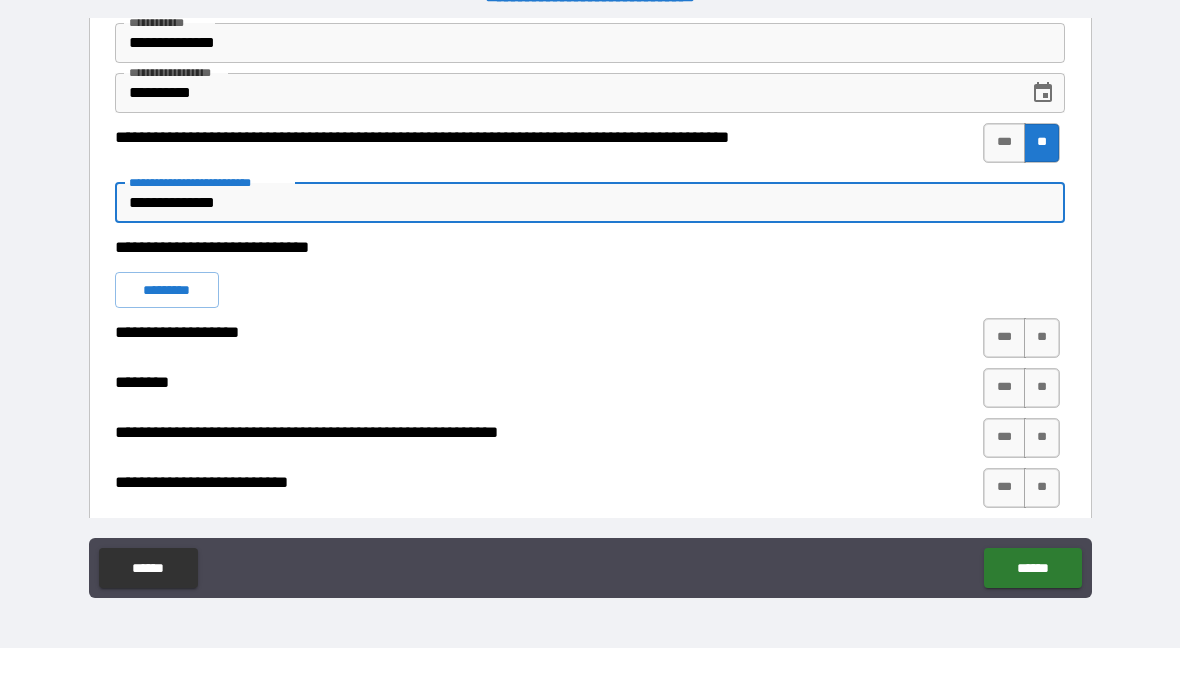 type on "*" 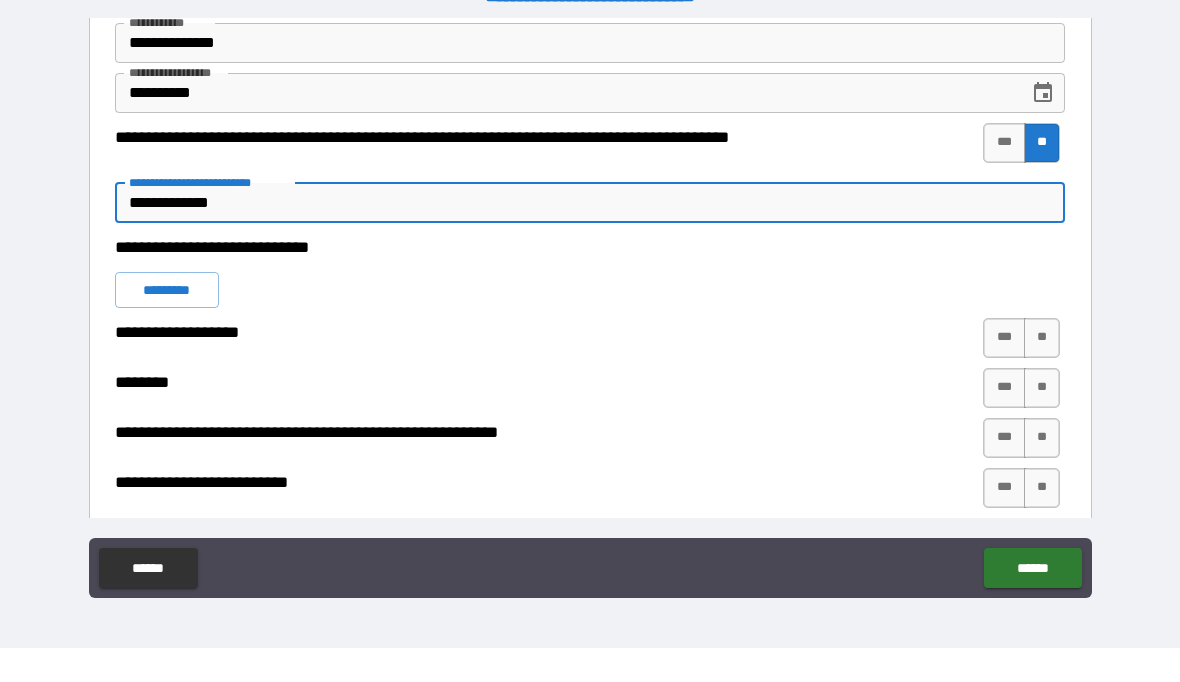 type on "*" 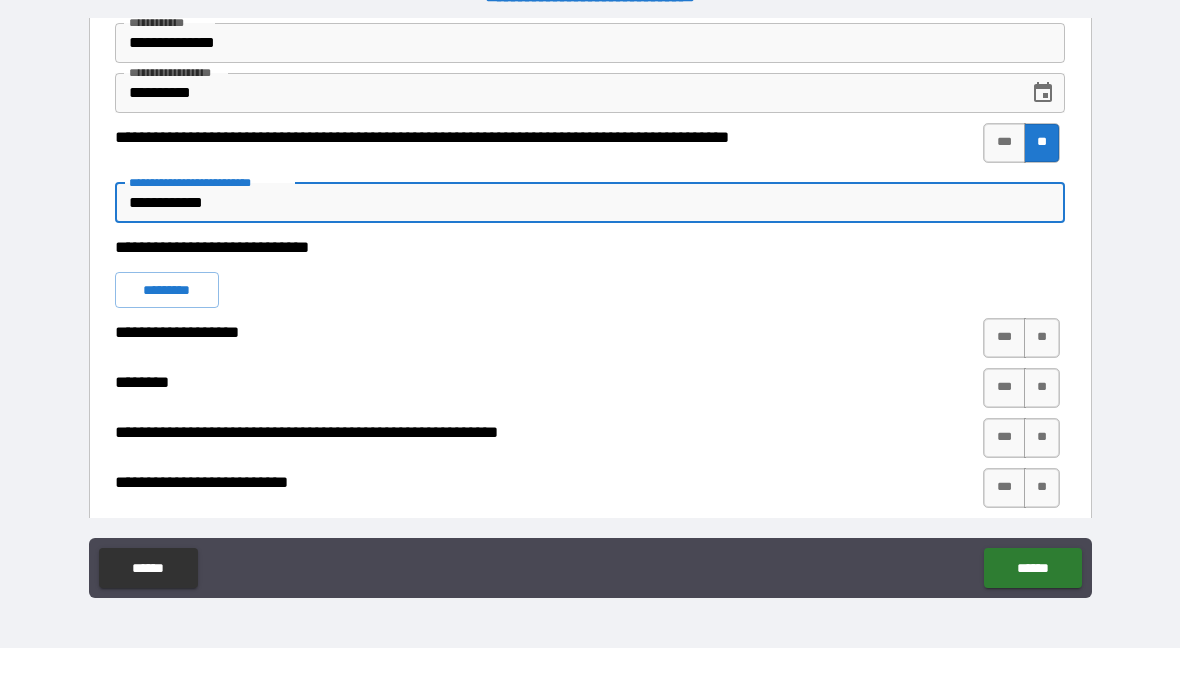 type on "*" 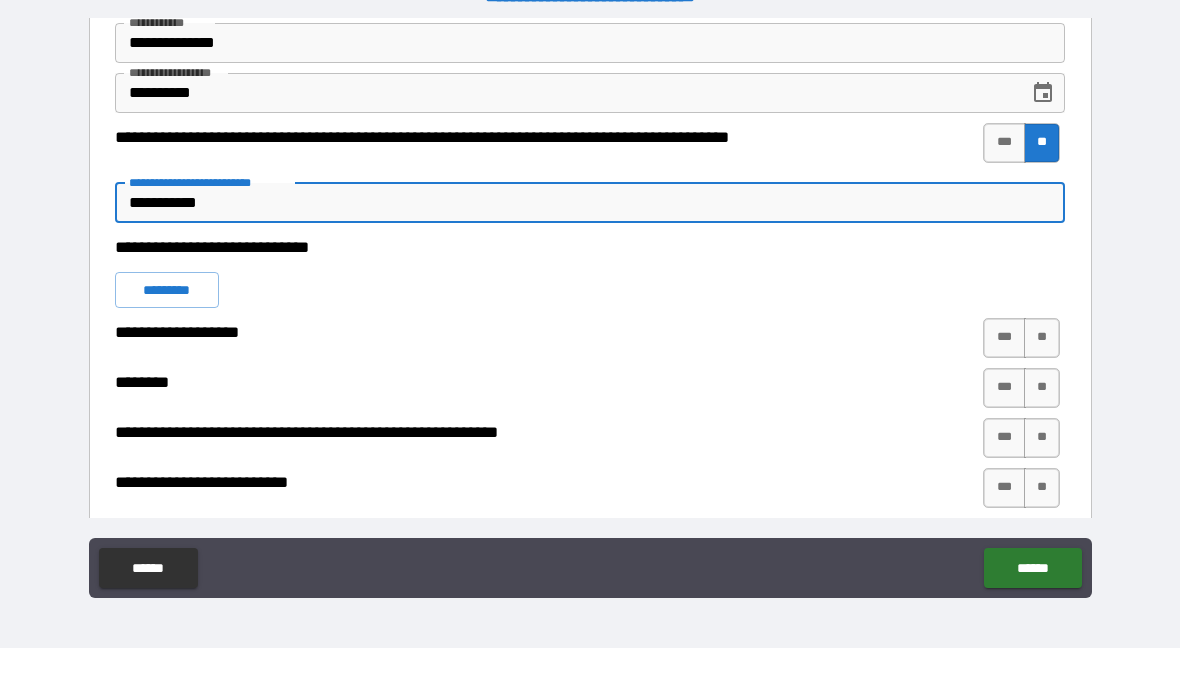 type on "*" 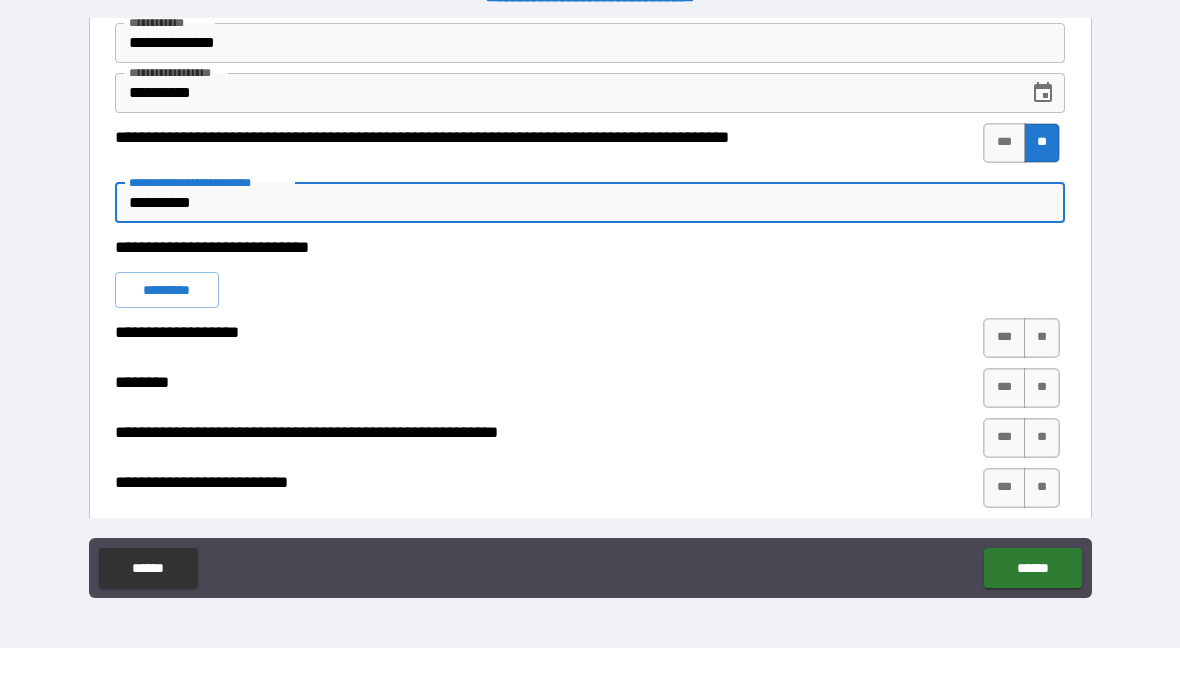 type on "*" 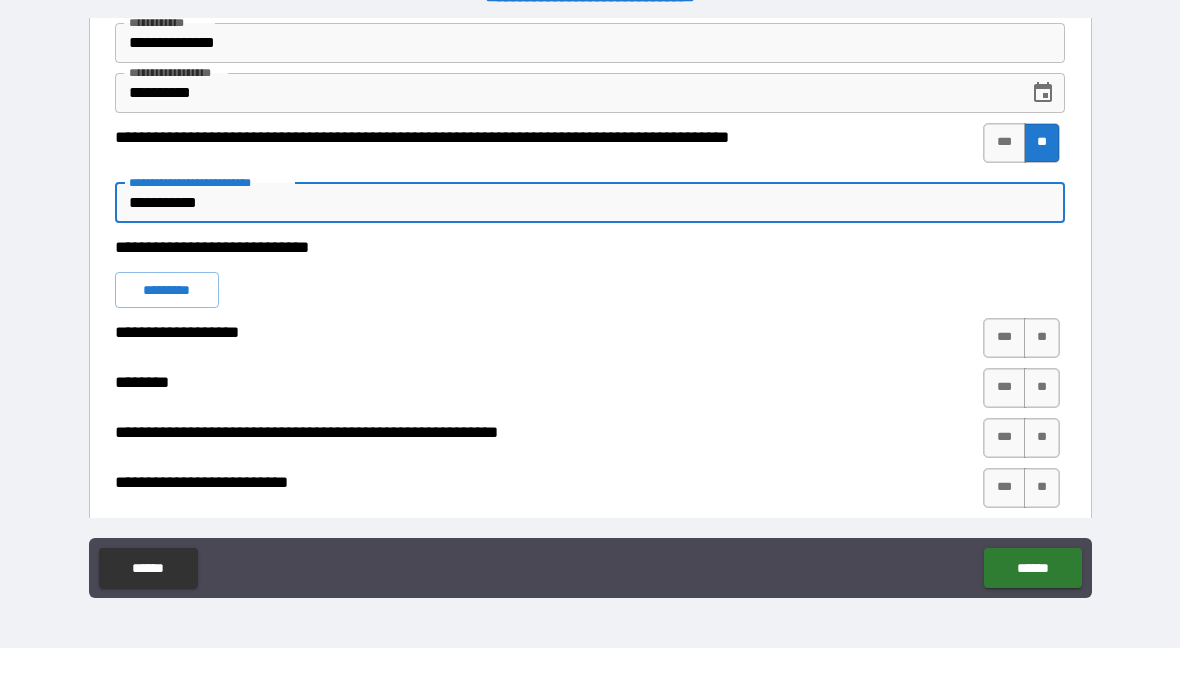 type on "*" 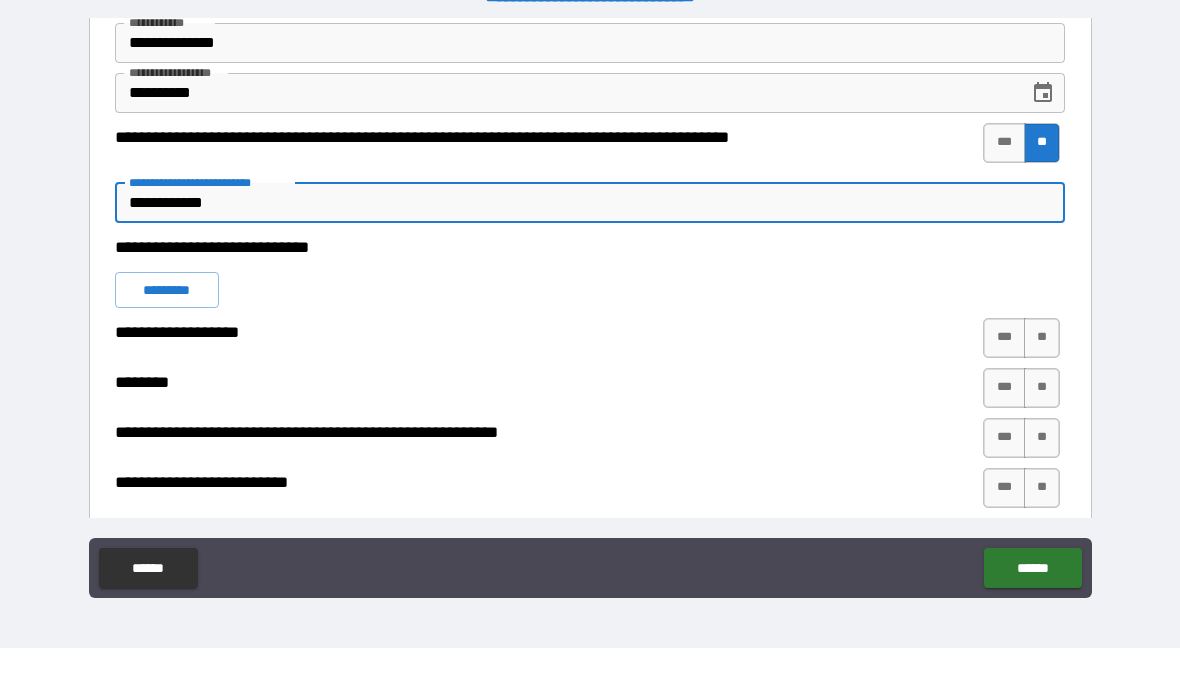 type on "*" 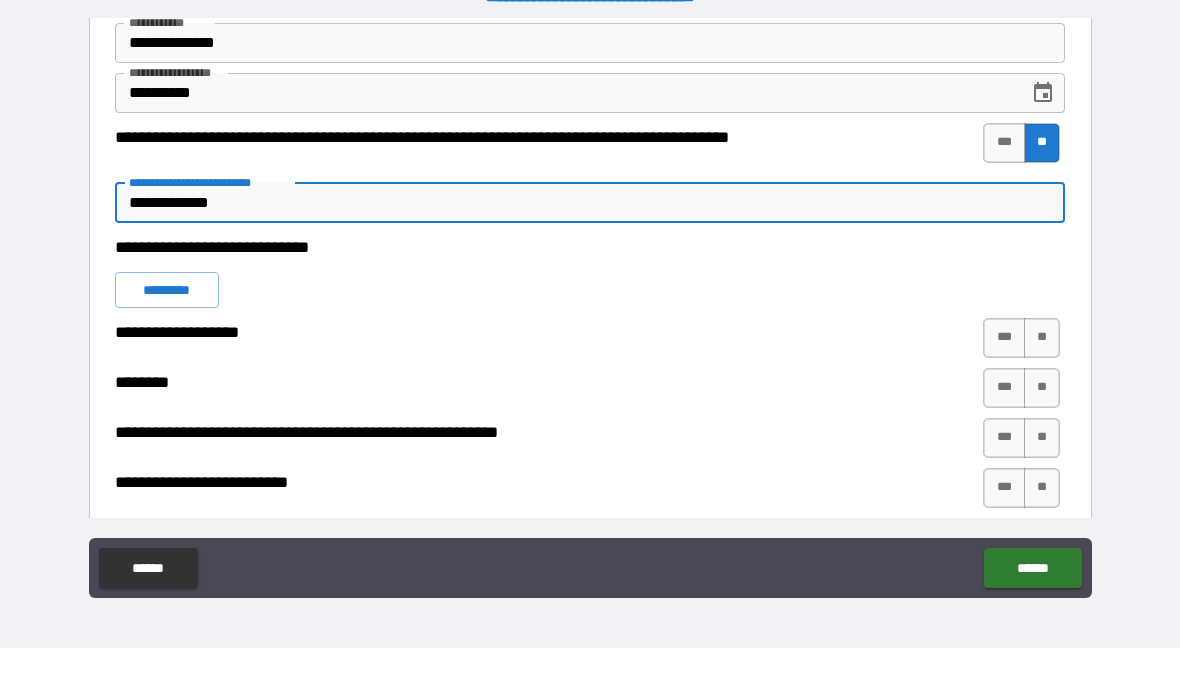 type on "*" 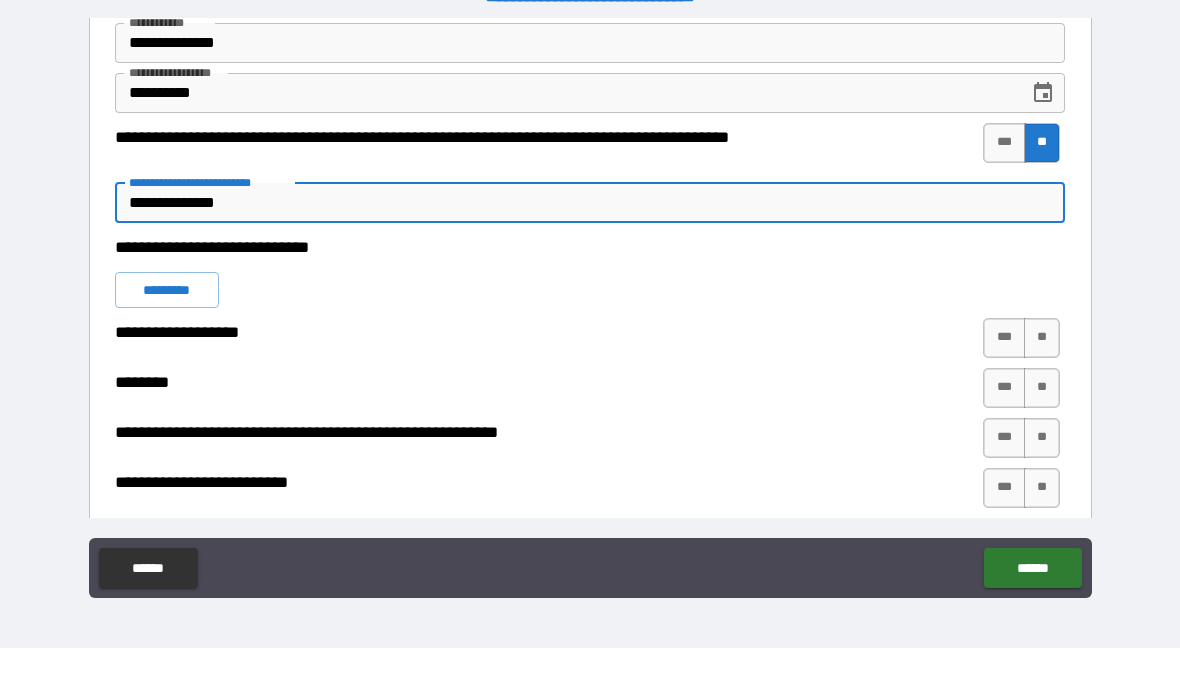 type on "*" 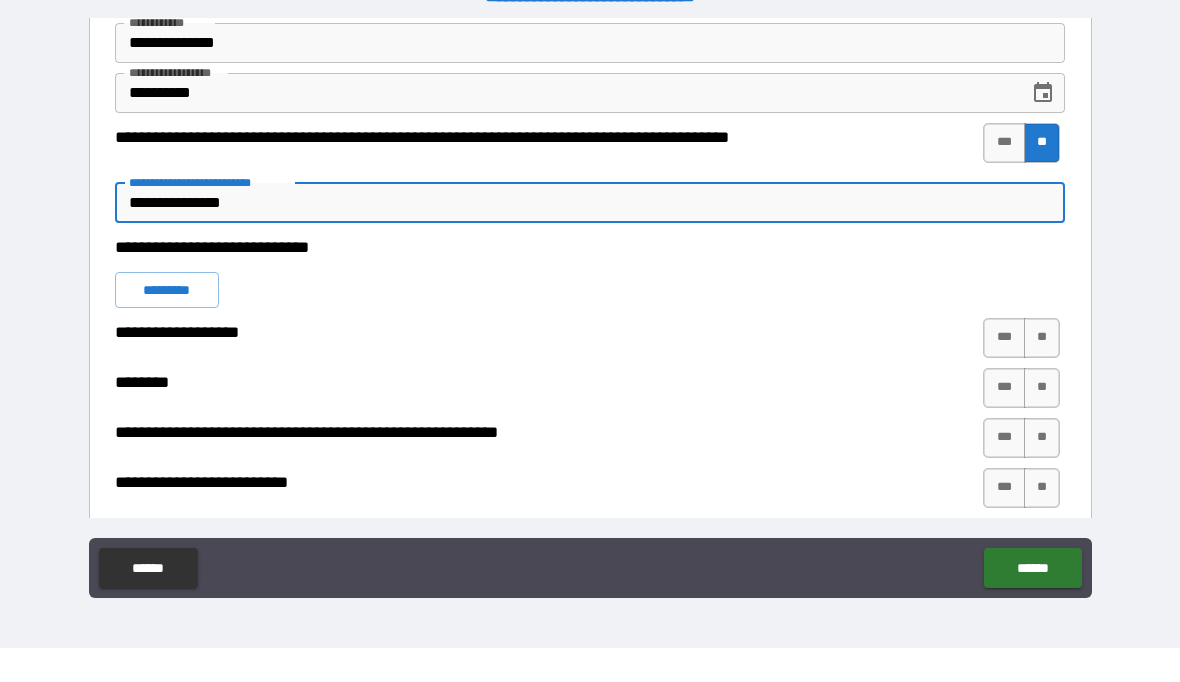 type on "*" 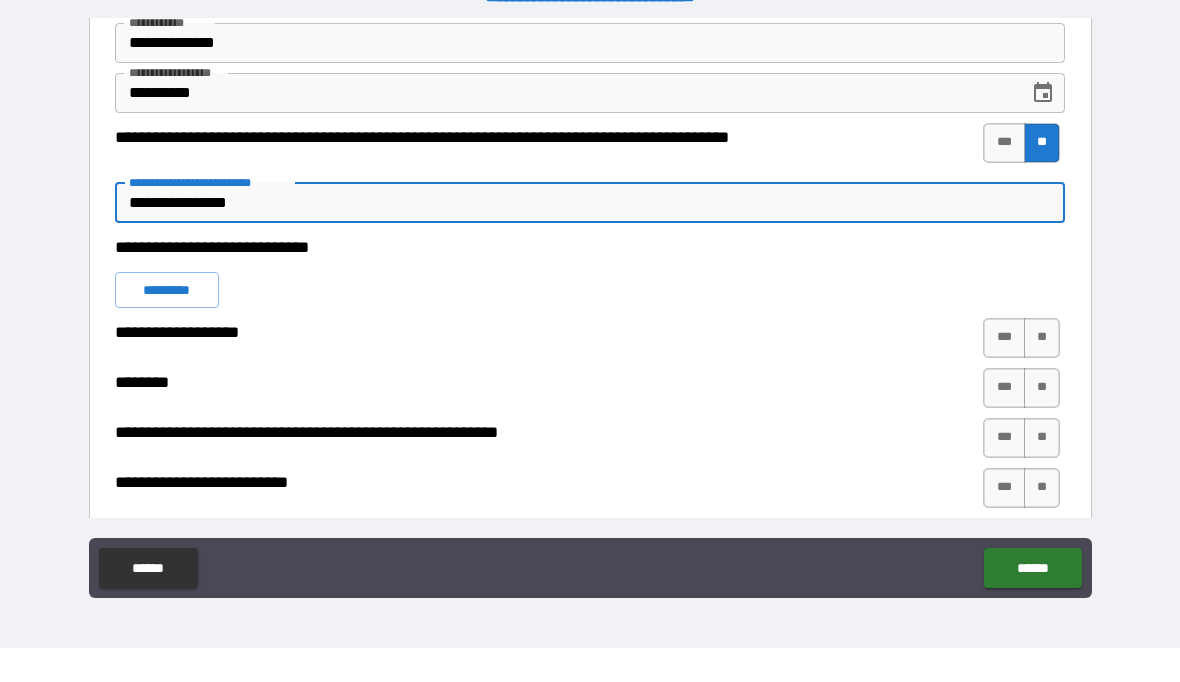 type on "*" 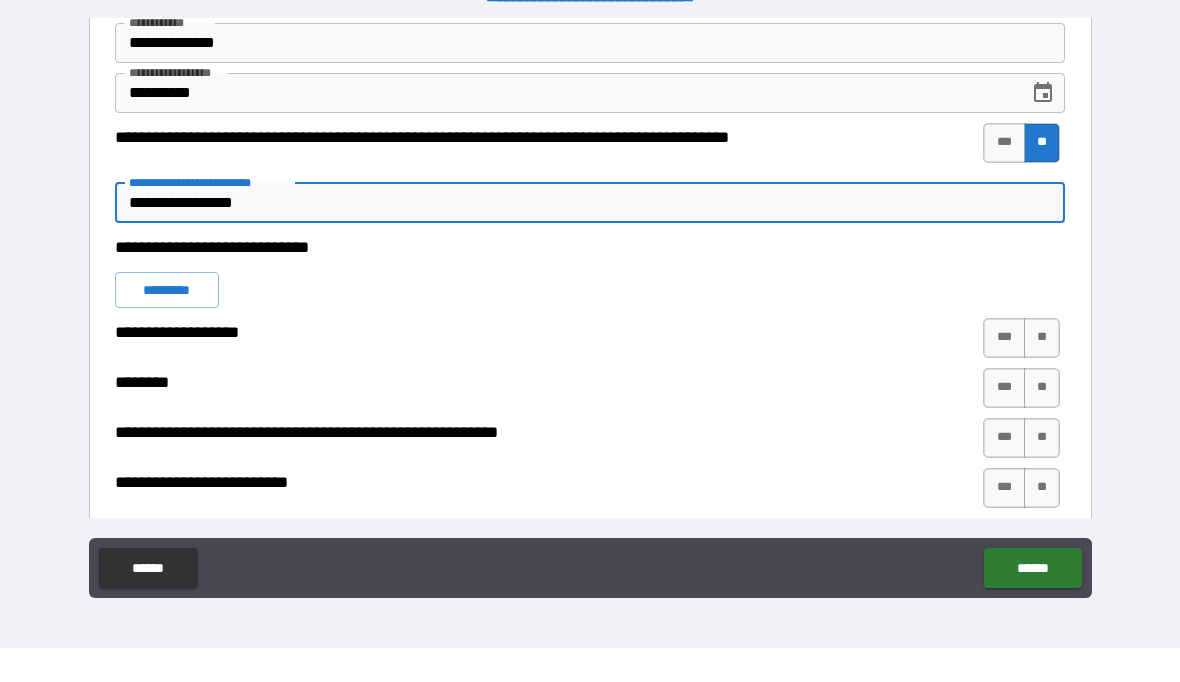 type on "*" 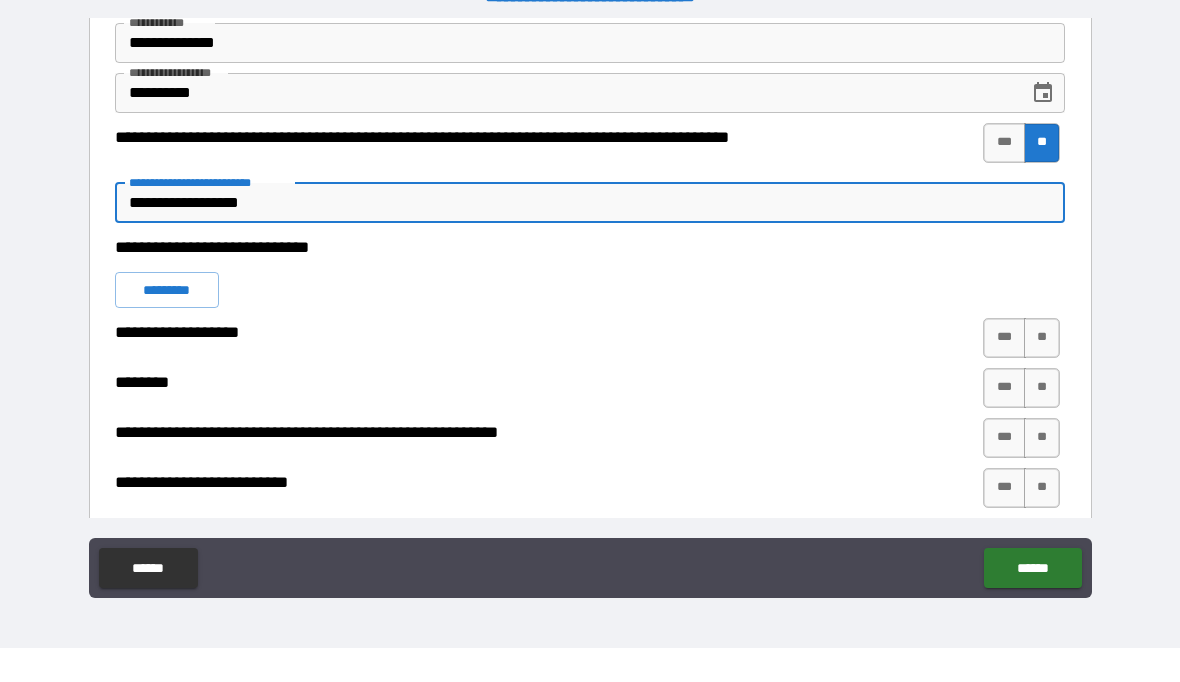 type on "*" 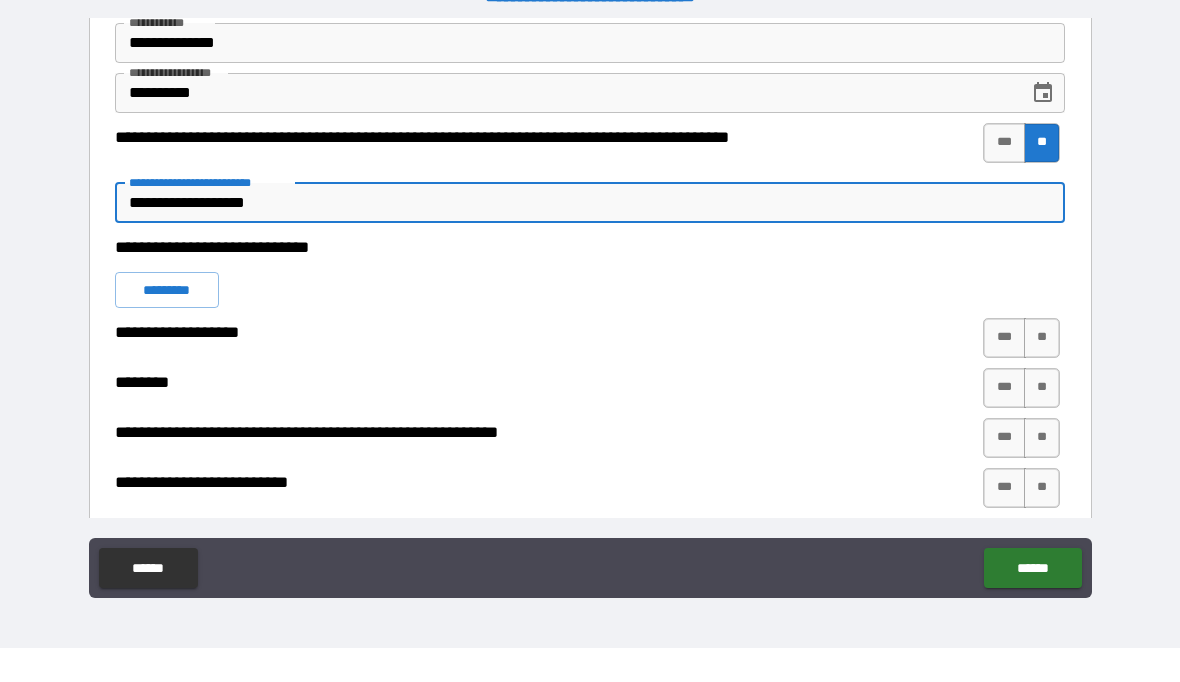type on "*" 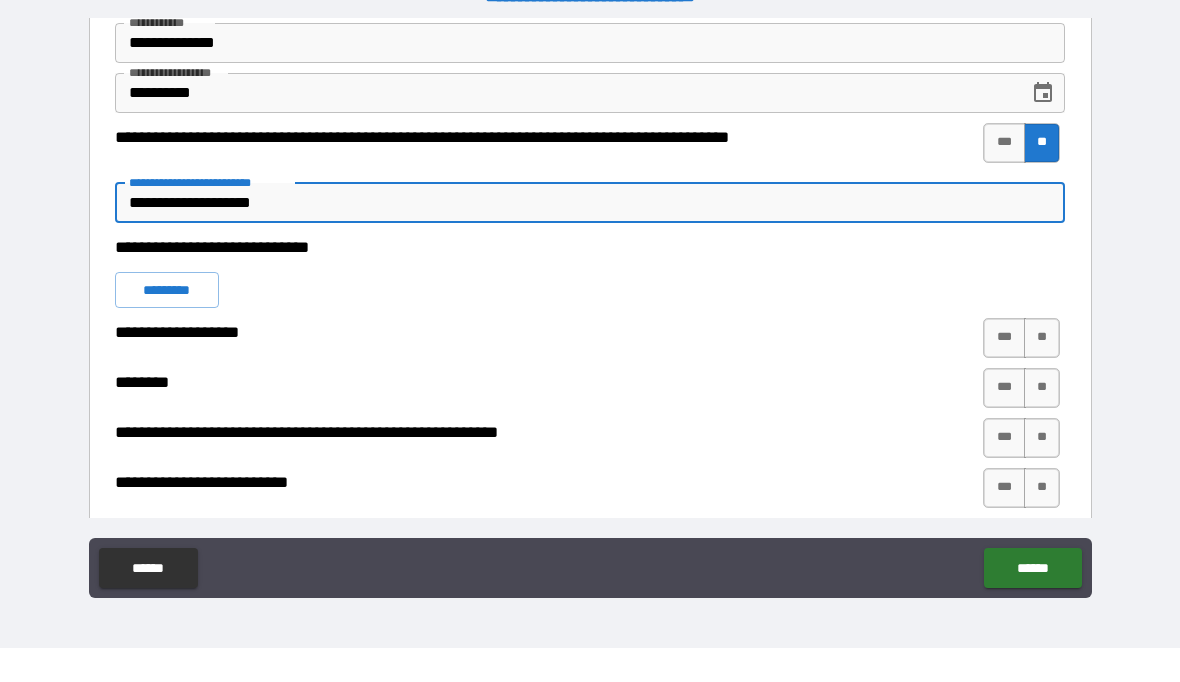 type on "*" 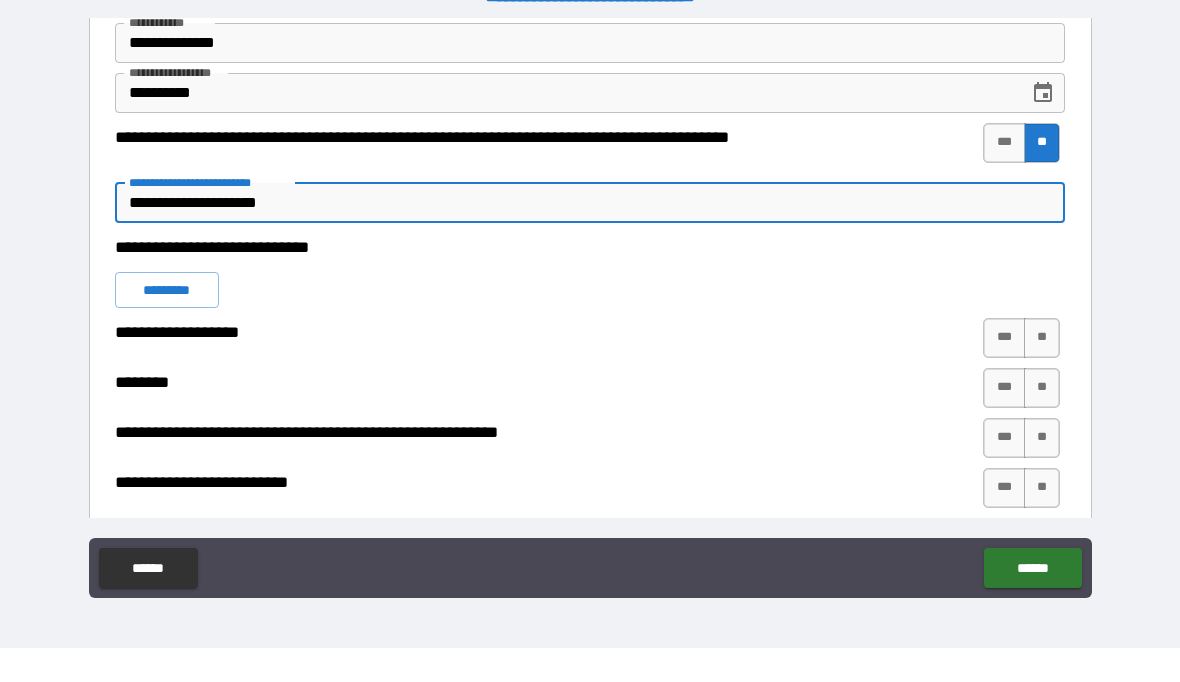 type on "*" 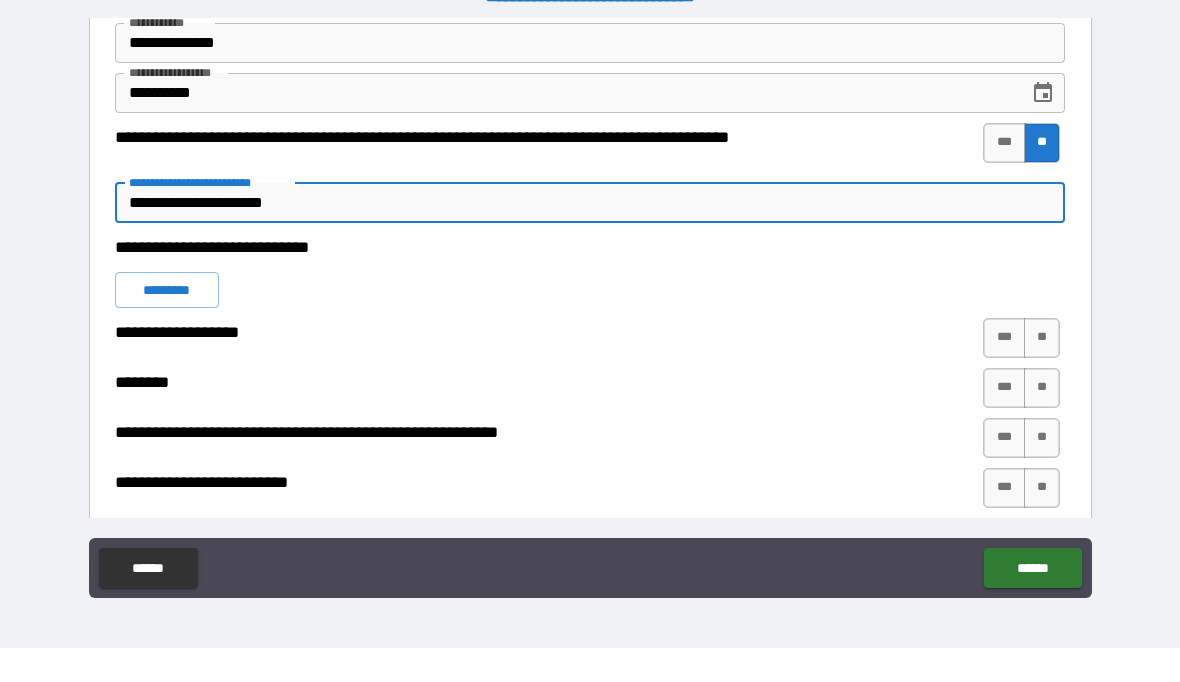 type on "*" 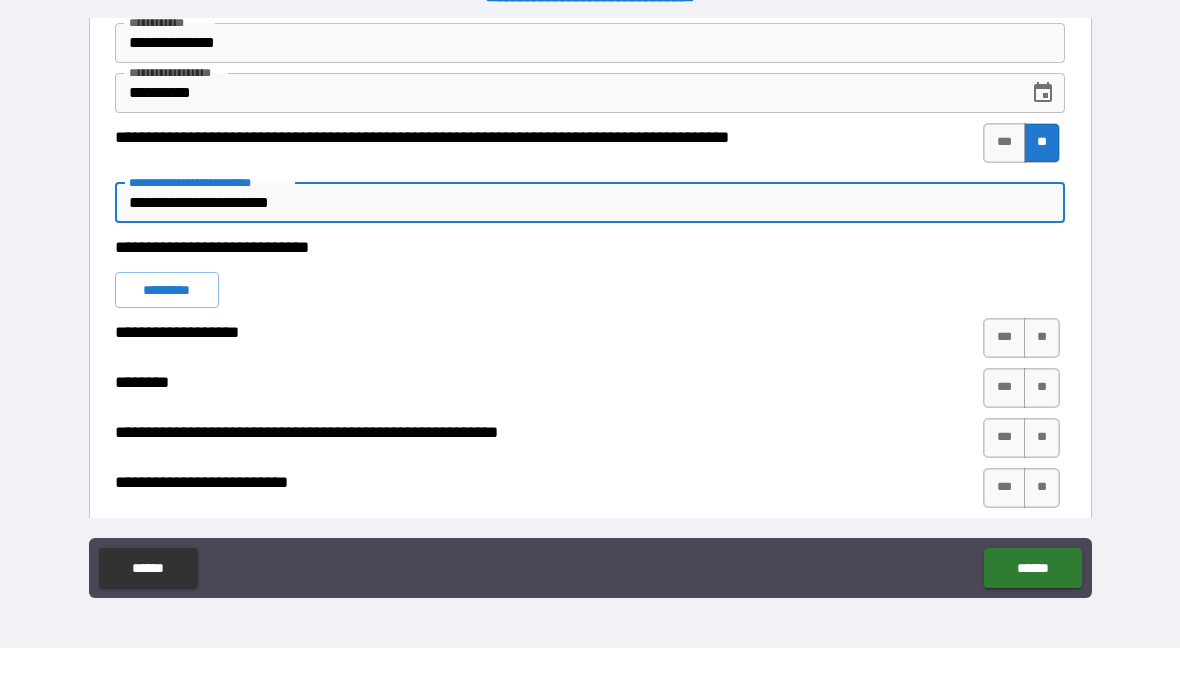 type on "*" 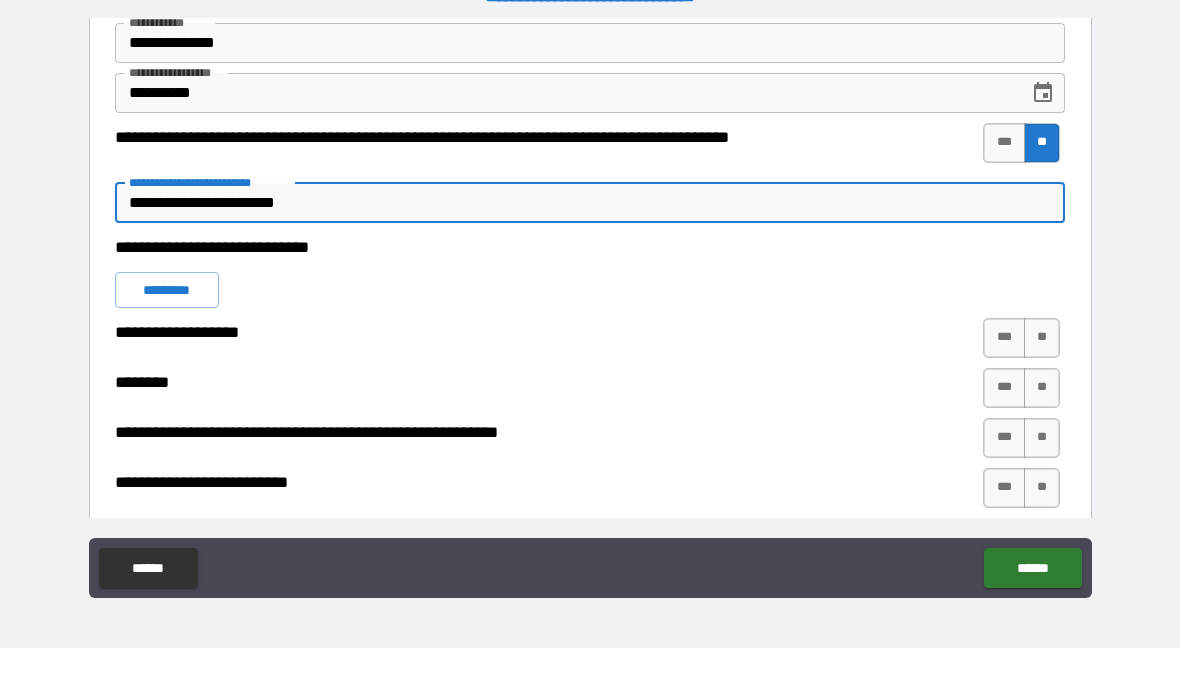 type on "*" 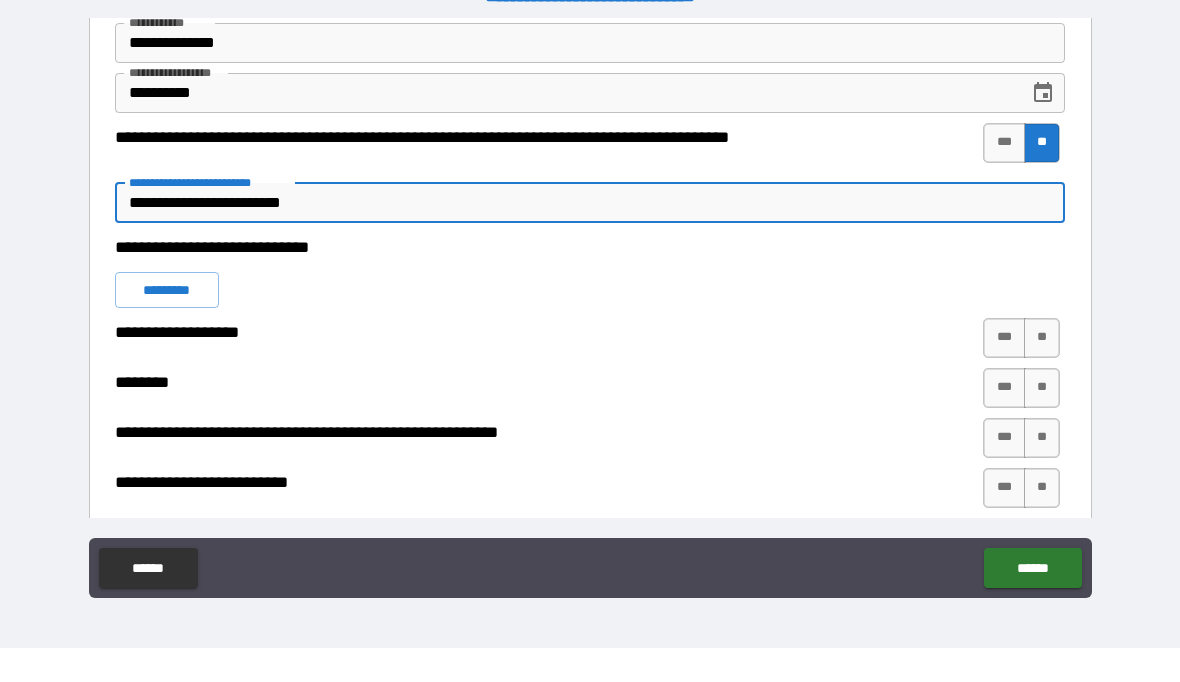type on "*" 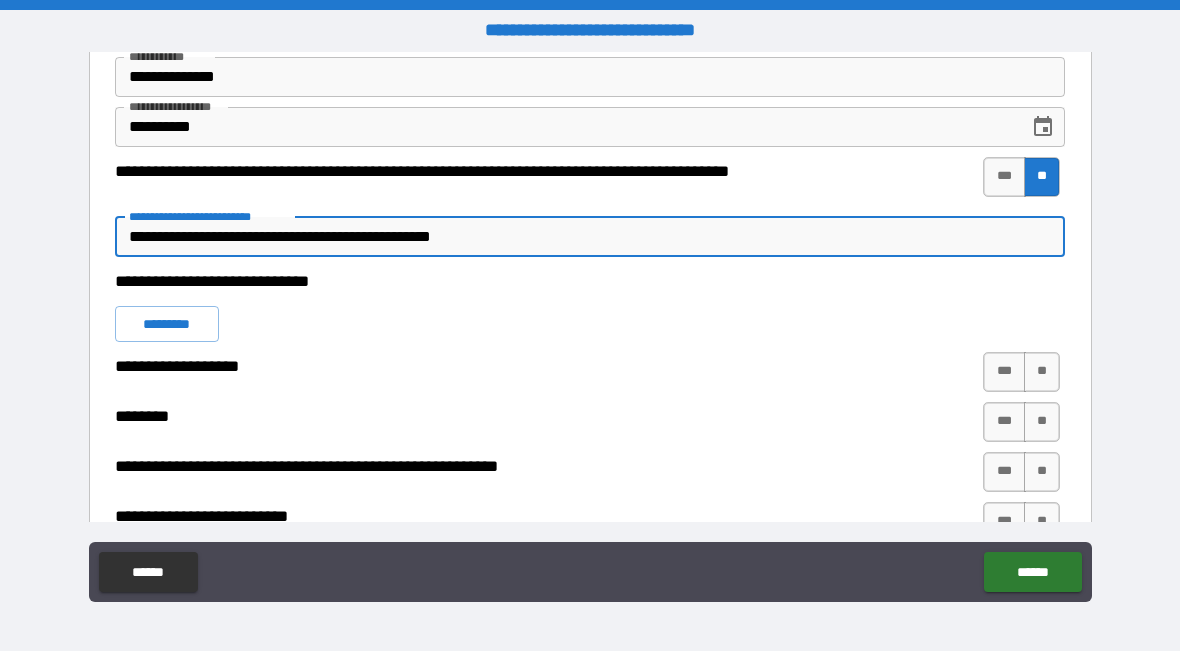 scroll, scrollTop: 0, scrollLeft: 0, axis: both 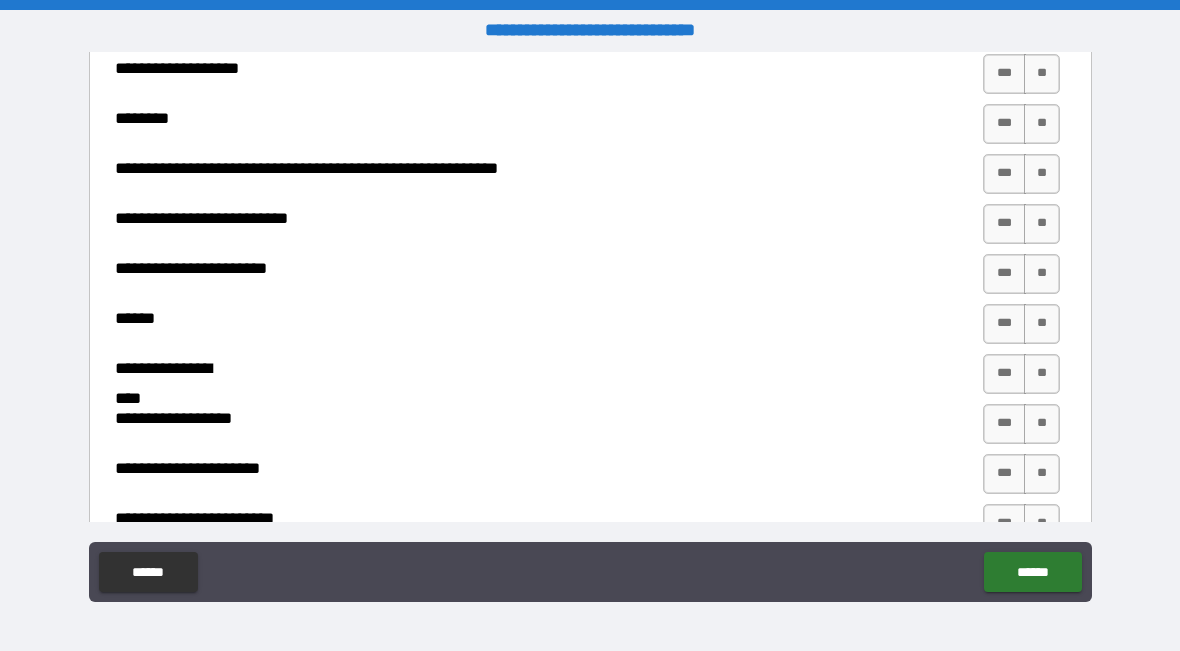 click on "***" at bounding box center [1004, 274] 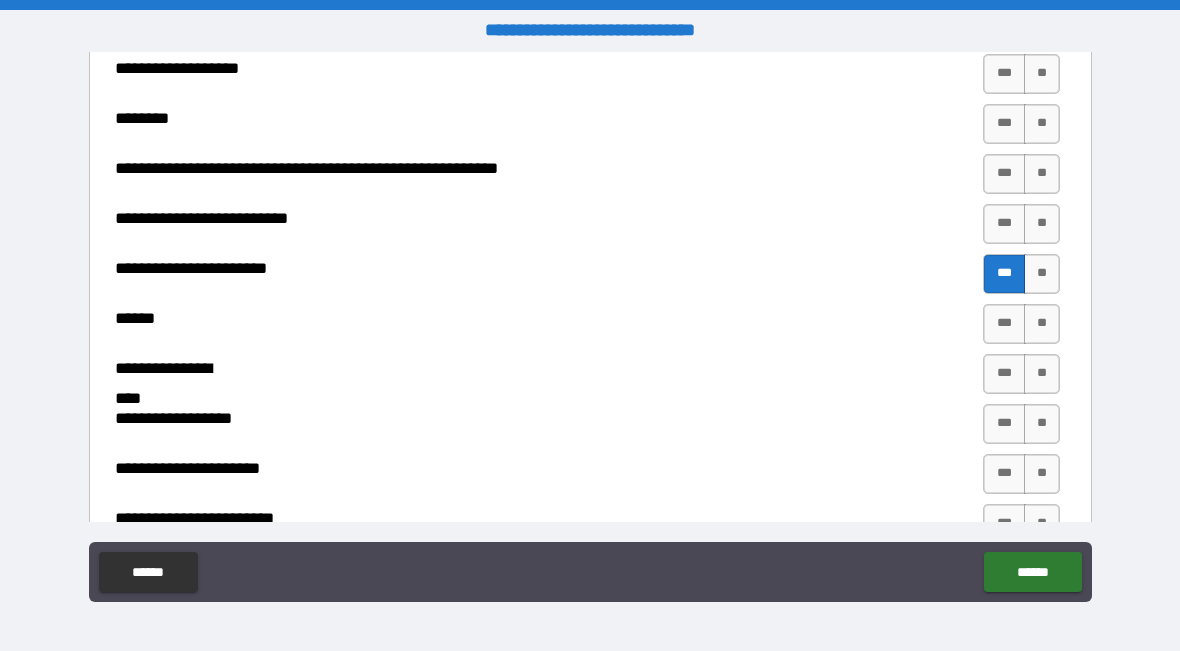 click on "***" at bounding box center [1004, 324] 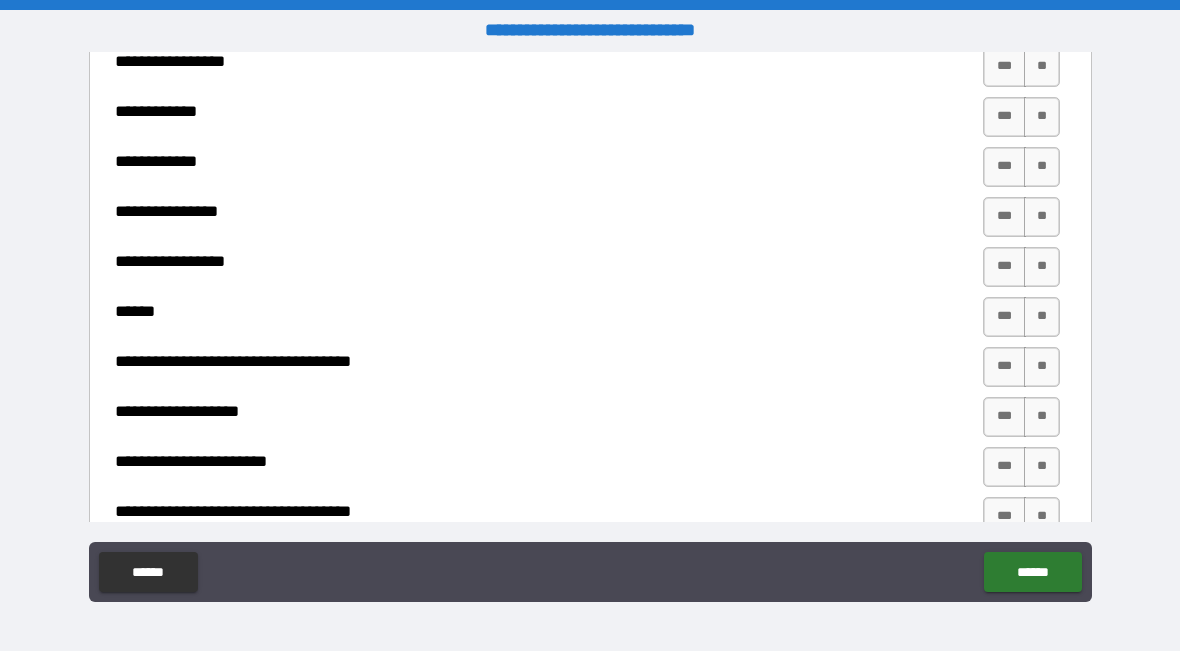 scroll, scrollTop: 3093, scrollLeft: 0, axis: vertical 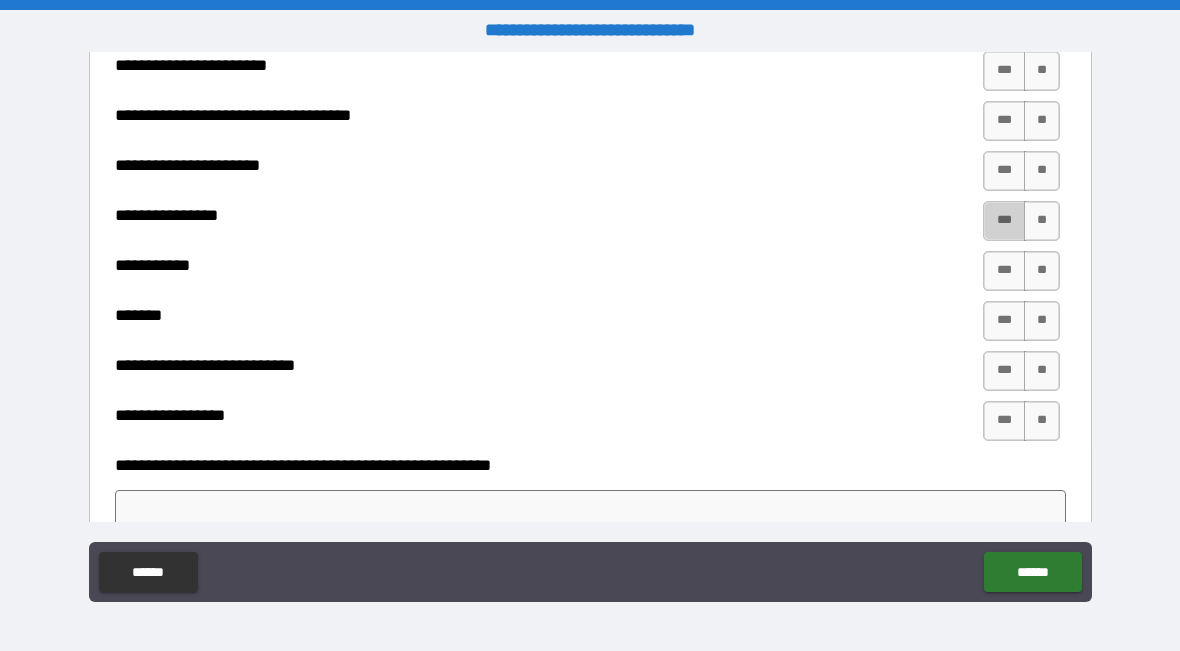 click on "***" at bounding box center [1004, 221] 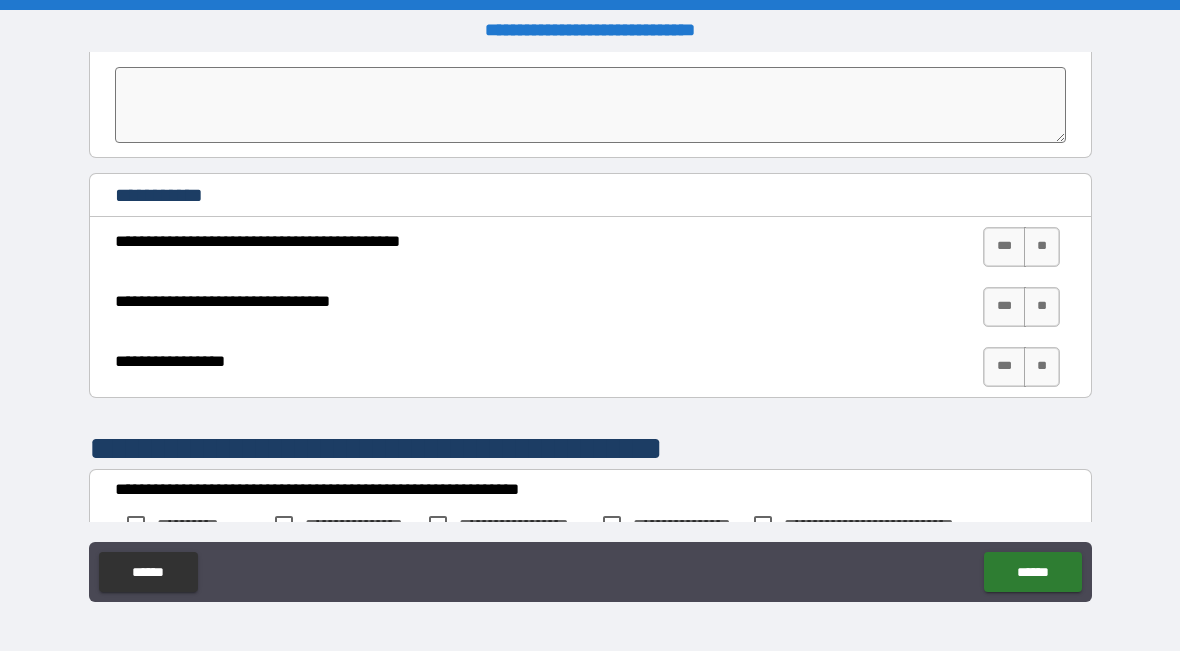 scroll, scrollTop: 3910, scrollLeft: 0, axis: vertical 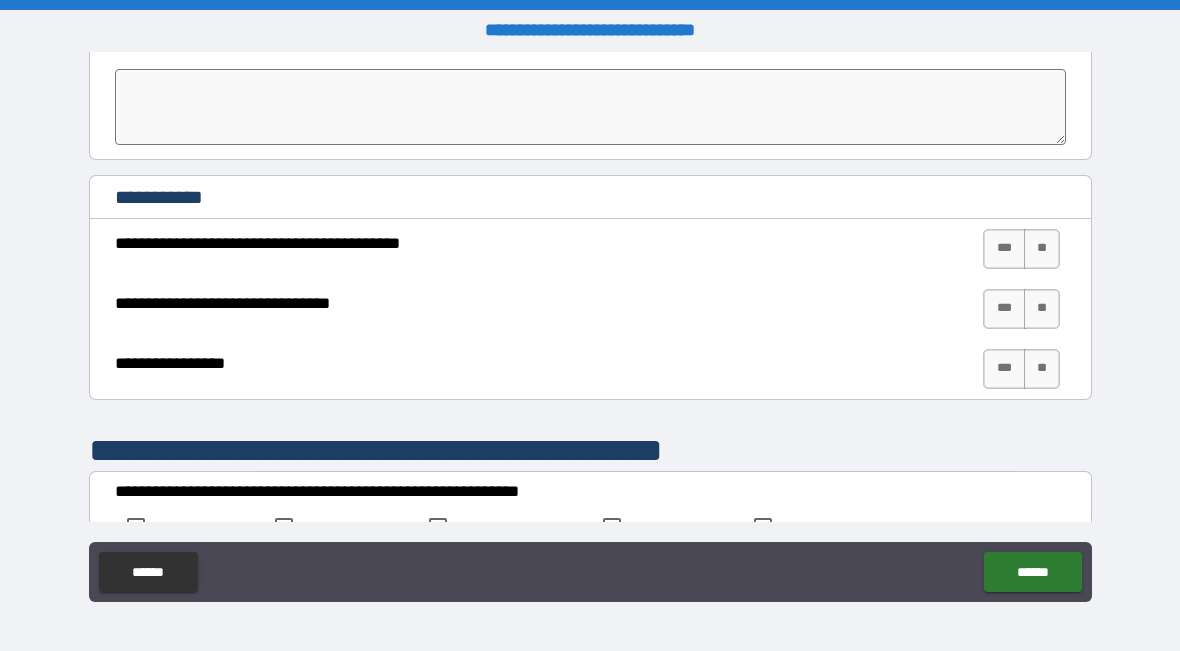 click on "**********" at bounding box center (590, 374) 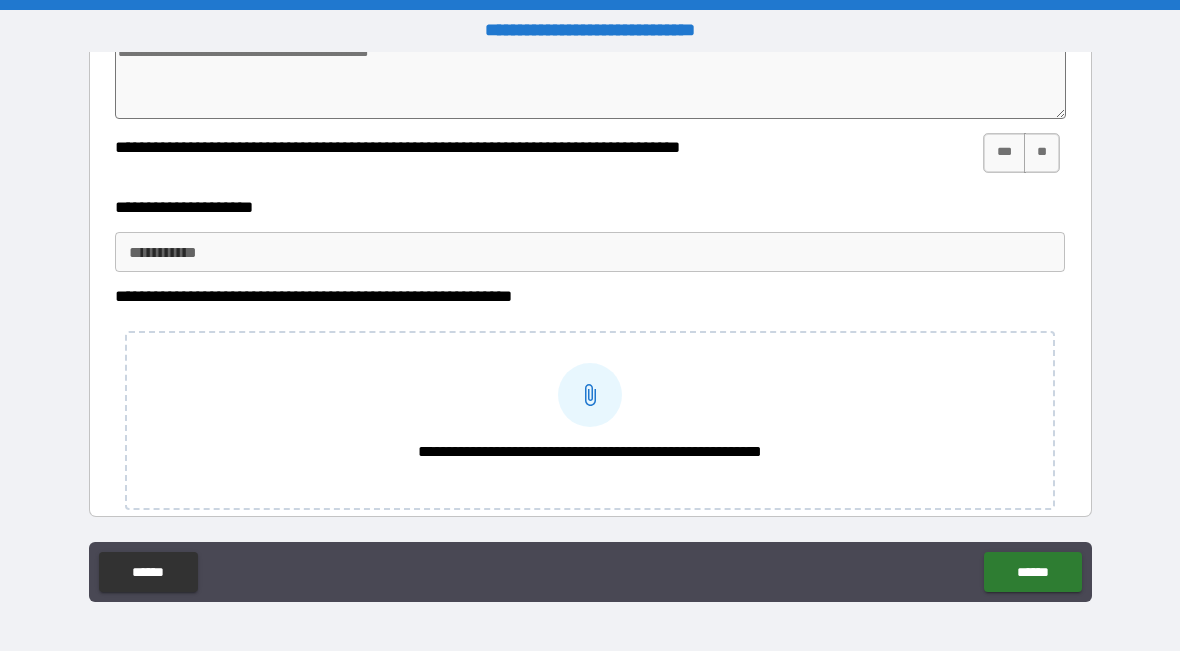 scroll, scrollTop: 4472, scrollLeft: 0, axis: vertical 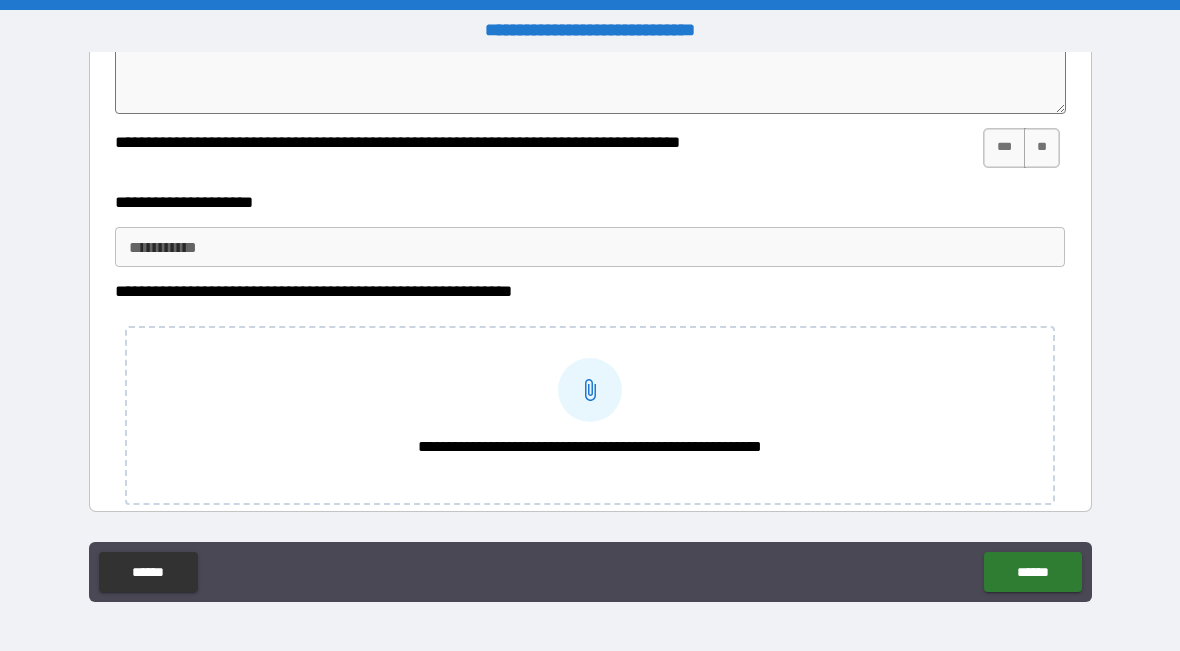 click on "***" at bounding box center [1004, 148] 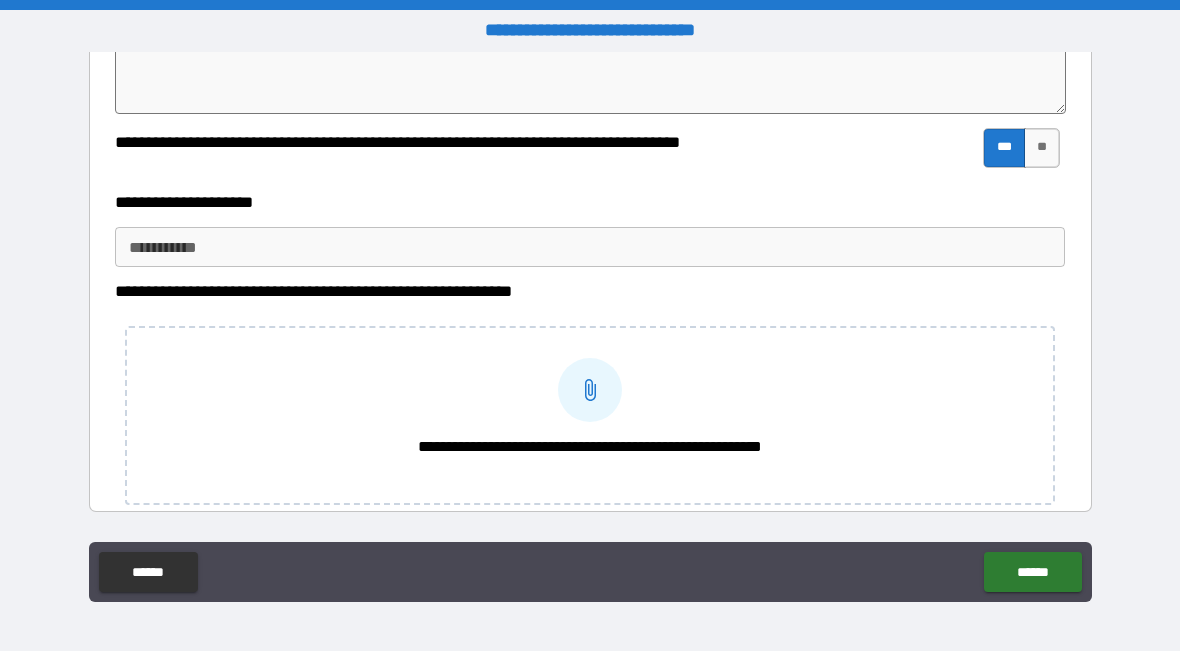 click on "**********" at bounding box center (590, 247) 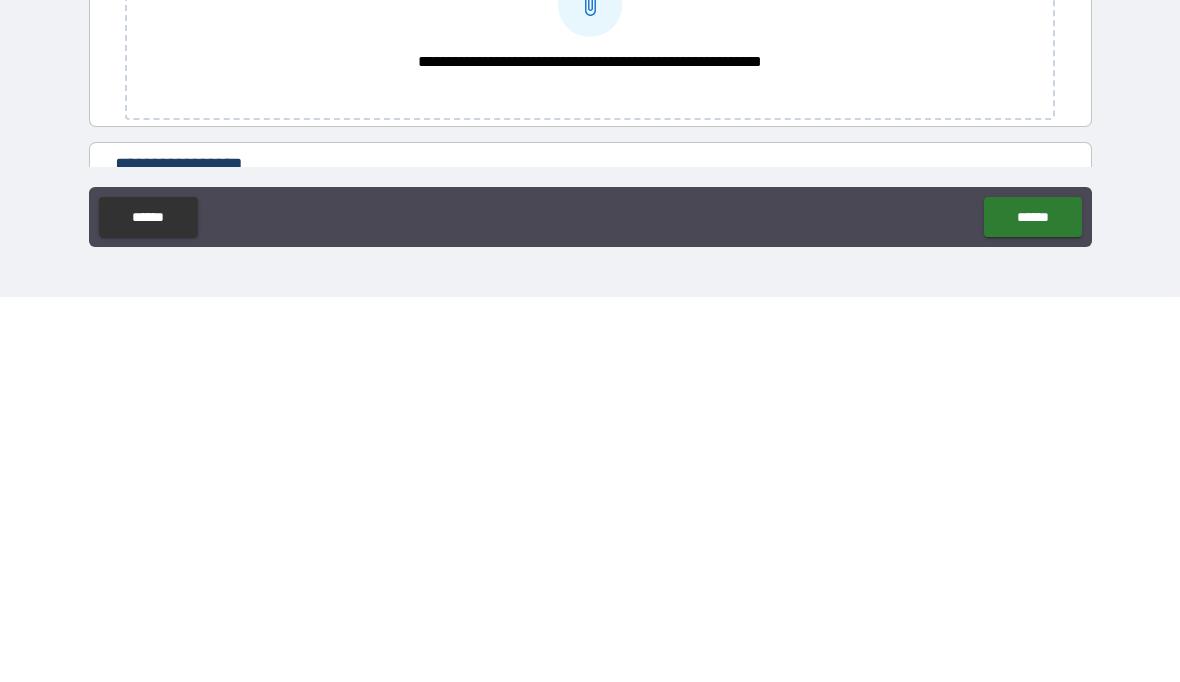click on "******" at bounding box center [1032, 602] 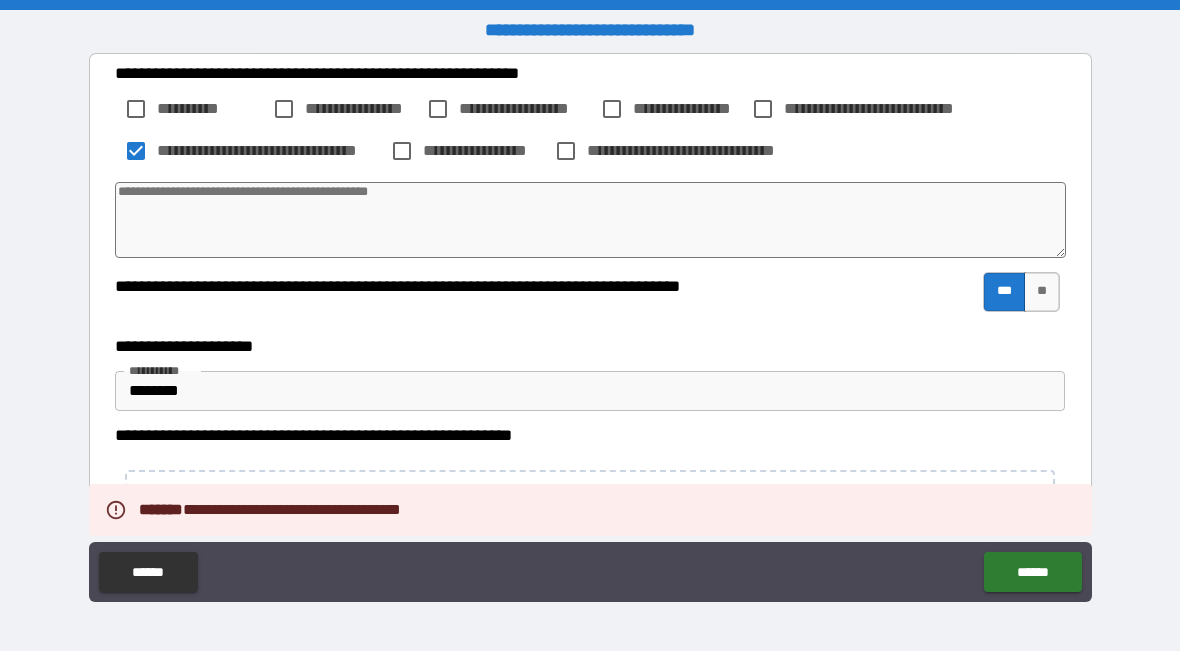 scroll, scrollTop: 4326, scrollLeft: 0, axis: vertical 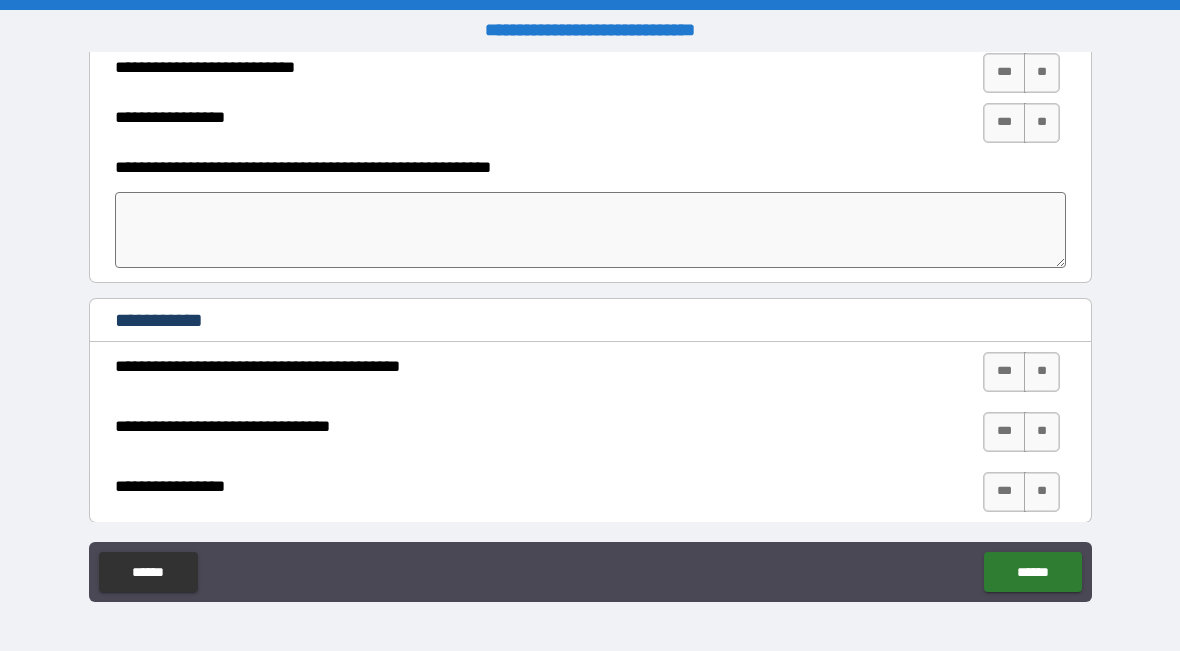 click on "**********" at bounding box center [590, 328] 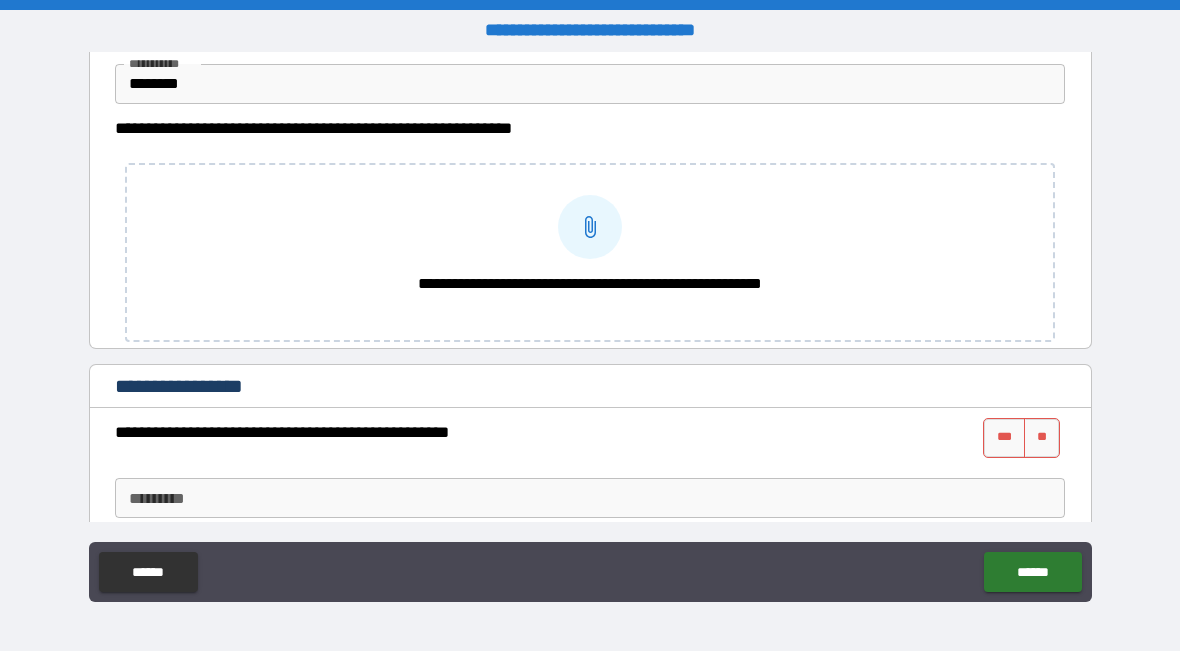 scroll, scrollTop: 4637, scrollLeft: 0, axis: vertical 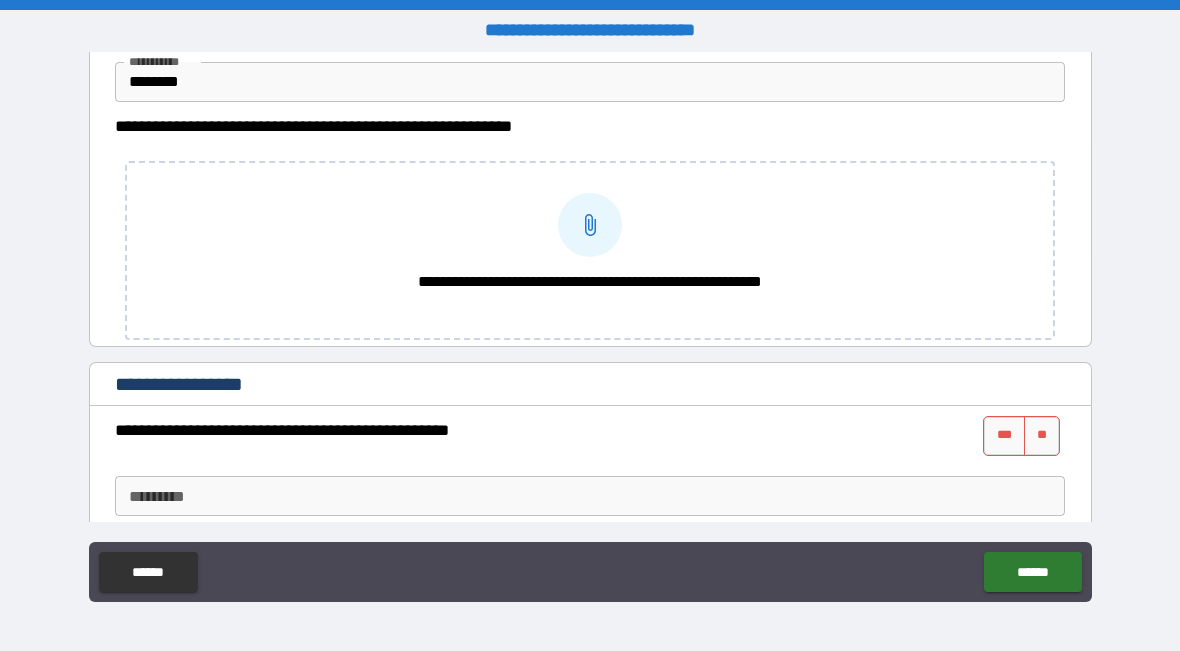 click on "***" at bounding box center [1004, 436] 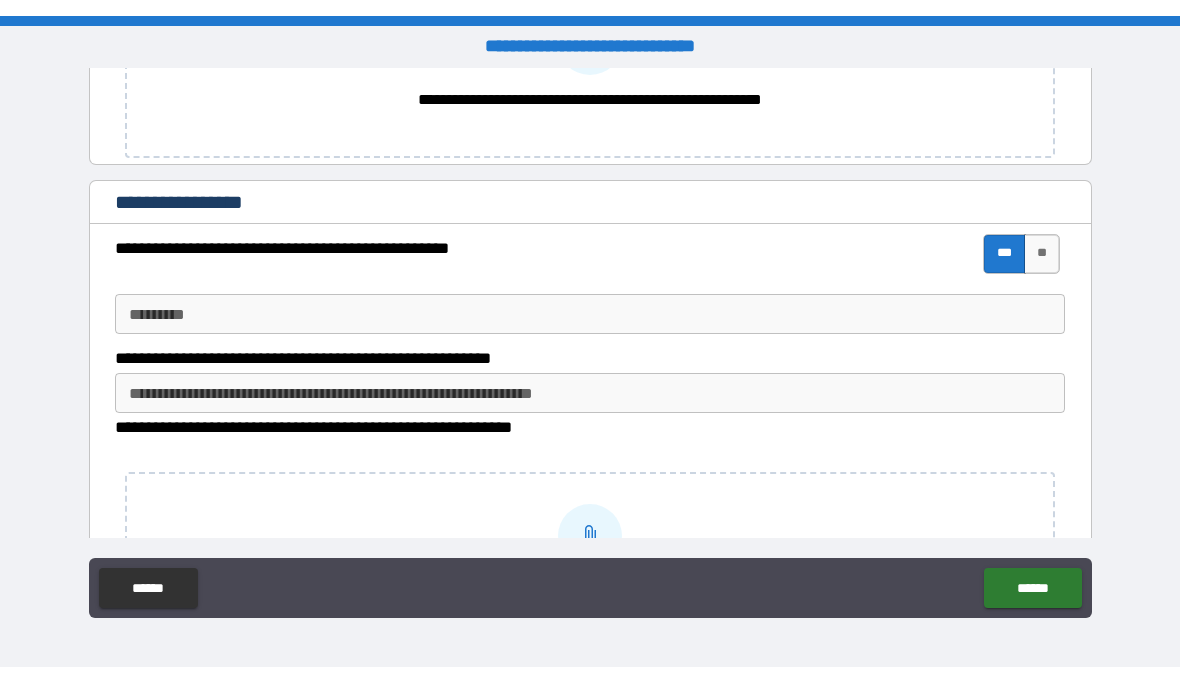 scroll, scrollTop: 4845, scrollLeft: 0, axis: vertical 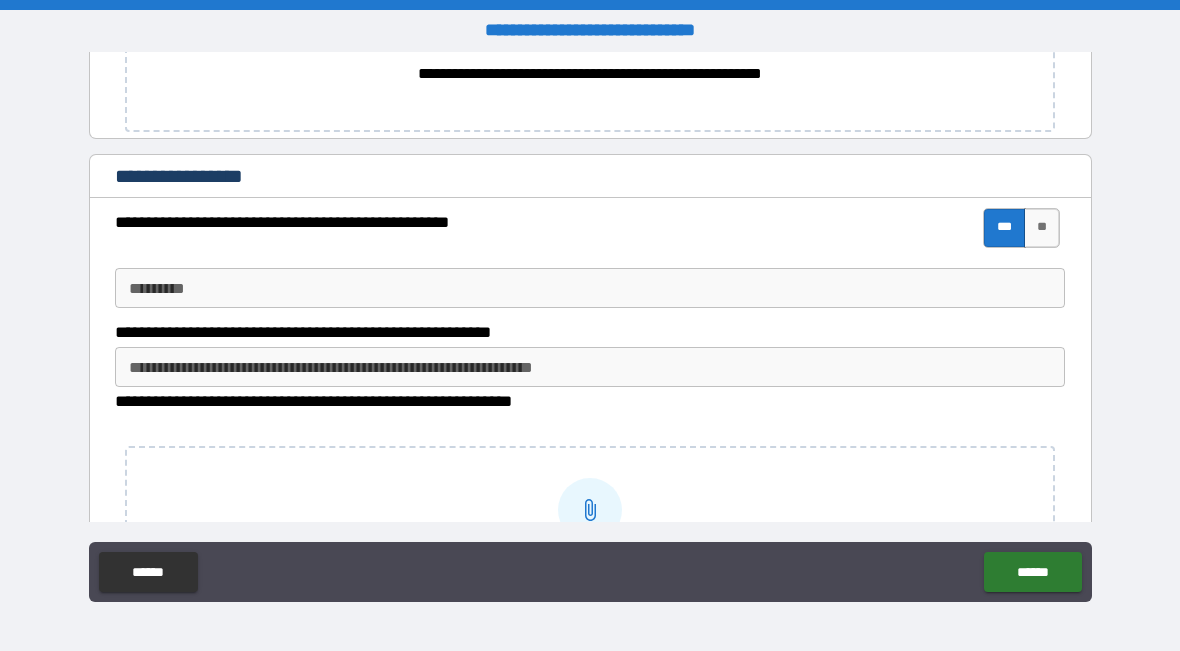 click on "*********" at bounding box center (590, 288) 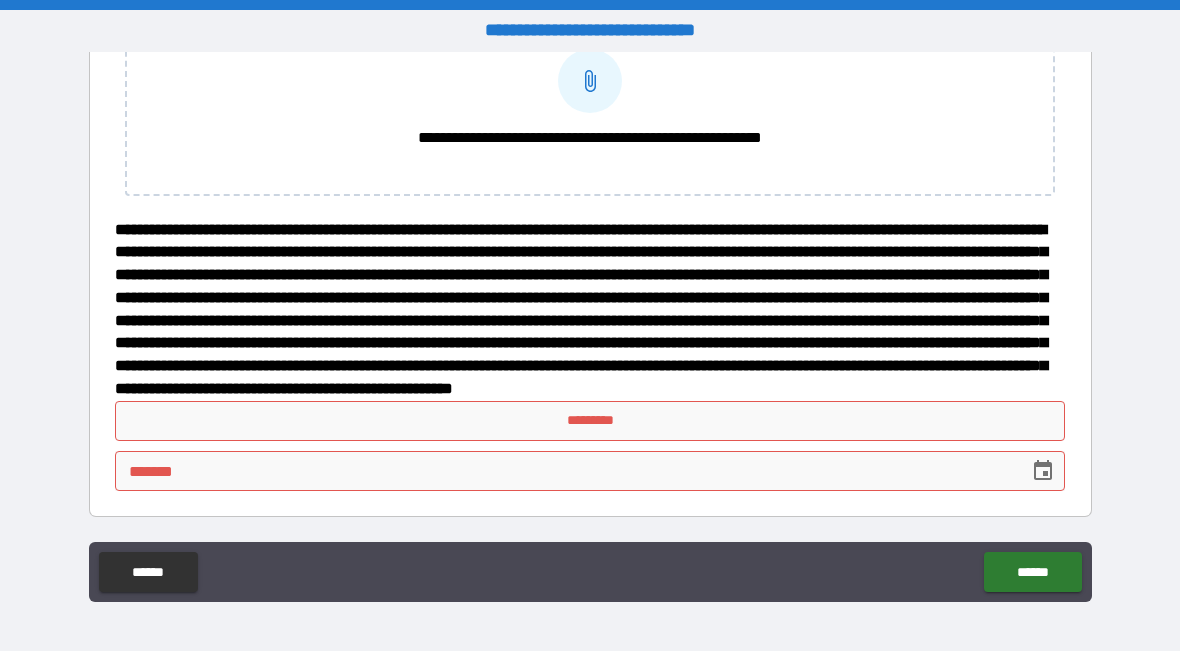 scroll, scrollTop: 5328, scrollLeft: 0, axis: vertical 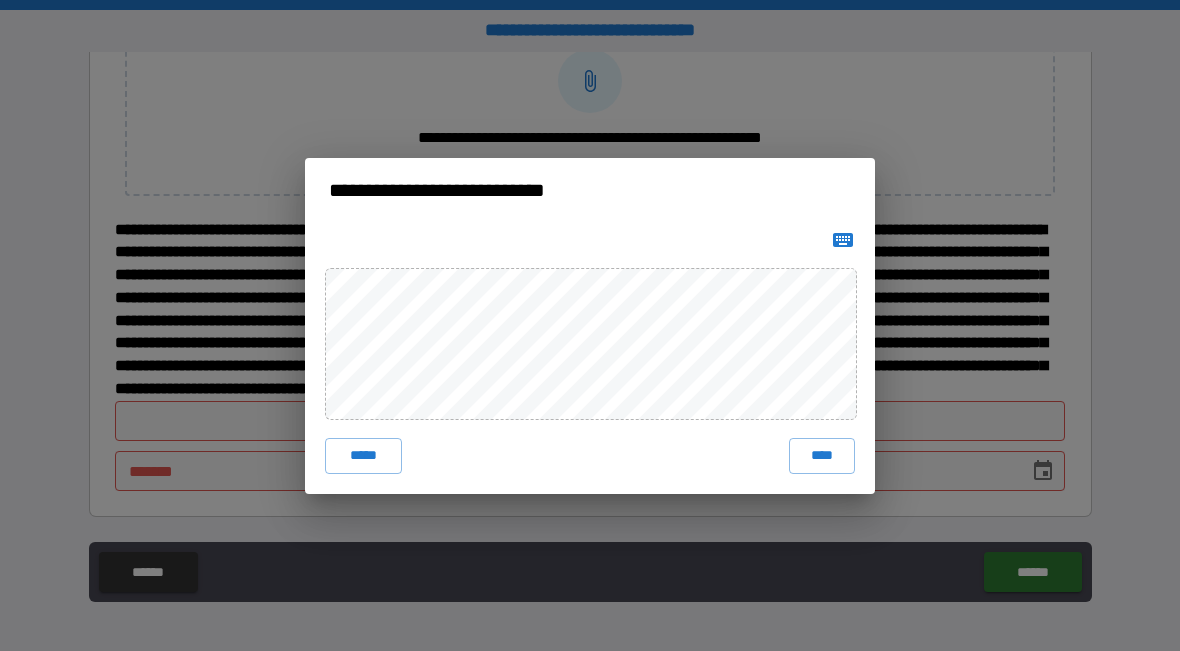 click on "****" at bounding box center (822, 456) 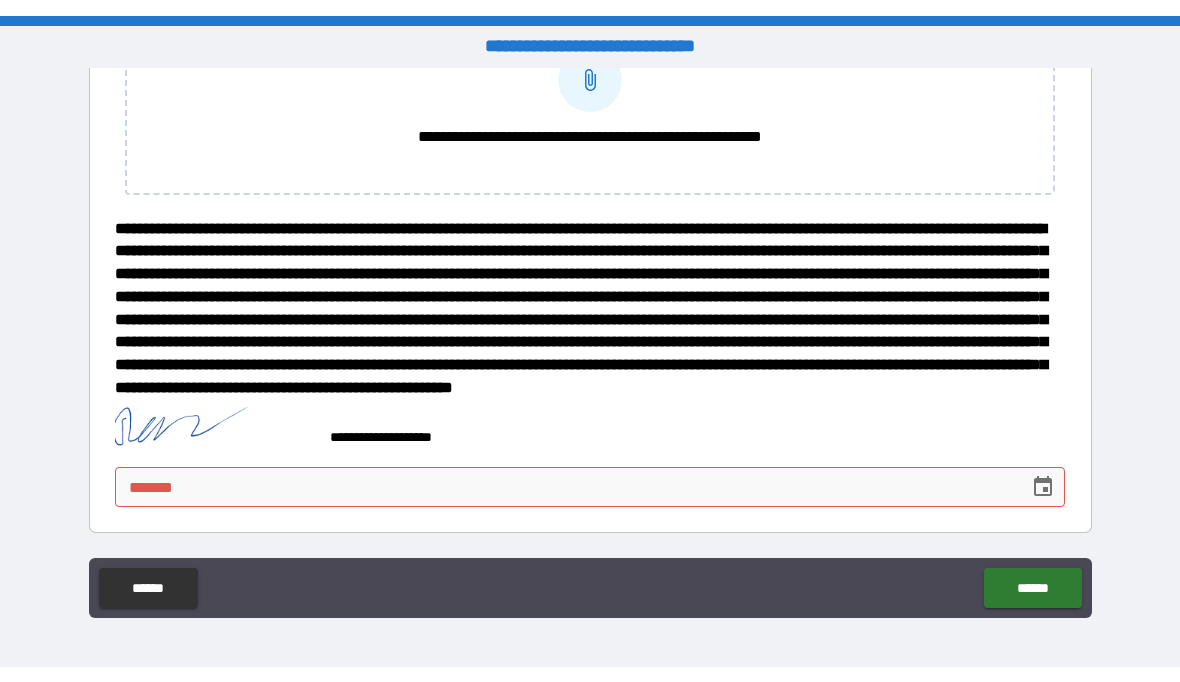 scroll, scrollTop: 5318, scrollLeft: 0, axis: vertical 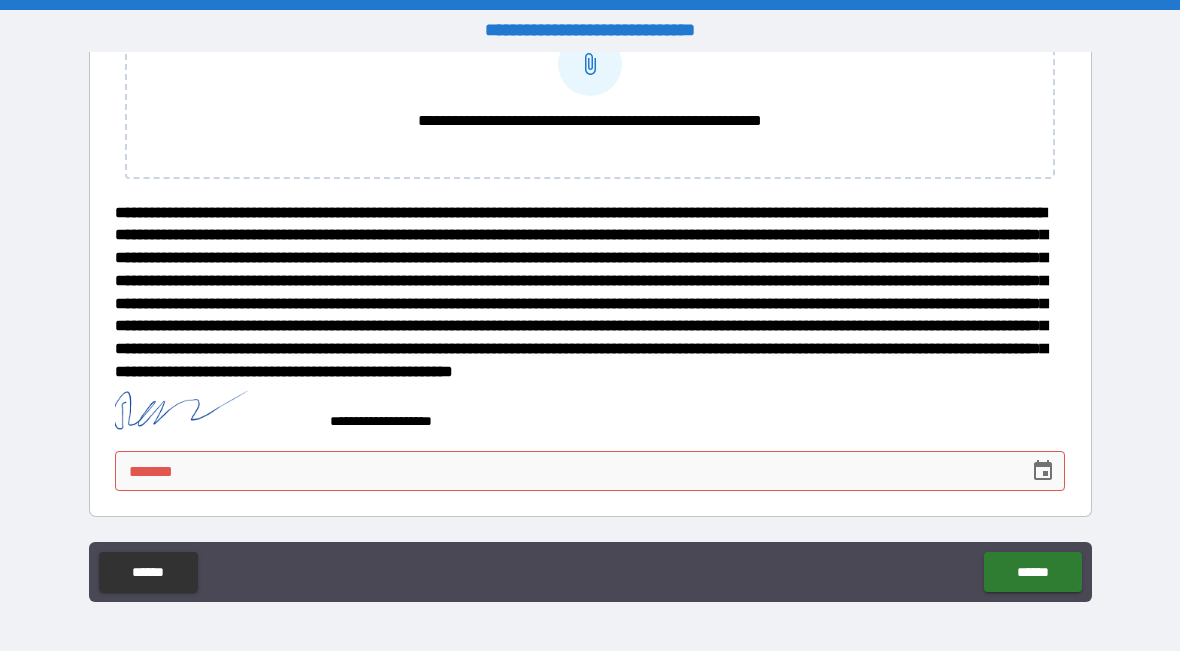 click on "****   *" at bounding box center [590, 471] 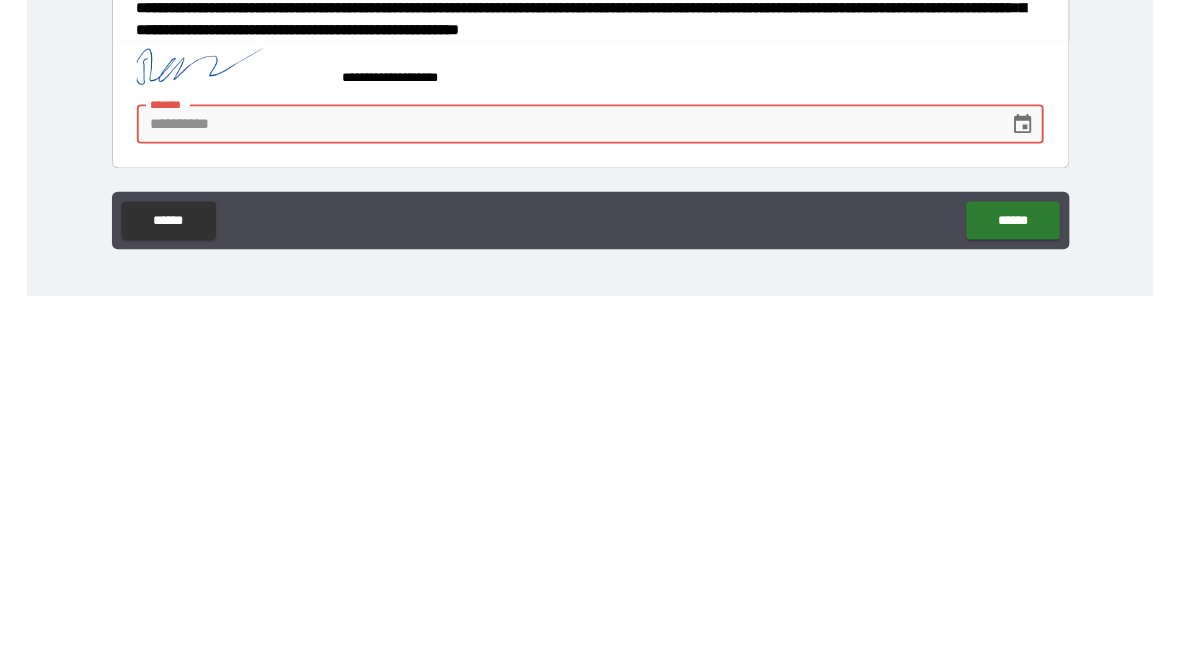 scroll, scrollTop: 5315, scrollLeft: 0, axis: vertical 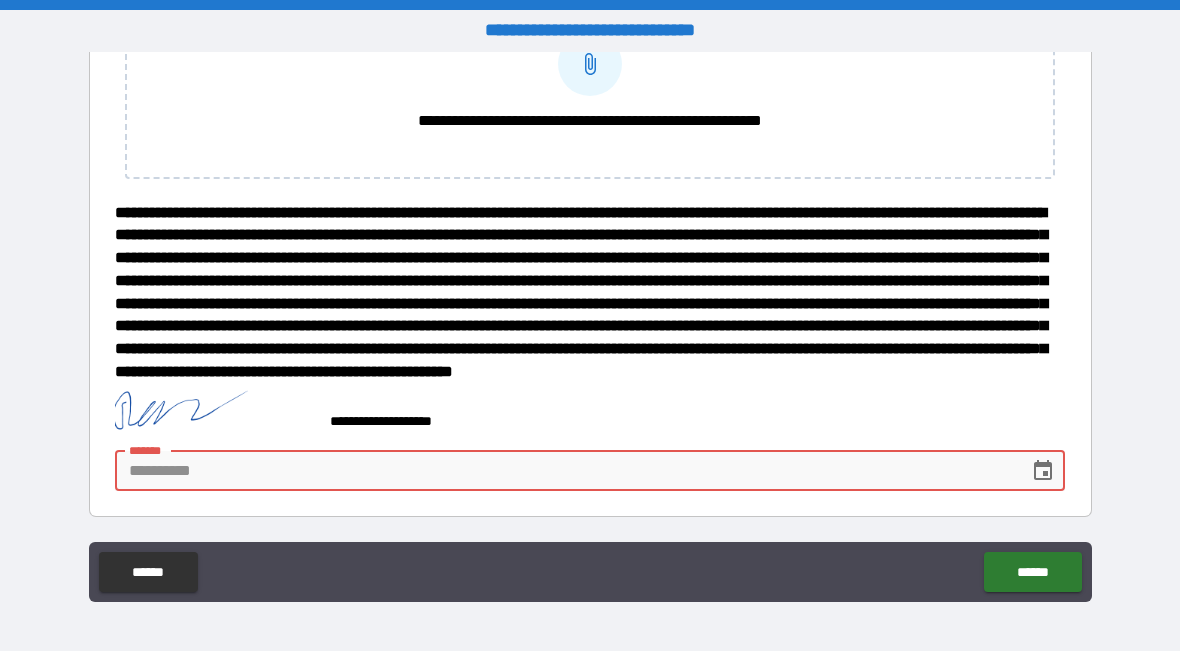 click 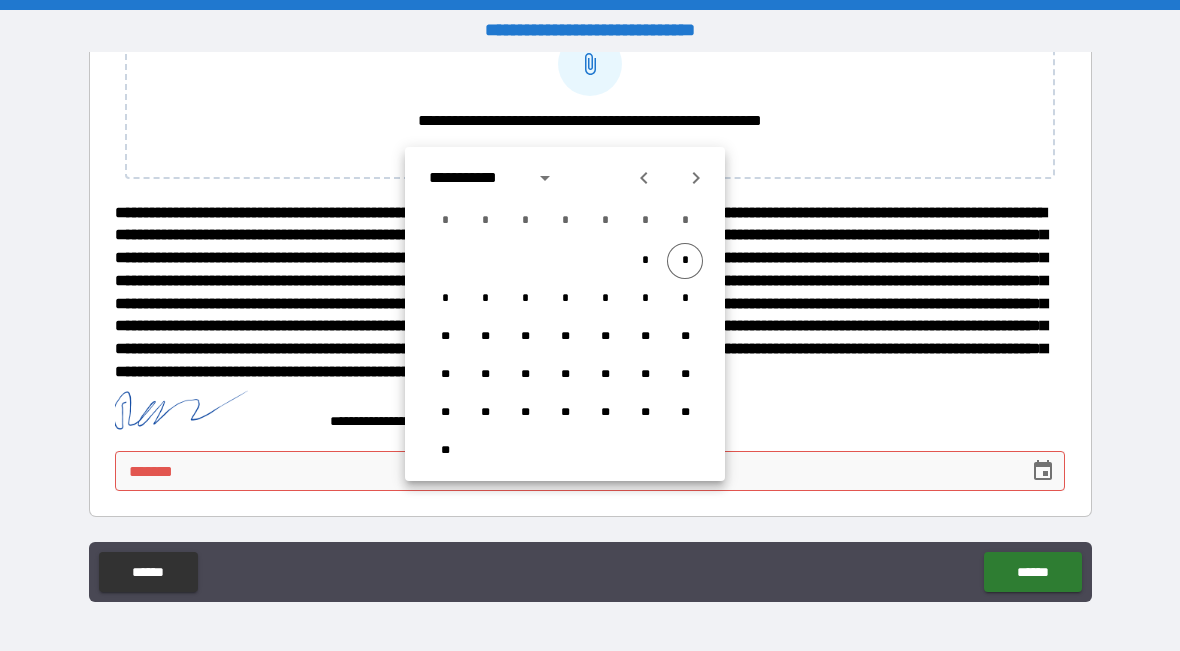 click on "*" at bounding box center (685, 261) 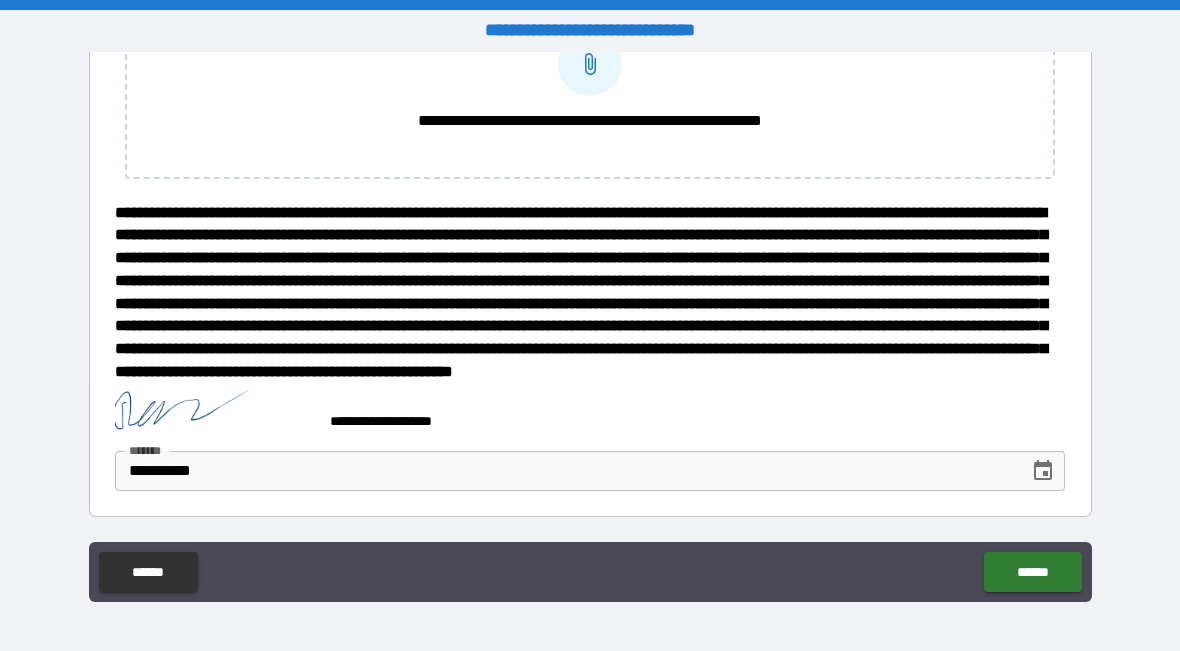 click on "******" at bounding box center [1032, 572] 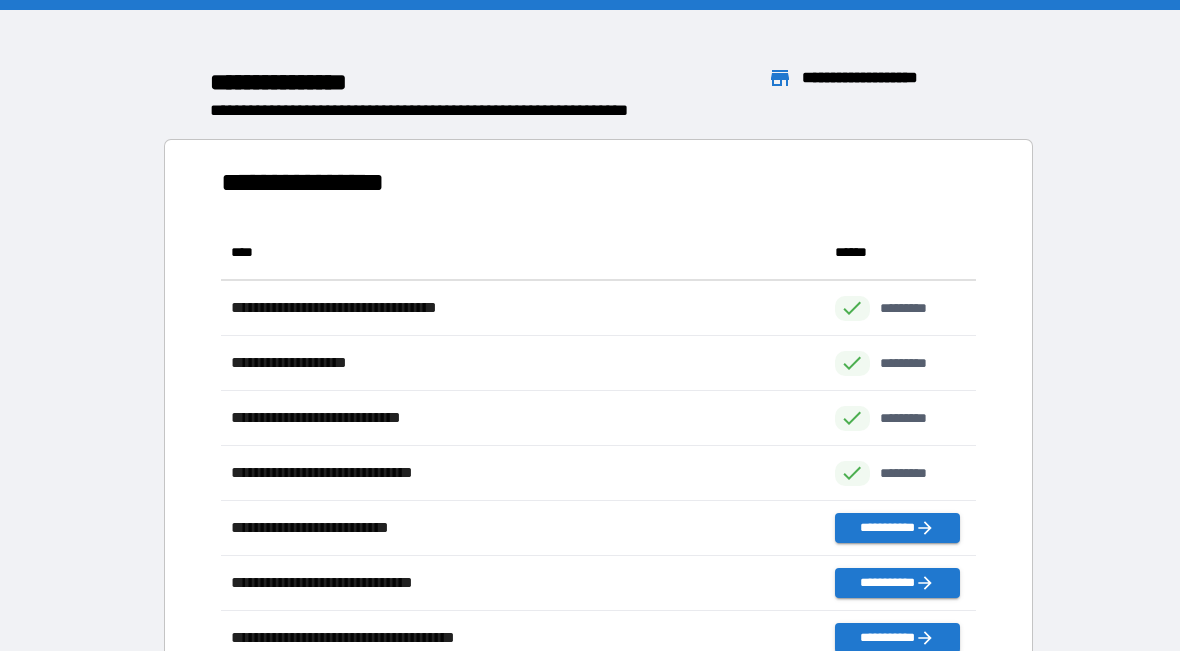 scroll, scrollTop: 1, scrollLeft: 1, axis: both 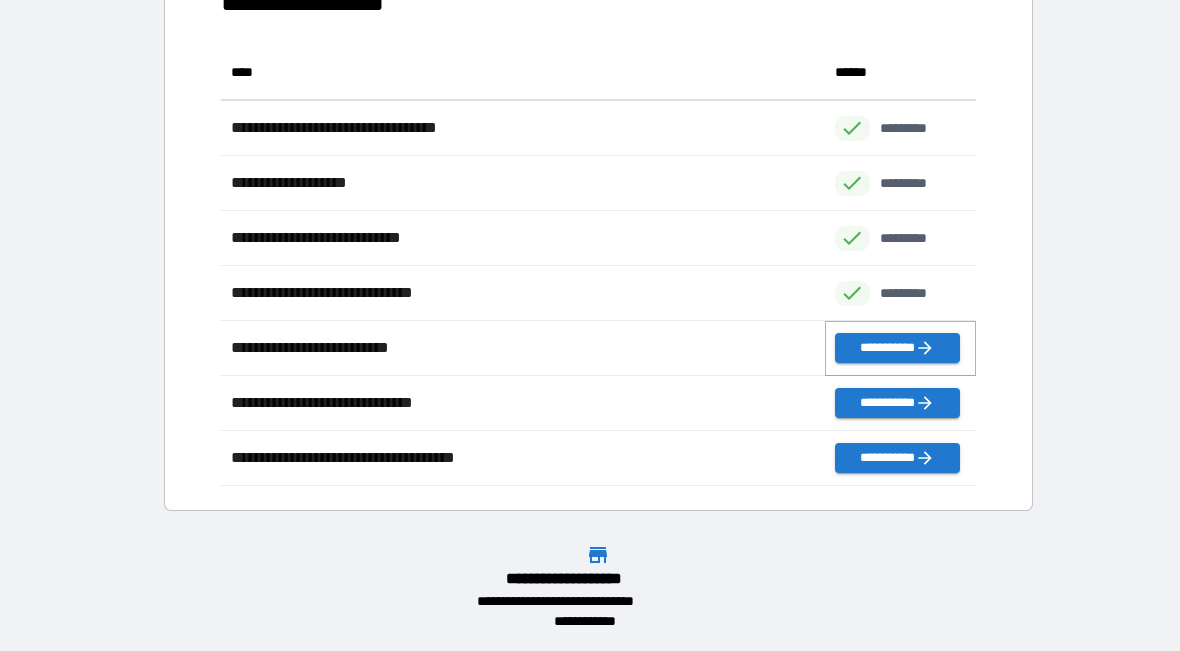 click on "**********" at bounding box center [897, 348] 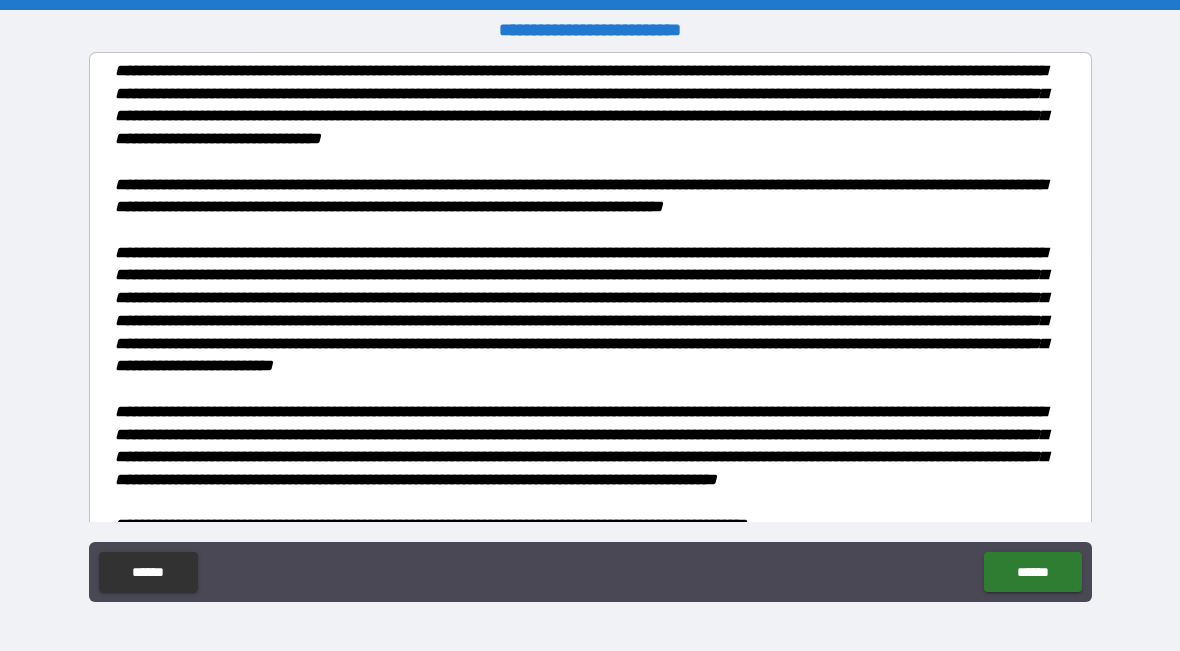 scroll, scrollTop: 0, scrollLeft: 0, axis: both 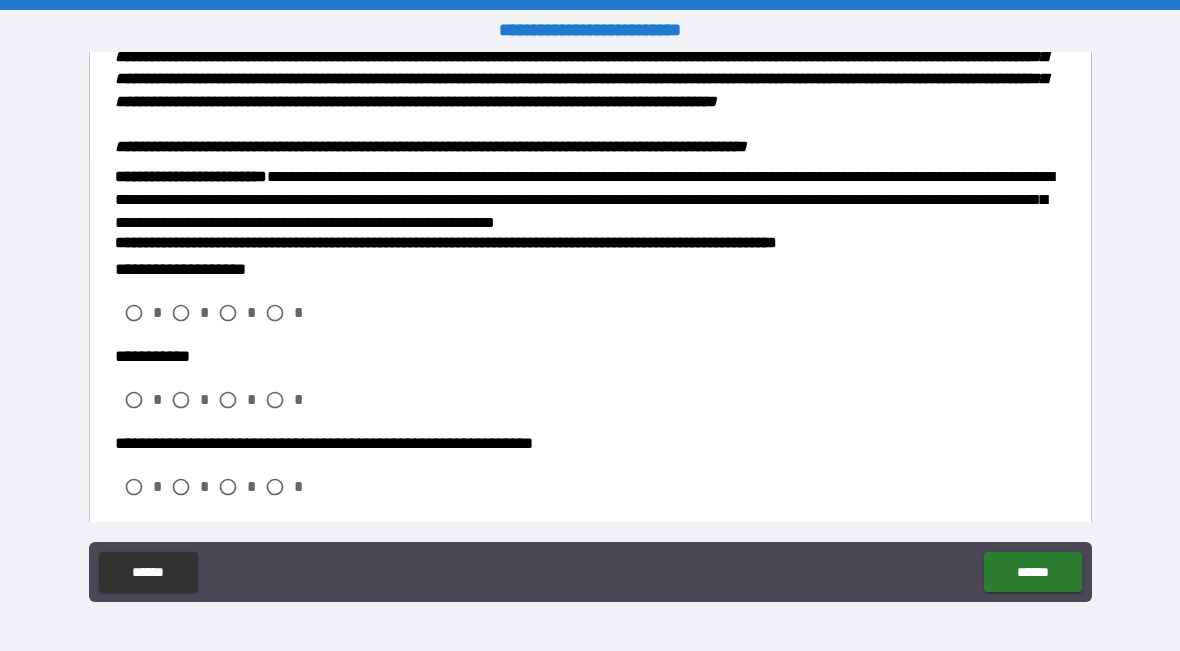 click on "**********" at bounding box center (590, 31) 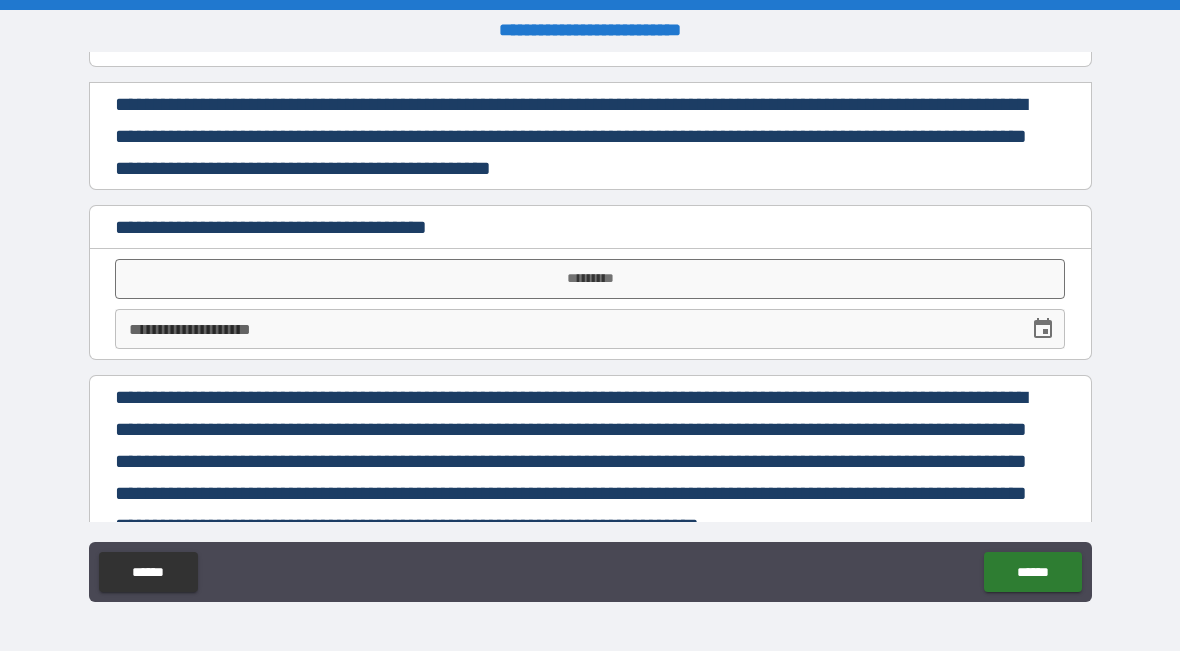 scroll, scrollTop: 1805, scrollLeft: 0, axis: vertical 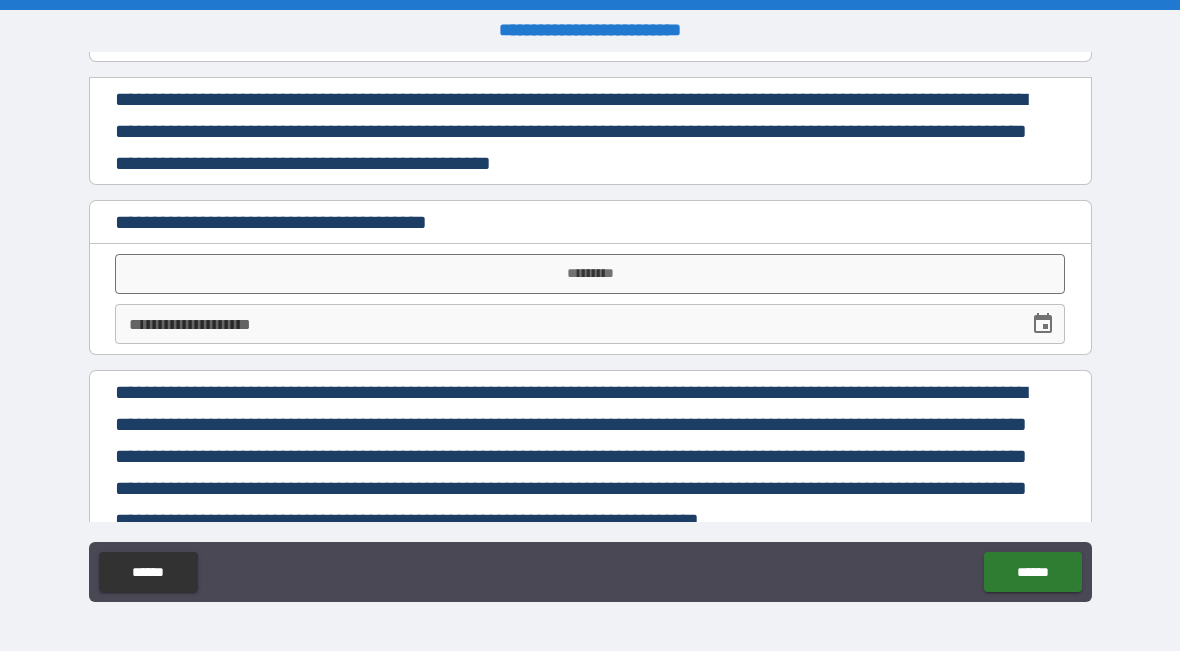 click at bounding box center (1043, 324) 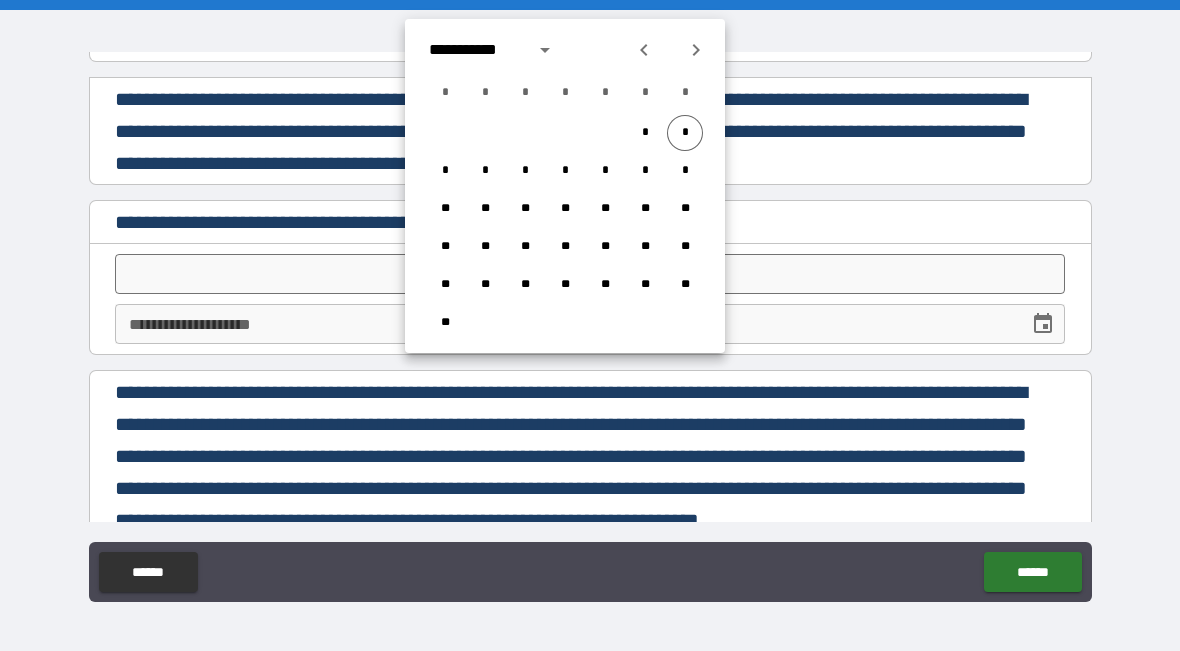 click on "*" at bounding box center [685, 133] 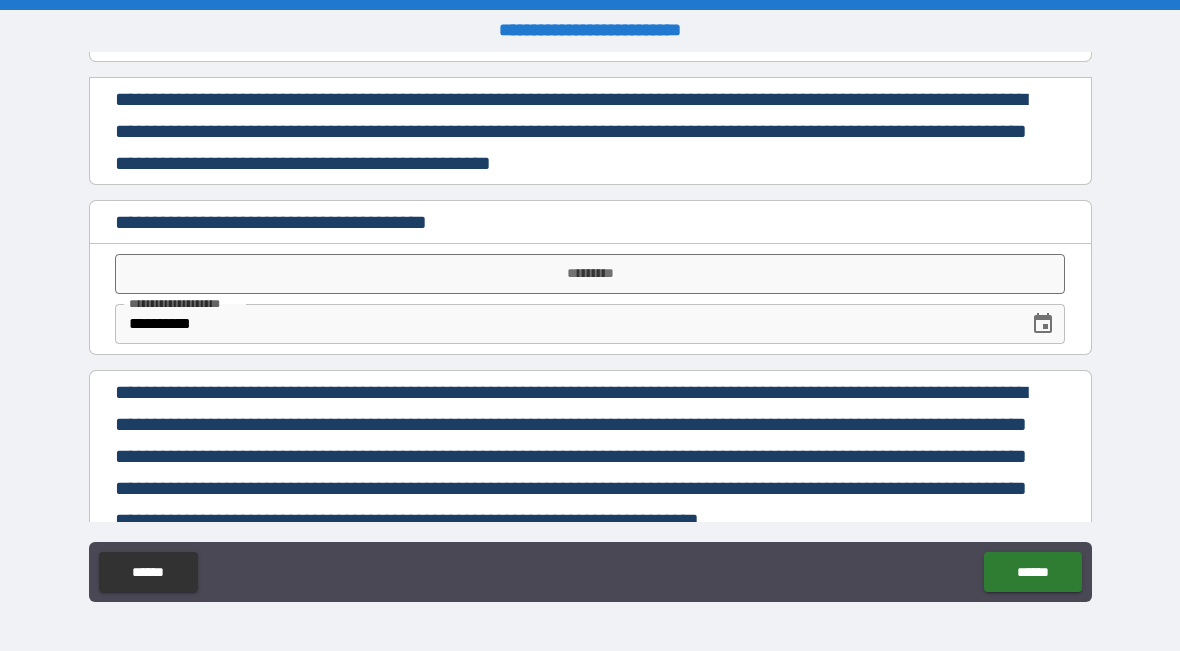 click on "*********" at bounding box center [590, 274] 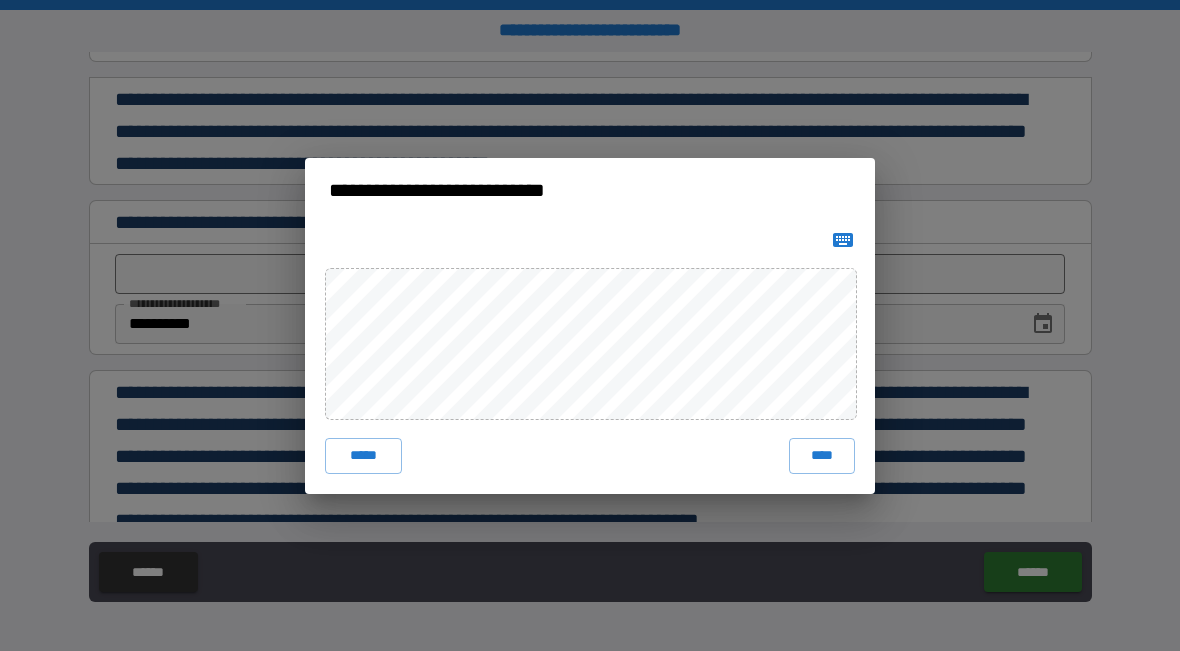 click 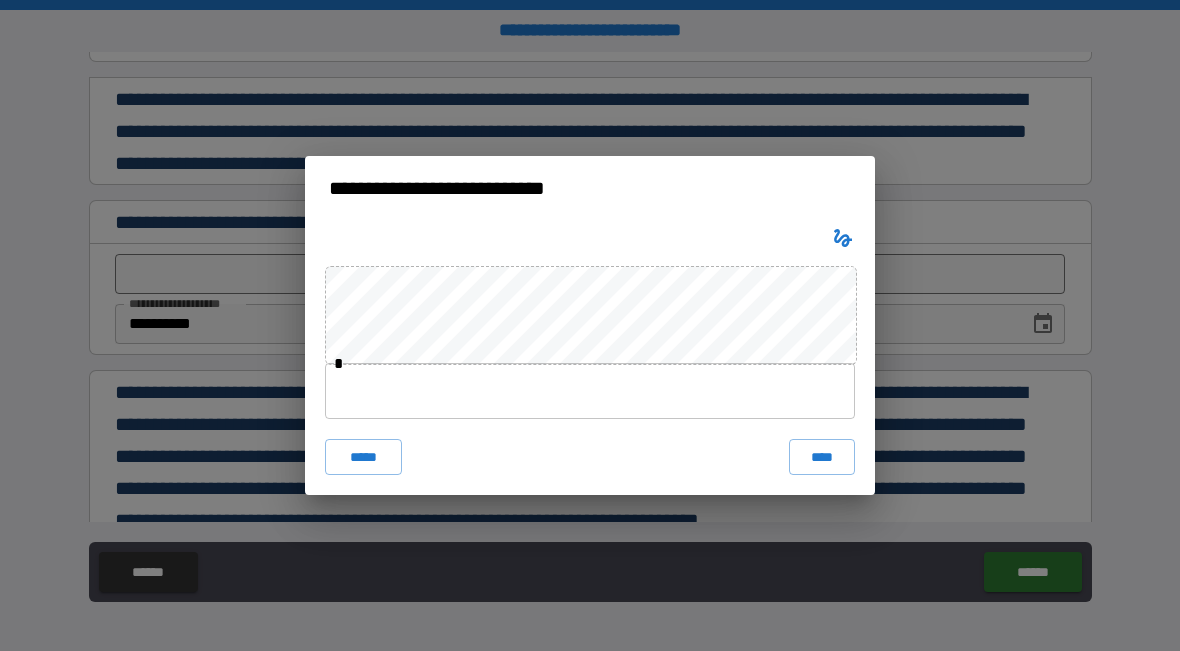 click on "****" at bounding box center [822, 457] 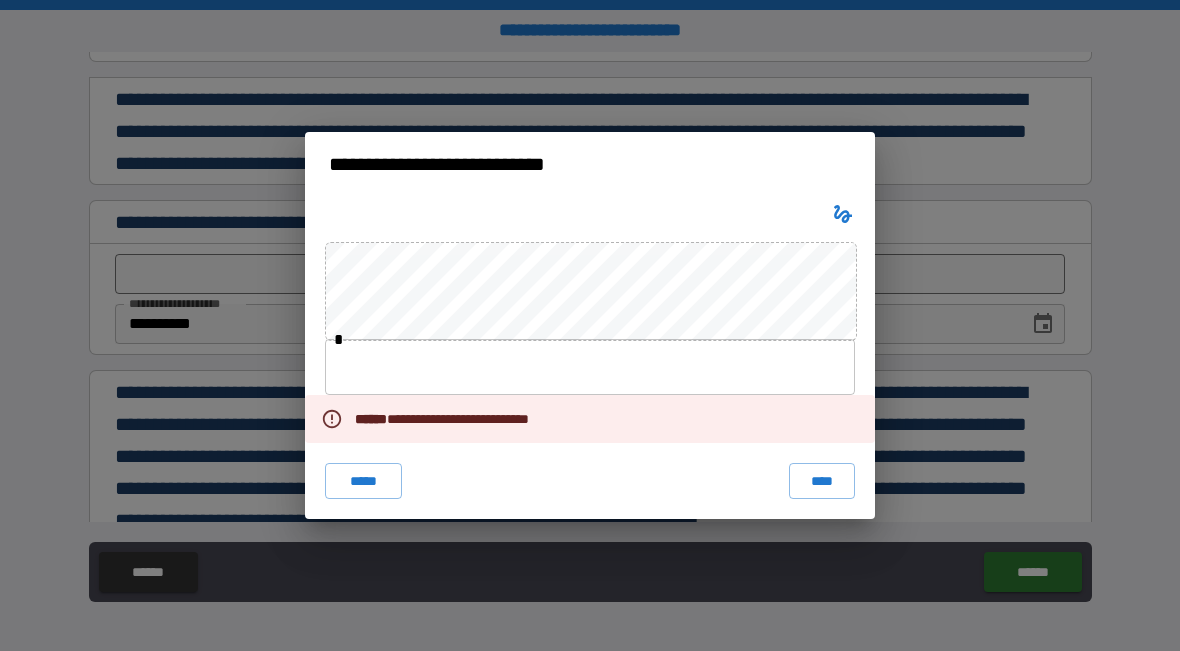 click 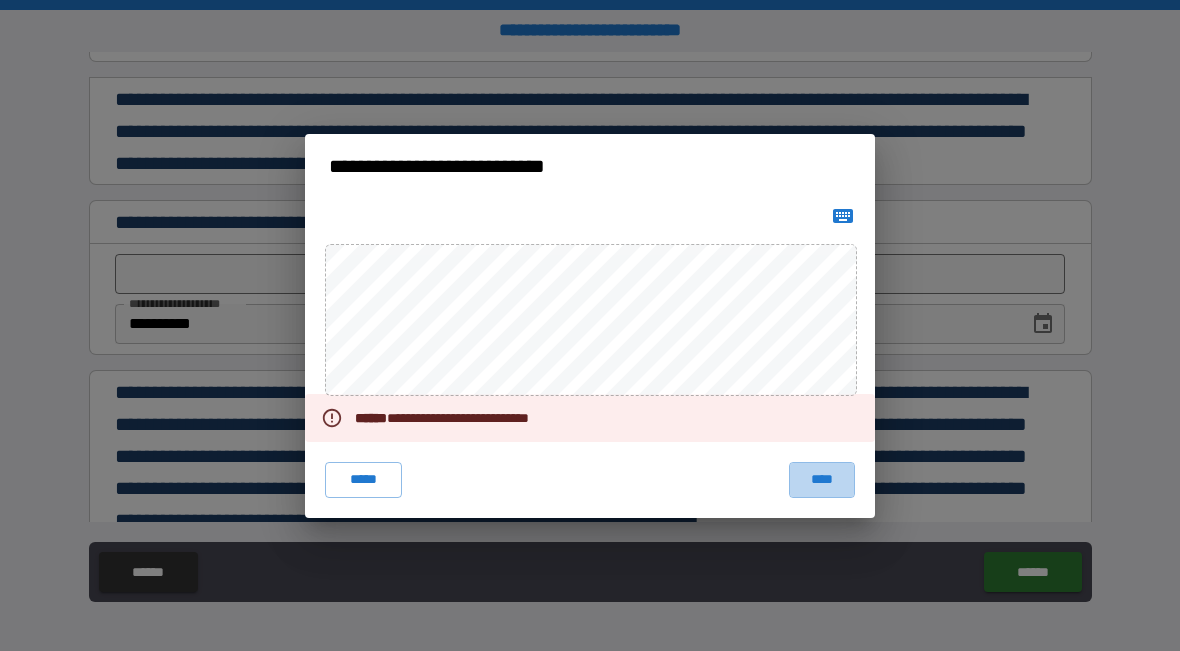 click on "****" at bounding box center [822, 480] 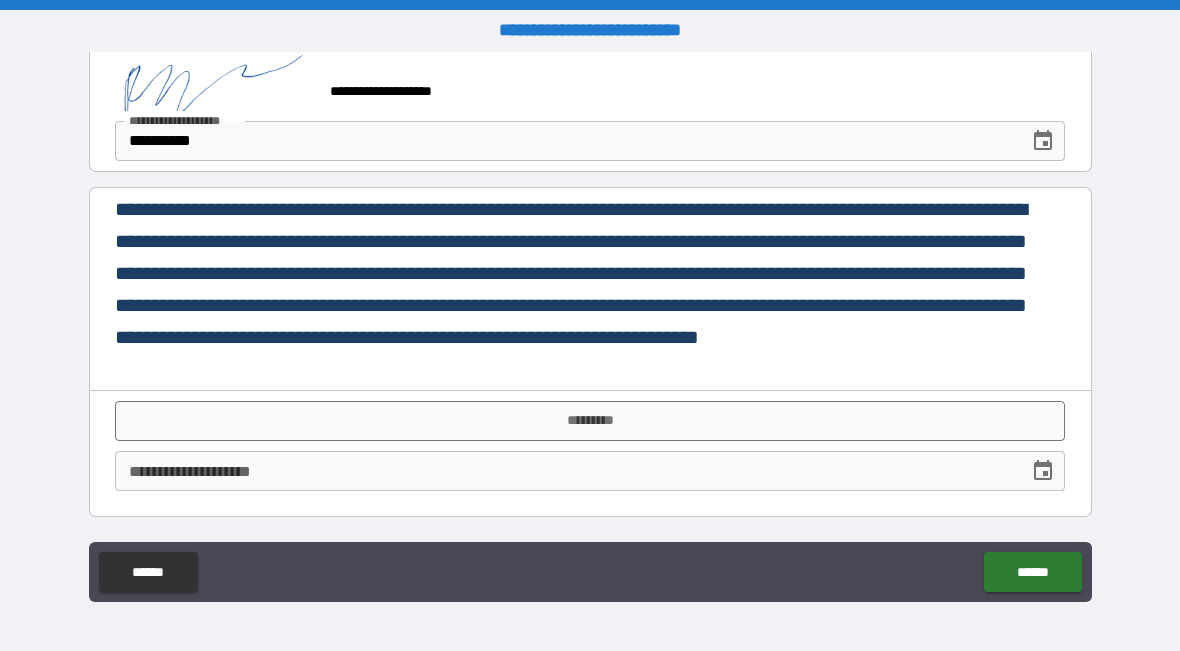 scroll, scrollTop: 2054, scrollLeft: 0, axis: vertical 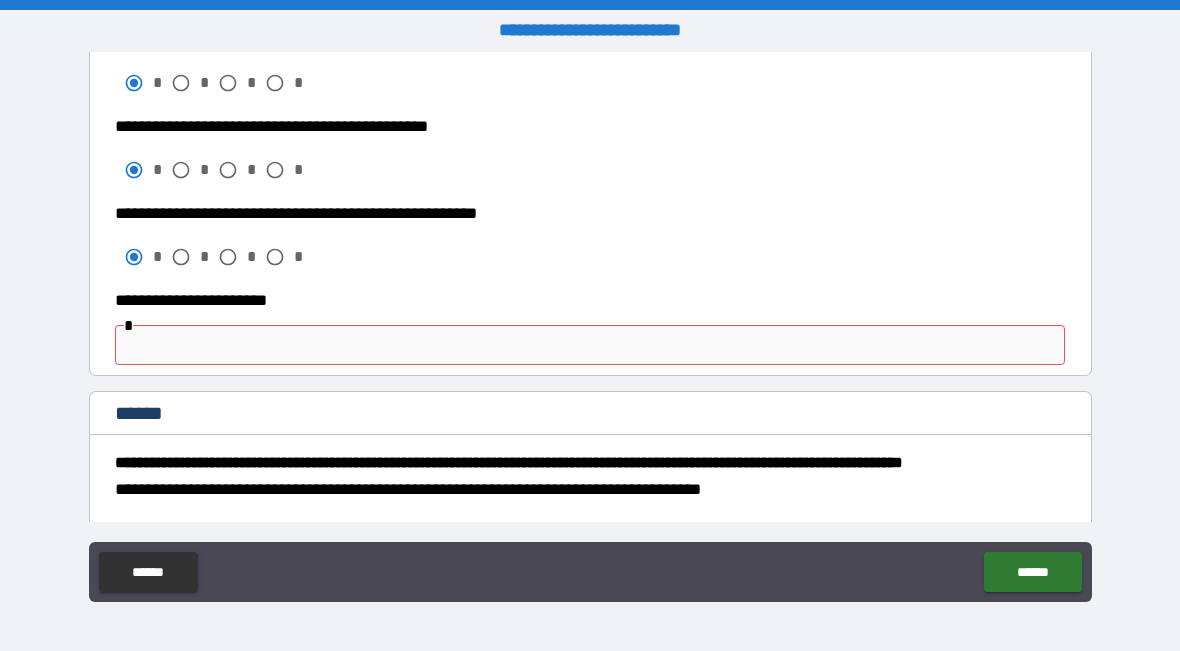 click at bounding box center [590, 345] 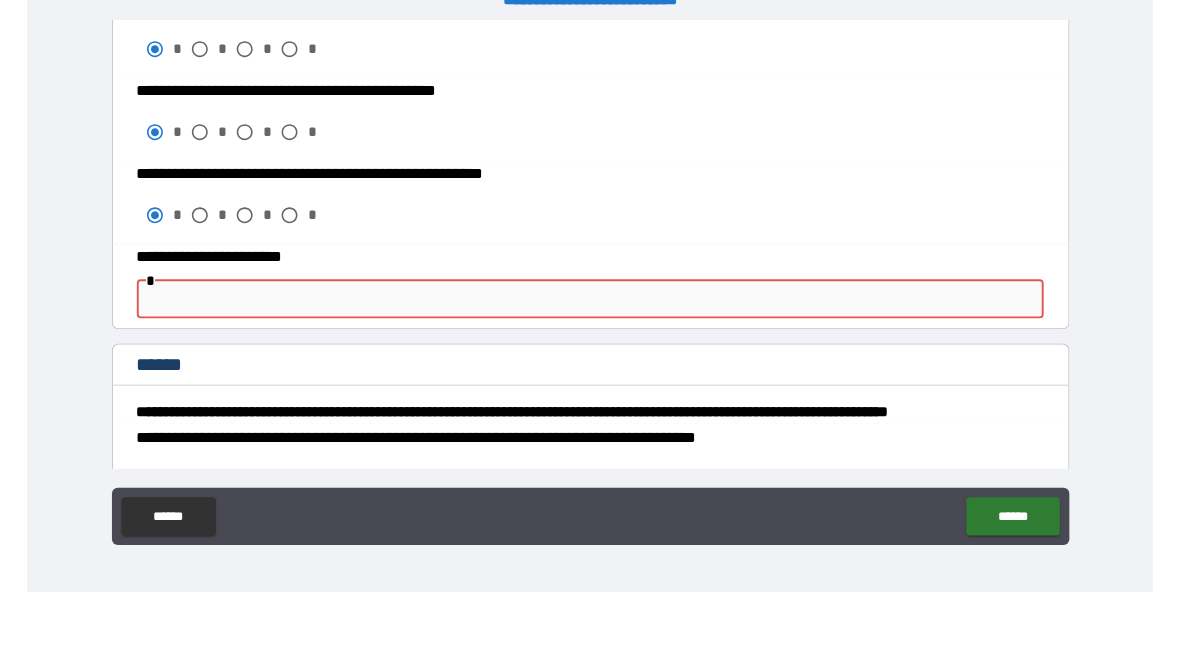 scroll, scrollTop: 0, scrollLeft: 0, axis: both 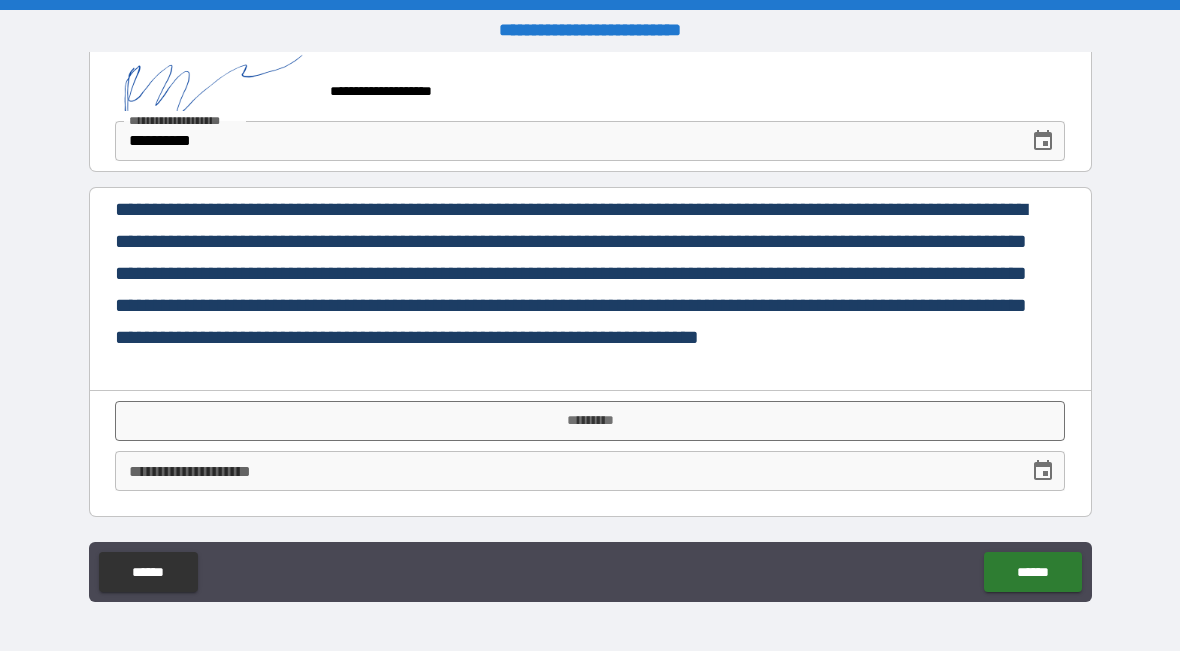 click on "******" at bounding box center (1032, 572) 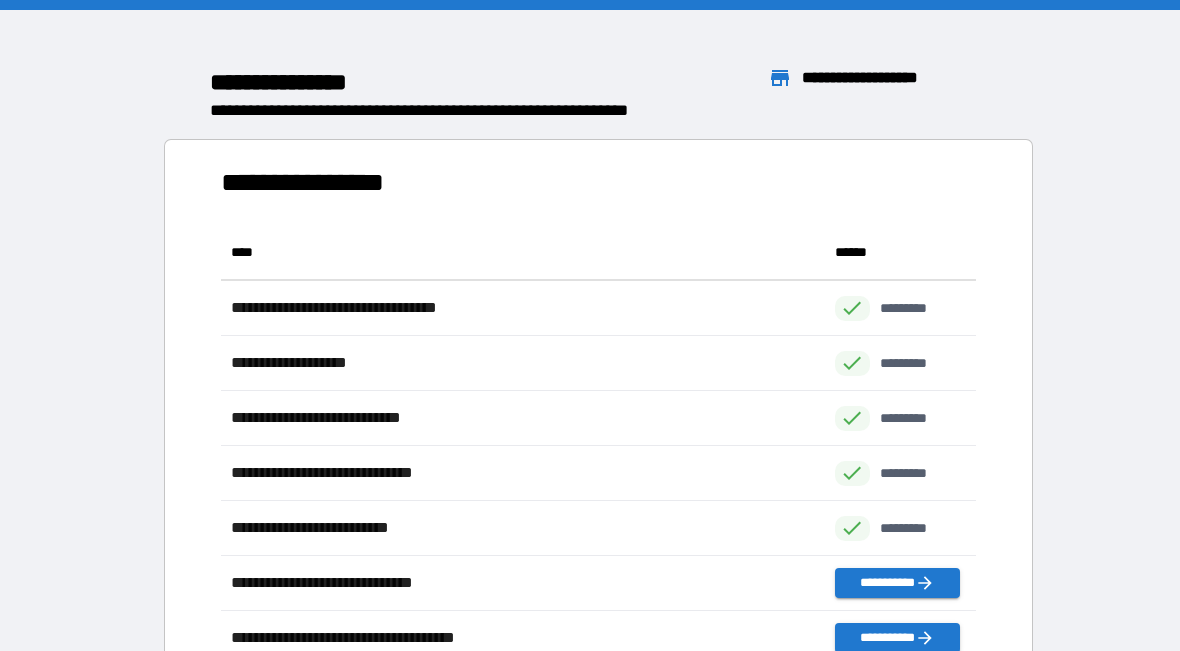 scroll, scrollTop: 441, scrollLeft: 755, axis: both 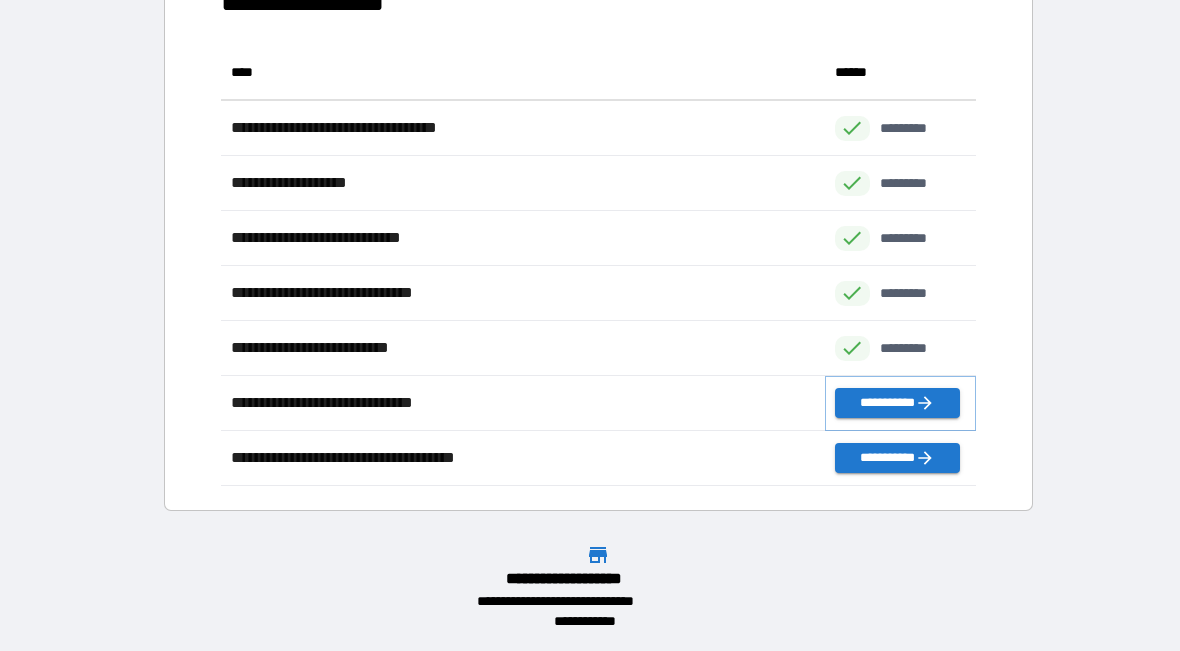 click on "**********" at bounding box center [897, 403] 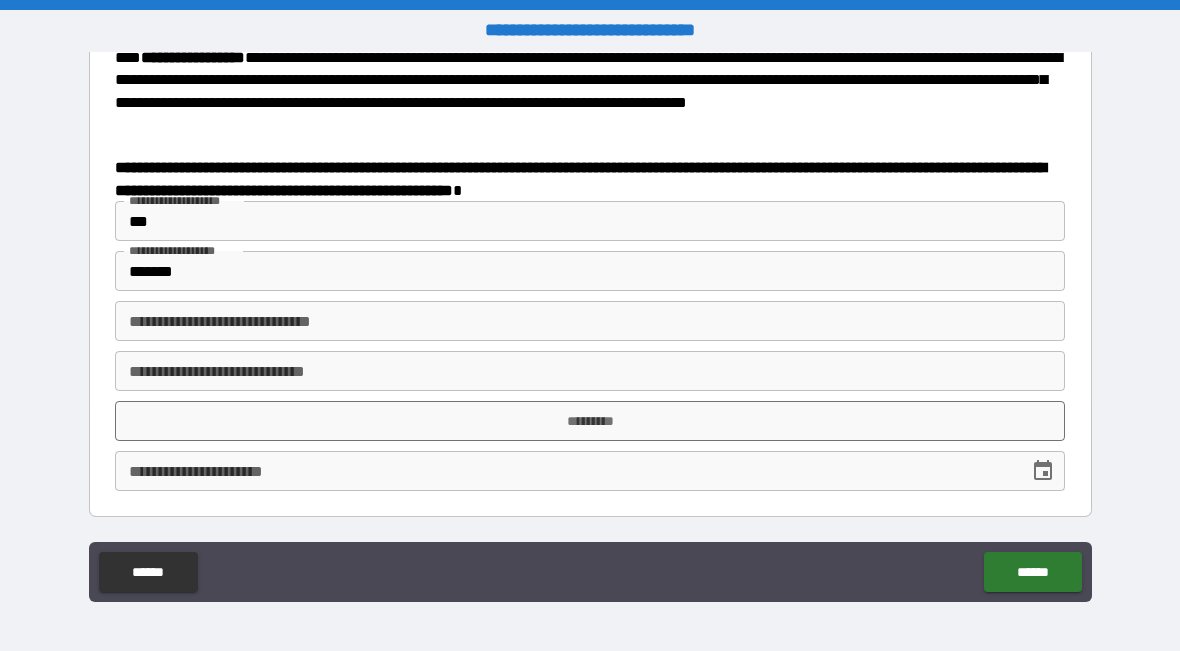 scroll, scrollTop: 843, scrollLeft: 0, axis: vertical 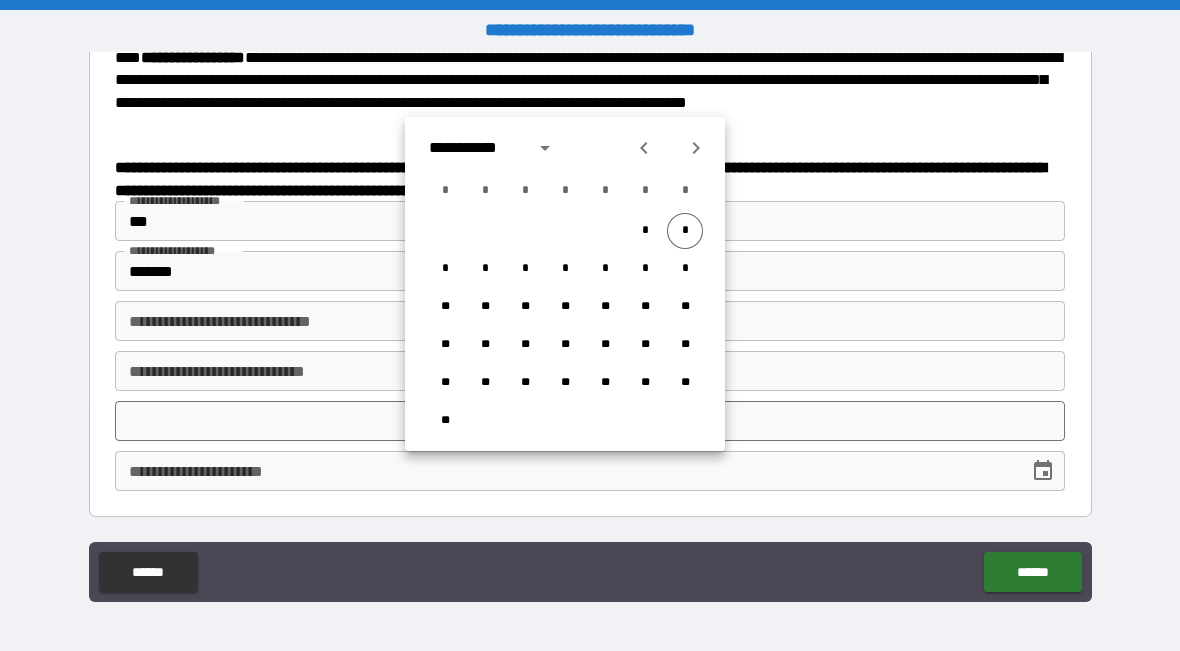 click on "*" at bounding box center (685, 231) 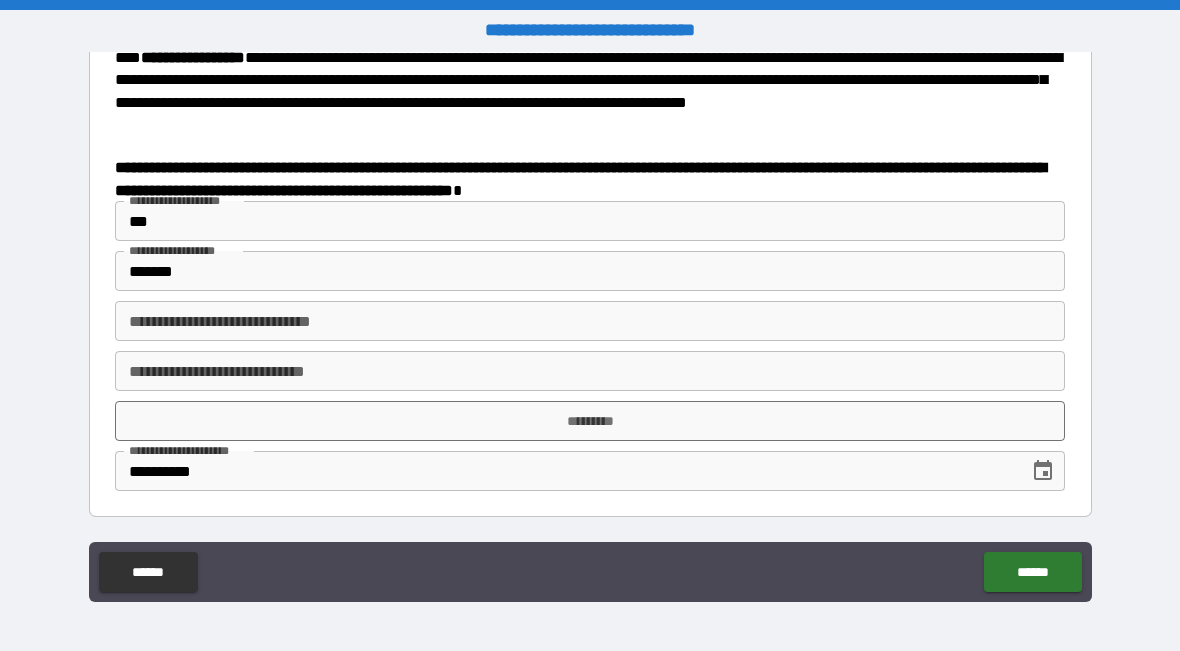 click on "*********" at bounding box center [590, 421] 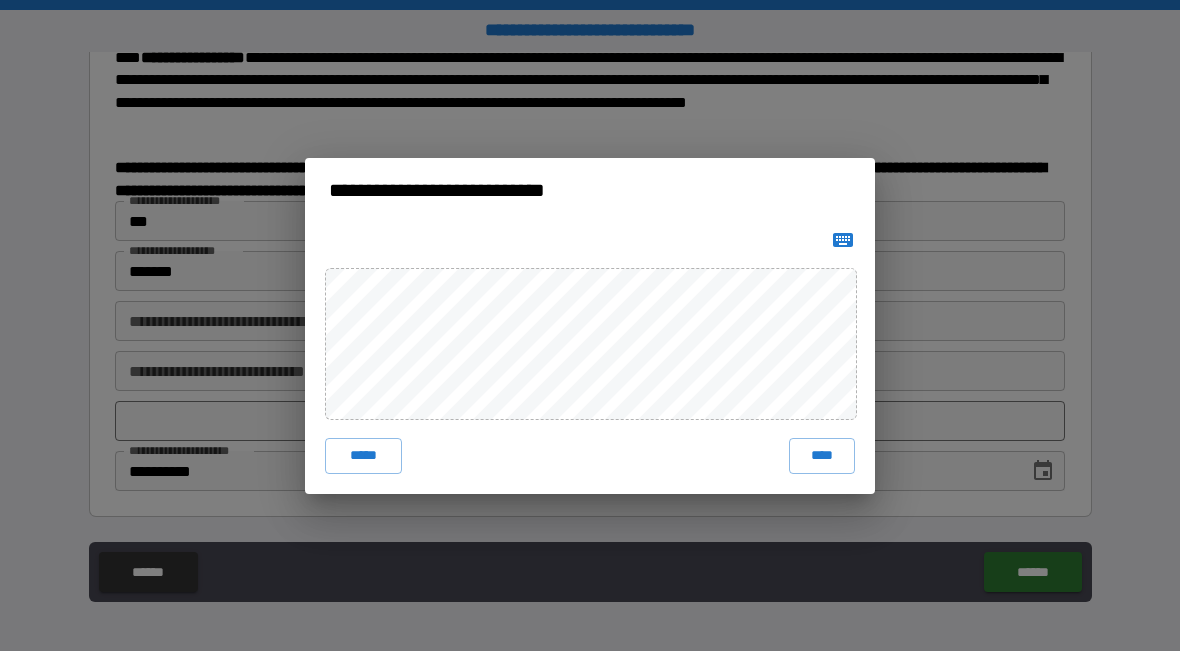 click at bounding box center (843, 240) 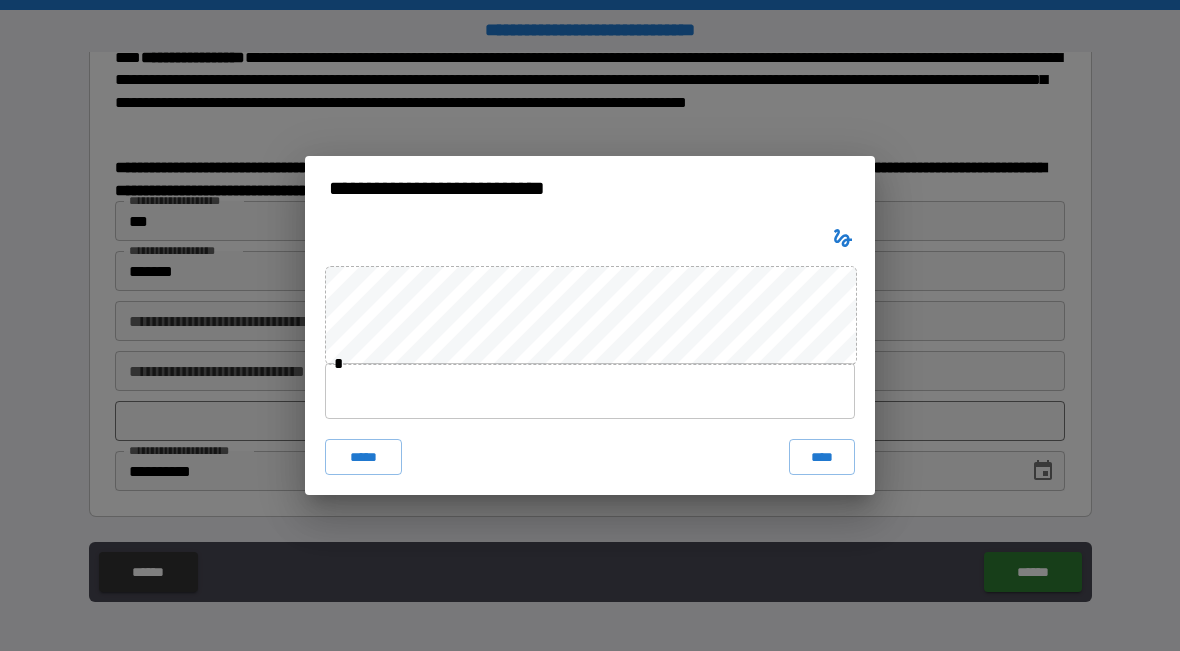 click on "****" at bounding box center (822, 457) 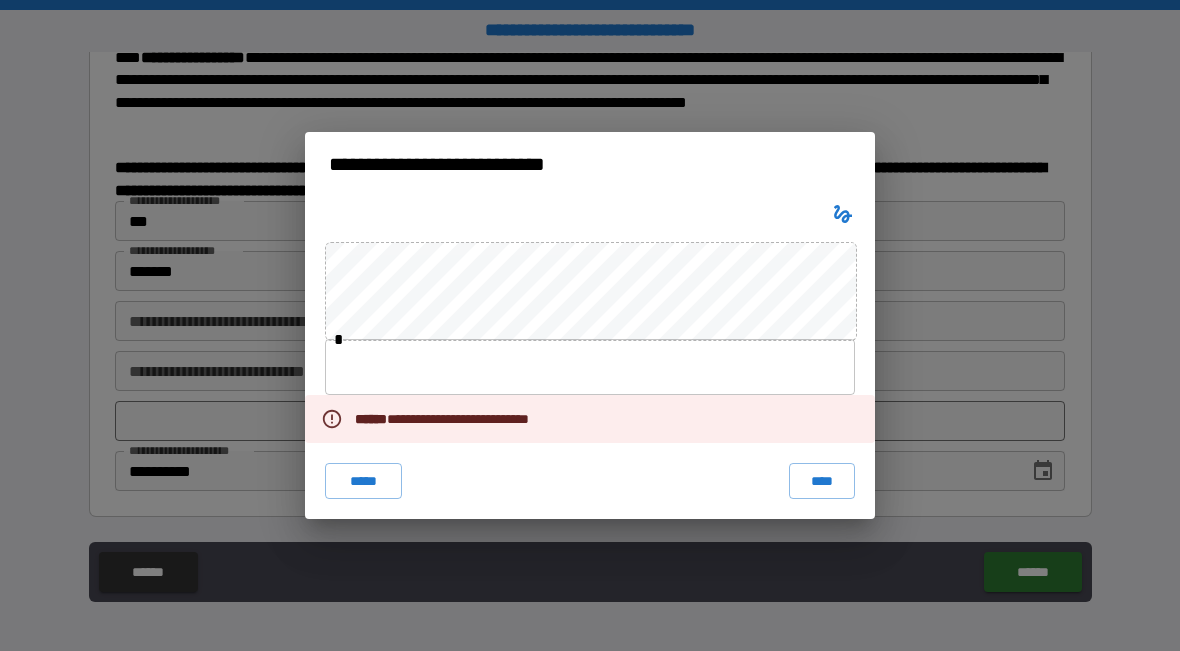 click at bounding box center [843, 214] 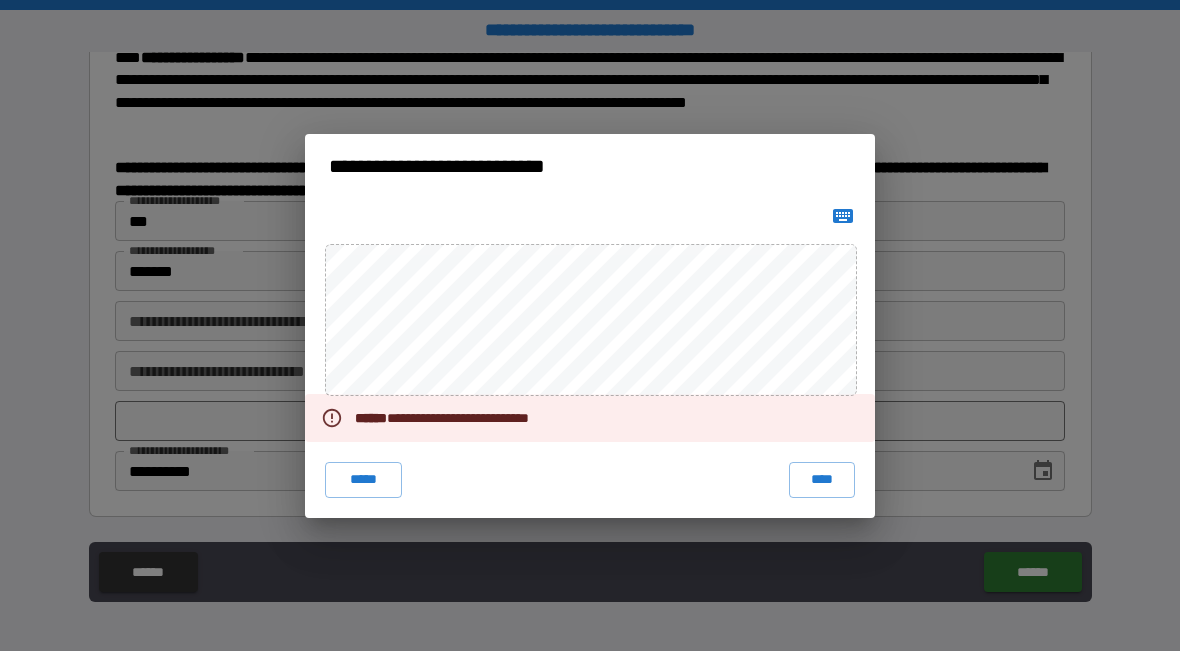 click on "****" at bounding box center (822, 480) 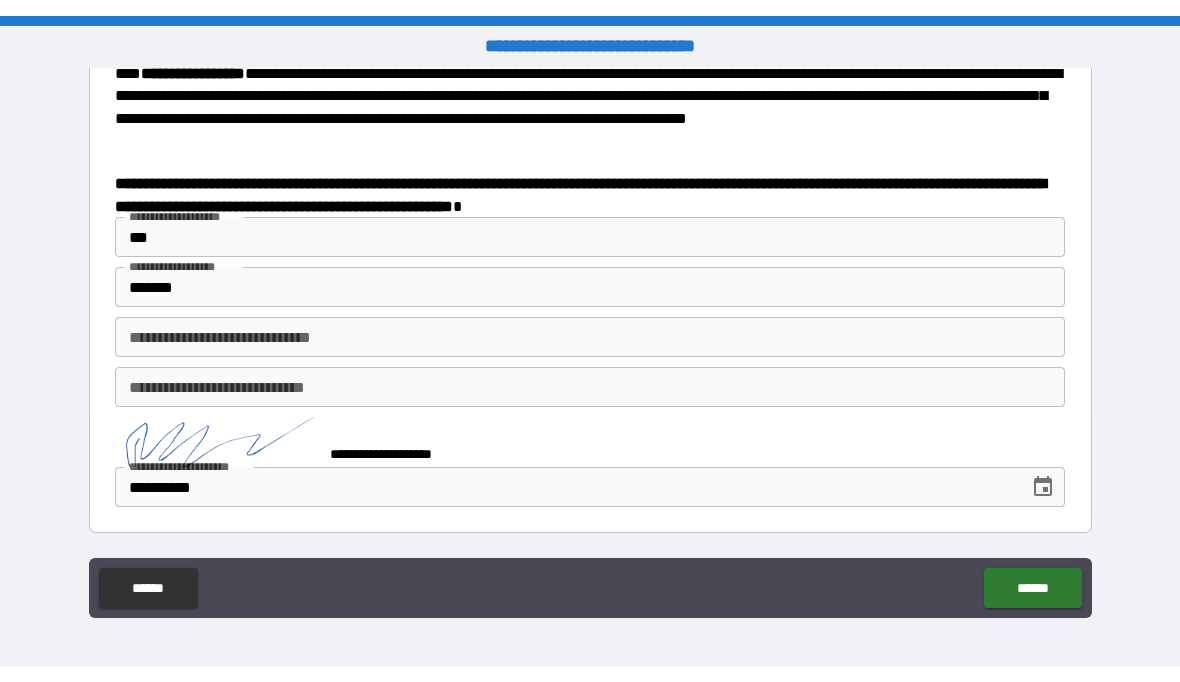 scroll, scrollTop: 833, scrollLeft: 0, axis: vertical 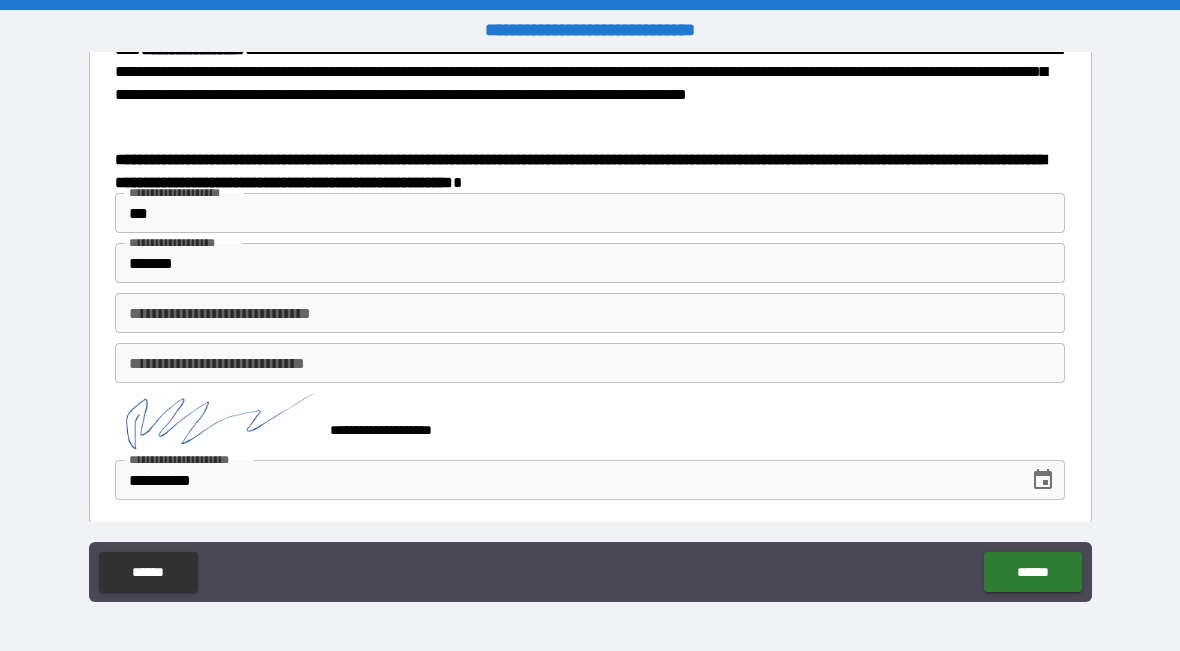 click on "******" at bounding box center [1032, 572] 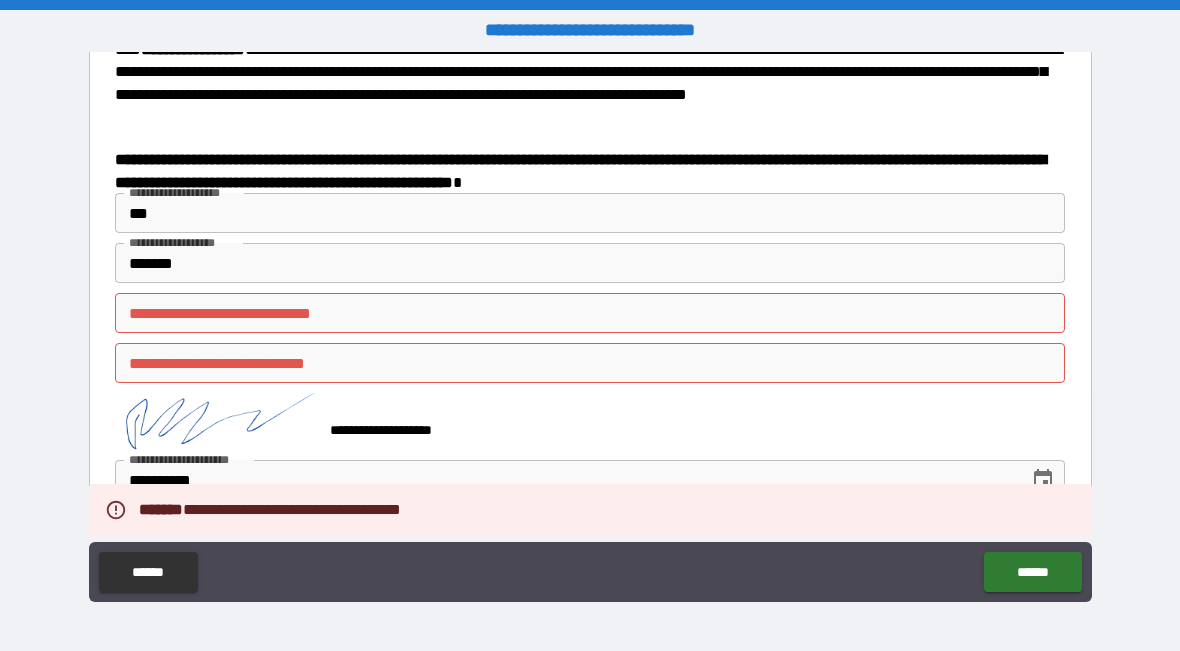 click on "**********" at bounding box center (590, 313) 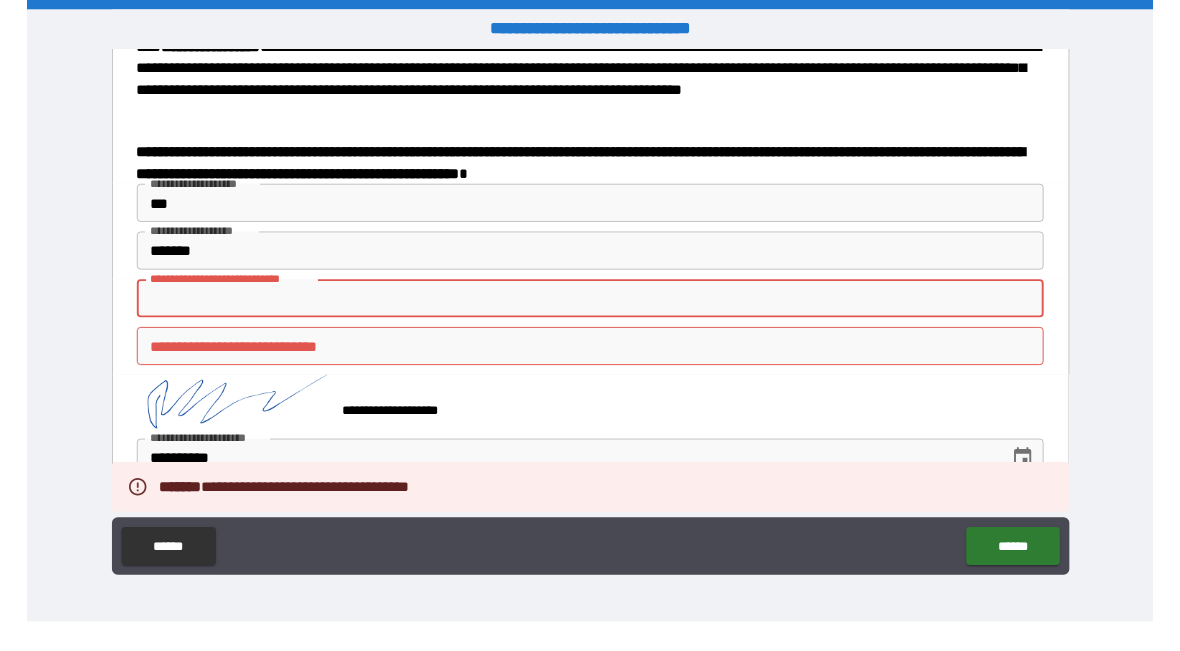 scroll, scrollTop: 830, scrollLeft: 0, axis: vertical 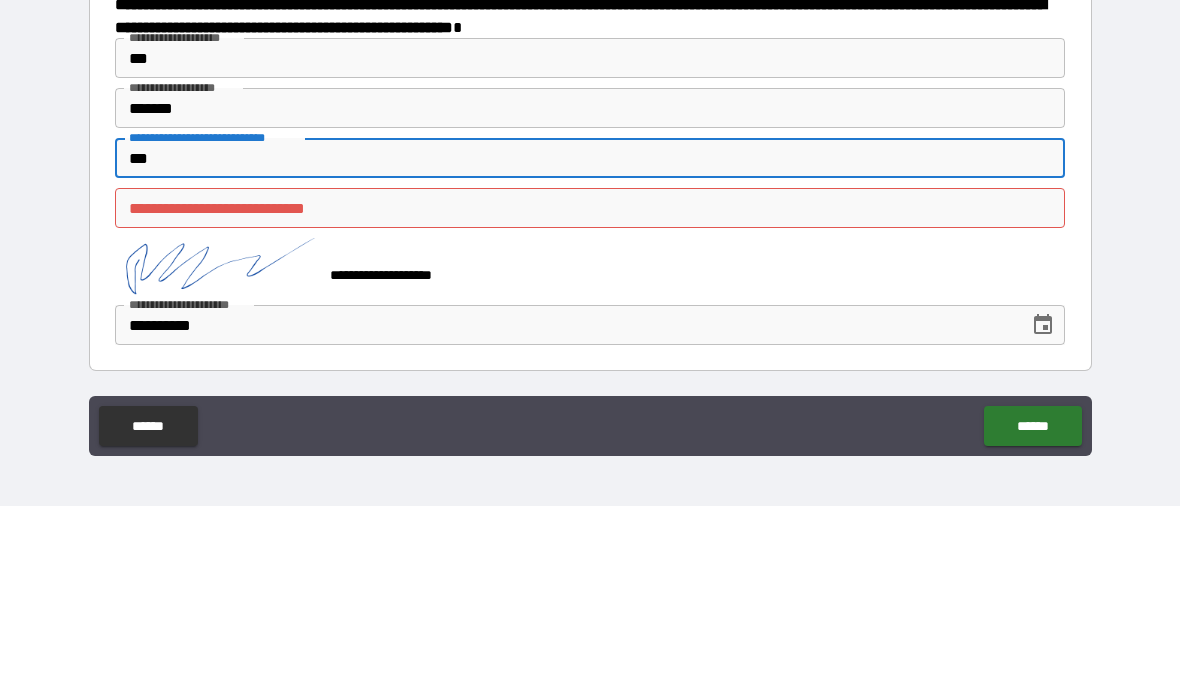 click on "**********" at bounding box center (590, 384) 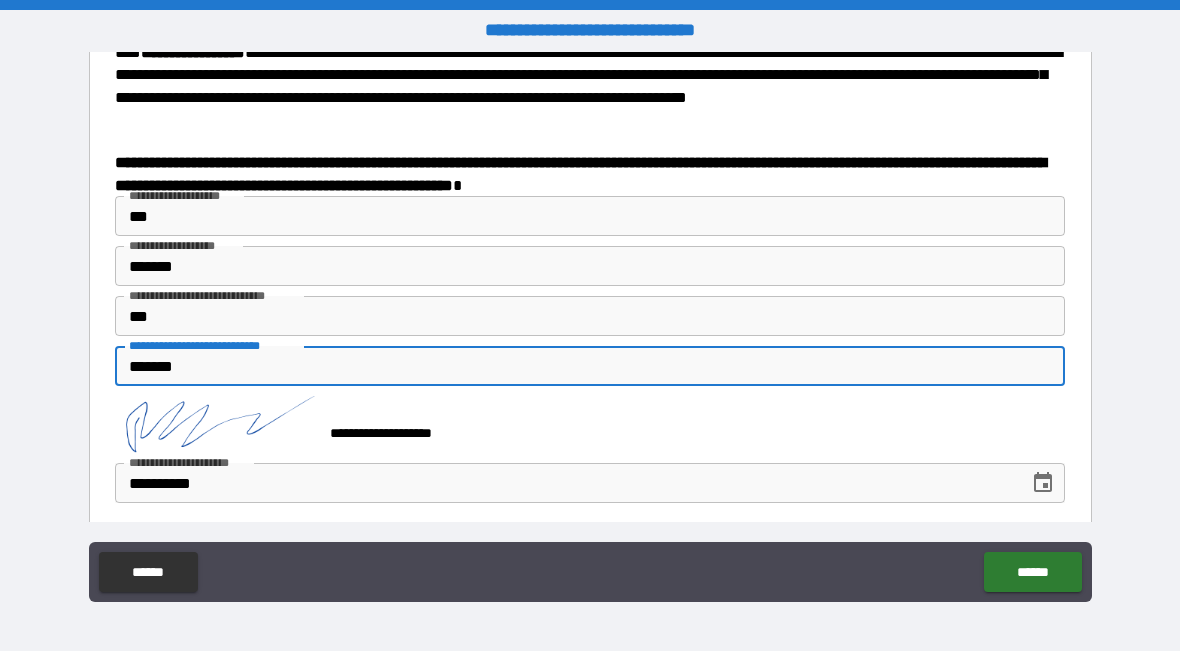 click on "******" at bounding box center [1032, 572] 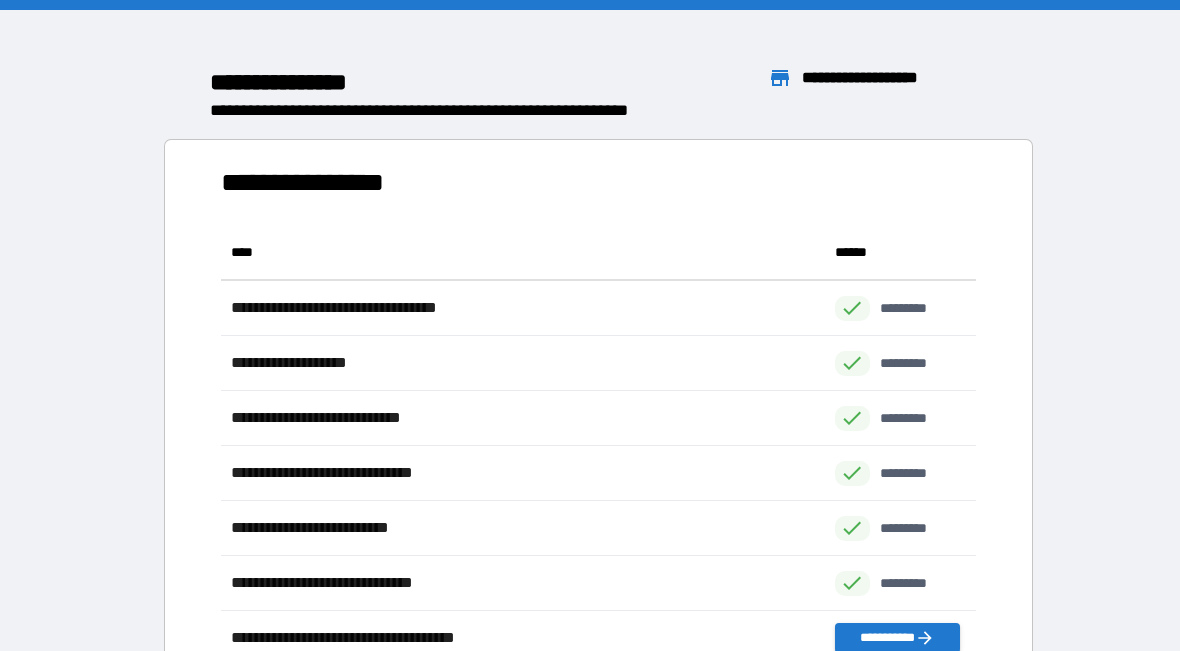 scroll, scrollTop: 441, scrollLeft: 755, axis: both 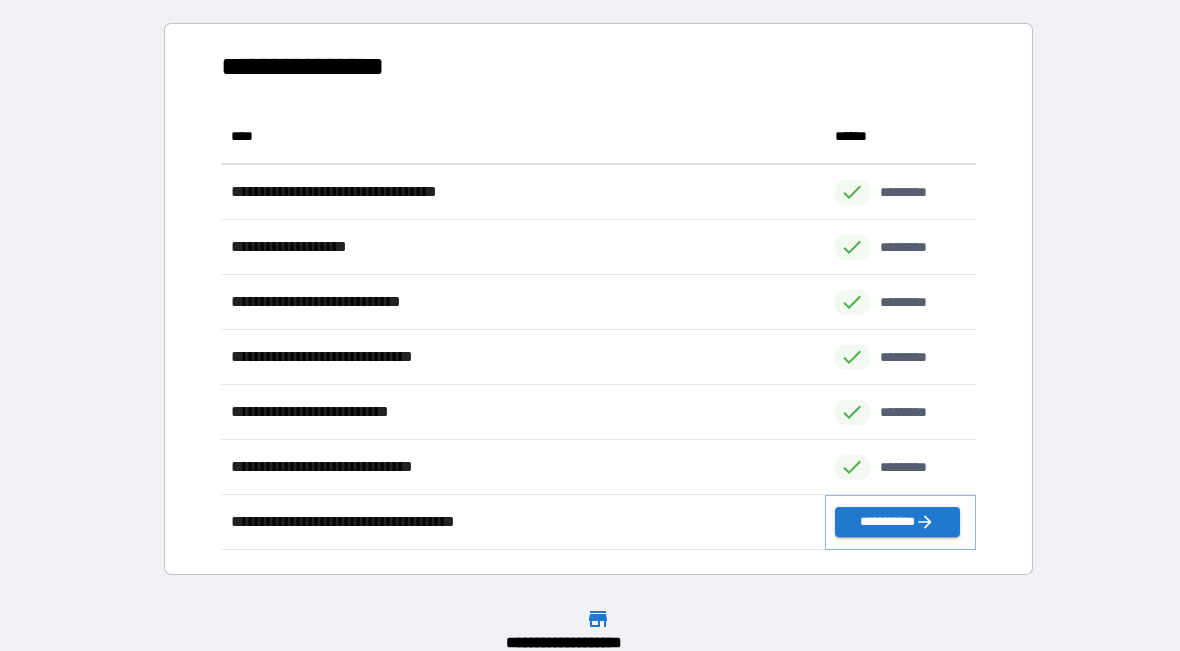 click on "**********" at bounding box center [897, 522] 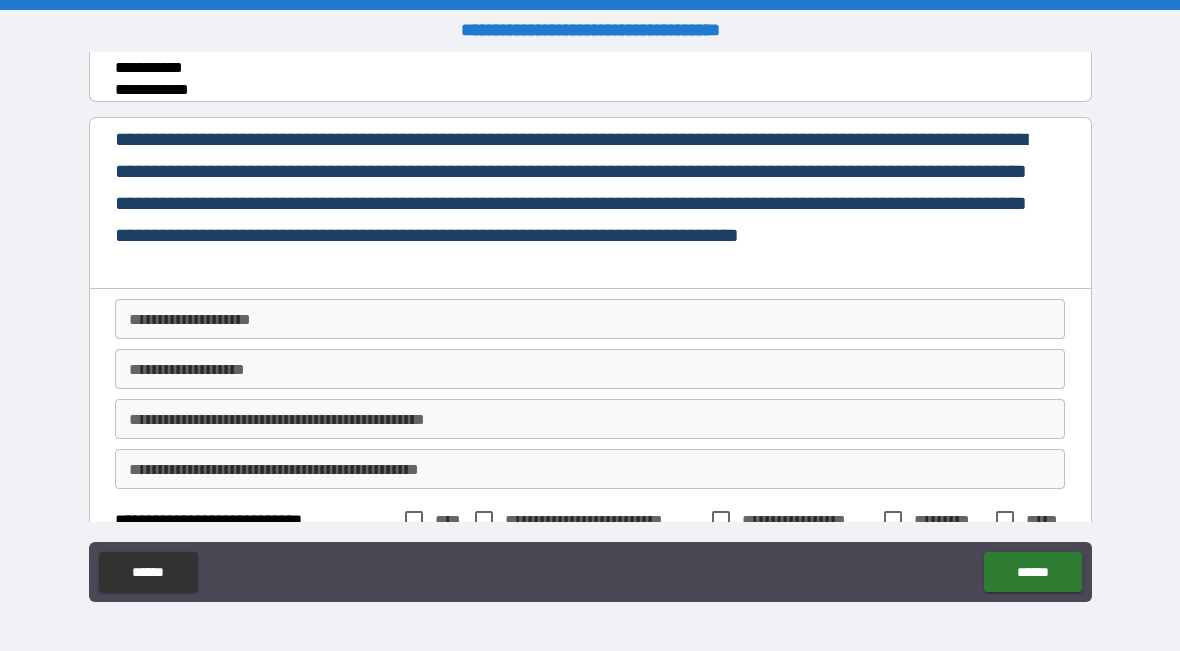 scroll, scrollTop: 2586, scrollLeft: 0, axis: vertical 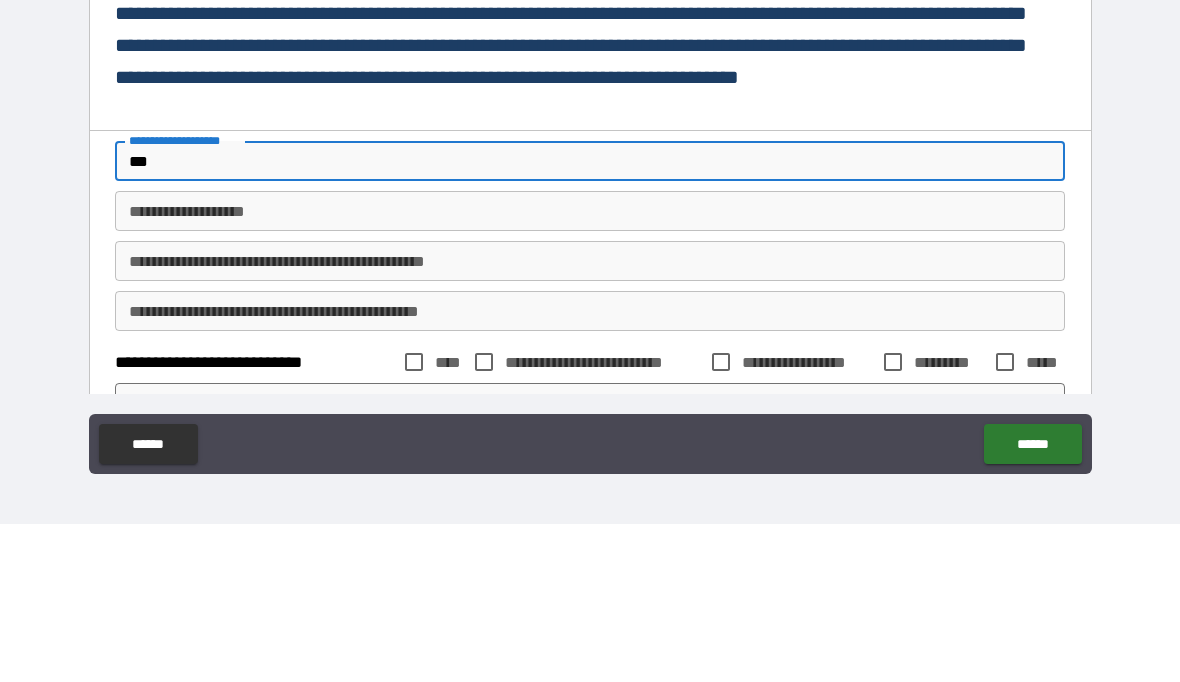 click on "**********" at bounding box center (590, 369) 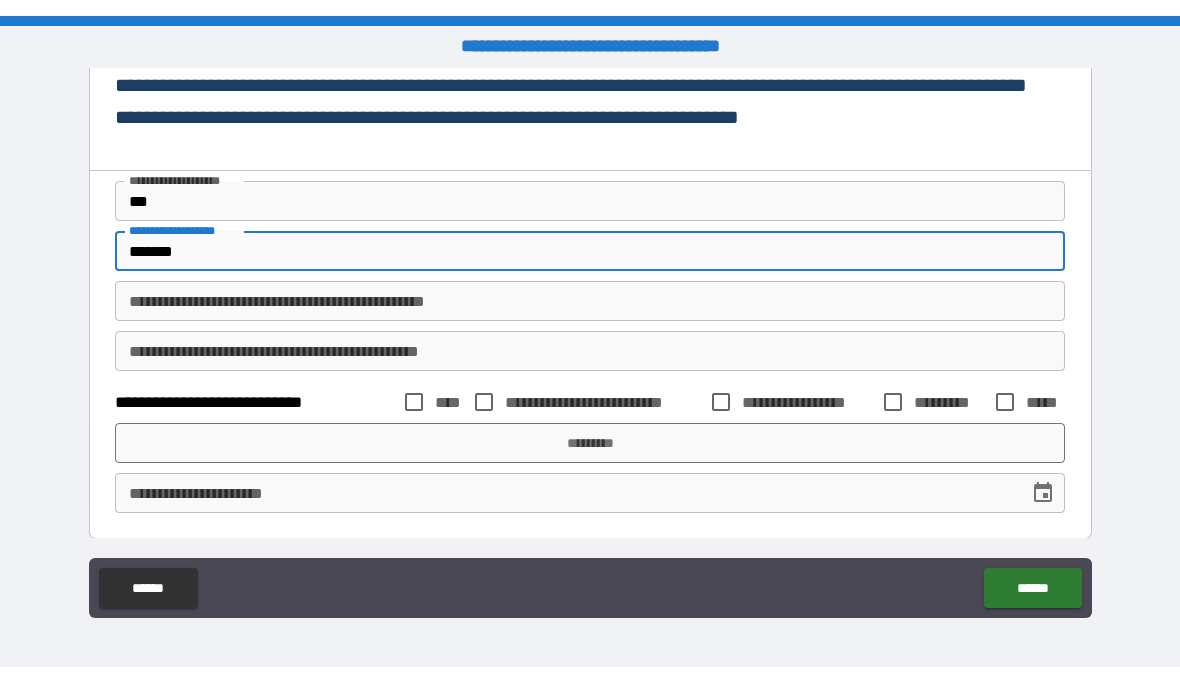 scroll, scrollTop: 2720, scrollLeft: 0, axis: vertical 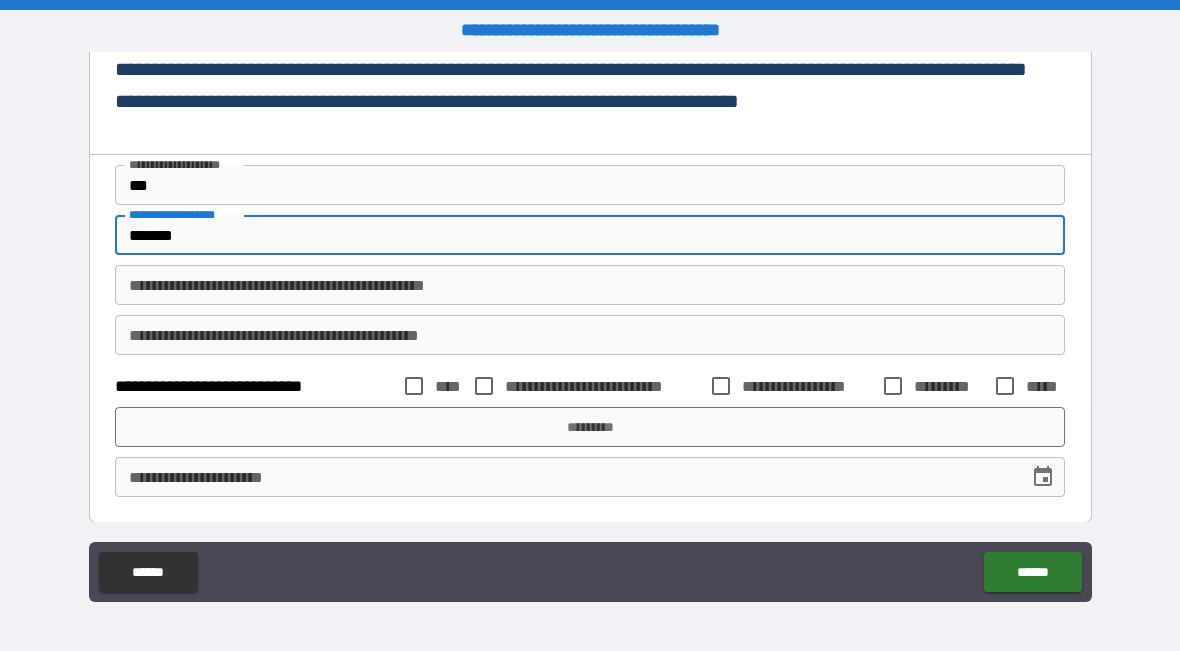 click on "******" at bounding box center [1032, 572] 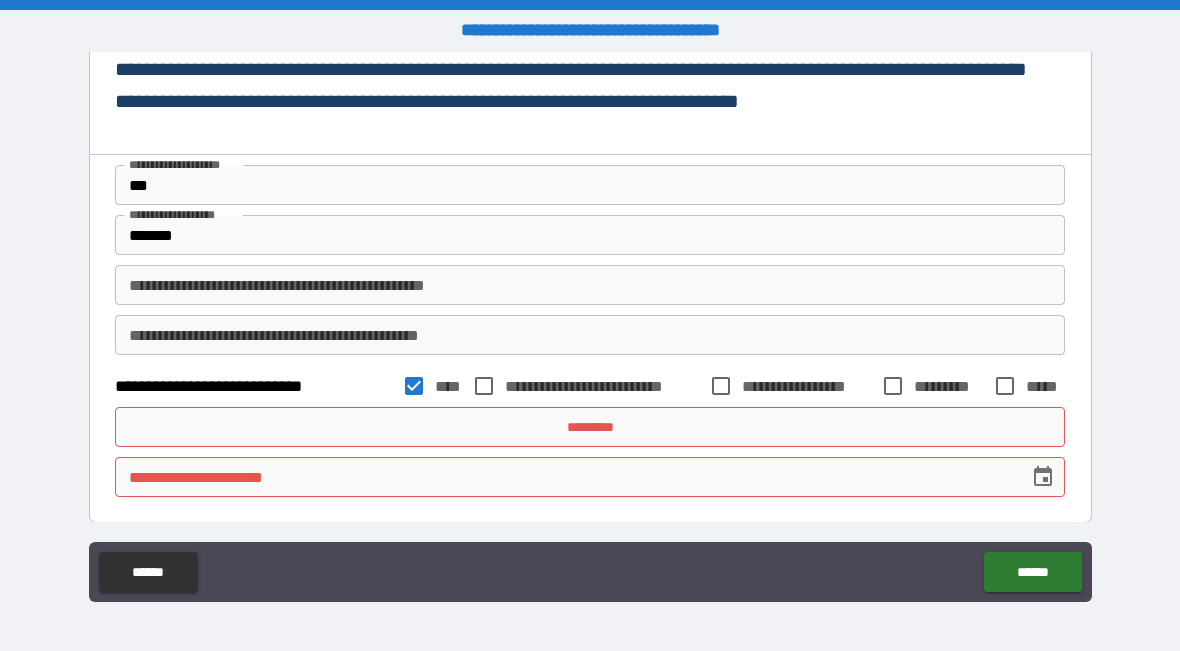 click on "*********" at bounding box center [590, 427] 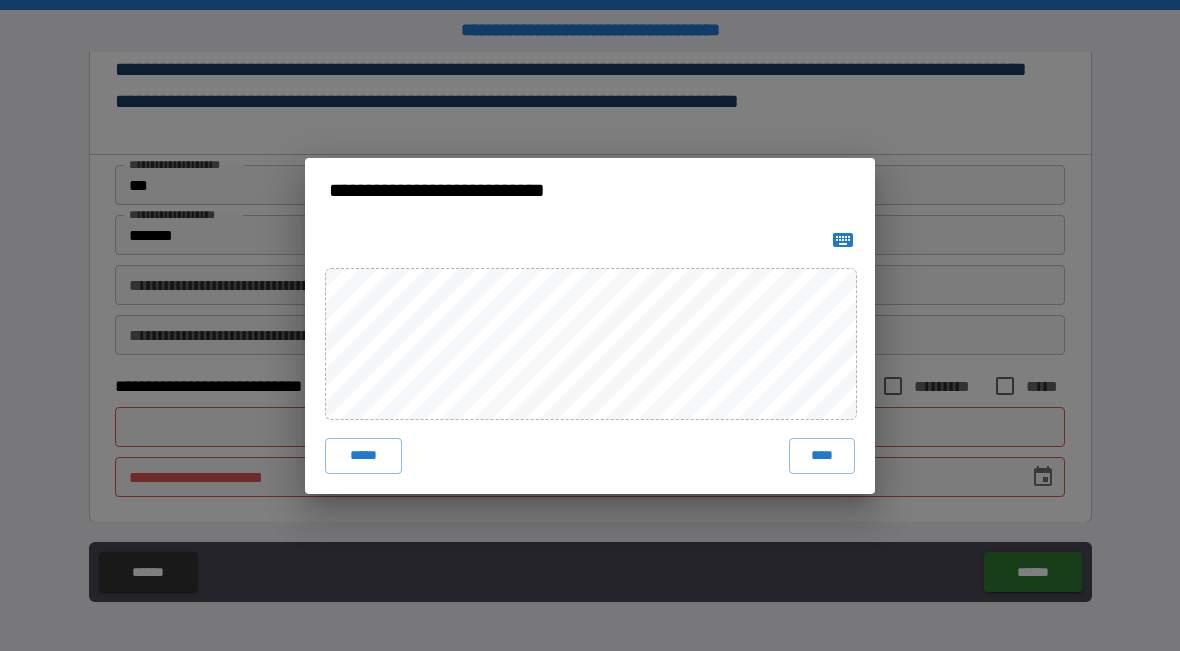 click 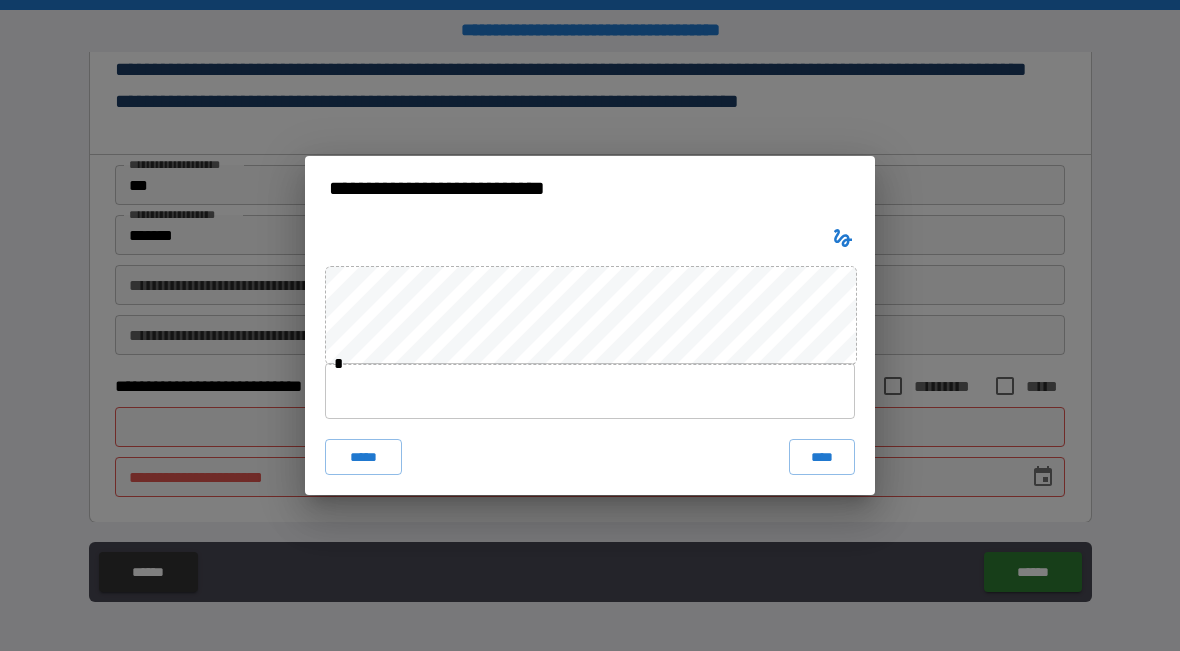 click on "****" at bounding box center (822, 457) 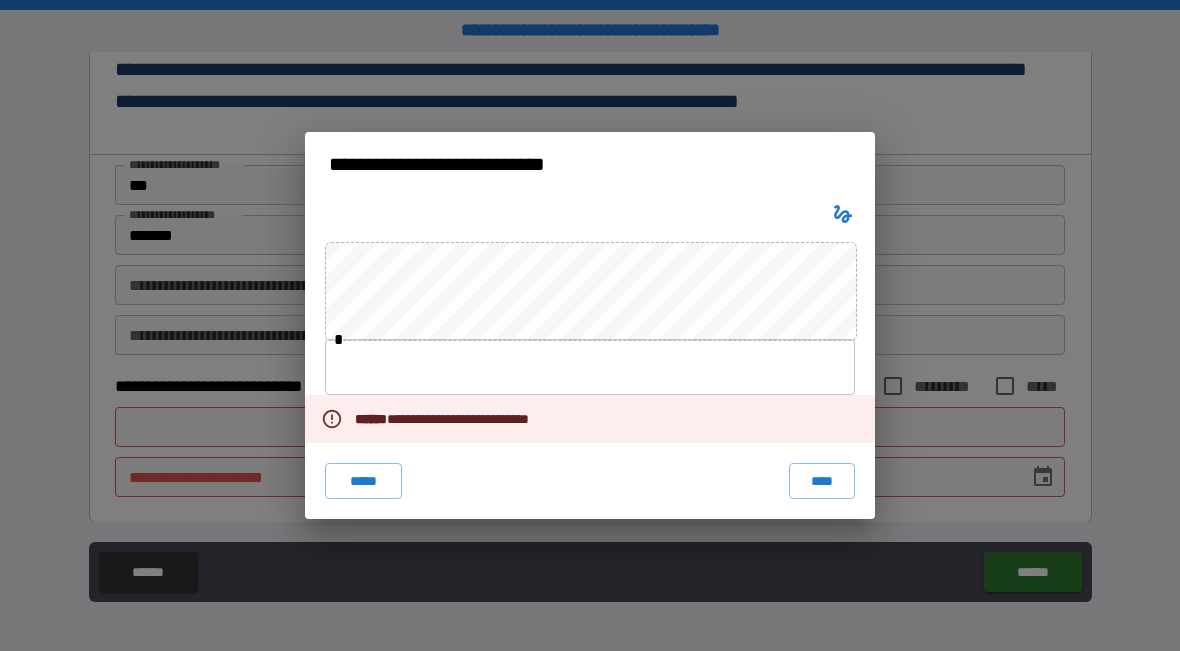 click on "****" at bounding box center (822, 481) 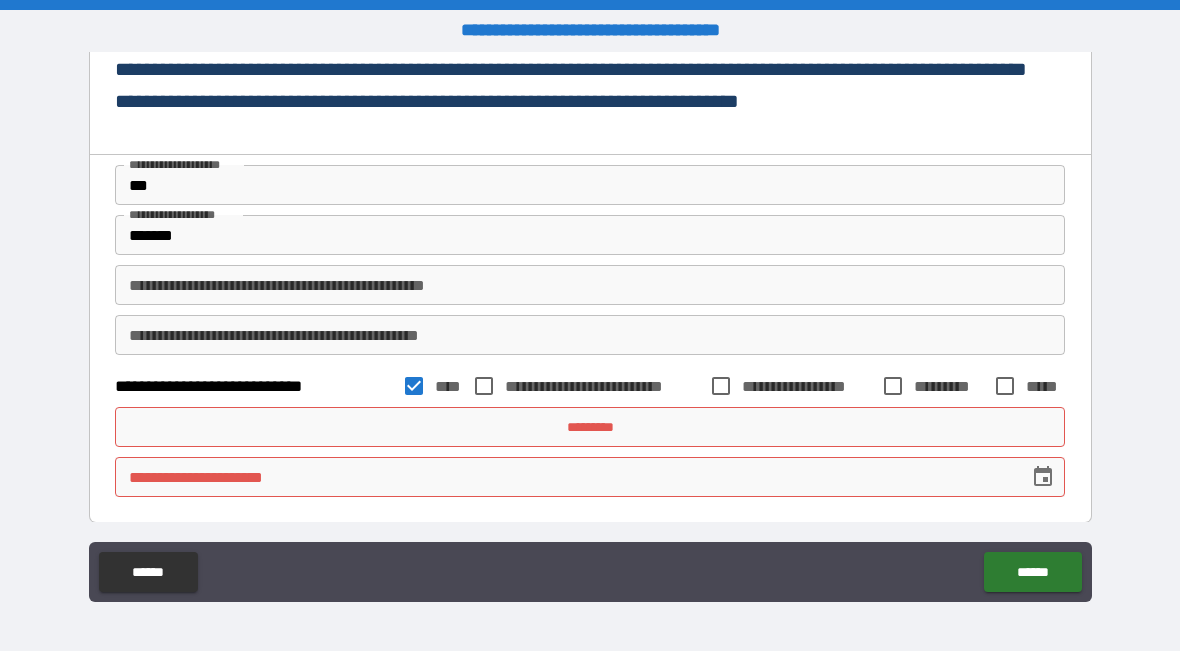 click on "**********" at bounding box center (565, 477) 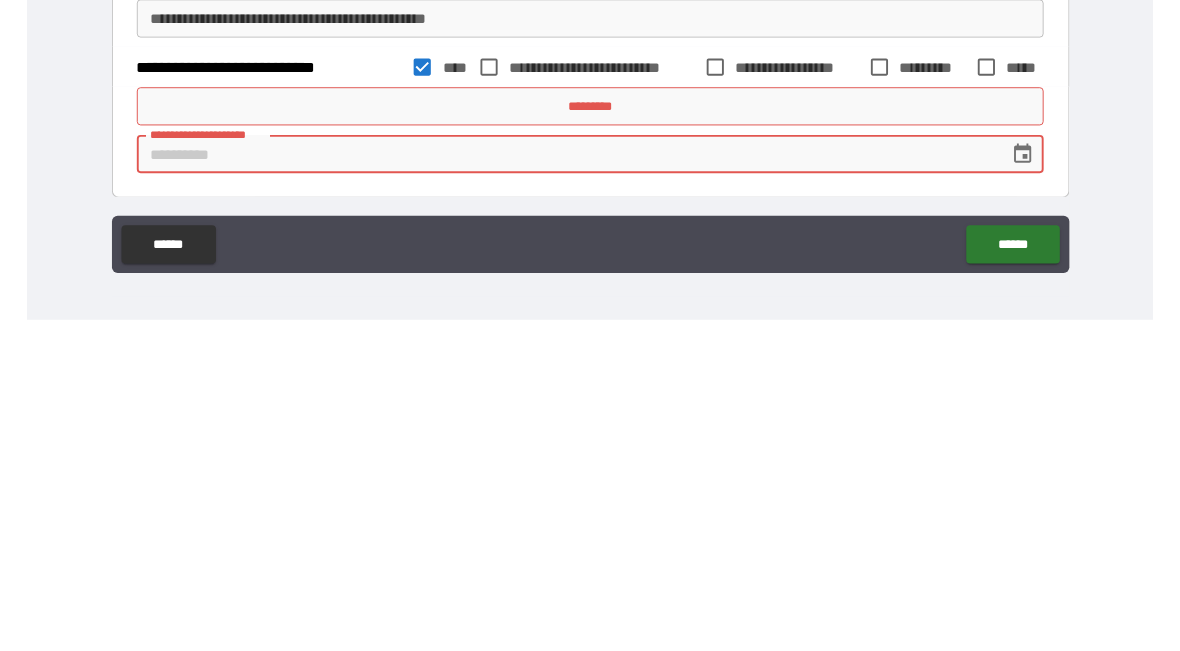 scroll, scrollTop: 2690, scrollLeft: 0, axis: vertical 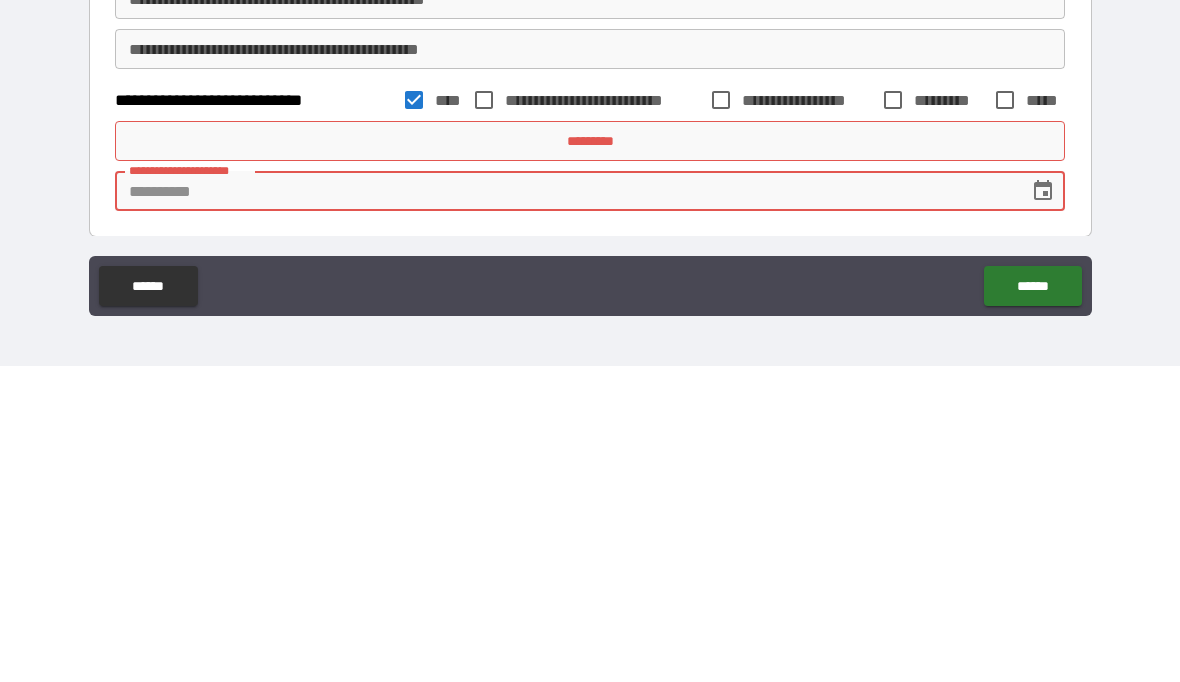 click 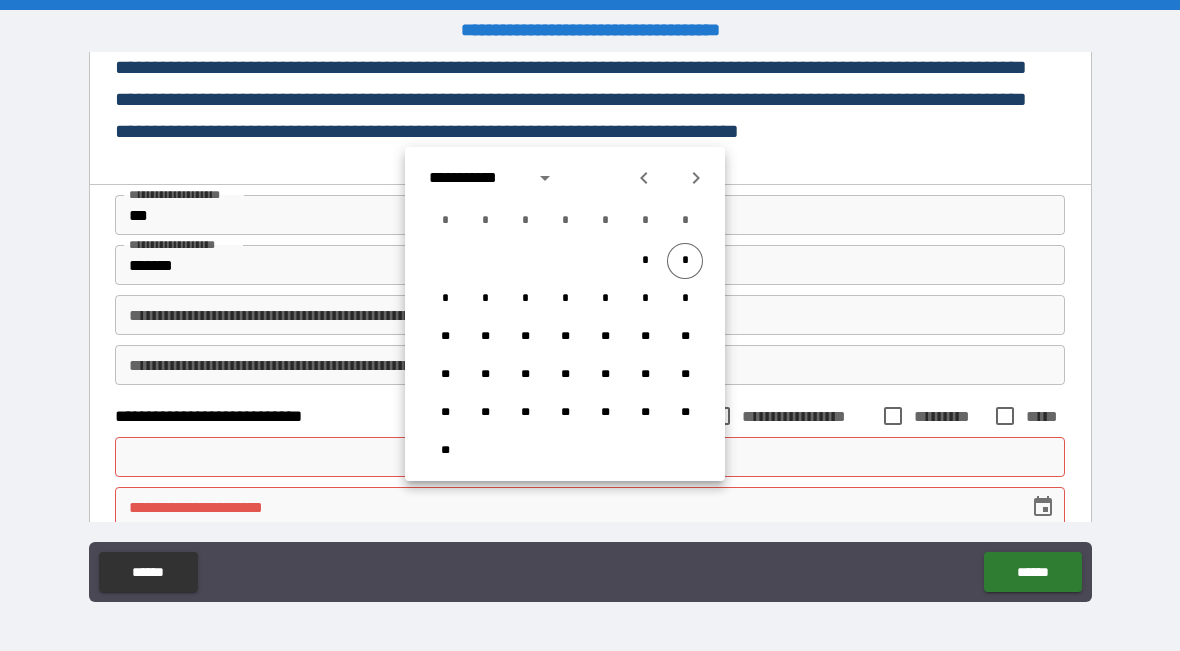 click on "*" at bounding box center [685, 261] 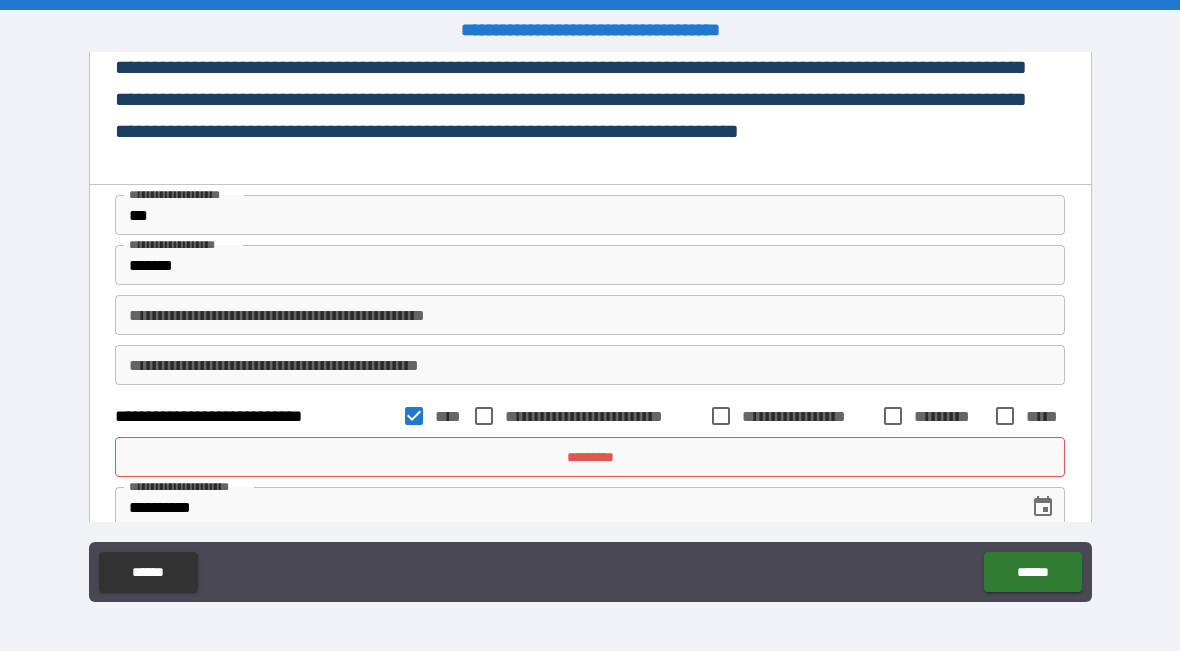 click on "*********" at bounding box center (590, 457) 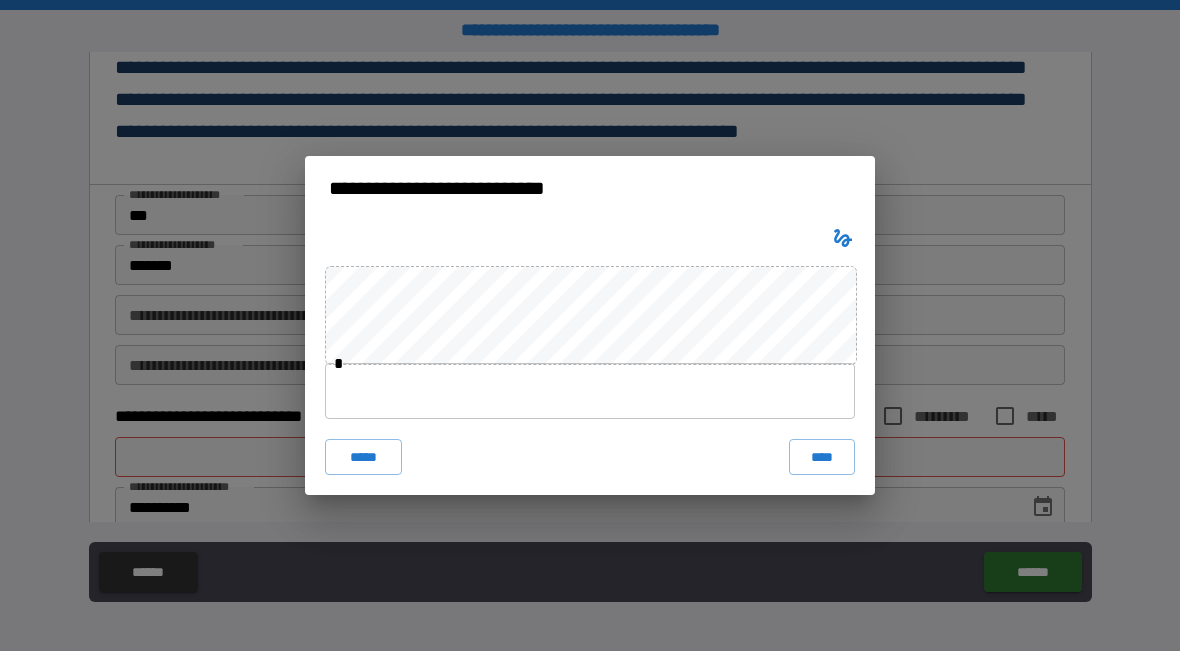 click 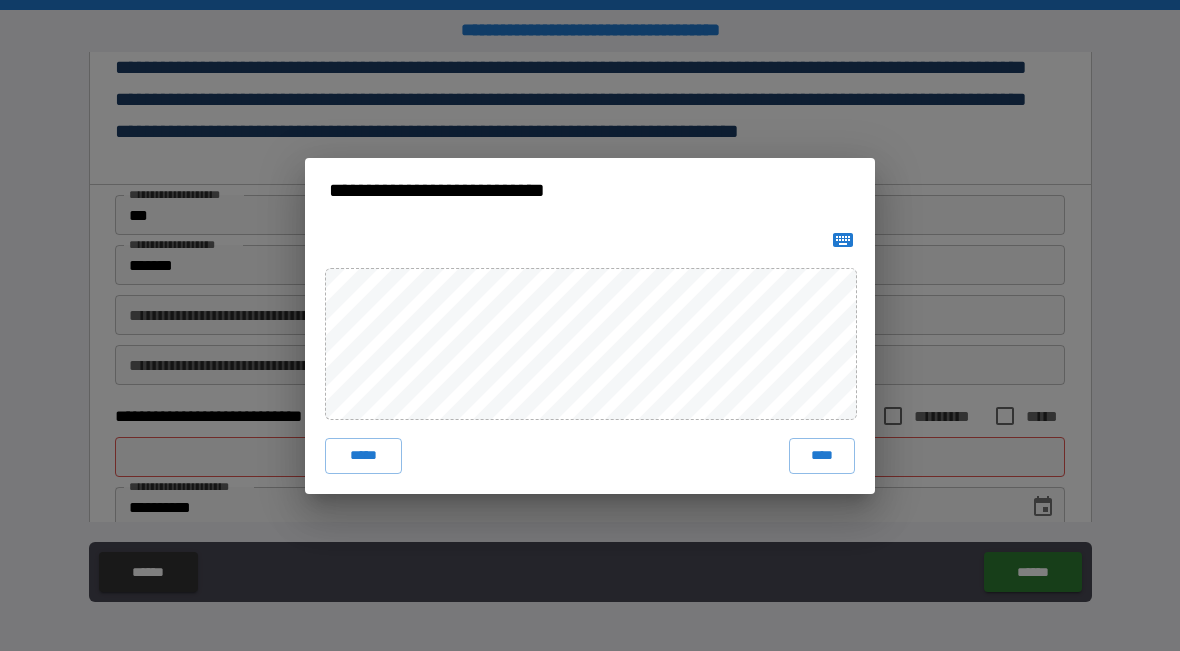 click on "****" at bounding box center (822, 456) 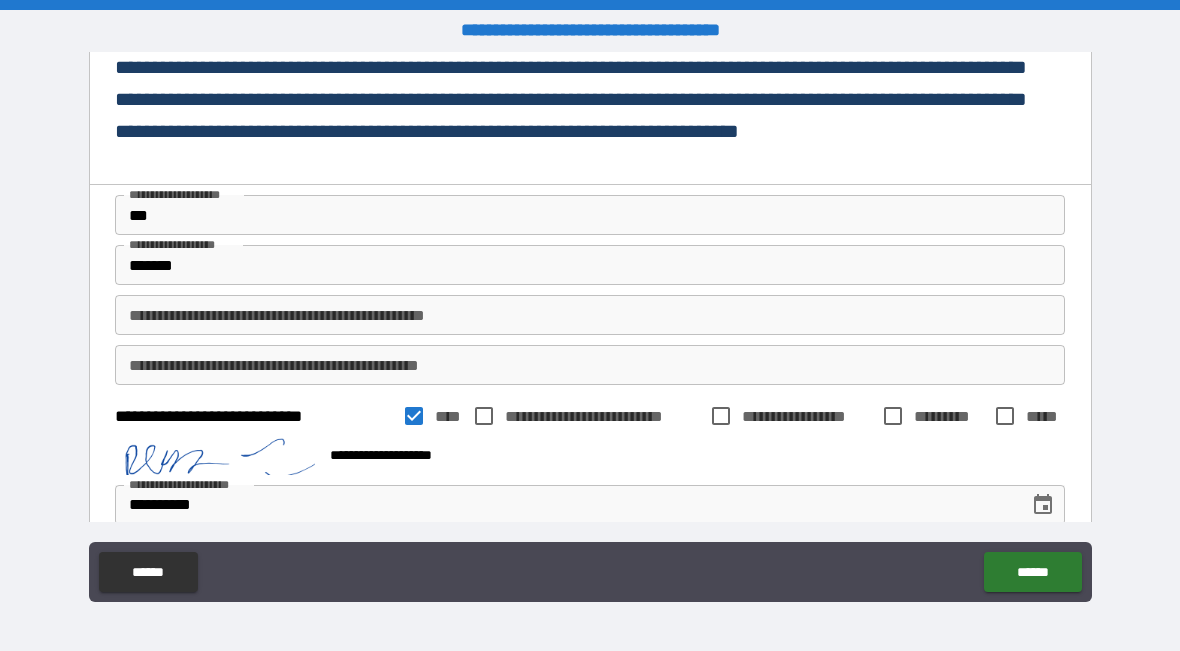 click on "******" at bounding box center [1032, 572] 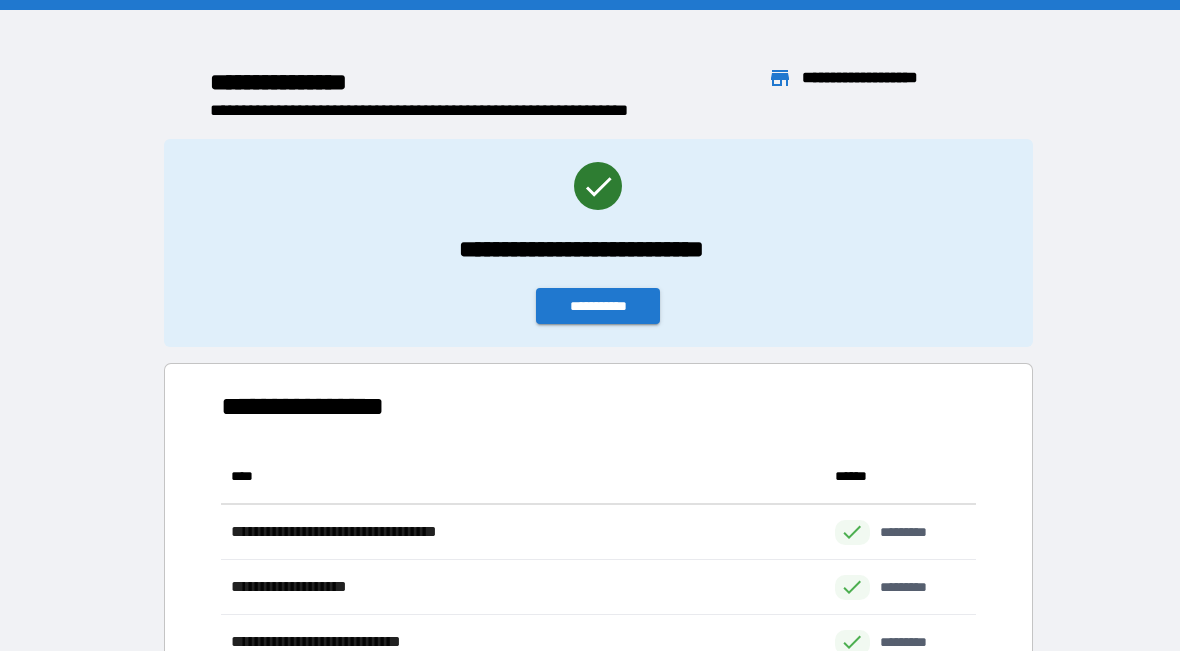 scroll, scrollTop: 1, scrollLeft: 1, axis: both 